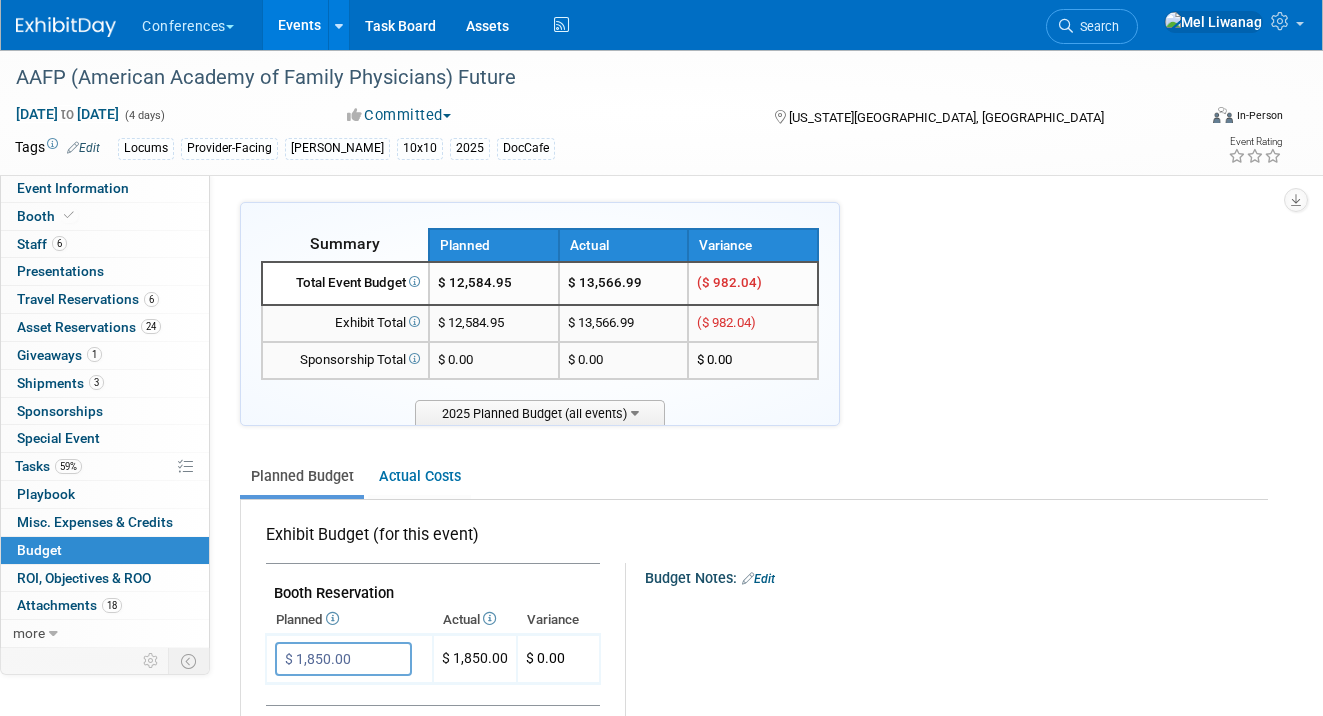 scroll, scrollTop: 735, scrollLeft: 0, axis: vertical 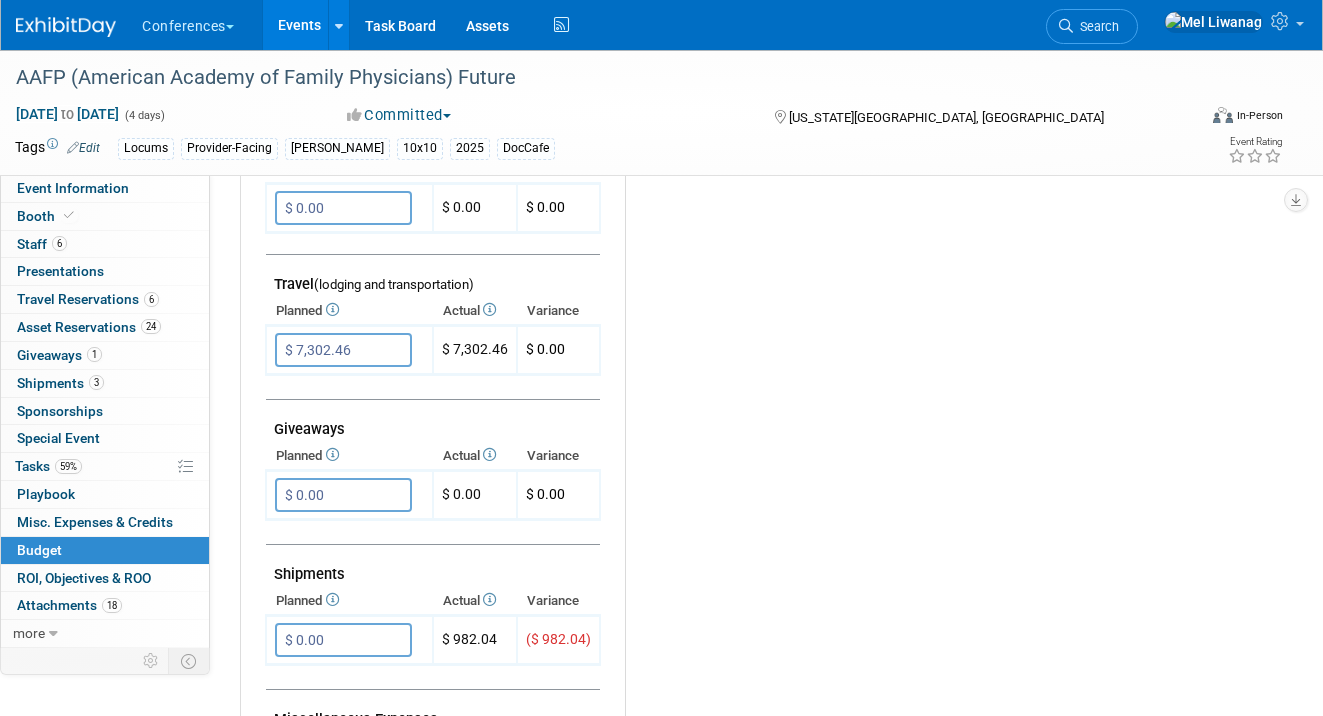 click on "Budget Notes:
Edit
X" at bounding box center [938, 346] 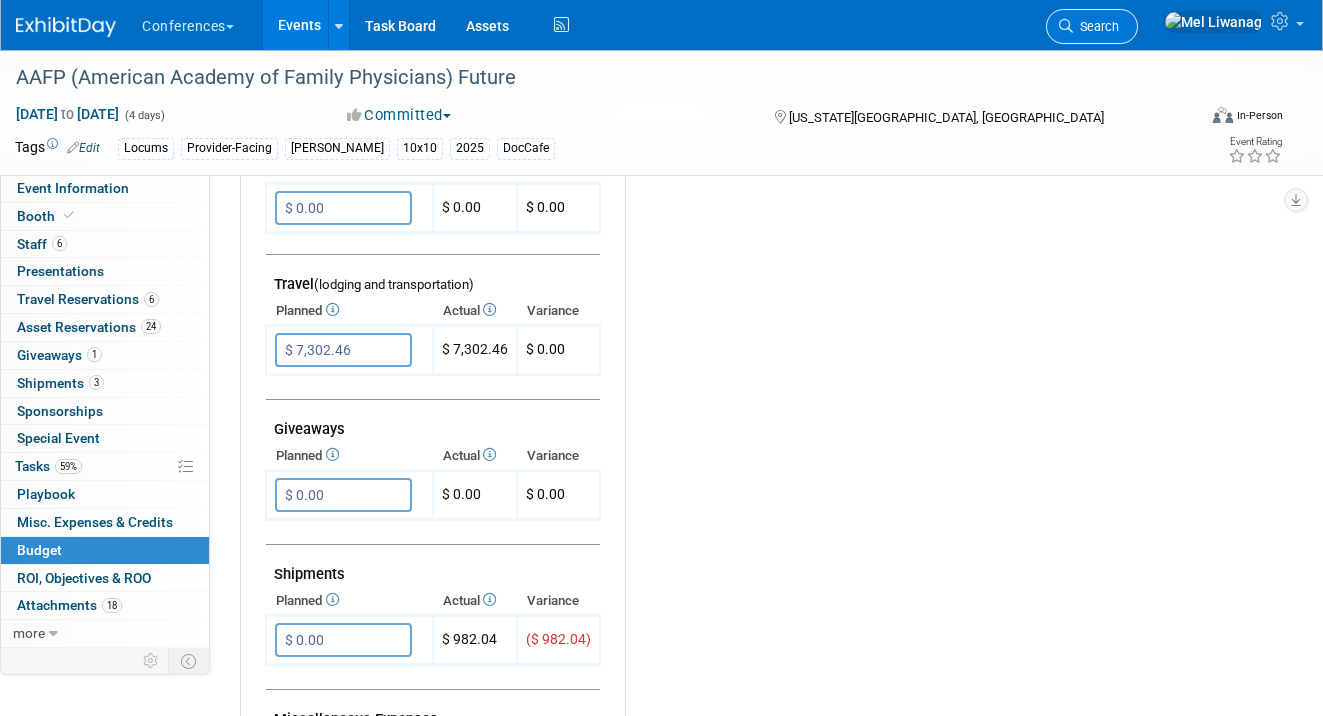 click on "Search" at bounding box center (1096, 26) 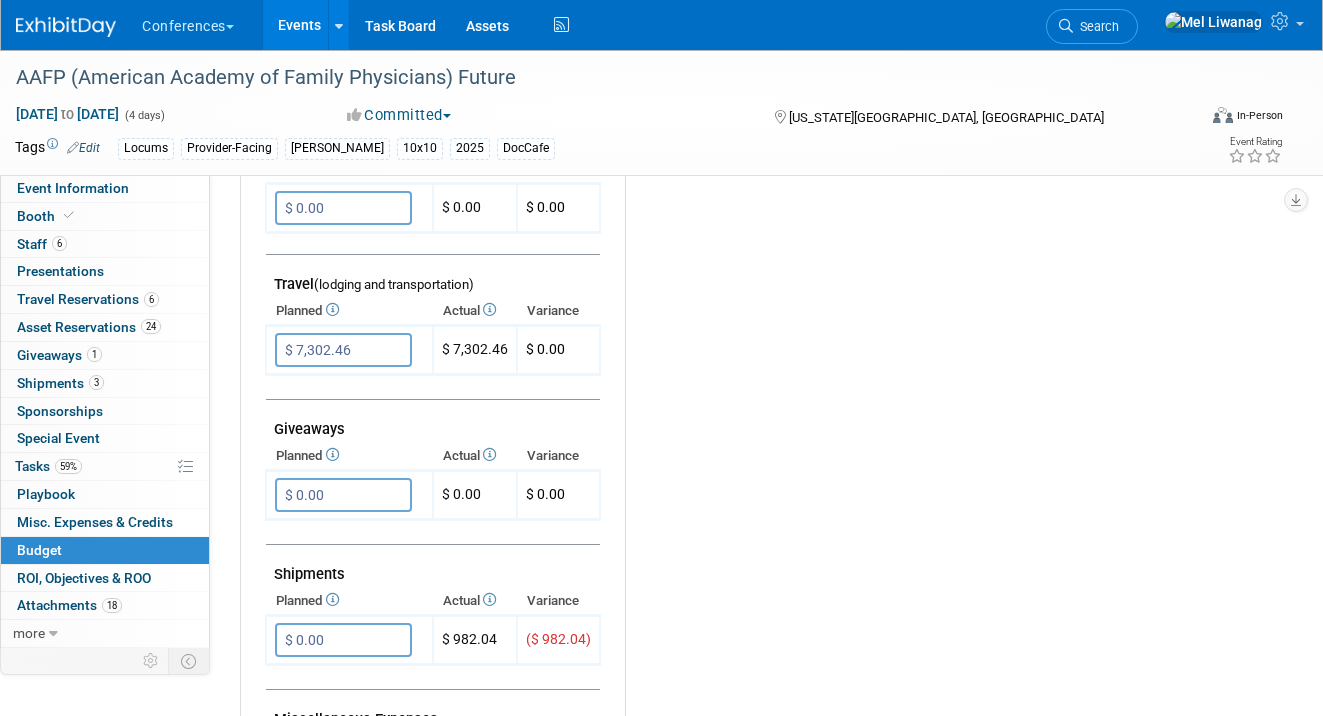 scroll, scrollTop: 0, scrollLeft: 0, axis: both 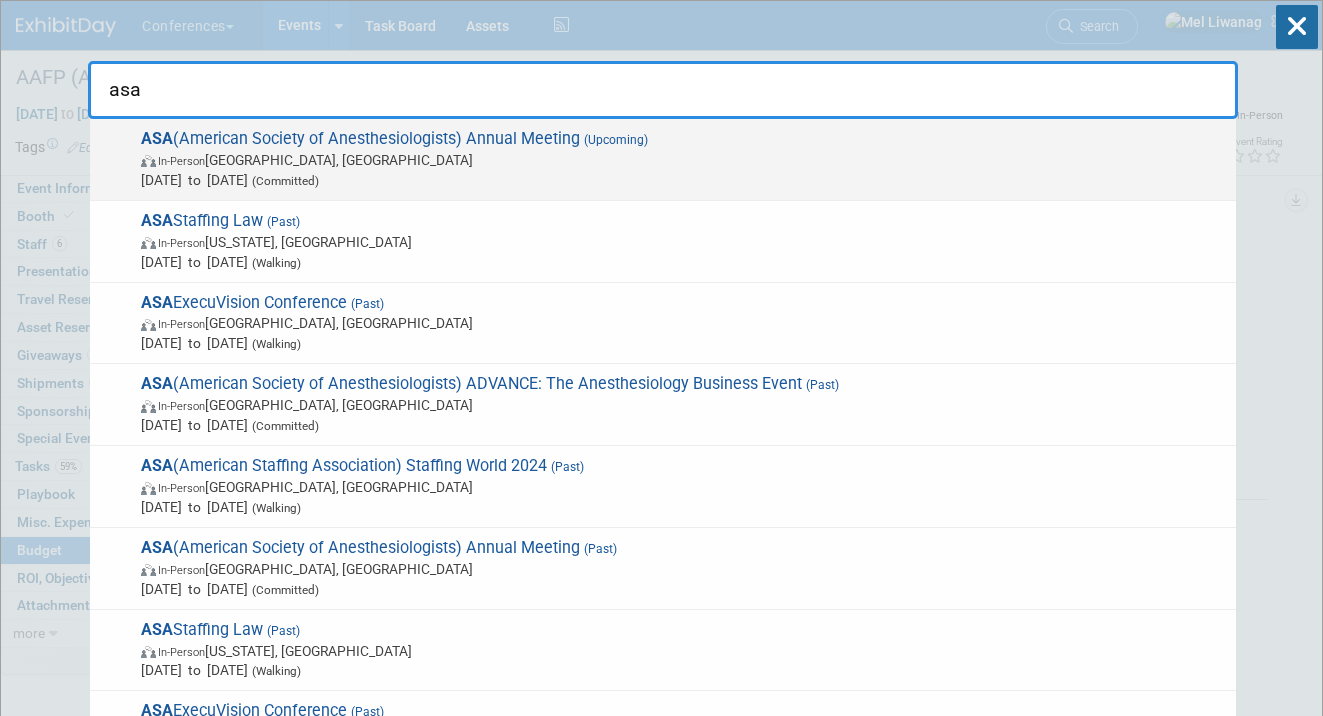 type on "asa" 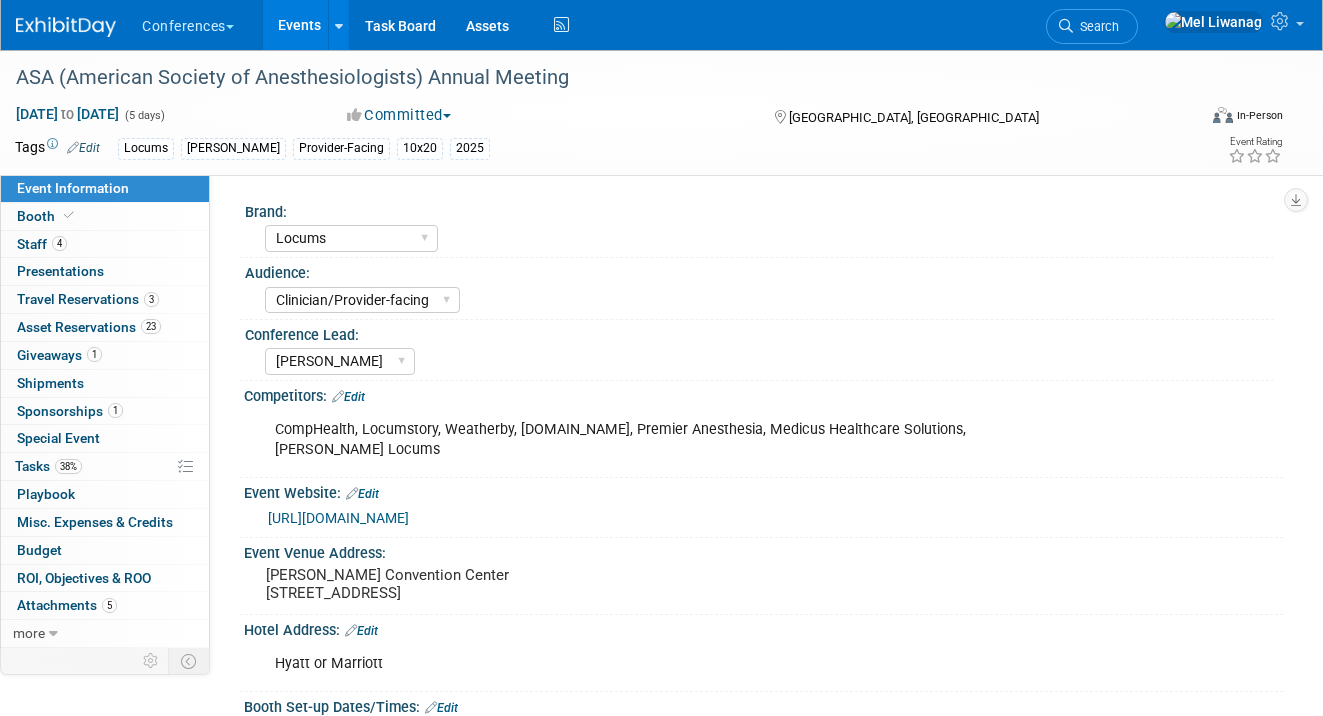 select on "Locums" 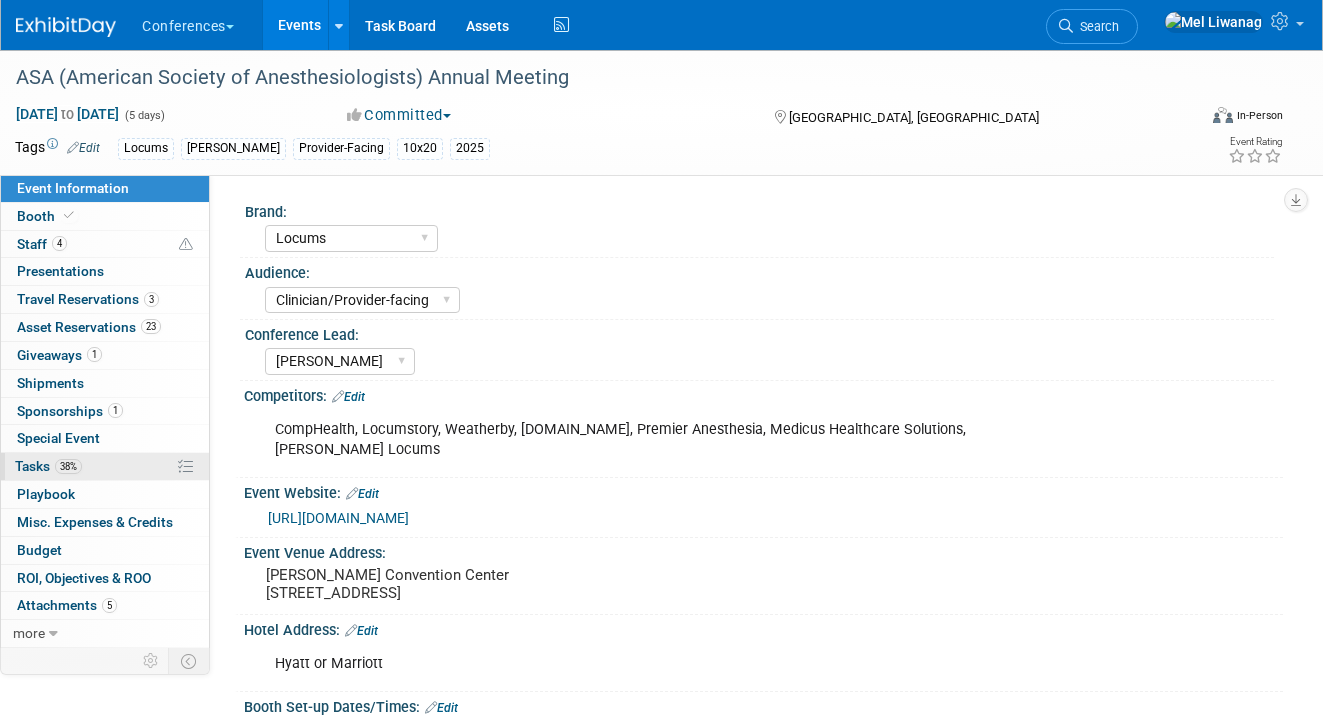 click on "38%
Tasks 38%" at bounding box center (105, 466) 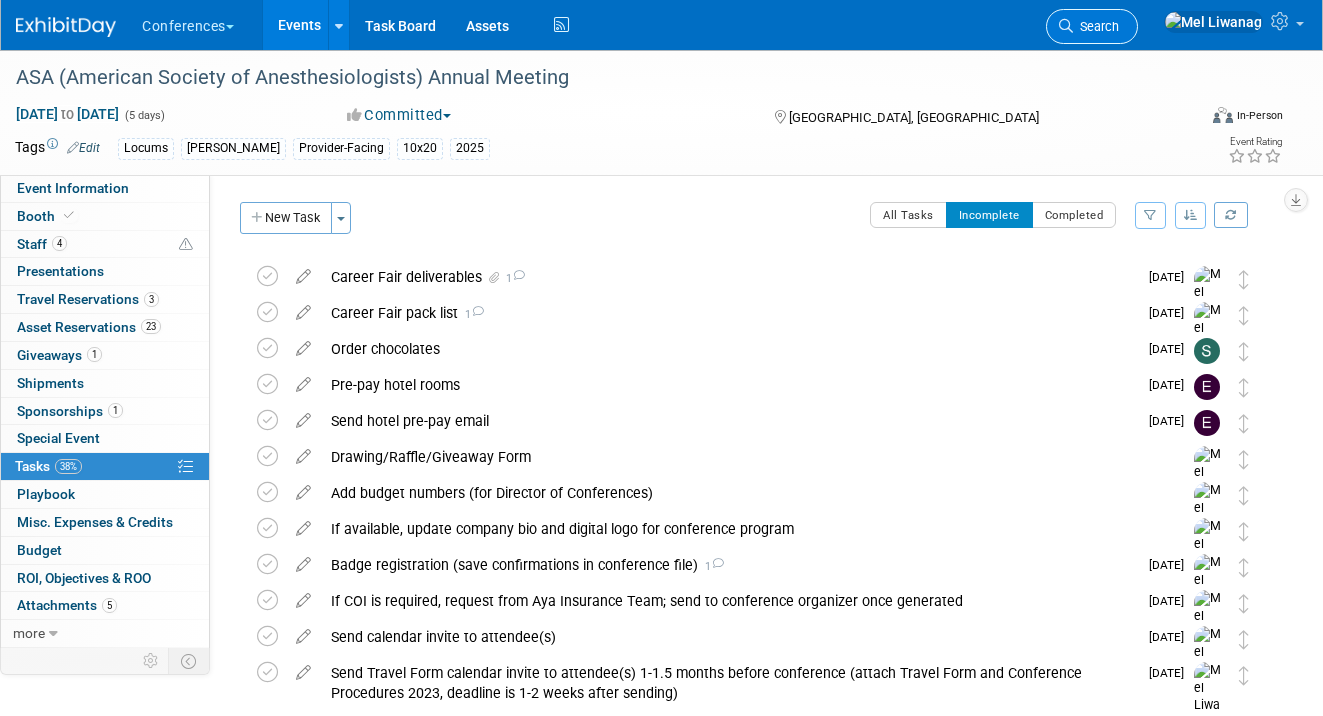 click on "Search" at bounding box center [1096, 26] 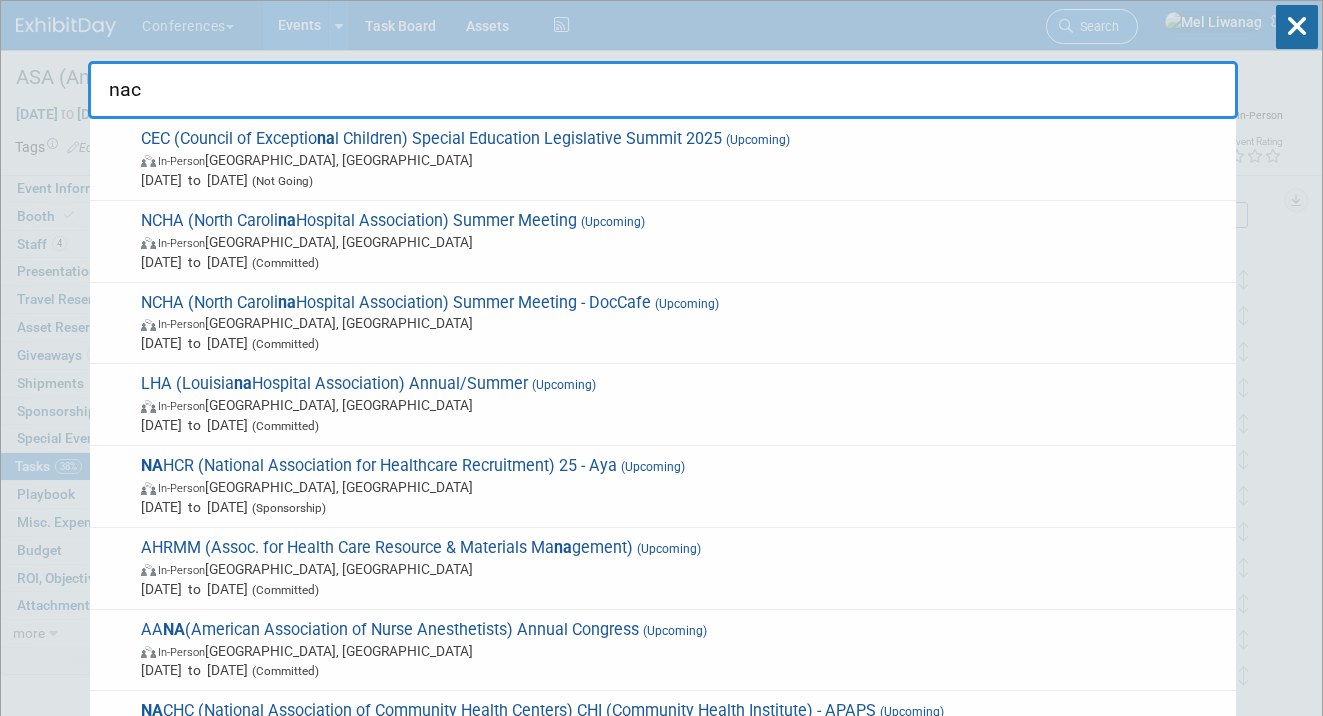 type on "nach" 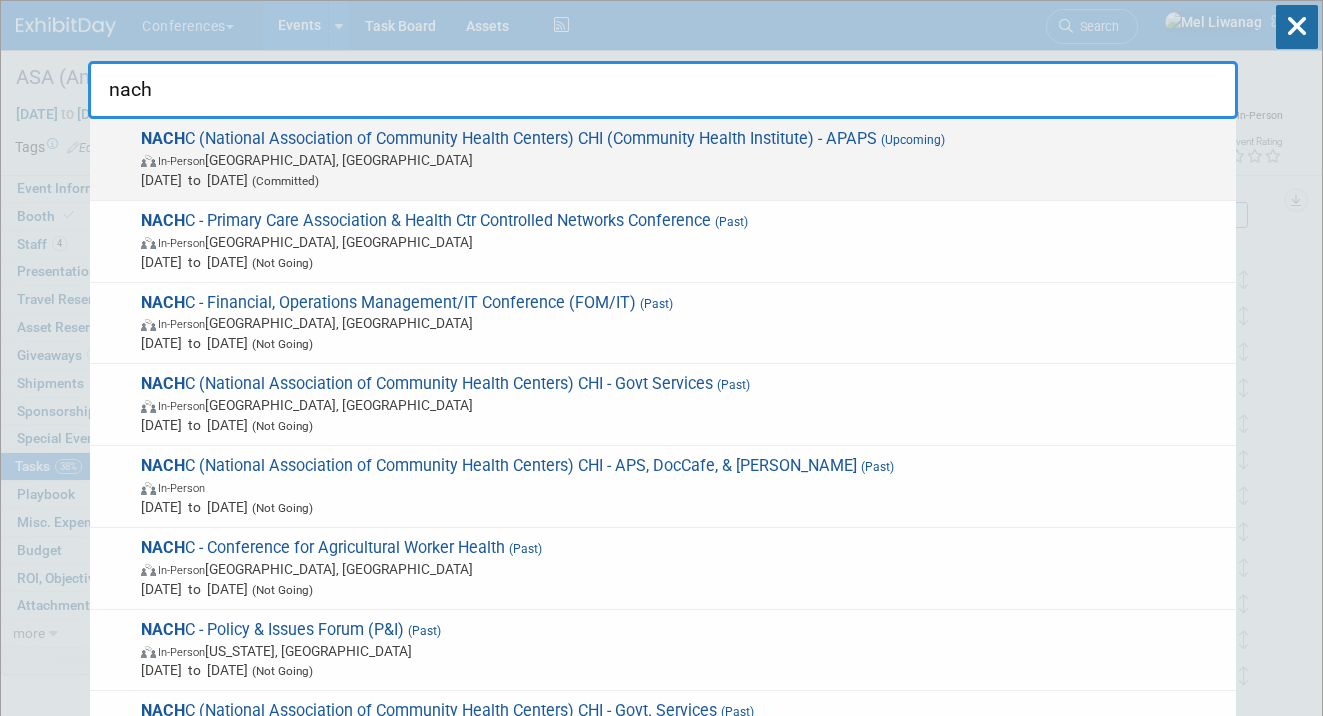 click on "Aug 17, 2025  to  Aug 19, 2025  (Committed)" at bounding box center [683, 180] 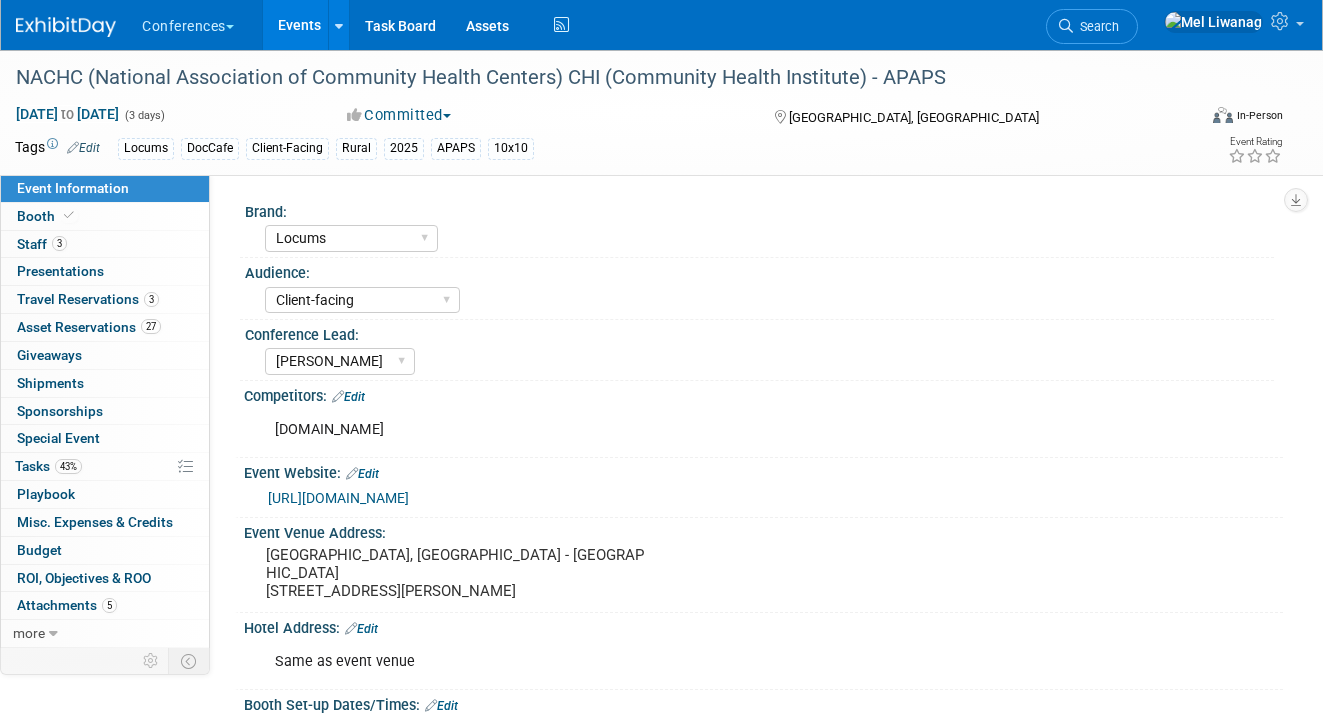 select on "Locums" 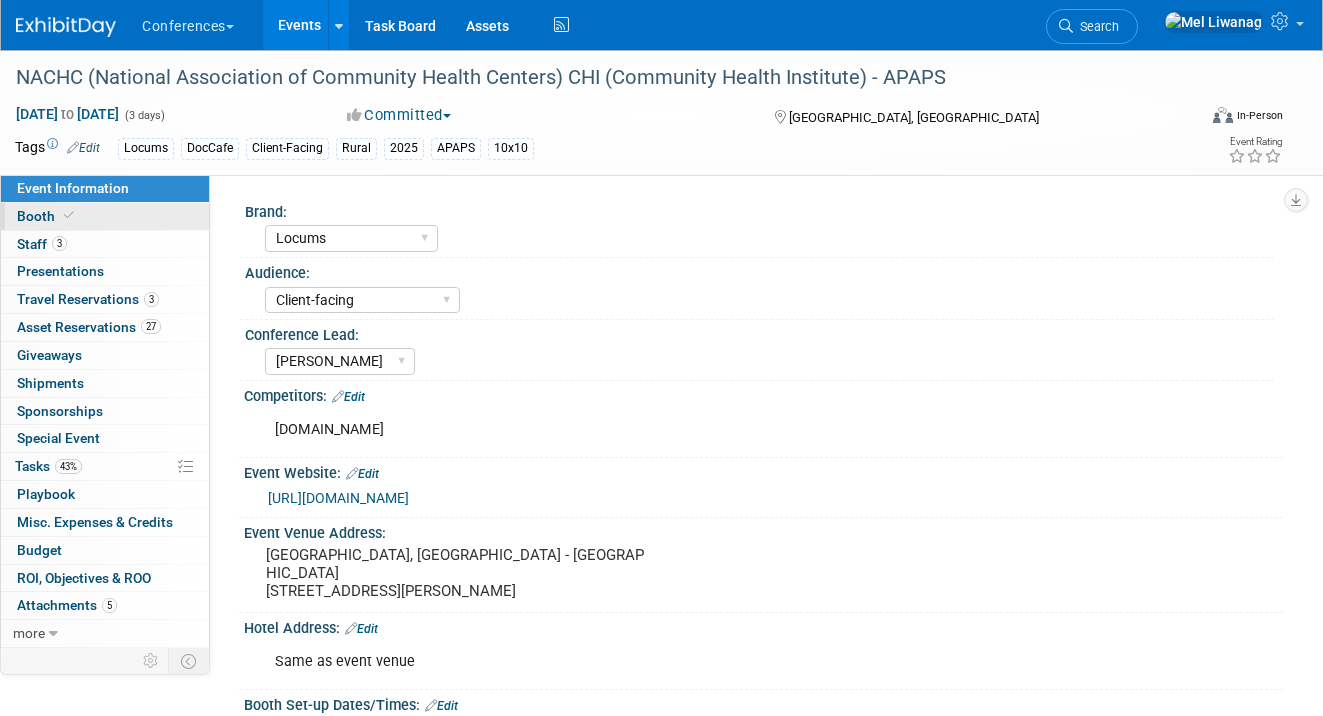 scroll, scrollTop: 0, scrollLeft: 0, axis: both 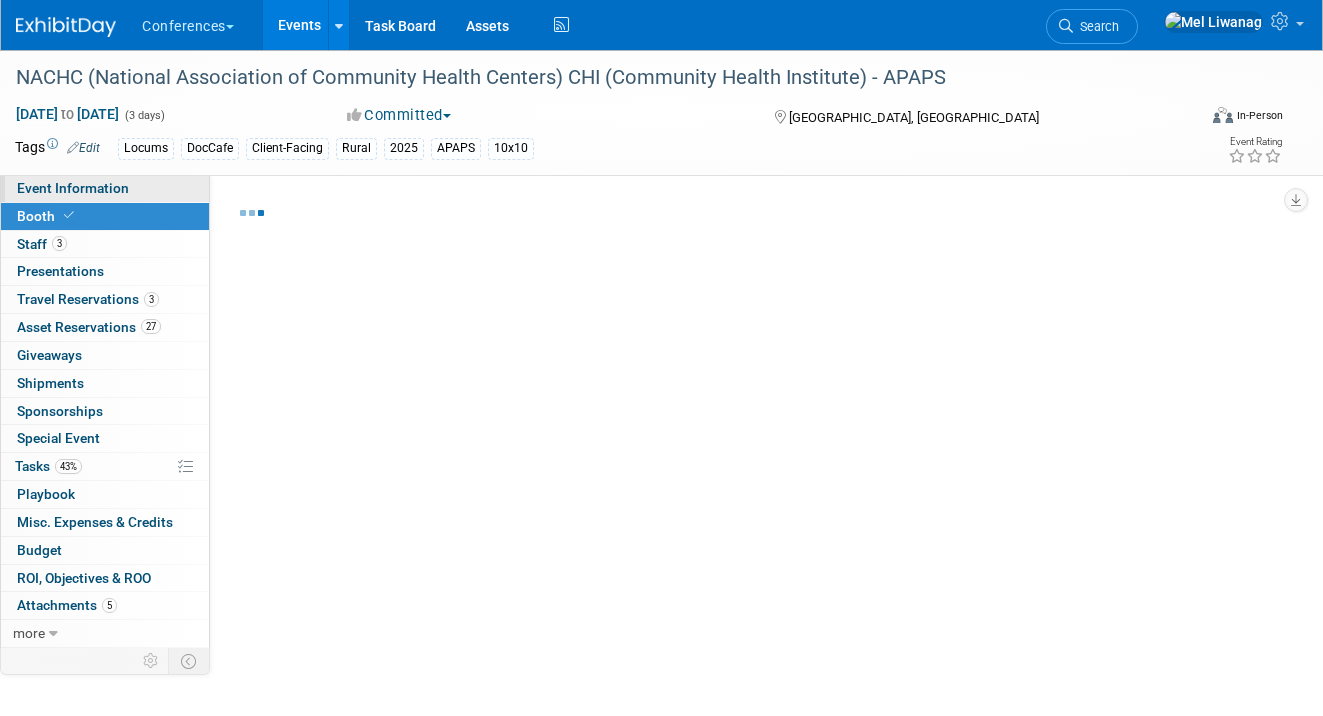 click on "Event Information" at bounding box center (73, 188) 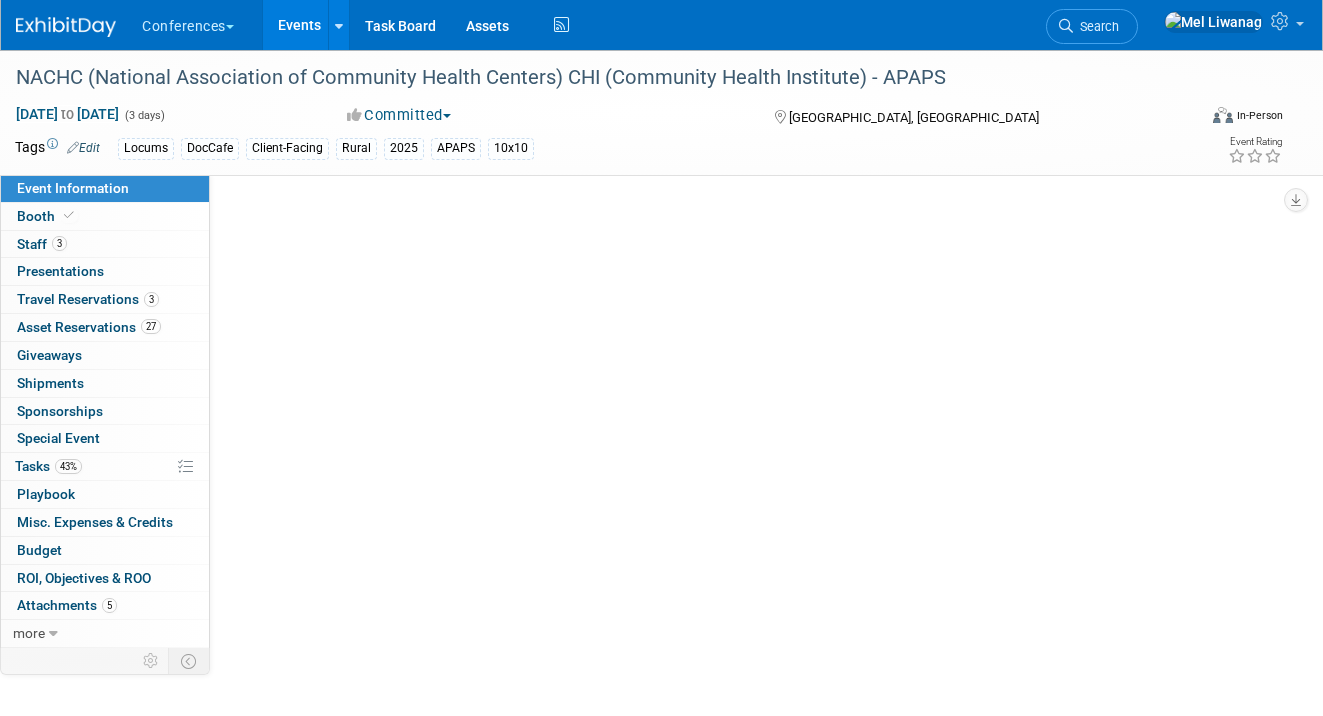 select on "Locums" 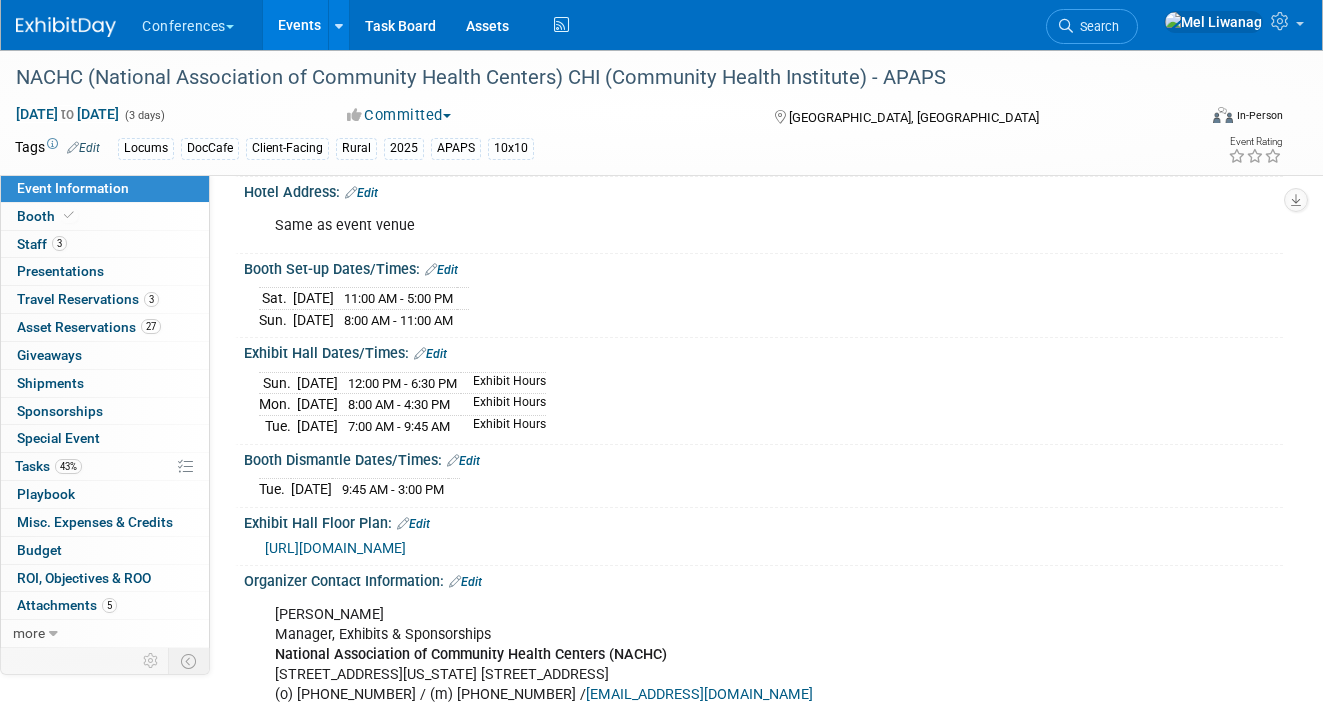 scroll, scrollTop: 418, scrollLeft: 0, axis: vertical 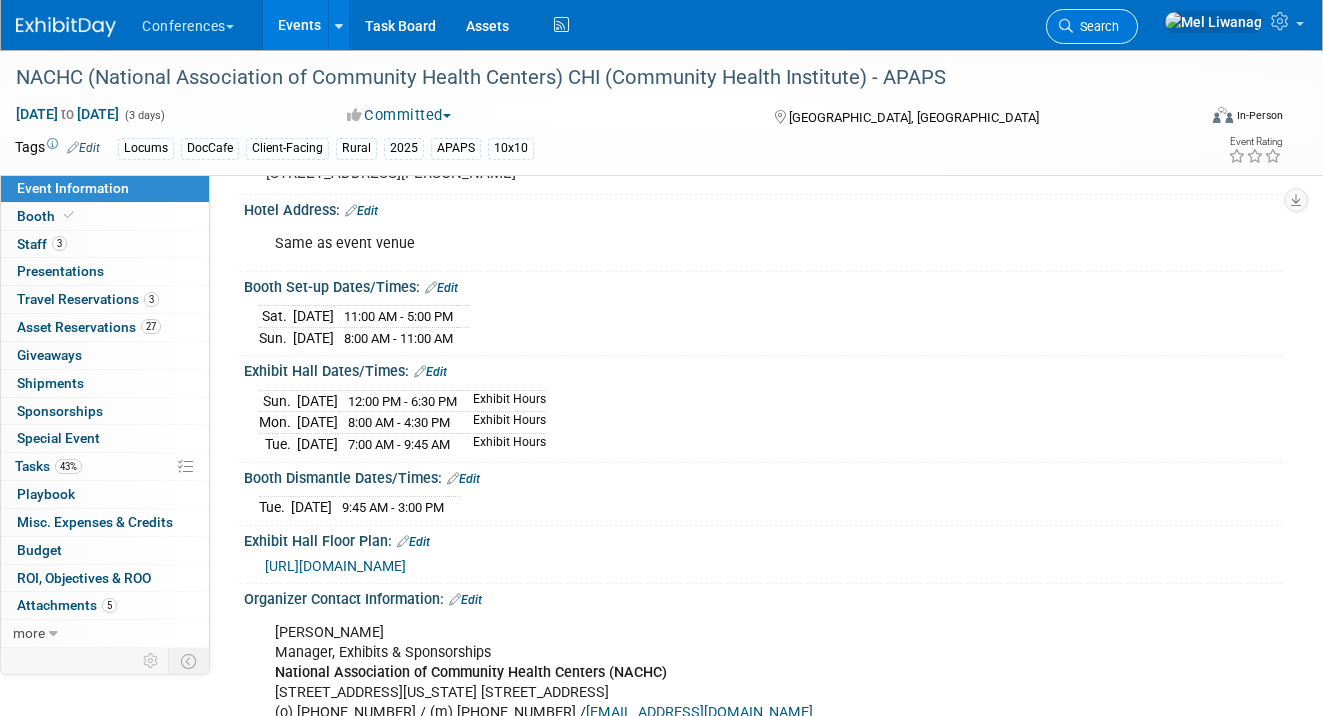 click on "Search" at bounding box center (1096, 26) 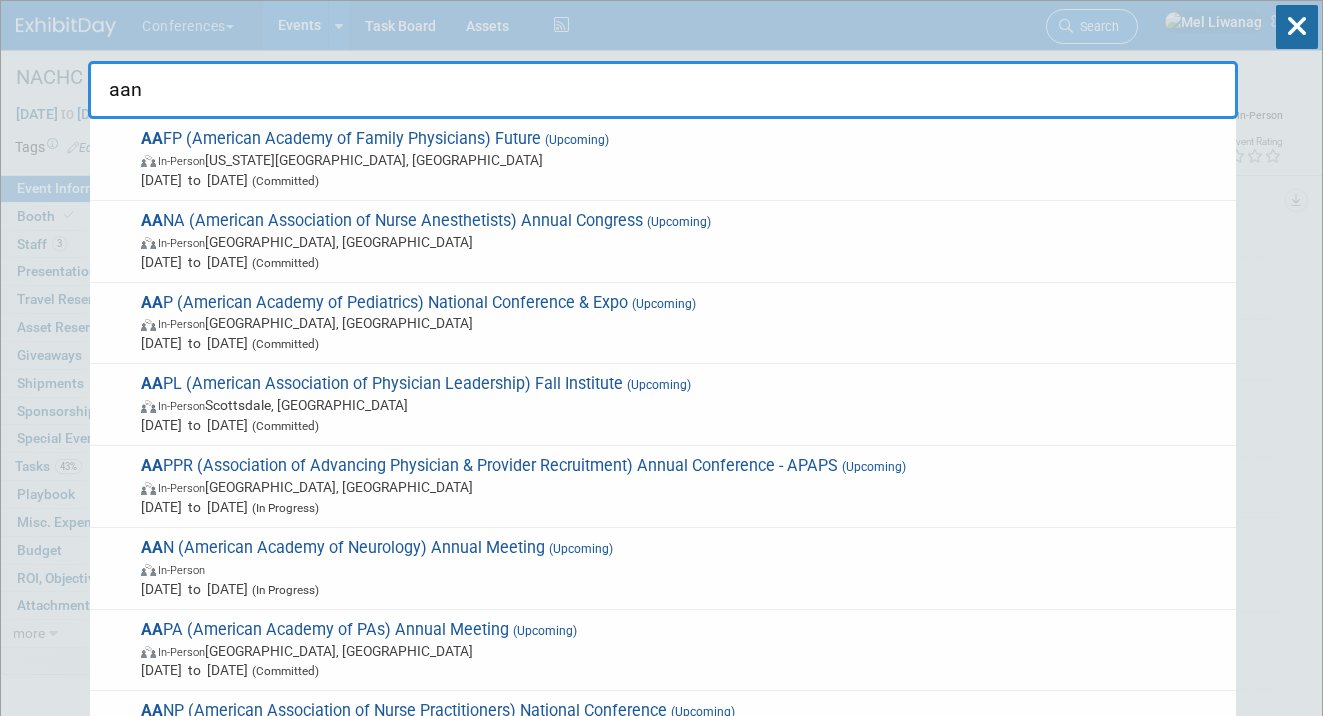 type on "aana" 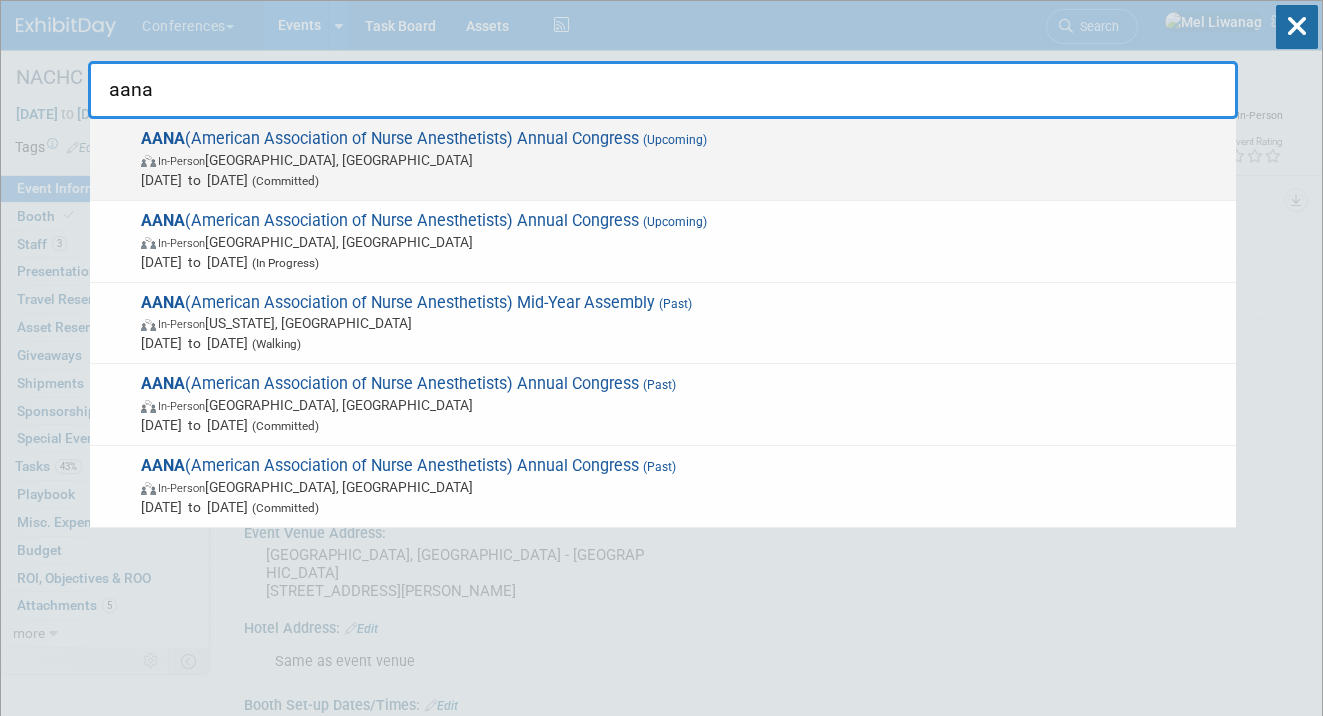click on "AANA  (American Association of Nurse Anesthetists) Annual Congress  (Upcoming)  In-Person     Nashville, TN Aug 9, 2025  to  Aug 12, 2025  (Committed)" at bounding box center (680, 159) 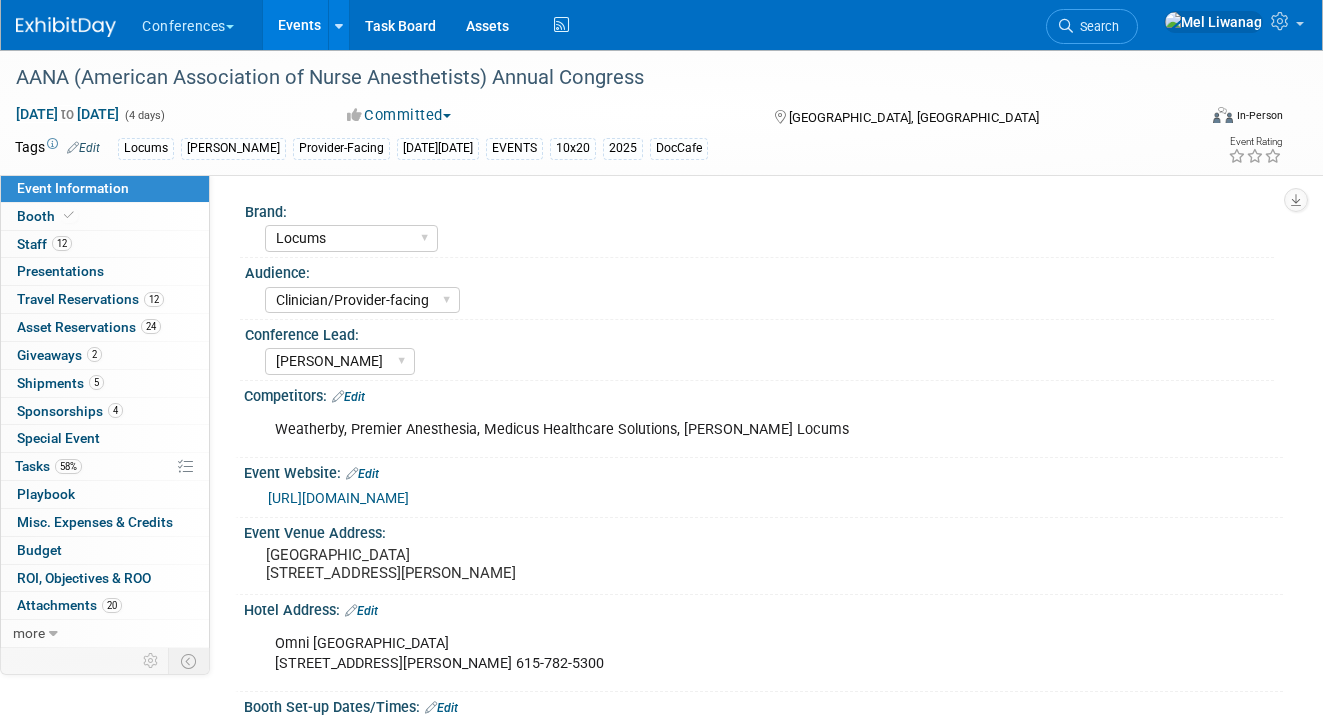 select on "Locums" 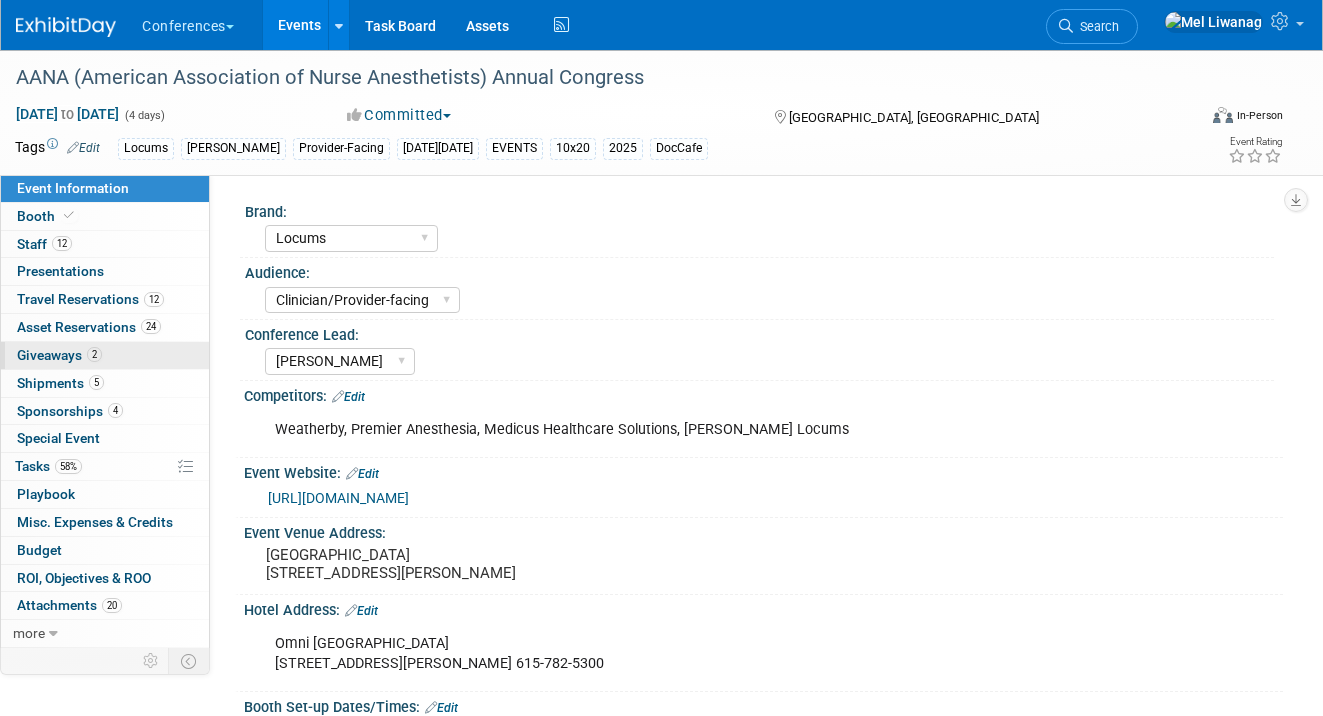 scroll, scrollTop: 0, scrollLeft: 0, axis: both 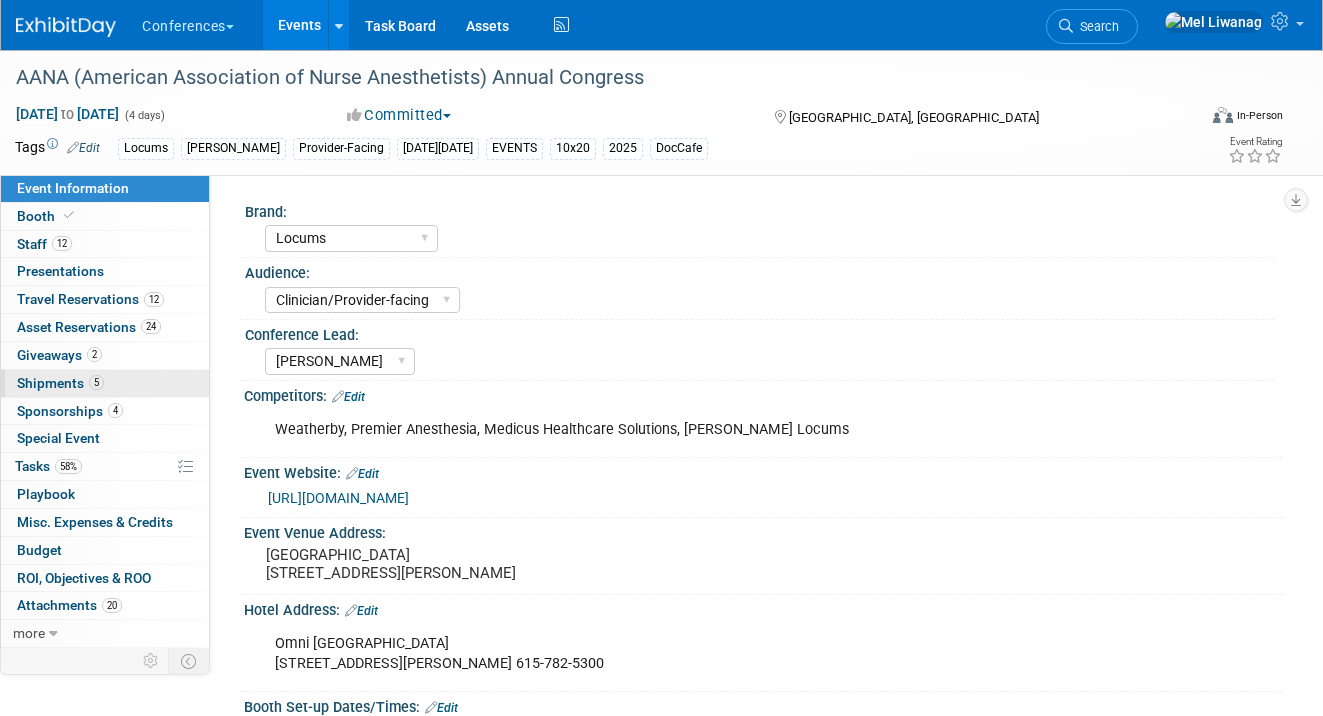 click on "5
Shipments 5" at bounding box center (105, 383) 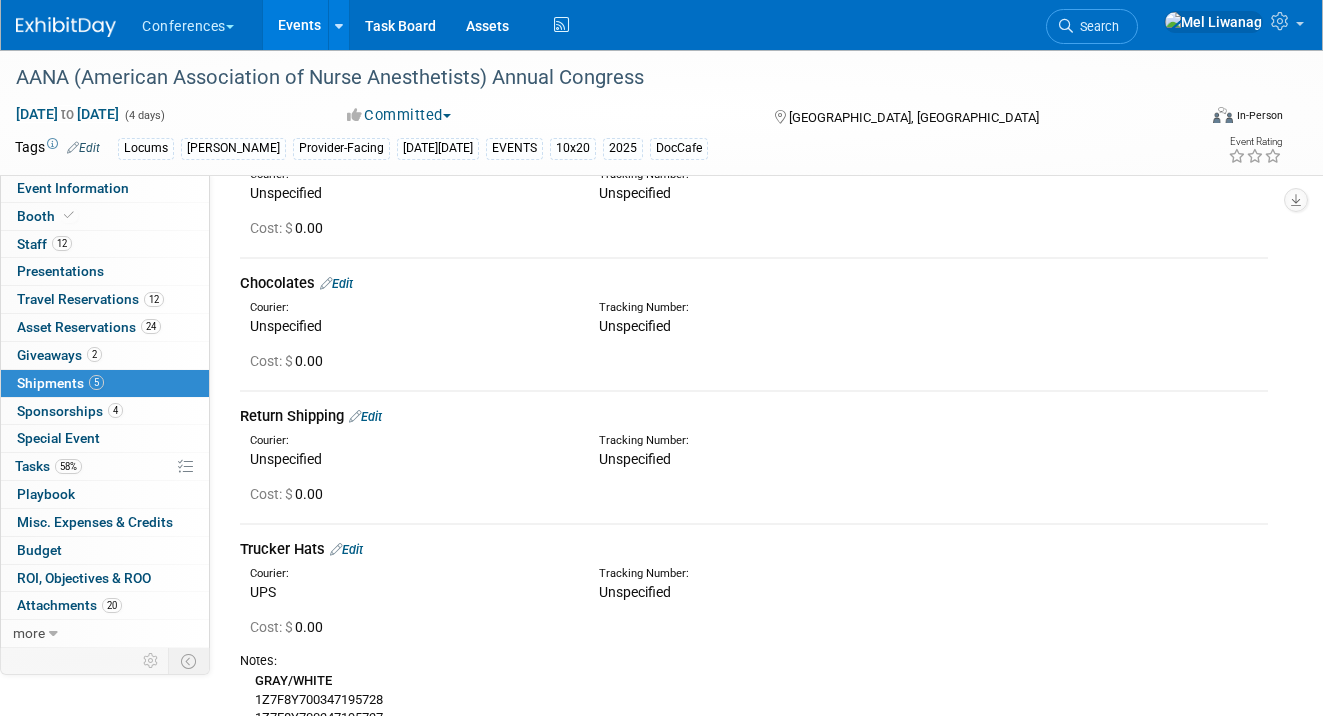 scroll, scrollTop: 590, scrollLeft: 0, axis: vertical 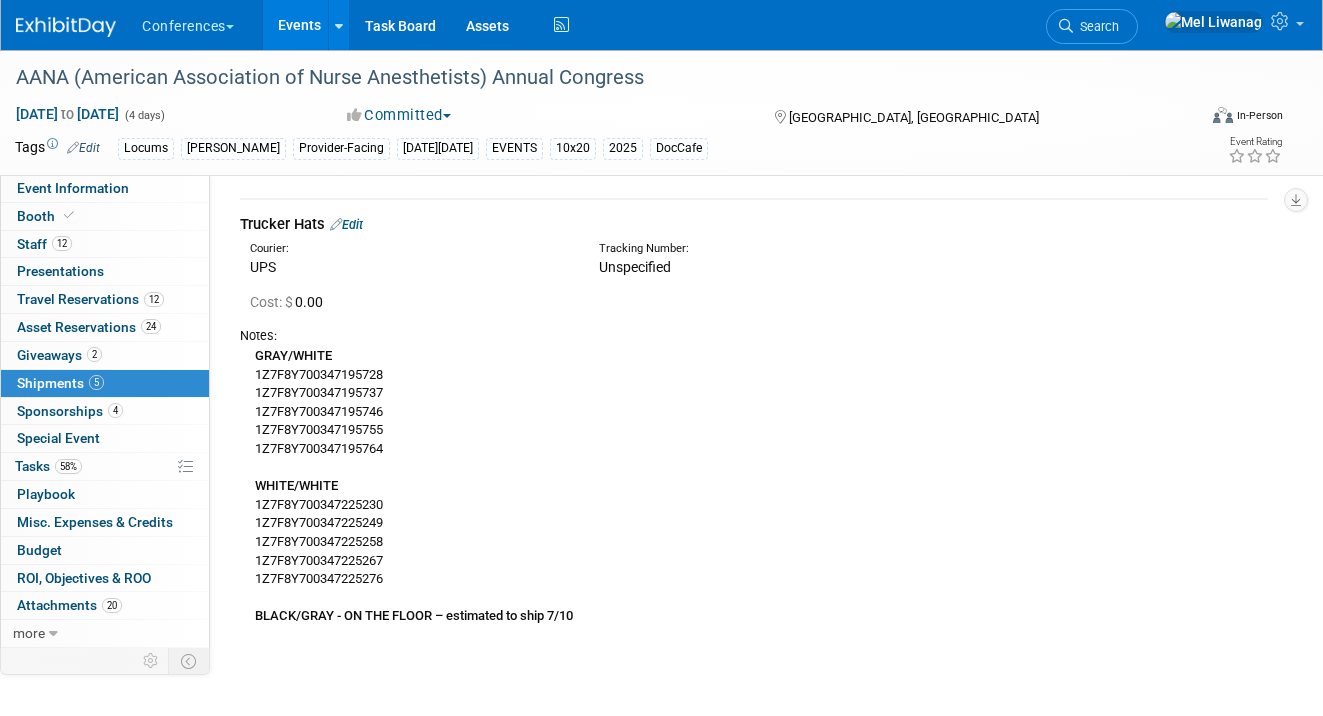 click on "GRAY/WHITE 1Z7F8Y700347195728 1Z7F8Y700347195737 1Z7F8Y700347195746 1Z7F8Y700347195755 1Z7F8Y700347195764 WHITE/WHITE 1Z7F8Y700347225230 1Z7F8Y700347225249 1Z7F8Y700347225258 1Z7F8Y700347225267 1Z7F8Y700347225276 BLACK/GRAY - ON THE FLOOR – estimated to ship 7/10" at bounding box center [754, 485] 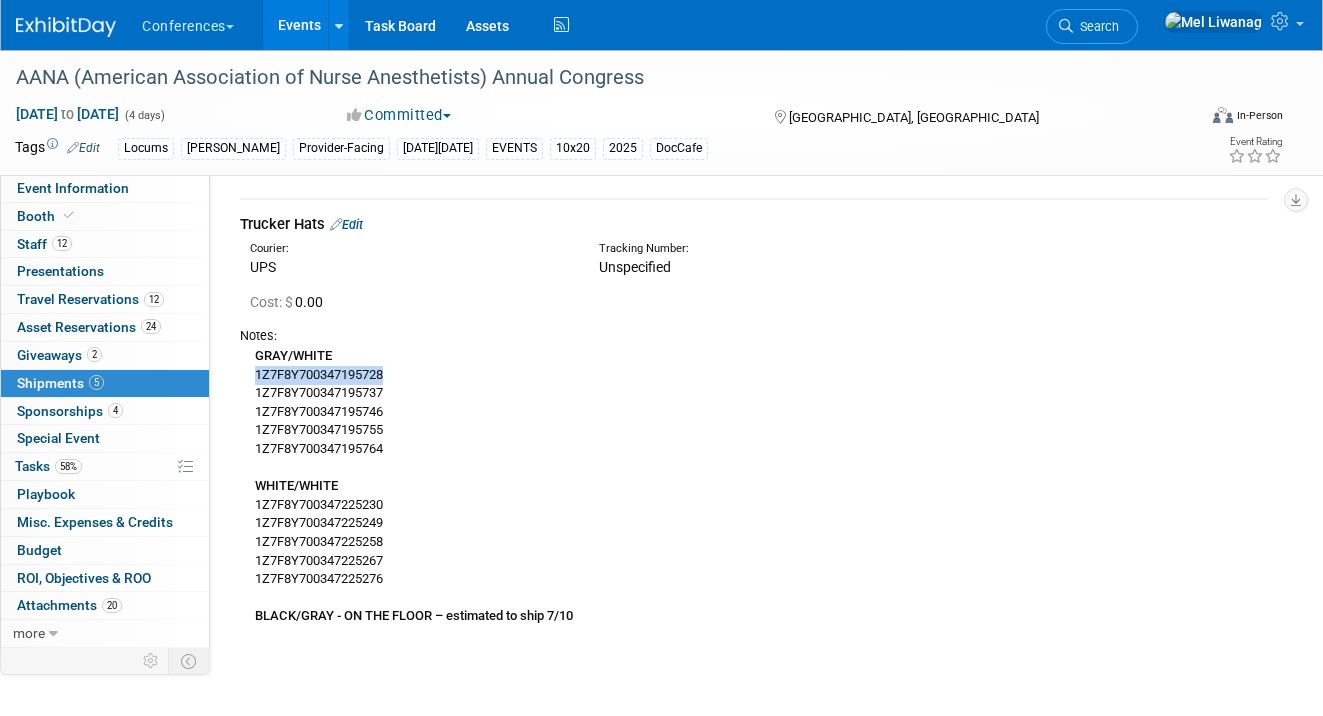 drag, startPoint x: 393, startPoint y: 376, endPoint x: 251, endPoint y: 375, distance: 142.00352 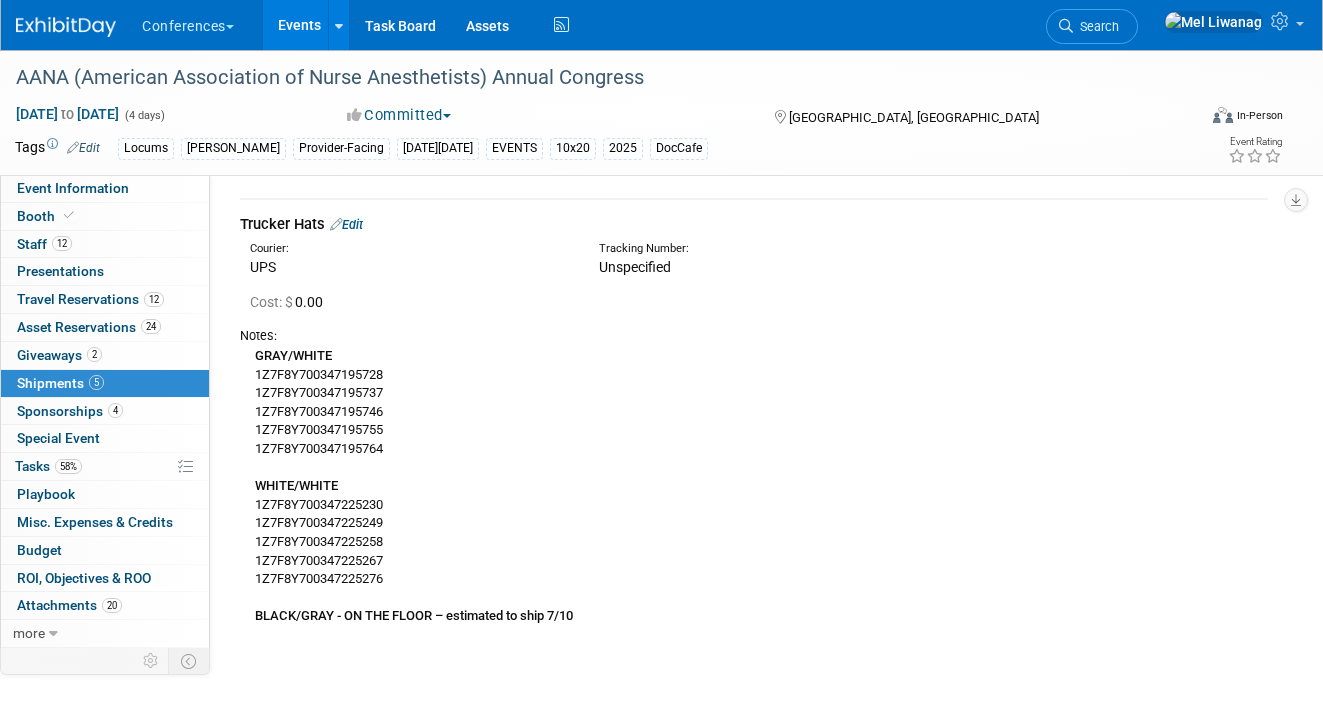 click on "GRAY/WHITE 1Z7F8Y700347195728 1Z7F8Y700347195737 1Z7F8Y700347195746 1Z7F8Y700347195755 1Z7F8Y700347195764 WHITE/WHITE 1Z7F8Y700347225230 1Z7F8Y700347225249 1Z7F8Y700347225258 1Z7F8Y700347225267 1Z7F8Y700347225276 BLACK/GRAY - ON THE FLOOR – estimated to ship 7/10" at bounding box center (754, 485) 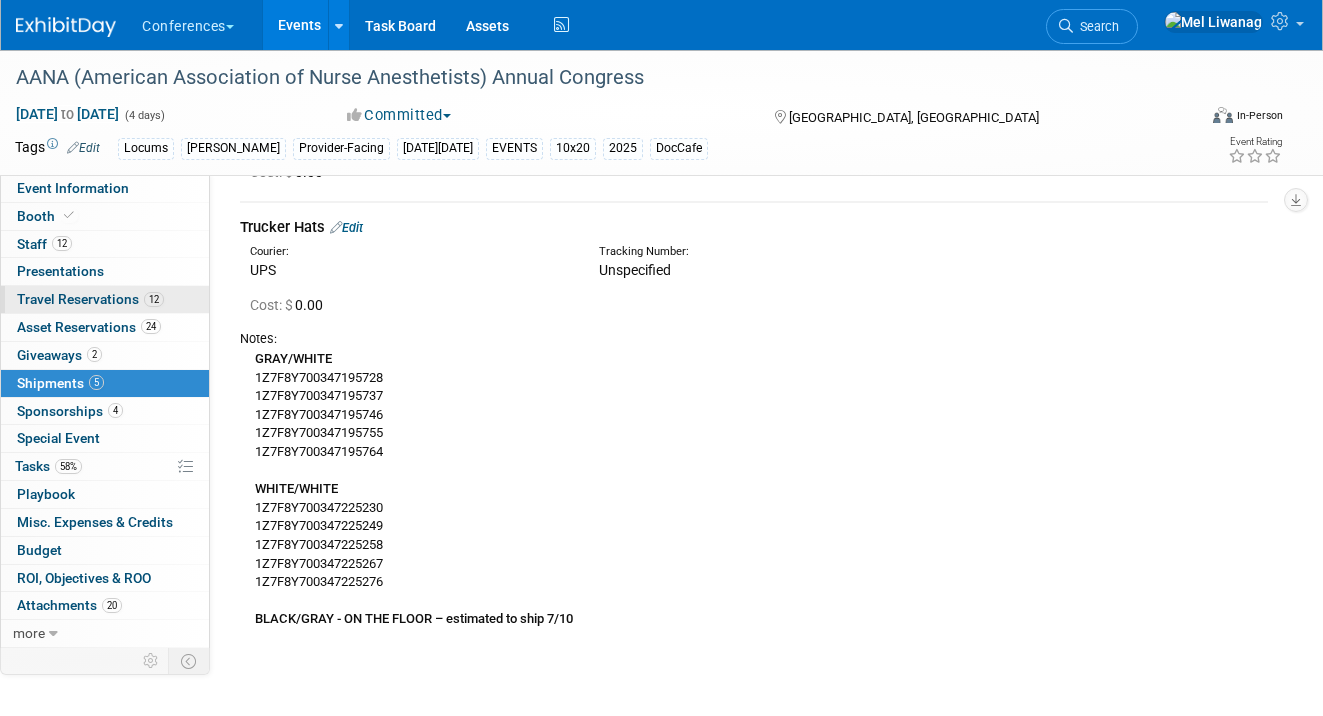 scroll, scrollTop: 0, scrollLeft: 0, axis: both 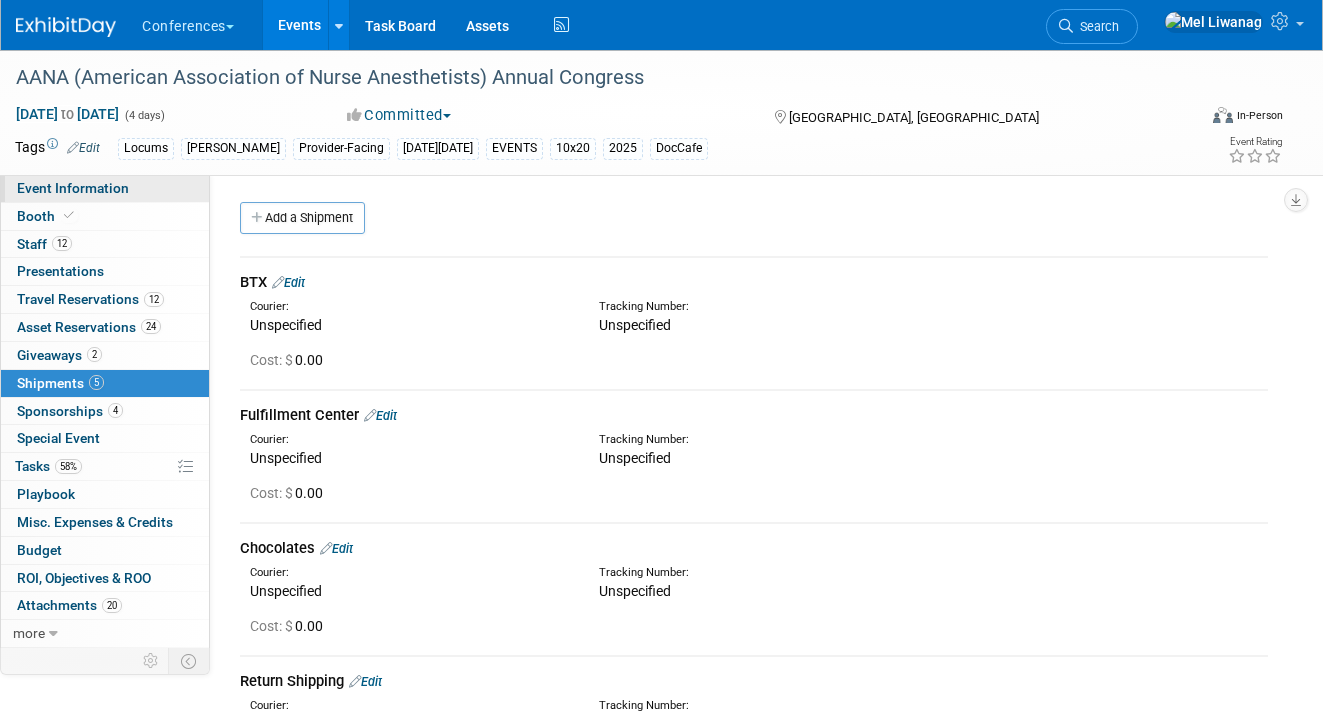 click on "Event Information" at bounding box center (105, 188) 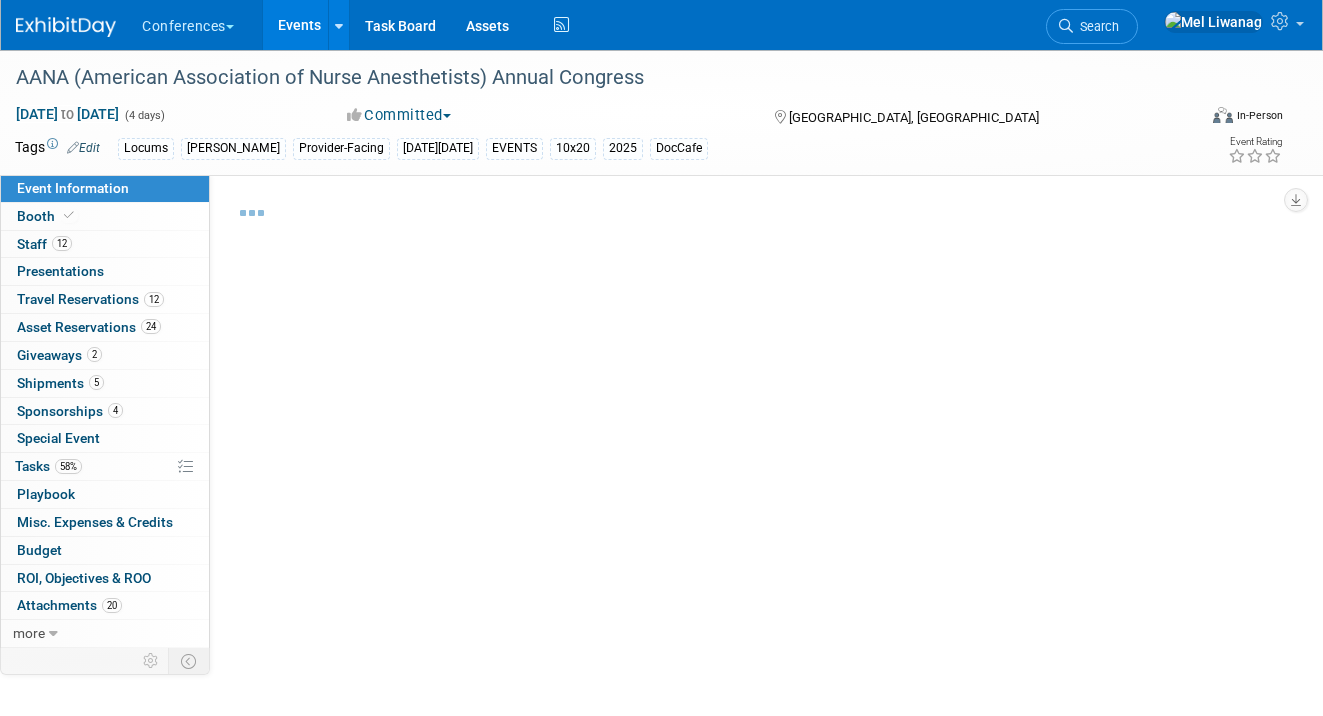 select on "Locums" 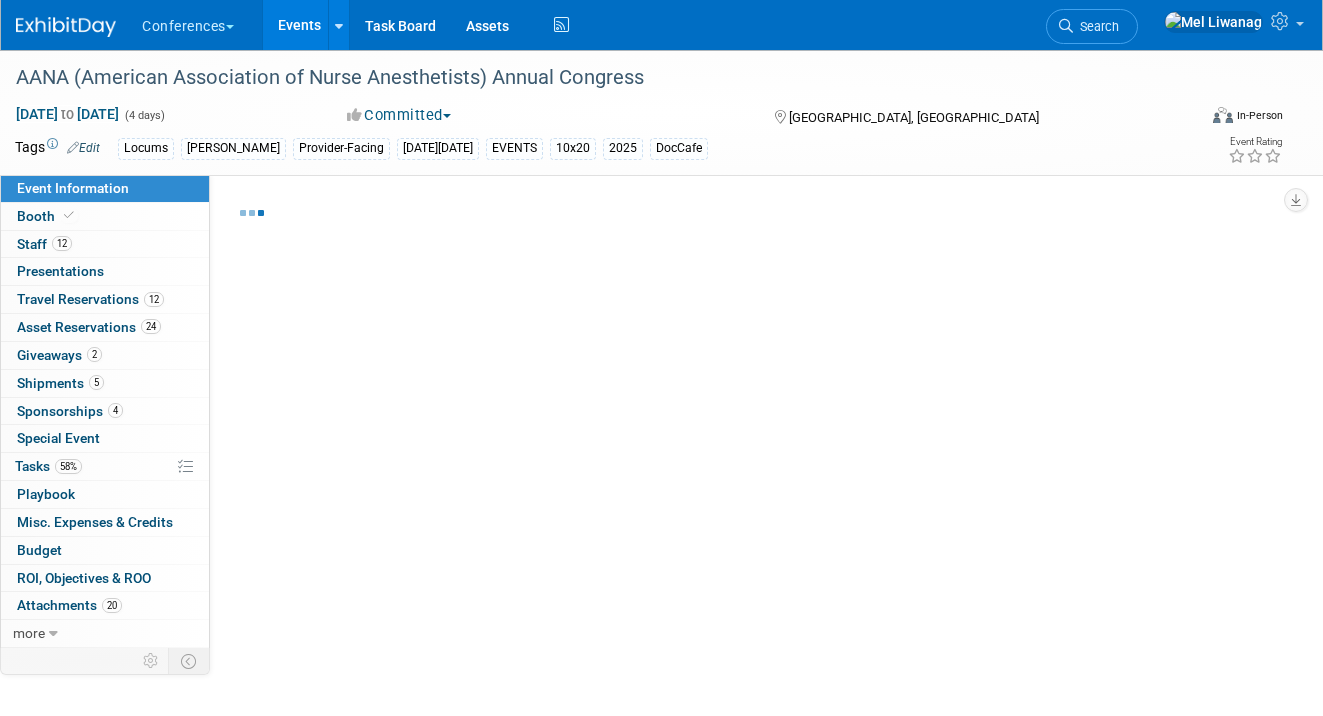 select on "Clinician/Provider-facing" 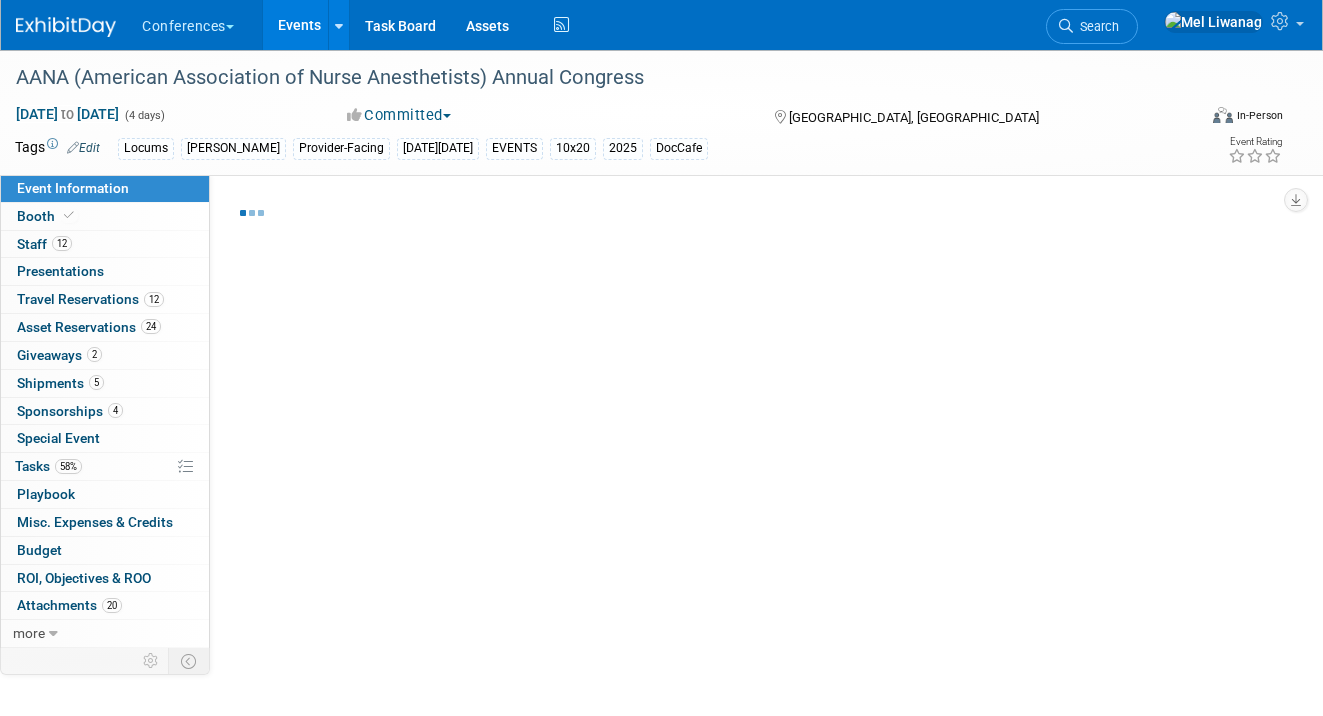 select on "[PERSON_NAME]" 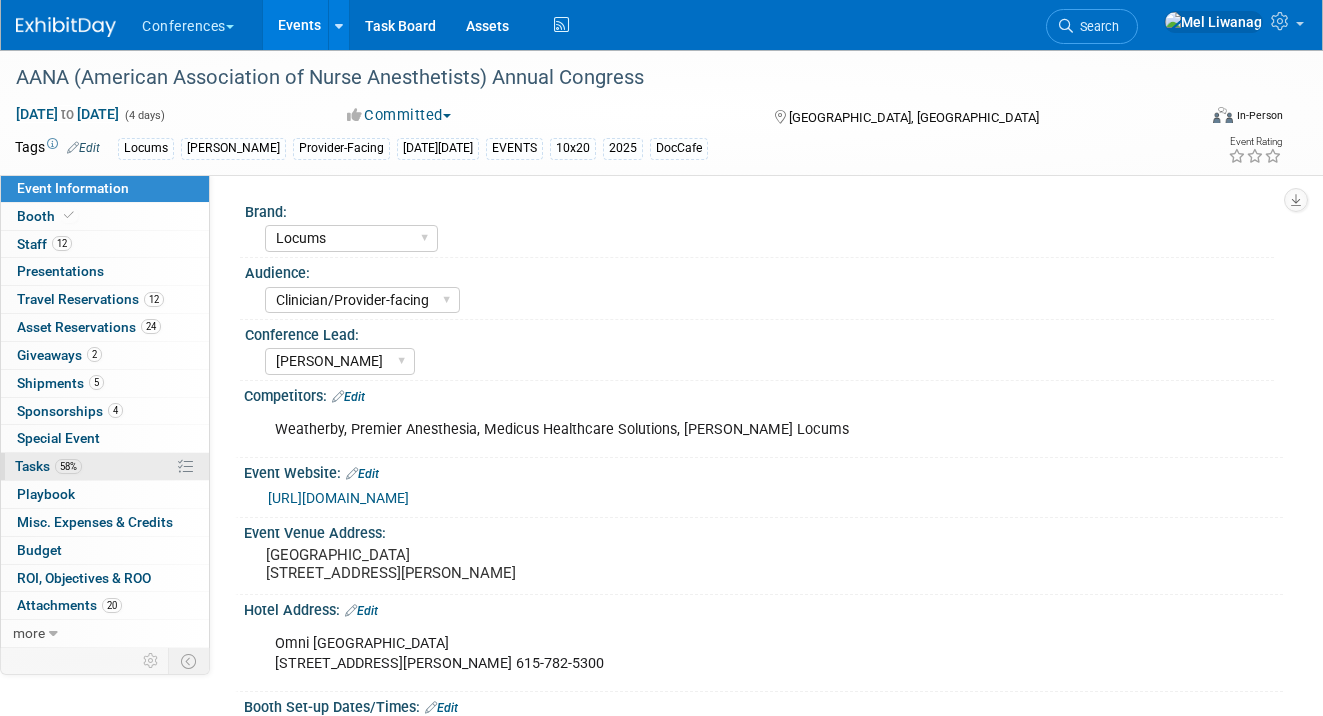 click on "Tasks 58%" at bounding box center (48, 466) 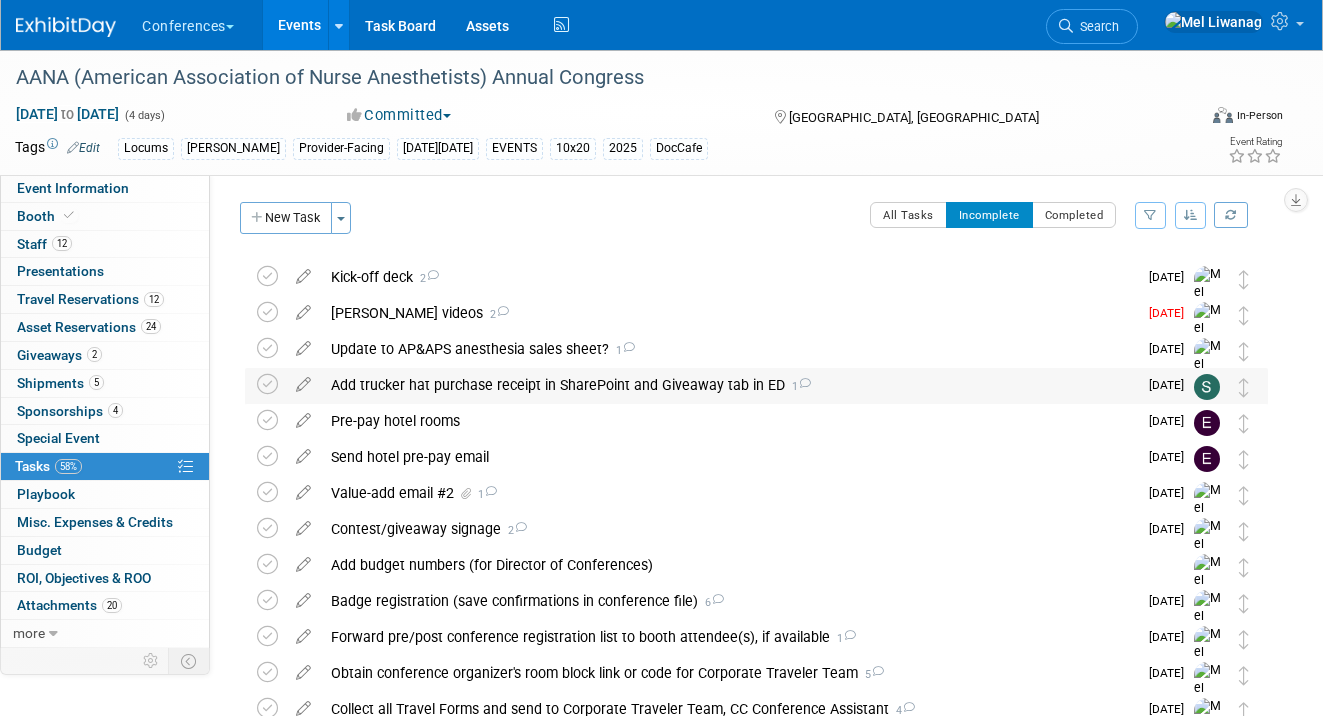 click on "Add trucker hat purchase receipt in SharePoint and Giveaway tab in ED
1" at bounding box center (729, 385) 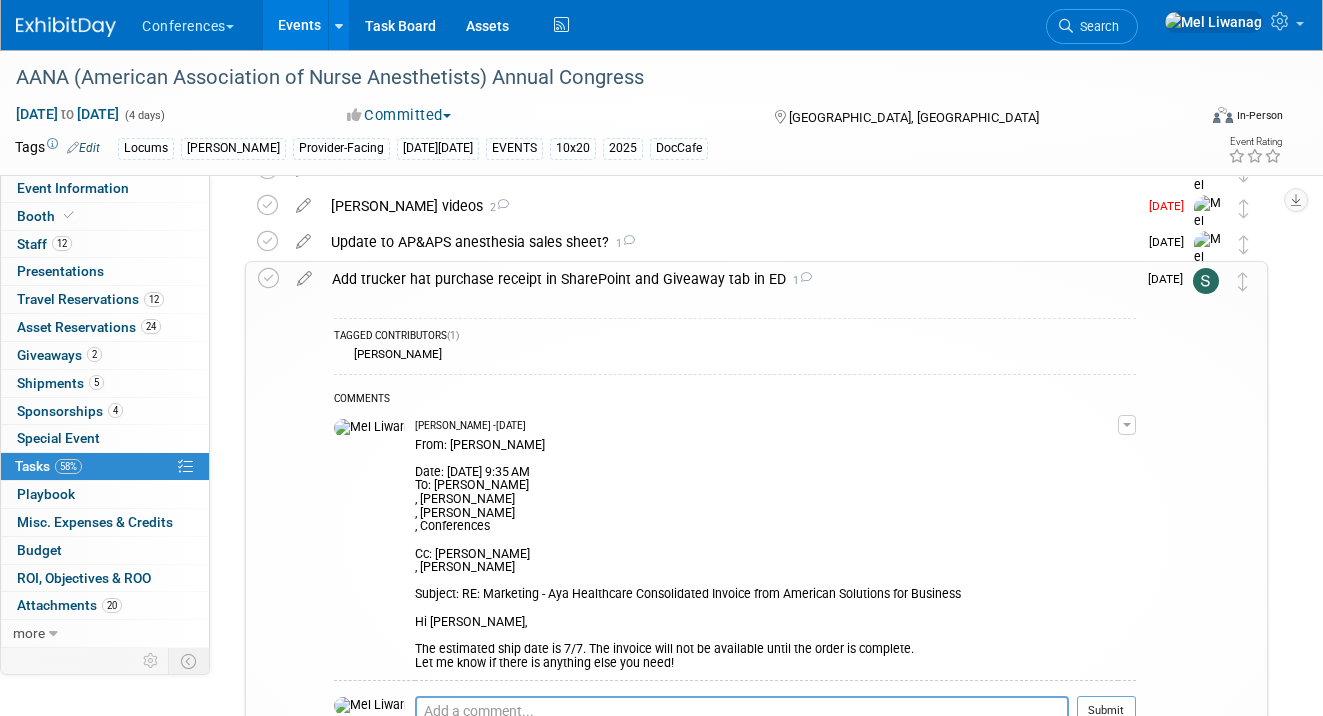 scroll, scrollTop: 188, scrollLeft: 0, axis: vertical 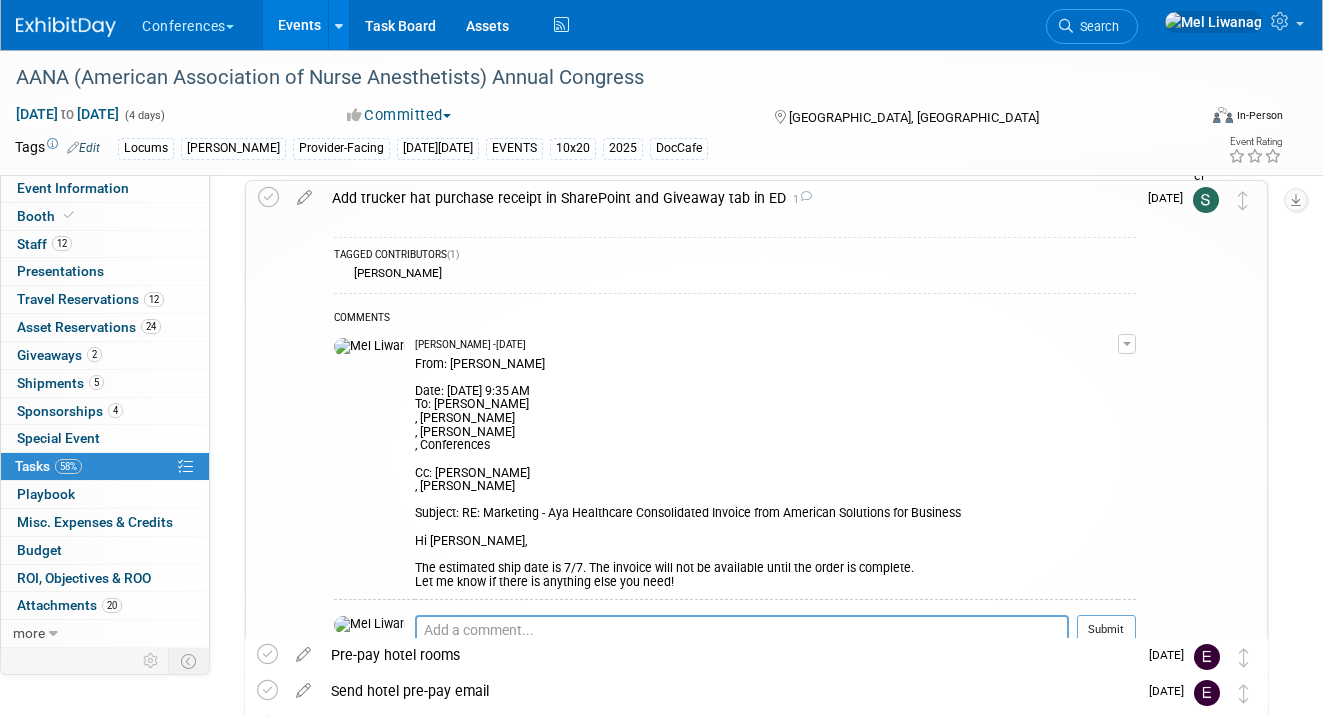 click on "Pro tip: Press Ctrl-Enter to submit comment." at bounding box center (742, 652) 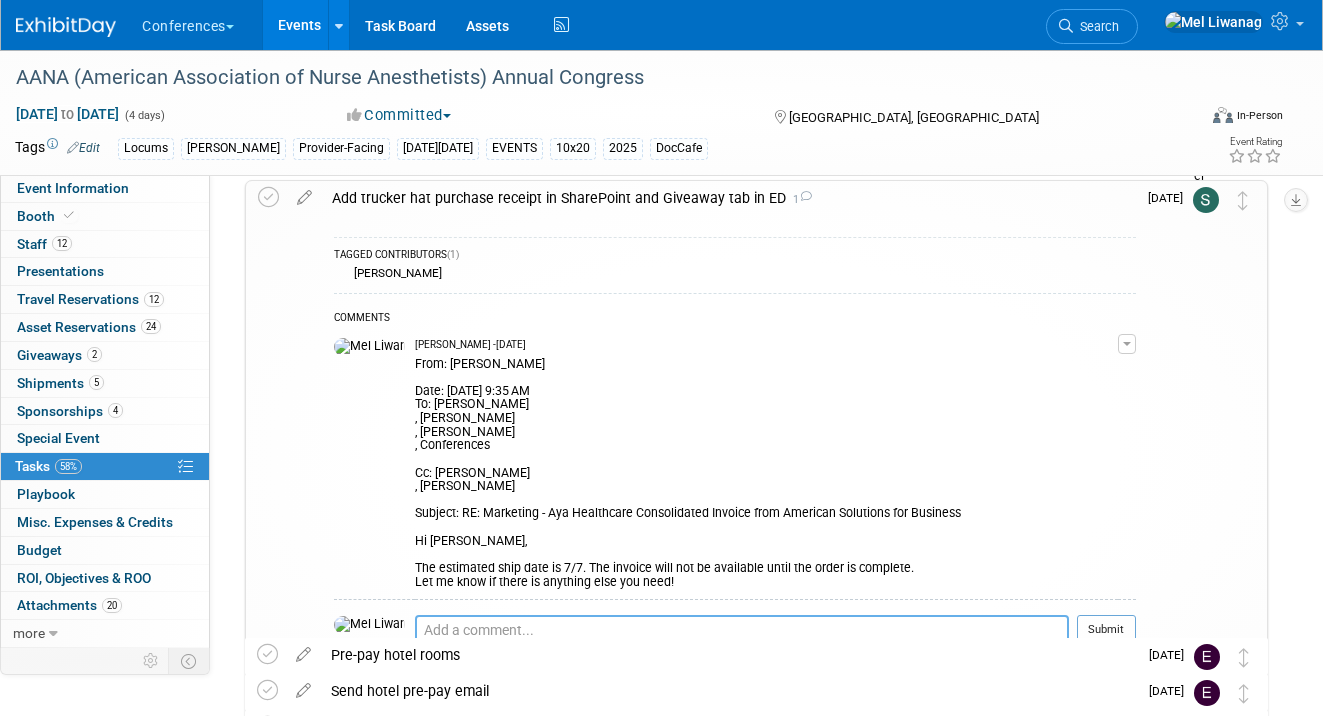 click at bounding box center (742, 630) 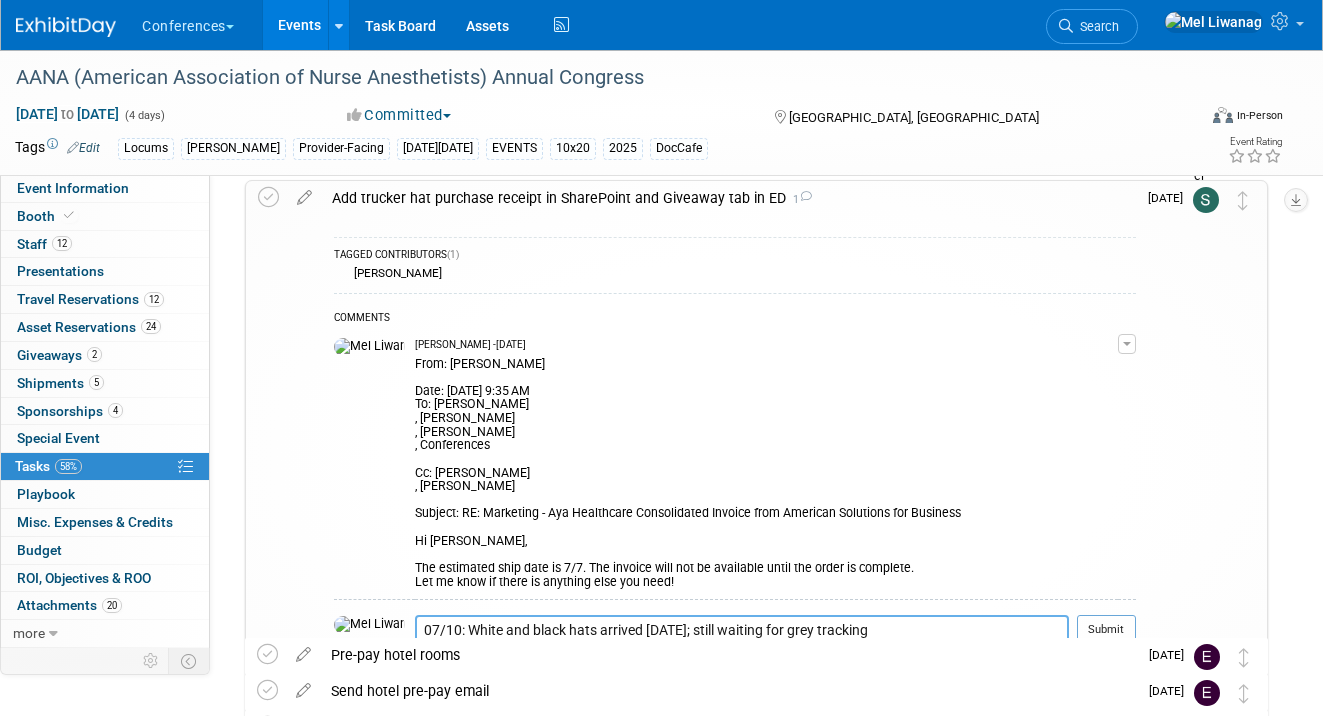 click on "07/10: White and black hats arrived on Tuesday; still waiting for grey tracking" at bounding box center (742, 630) 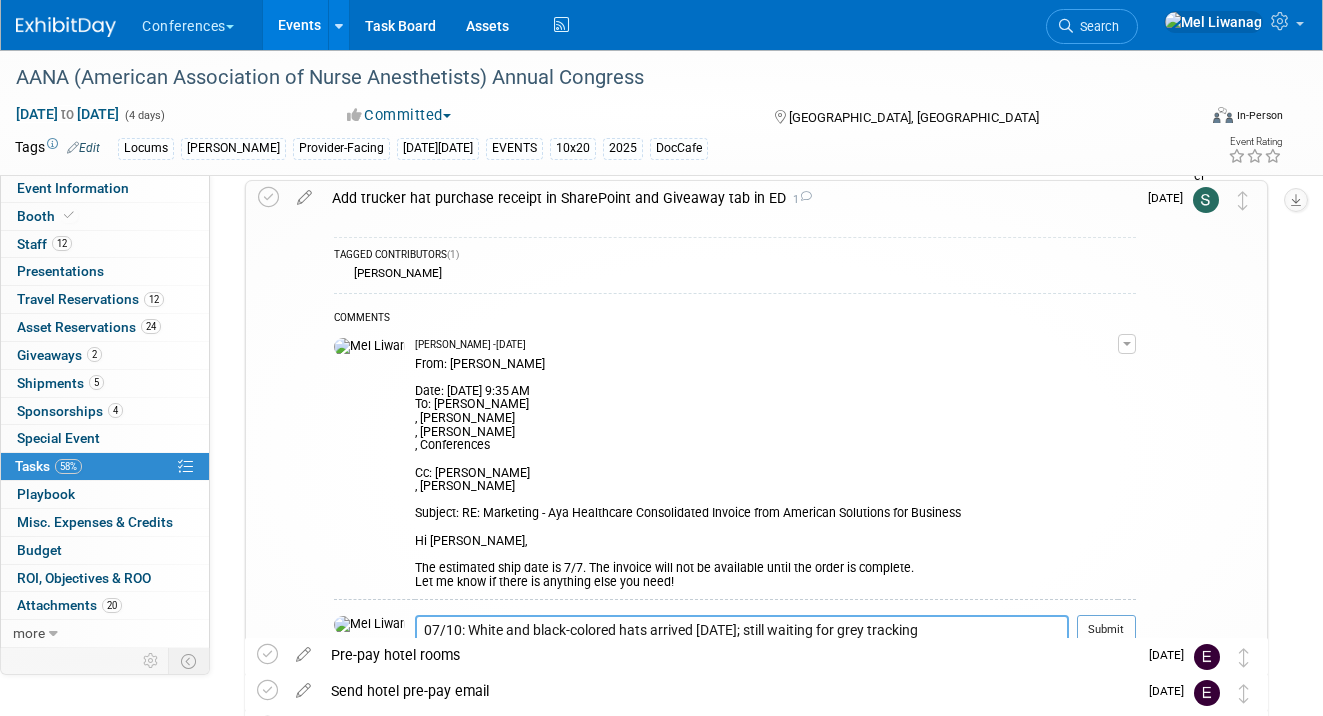 click on "07/10: White and black-colored hats arrived on Tuesday; still waiting for grey tracking" at bounding box center (742, 630) 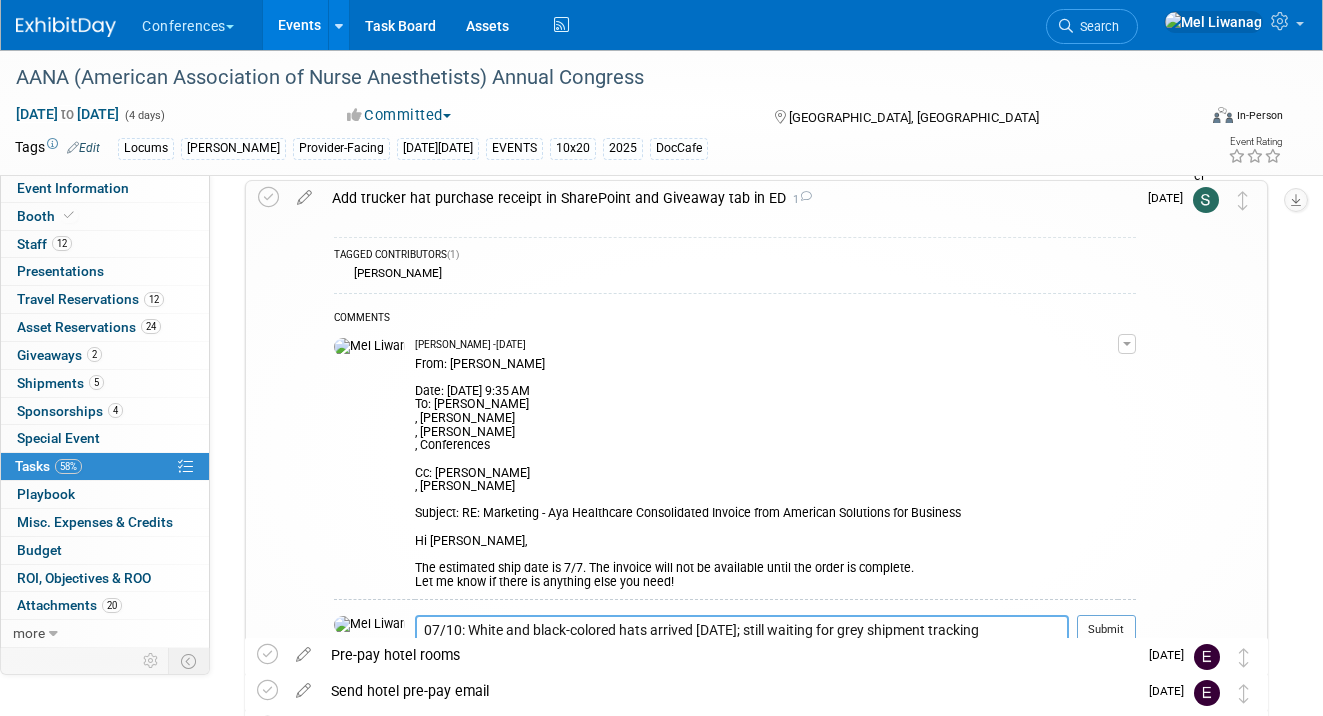 type on "07/10: White and black-colored hats arrived on Tuesday; still waiting for grey shipment tracking" 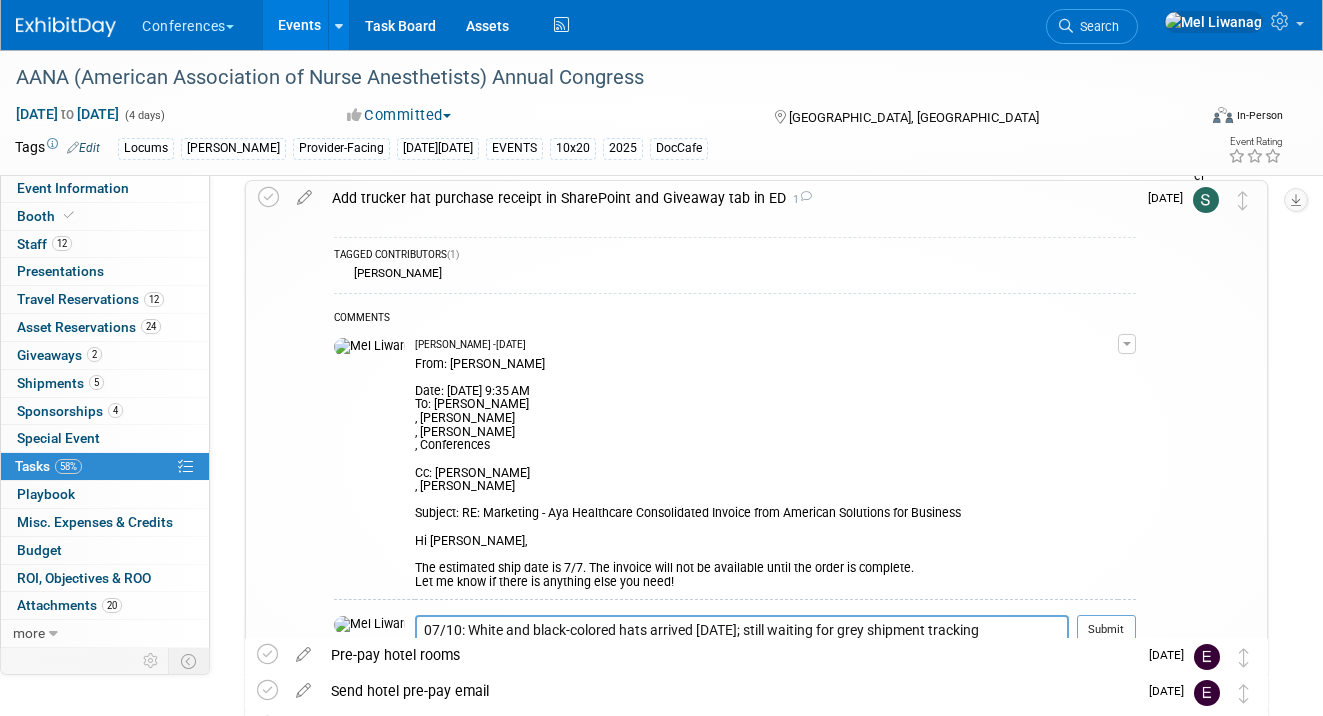 click on "Submit" at bounding box center [1102, 638] 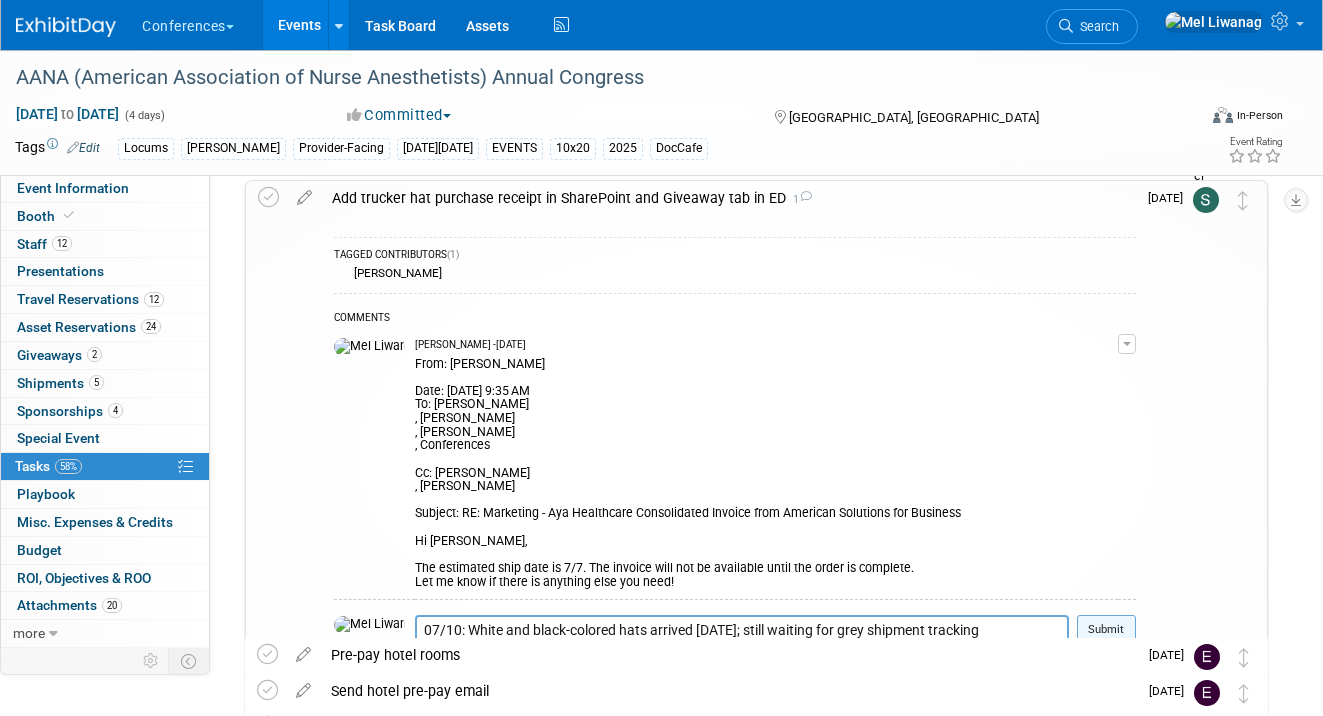 click on "Submit" at bounding box center [1106, 630] 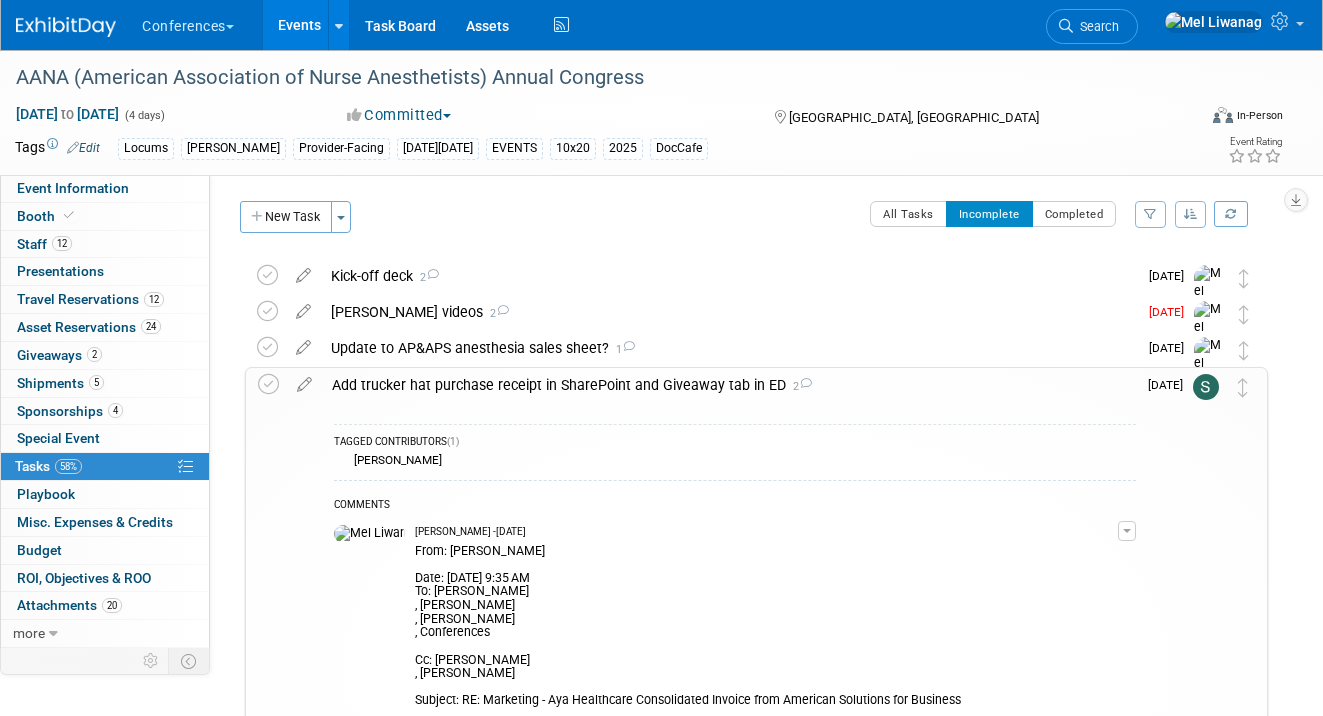 scroll, scrollTop: 0, scrollLeft: 0, axis: both 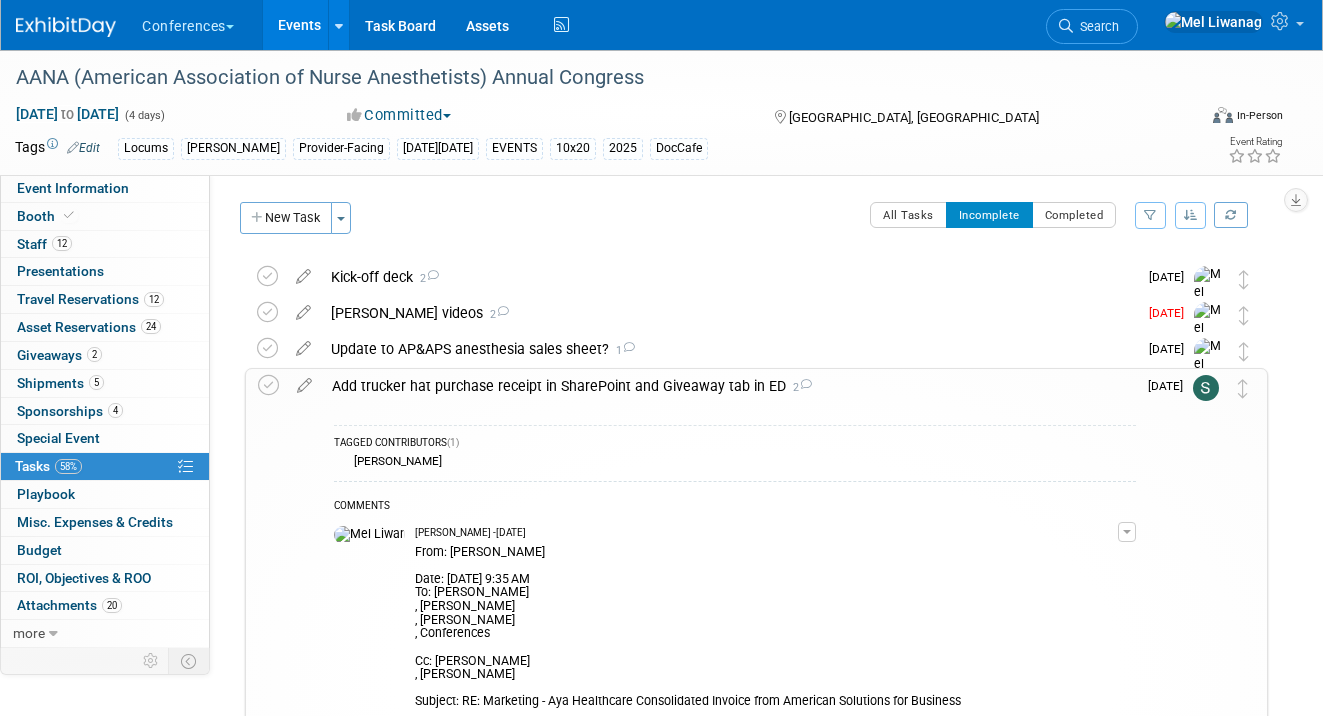 click on "Add trucker hat purchase receipt in SharePoint and Giveaway tab in ED
2" at bounding box center (729, 386) 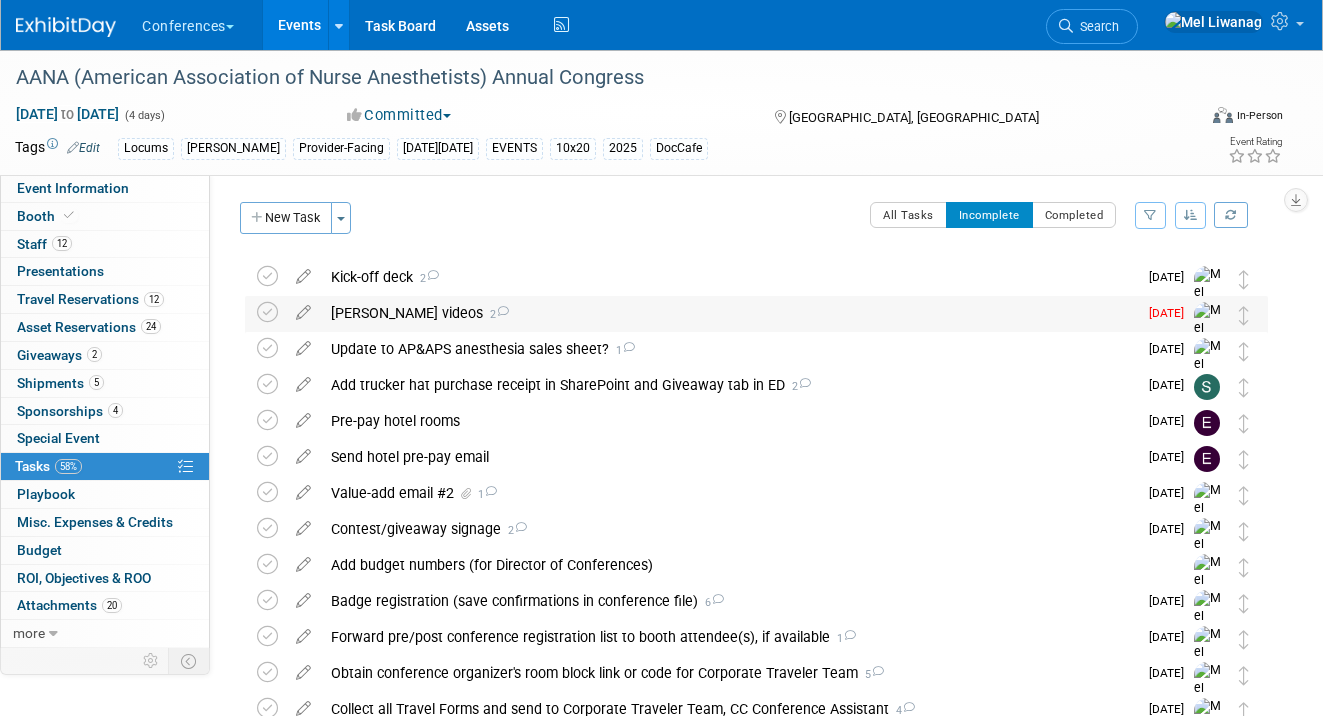 click on "Jason Aldean videos
2" at bounding box center (729, 313) 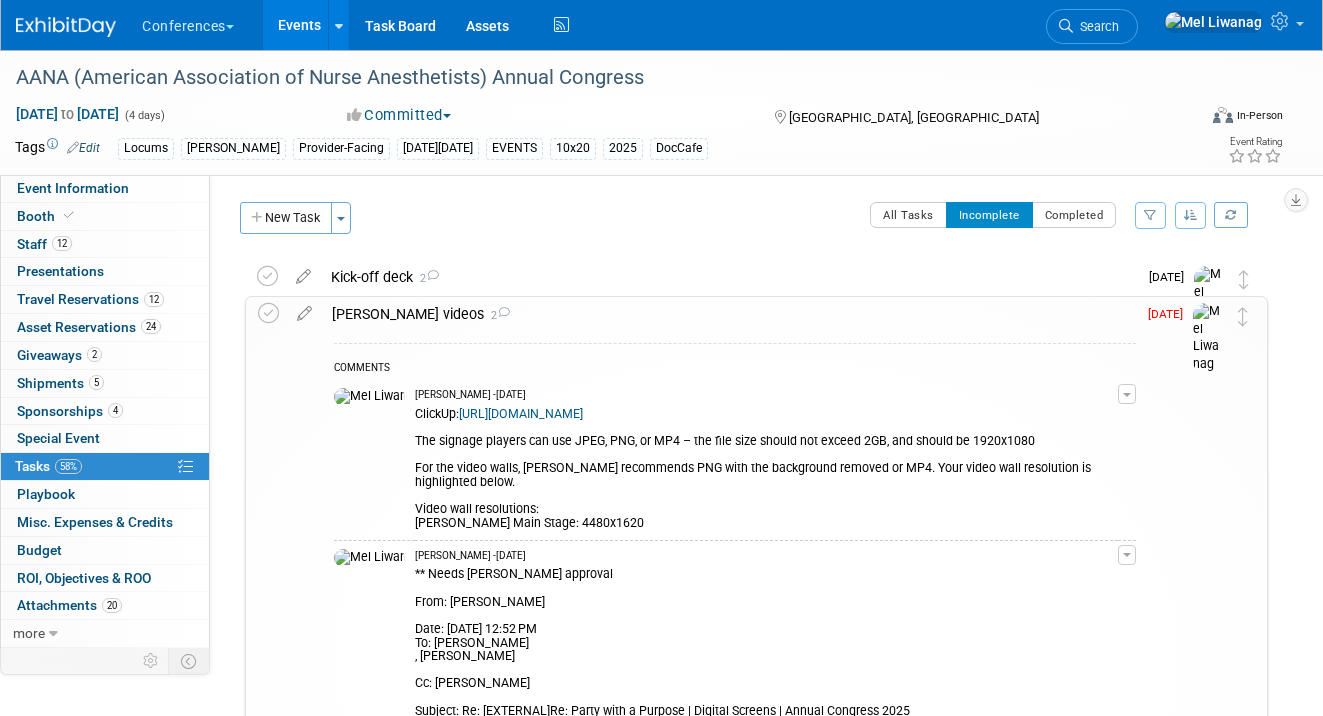 click on "Jason Aldean videos
2" at bounding box center (729, 314) 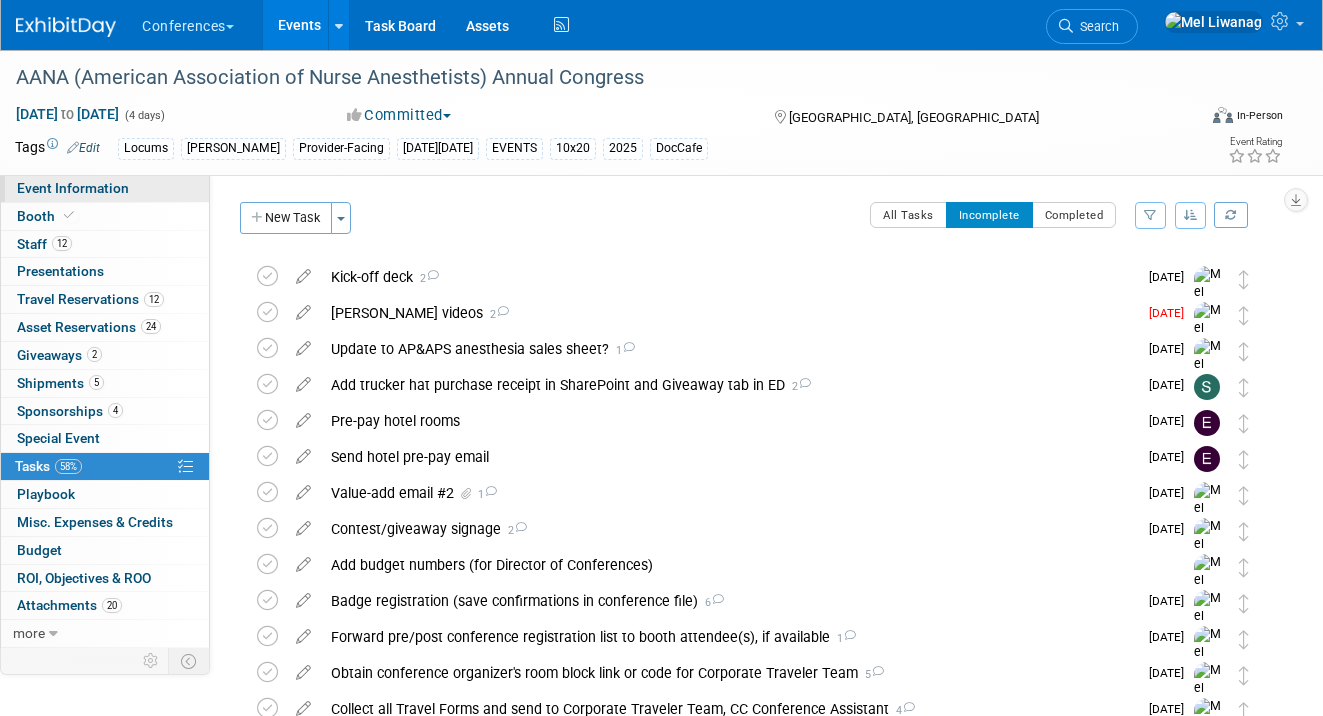 click on "Event Information" at bounding box center (105, 188) 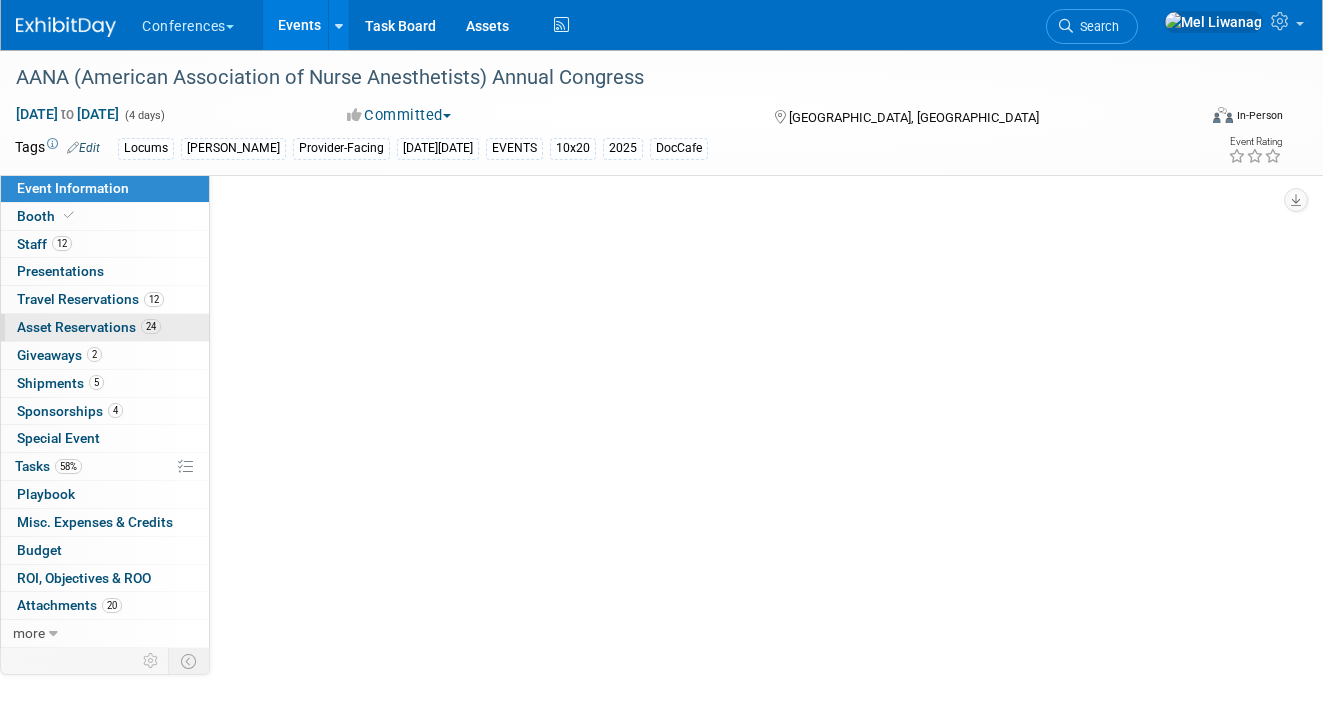 select on "Locums" 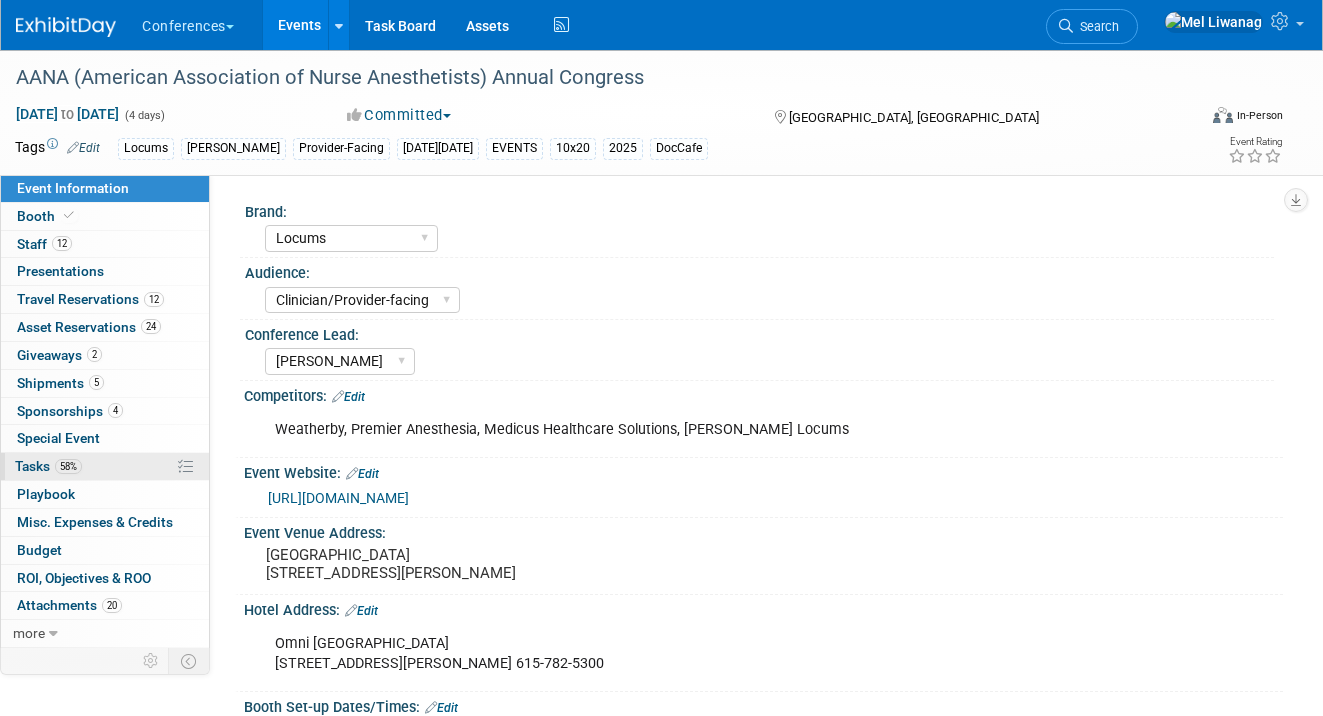click on "58%
Tasks 58%" at bounding box center [105, 466] 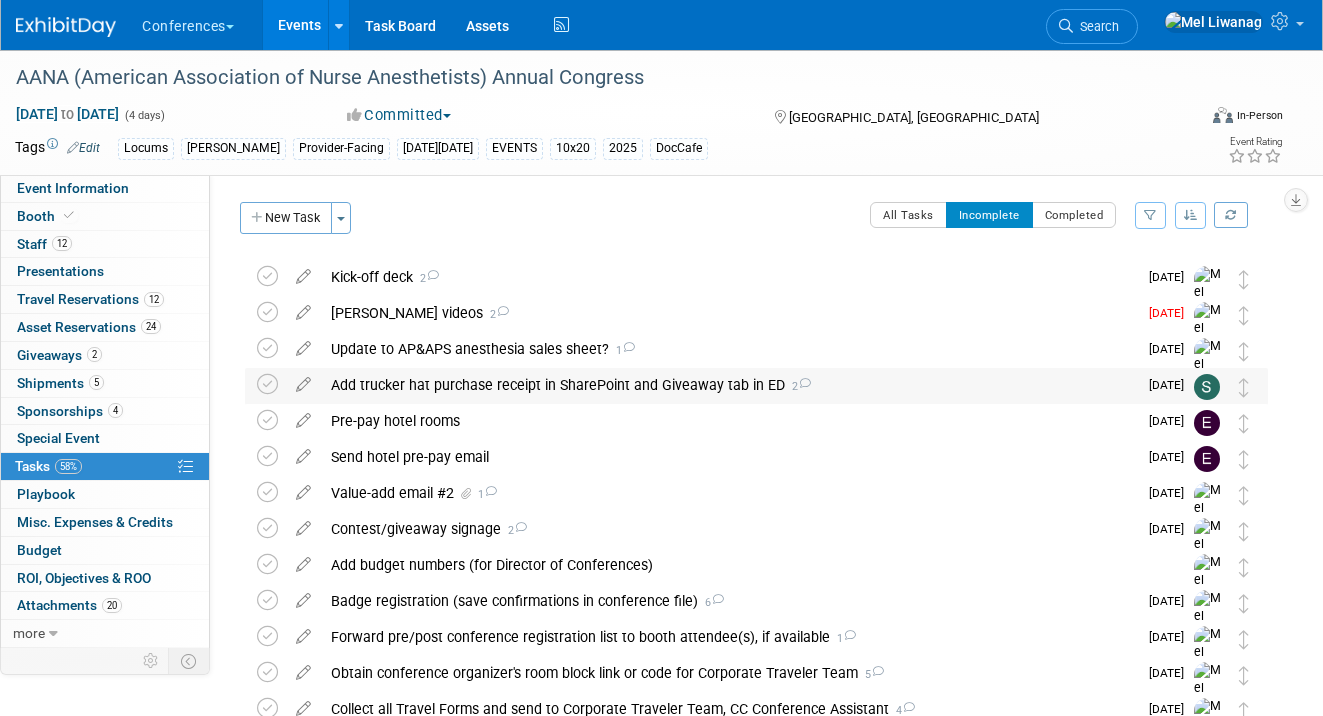 click on "Add trucker hat purchase receipt in SharePoint and Giveaway tab in ED
2" at bounding box center [729, 385] 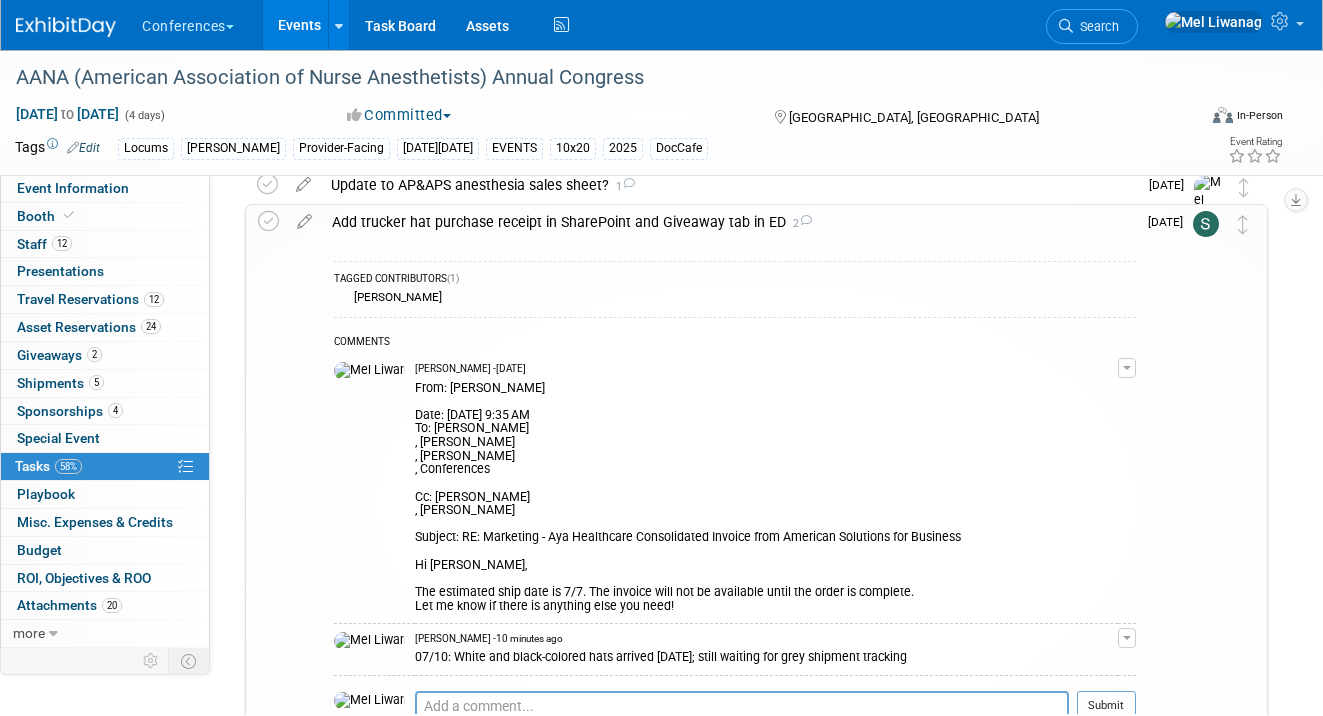 scroll, scrollTop: 162, scrollLeft: 0, axis: vertical 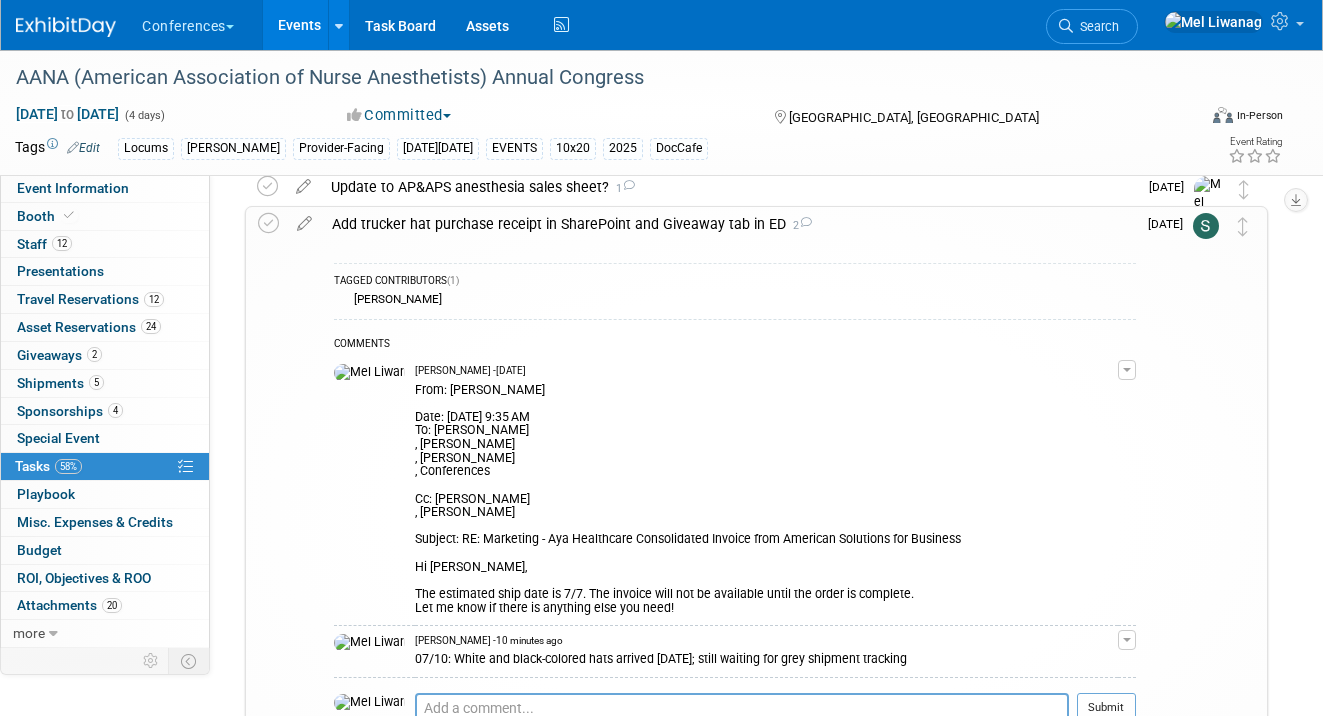 click on "Add trucker hat purchase receipt in SharePoint and Giveaway tab in ED
2" at bounding box center (729, 224) 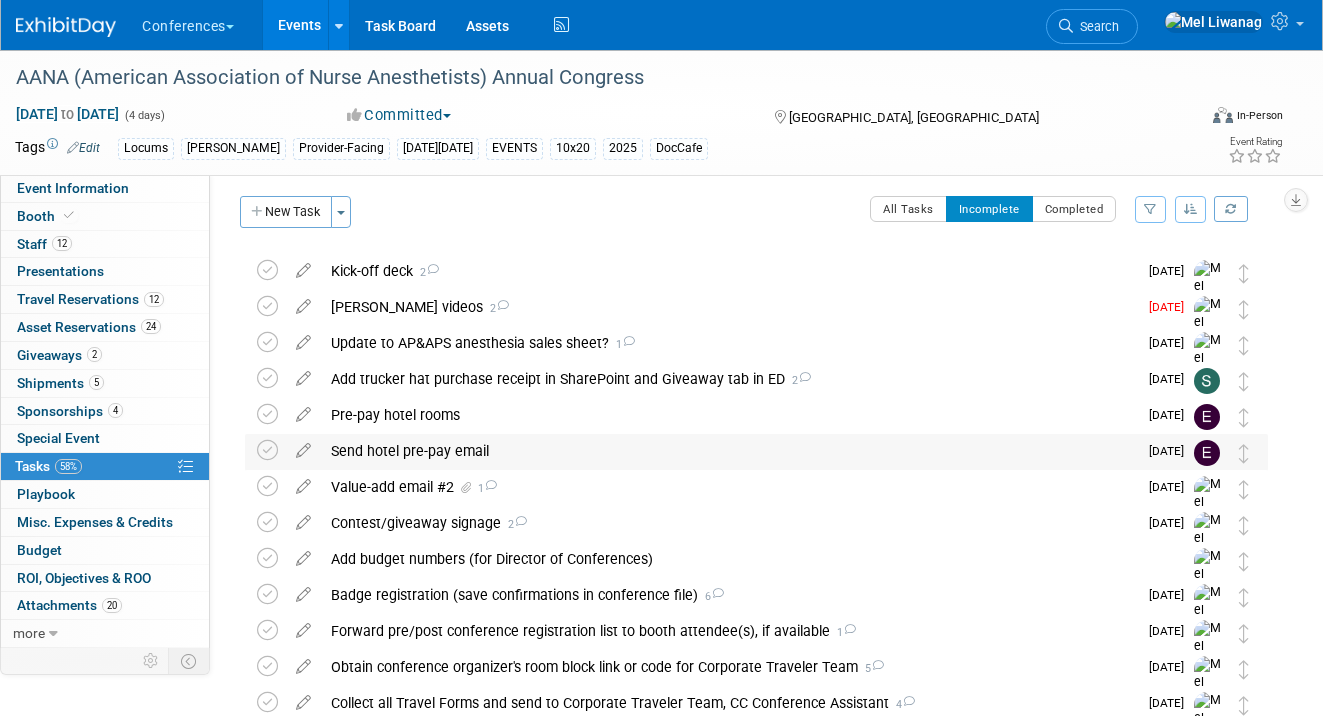 scroll, scrollTop: 0, scrollLeft: 0, axis: both 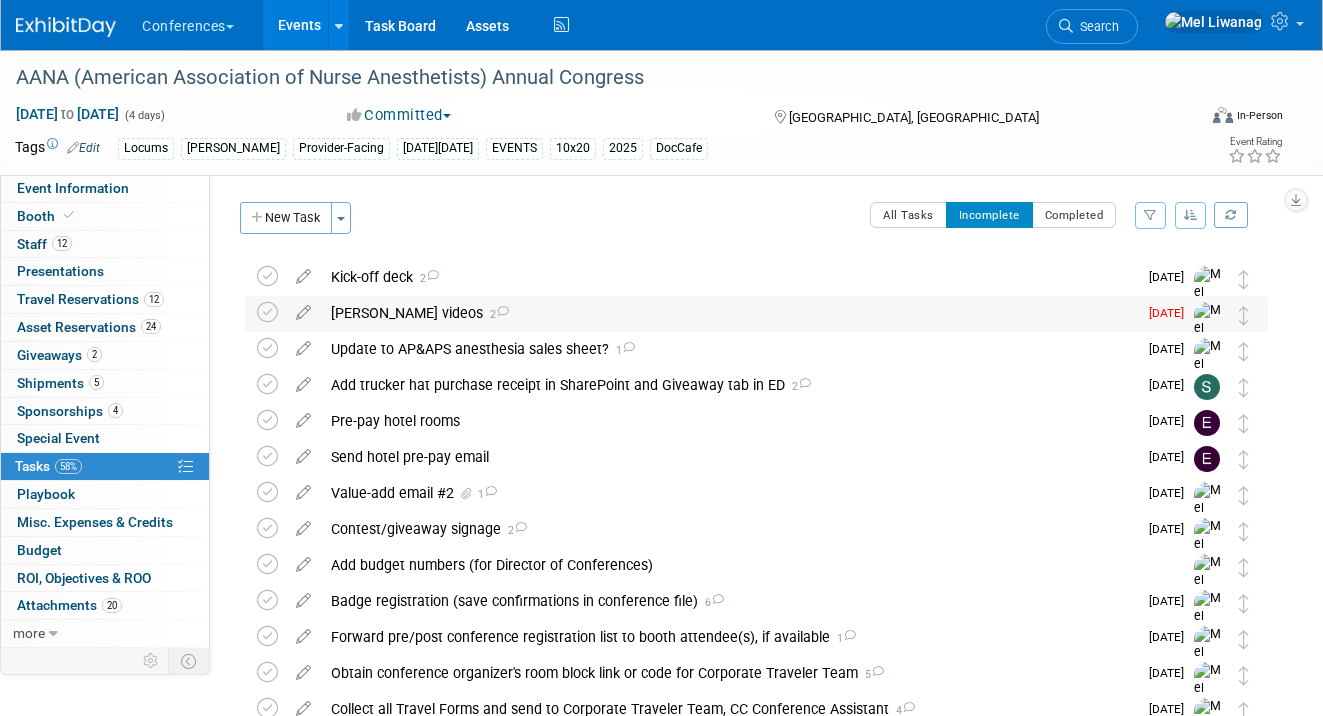 click on "Jason Aldean videos
2" at bounding box center [729, 313] 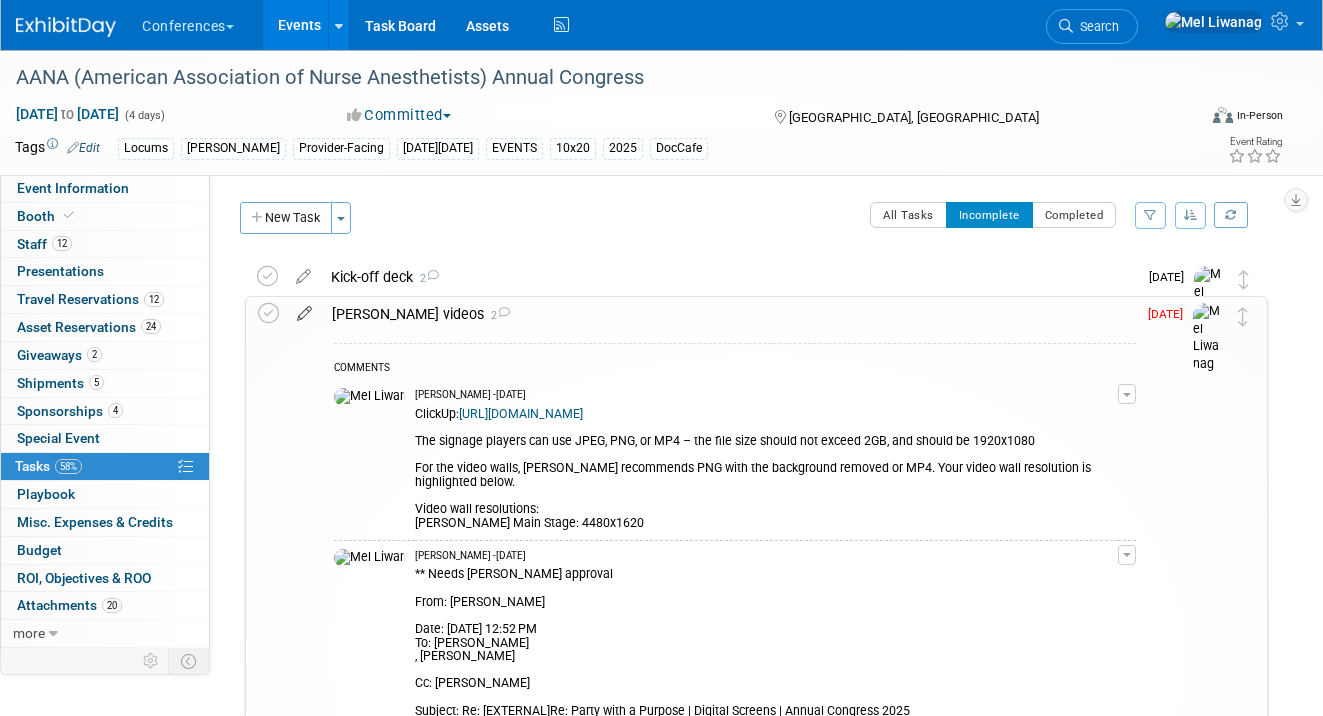 click at bounding box center [304, 309] 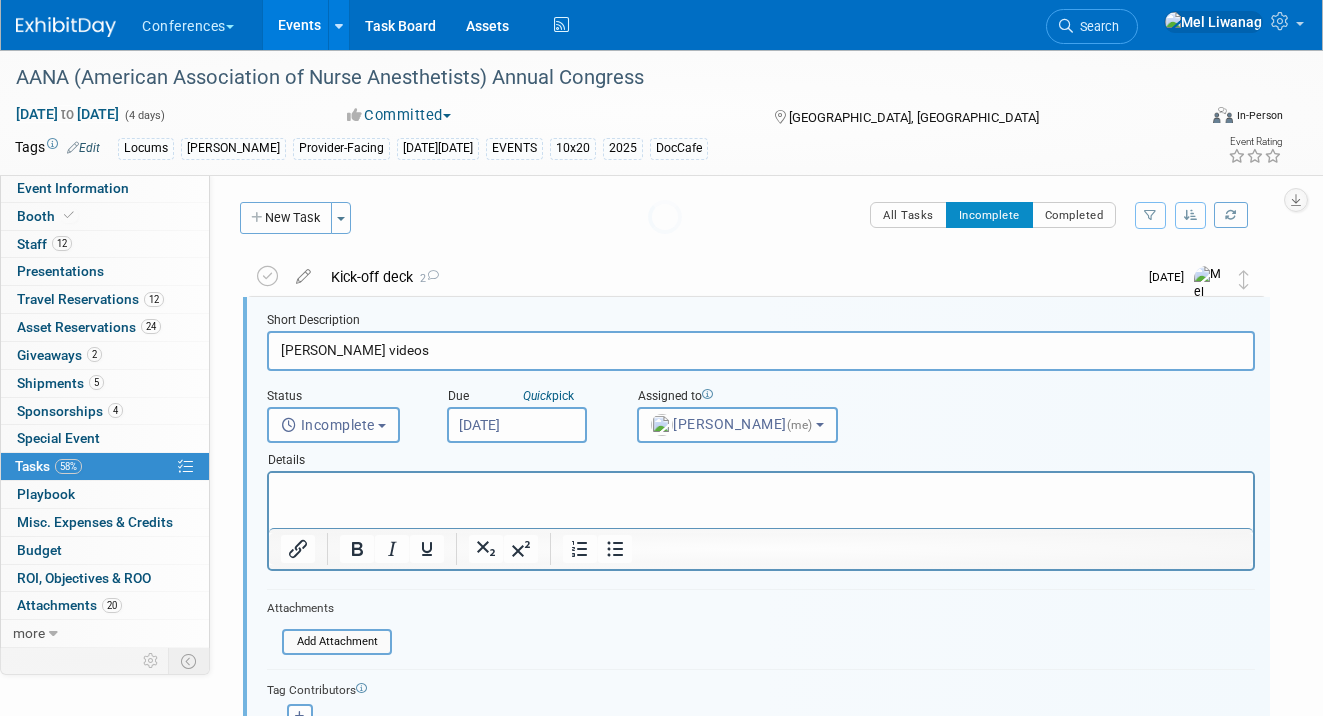 scroll, scrollTop: 4, scrollLeft: 0, axis: vertical 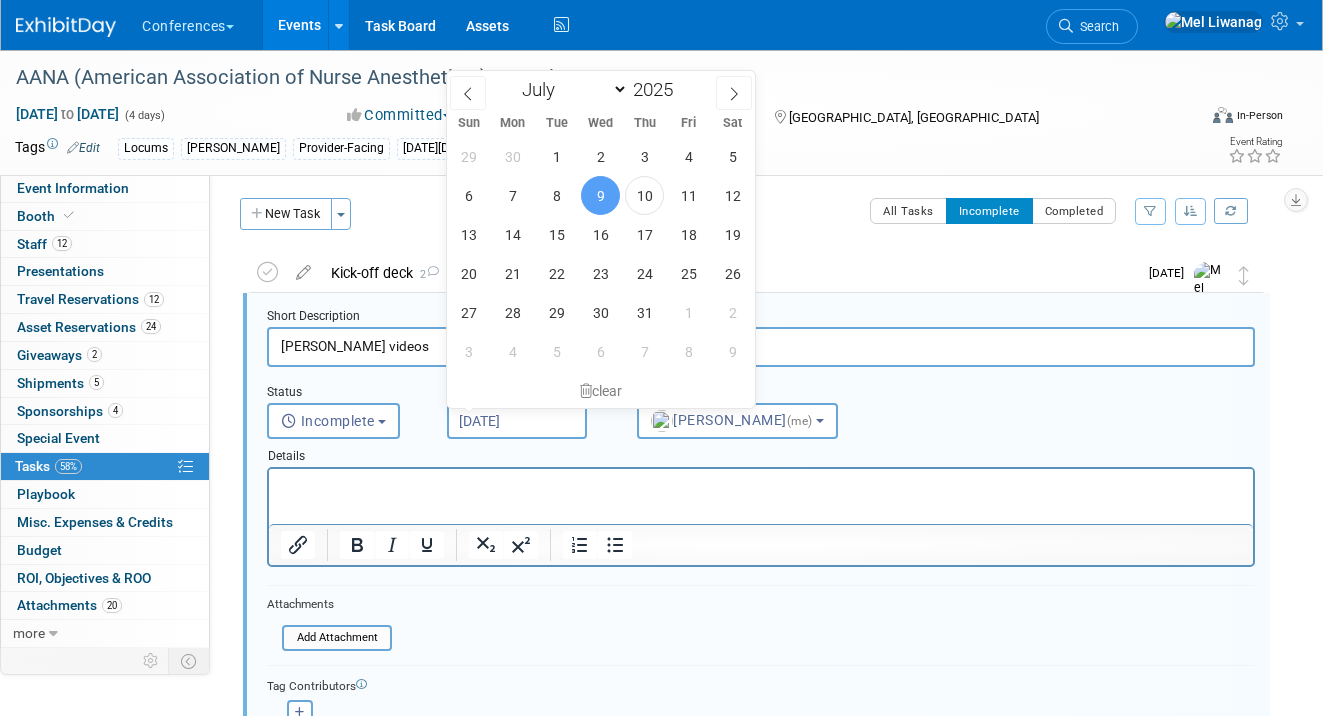 click on "Jul 9, 2025" at bounding box center [517, 421] 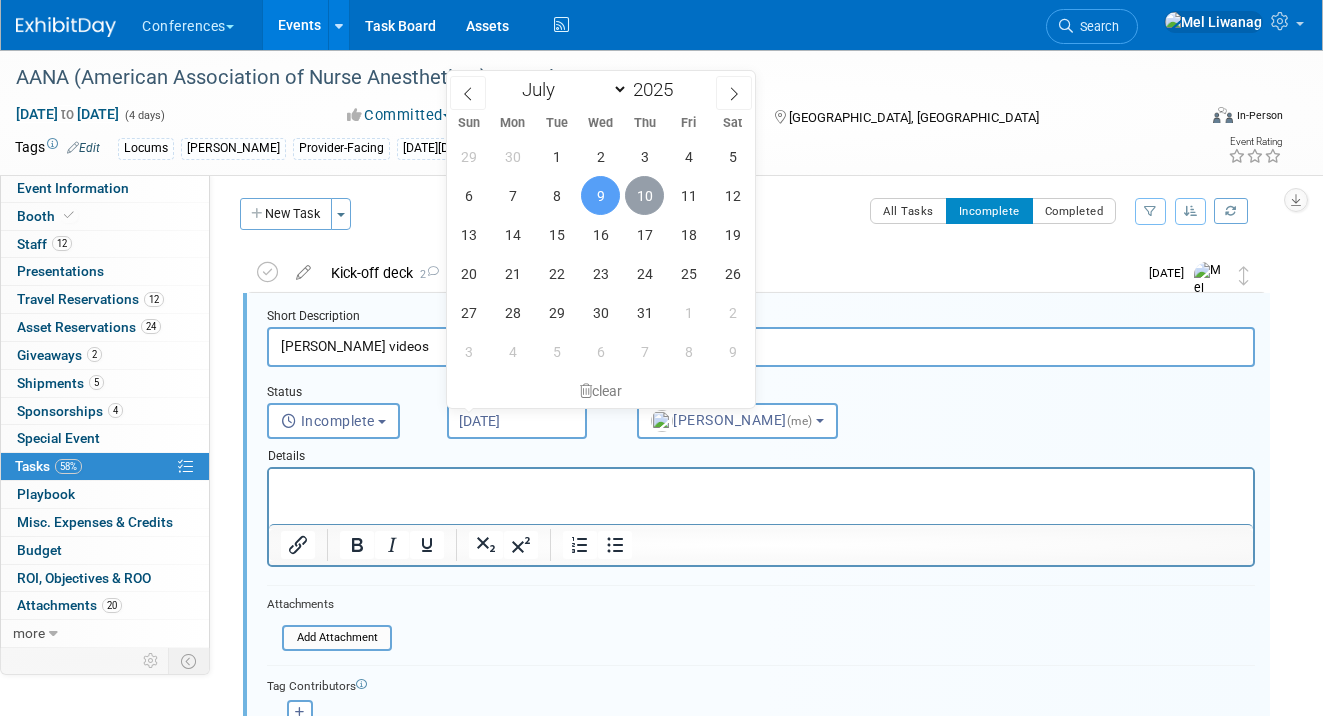 click on "10" at bounding box center [644, 195] 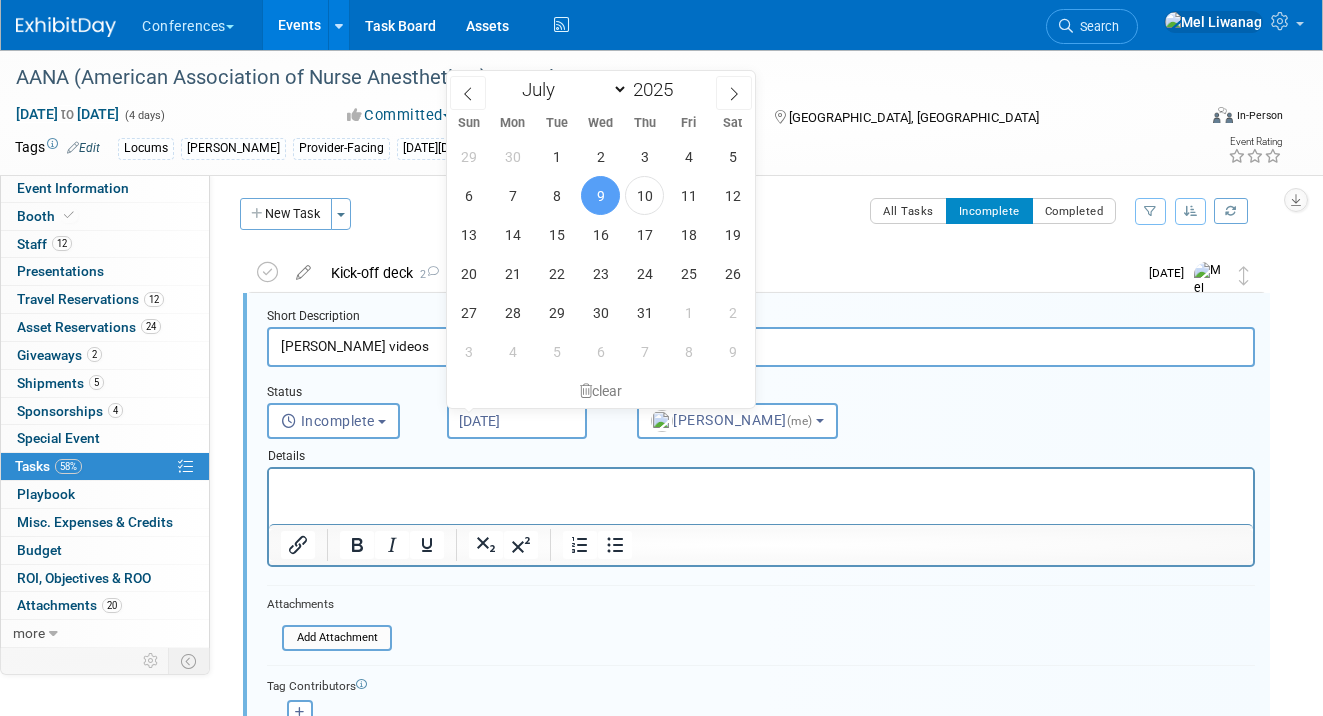 type on "Jul 10, 2025" 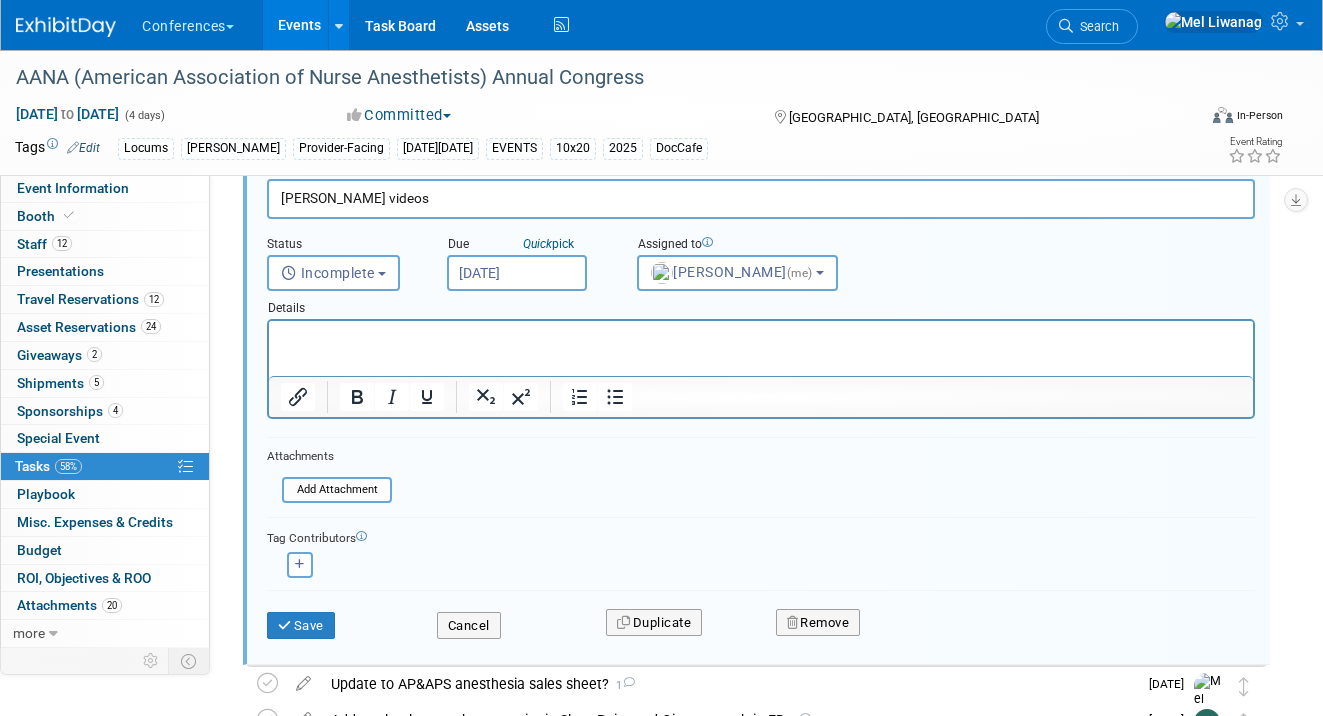 scroll, scrollTop: 401, scrollLeft: 0, axis: vertical 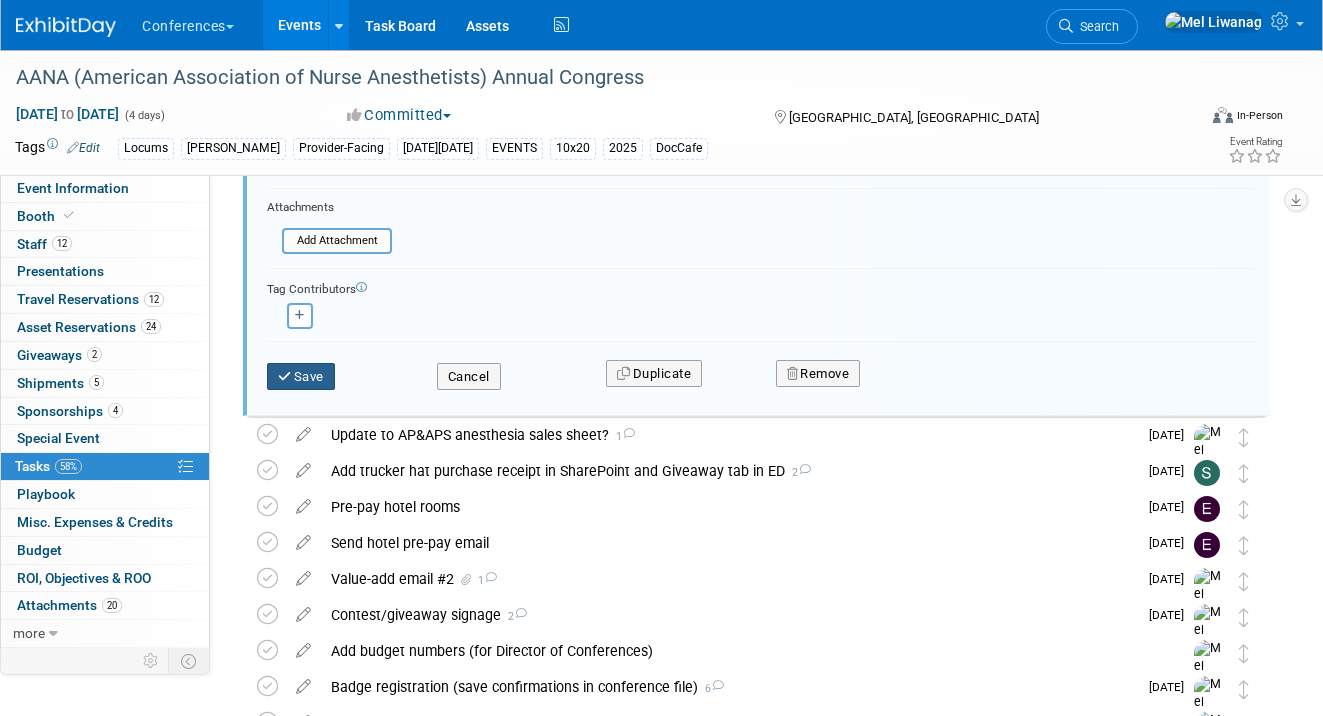 click on "Save" at bounding box center (301, 377) 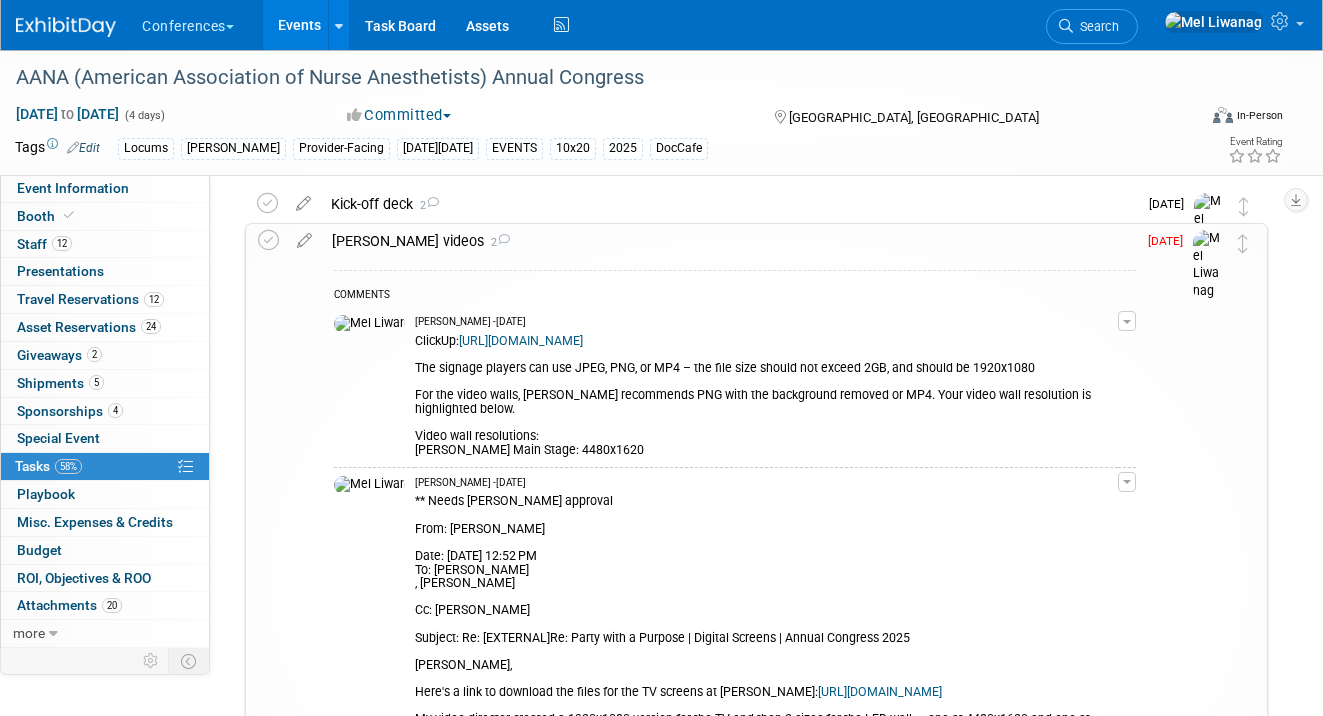 scroll, scrollTop: 67, scrollLeft: 0, axis: vertical 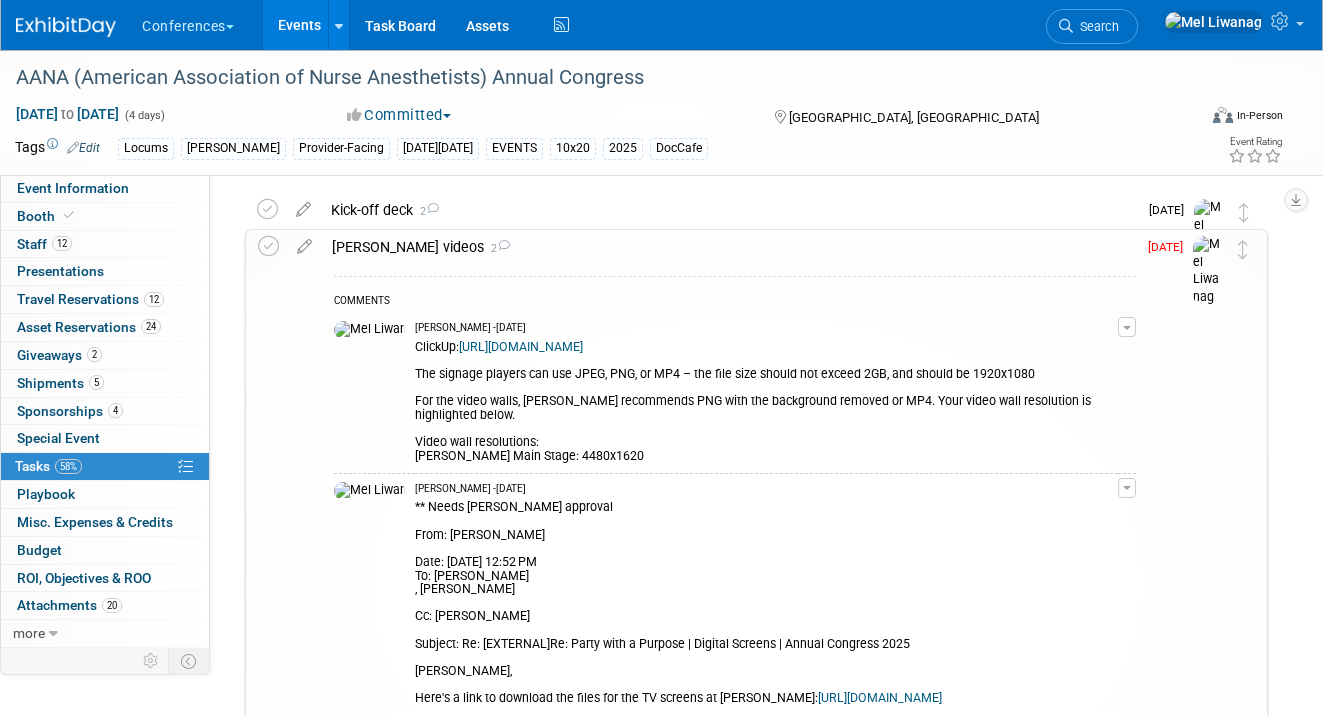 click on "Jason Aldean videos
2" at bounding box center [729, 247] 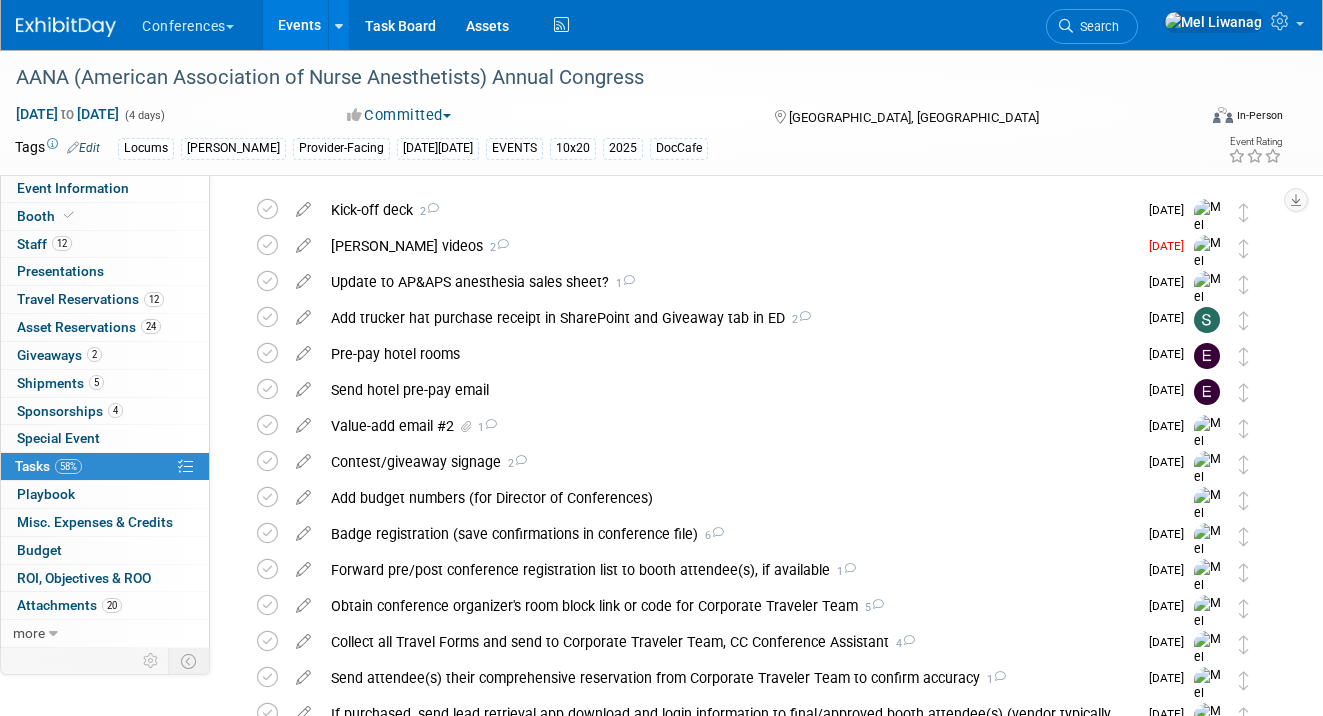 click on "Jason Aldean videos
2" at bounding box center (729, 246) 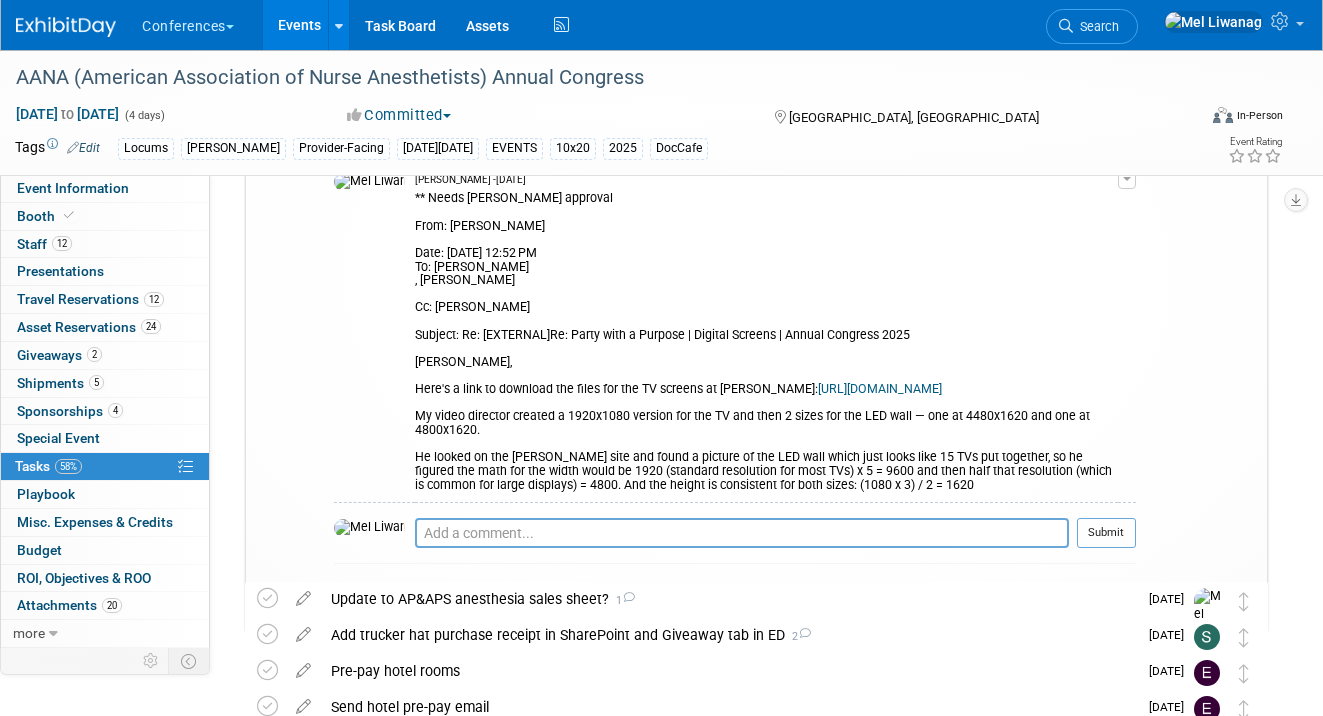 scroll, scrollTop: 397, scrollLeft: 0, axis: vertical 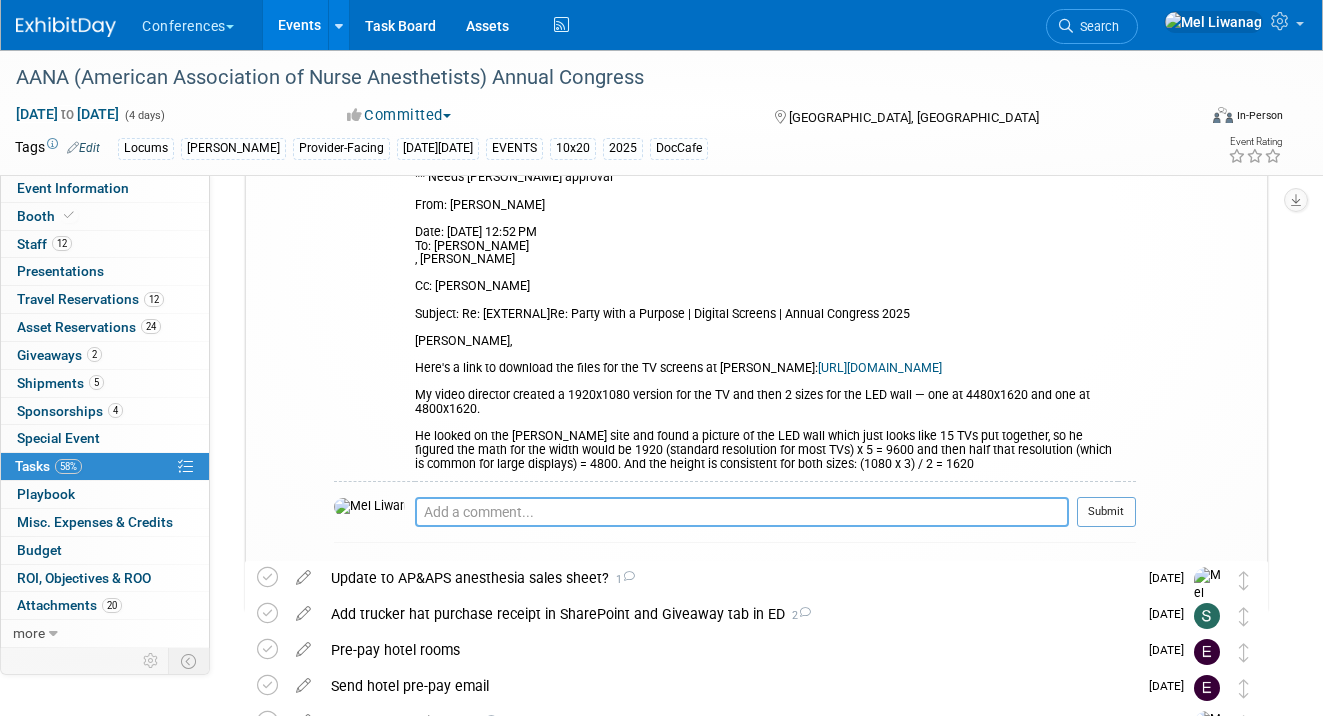 click at bounding box center (742, 512) 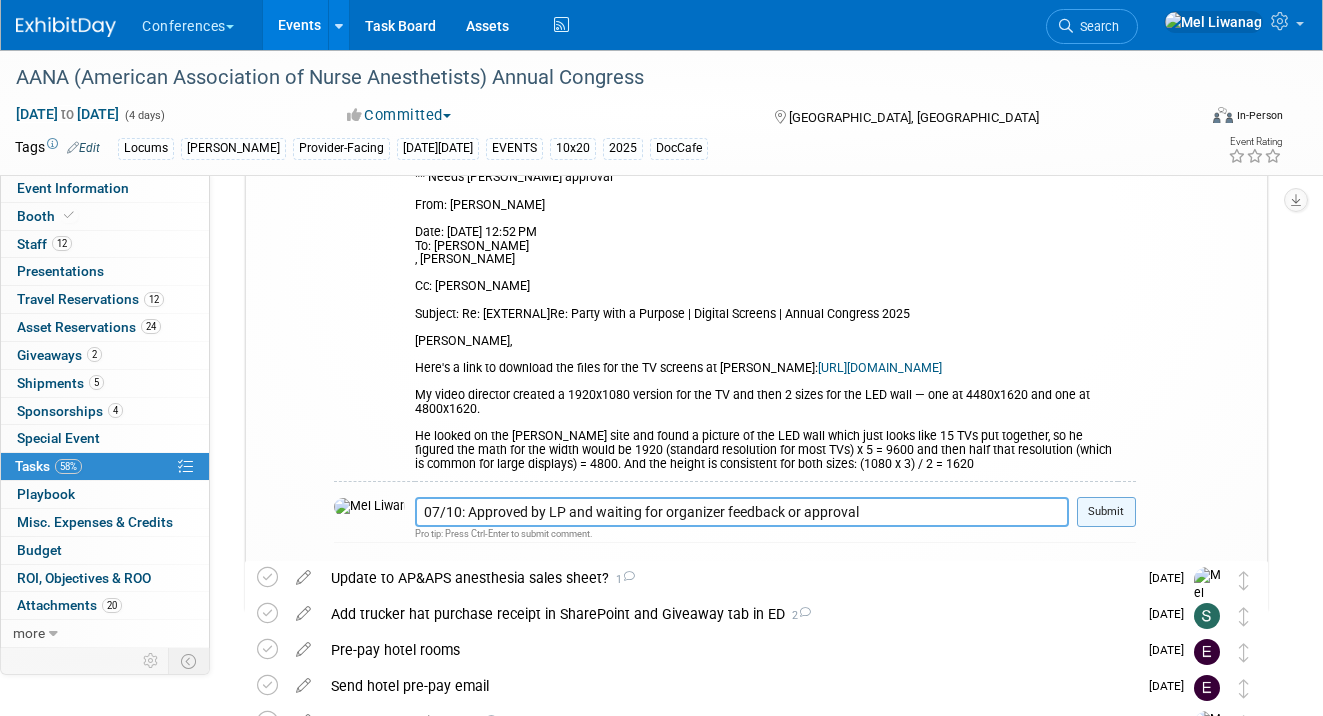 type on "07/10: Approved by LP and waiting for organizer feedback or approval" 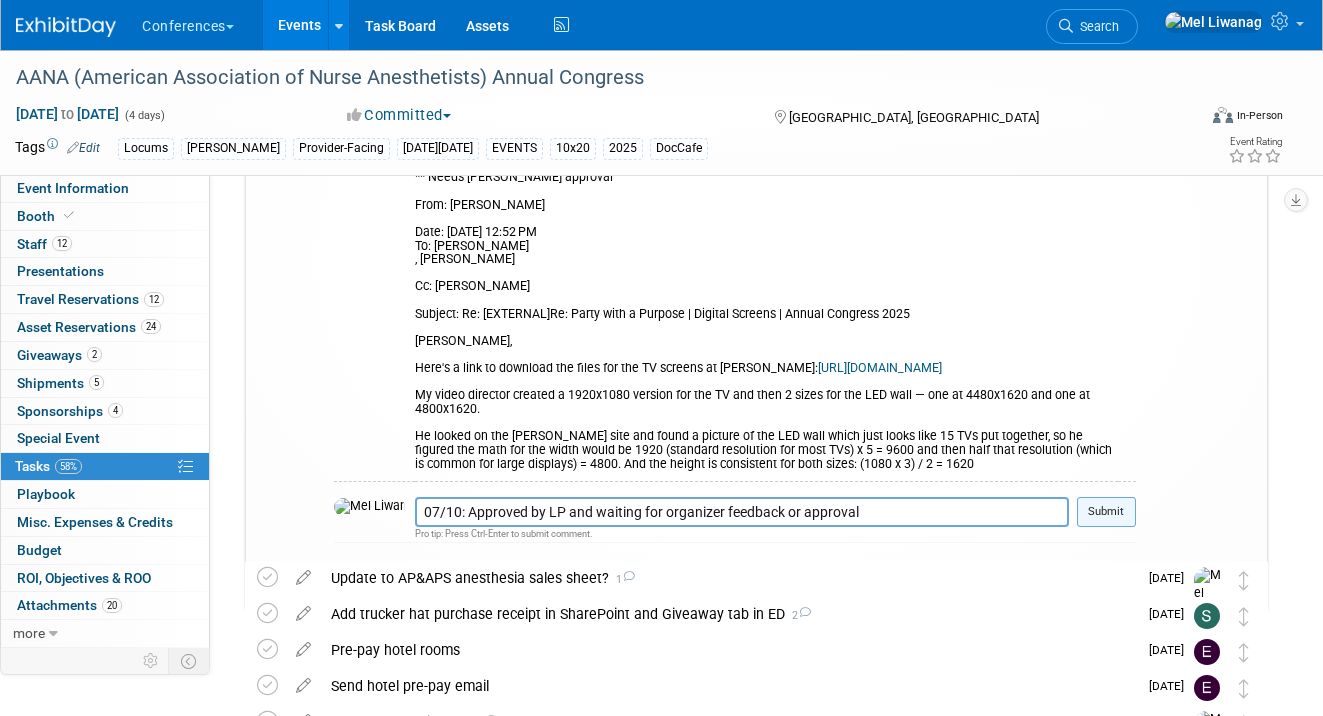 click on "Submit" at bounding box center (1106, 512) 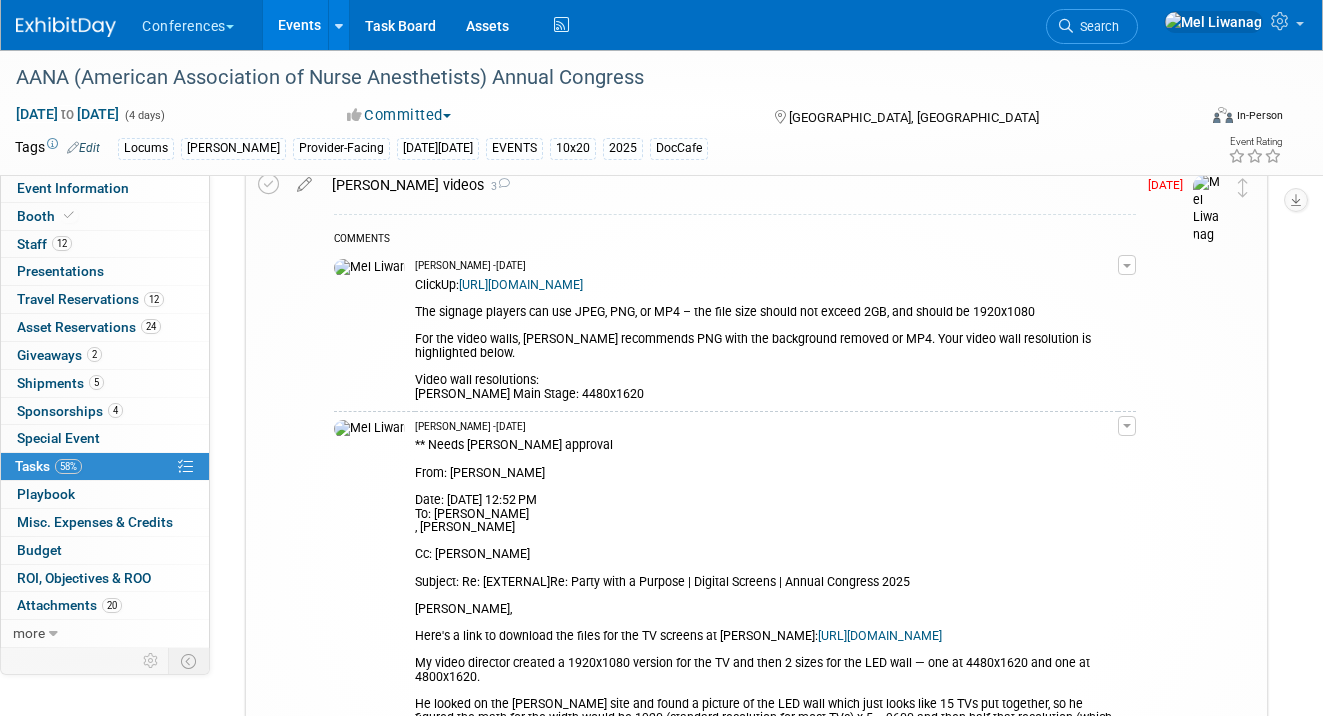 scroll, scrollTop: 0, scrollLeft: 0, axis: both 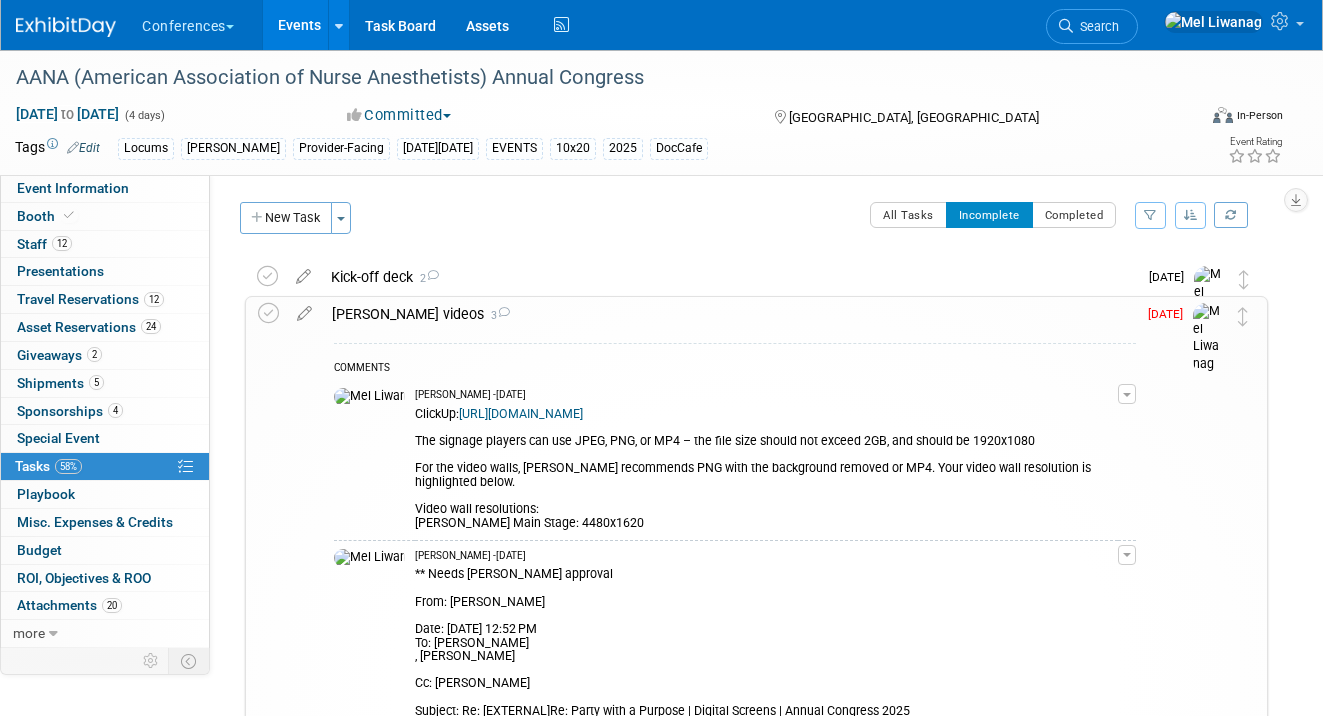 click on "Jason Aldean videos
3" at bounding box center [729, 314] 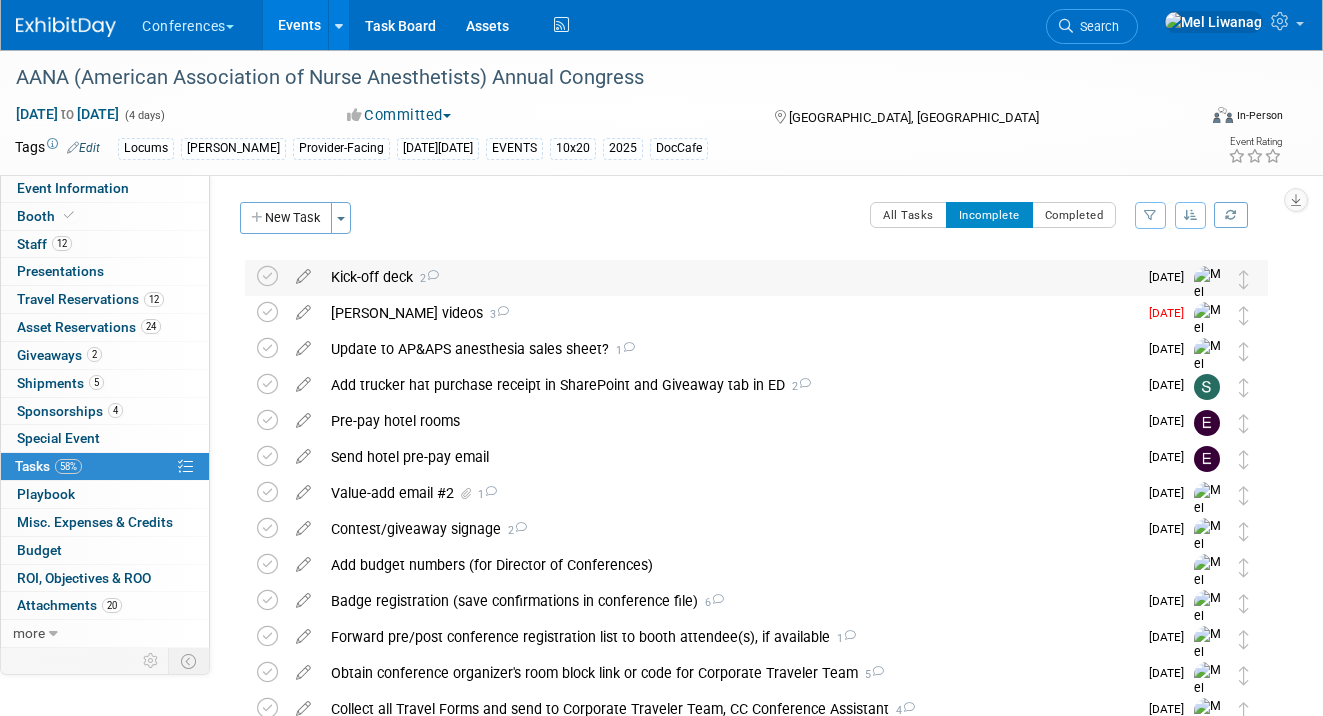 click on "Kick-off deck
2" at bounding box center [729, 277] 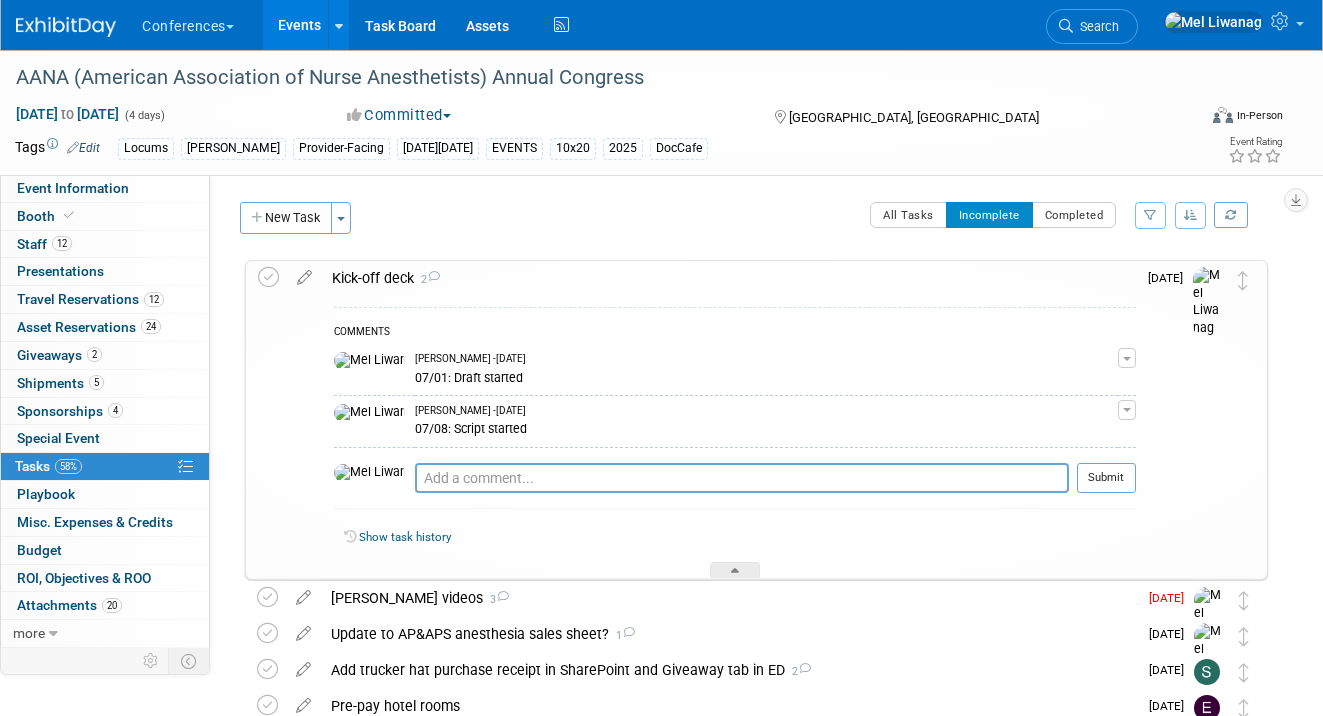 click on "Kick-off deck
2" at bounding box center (729, 278) 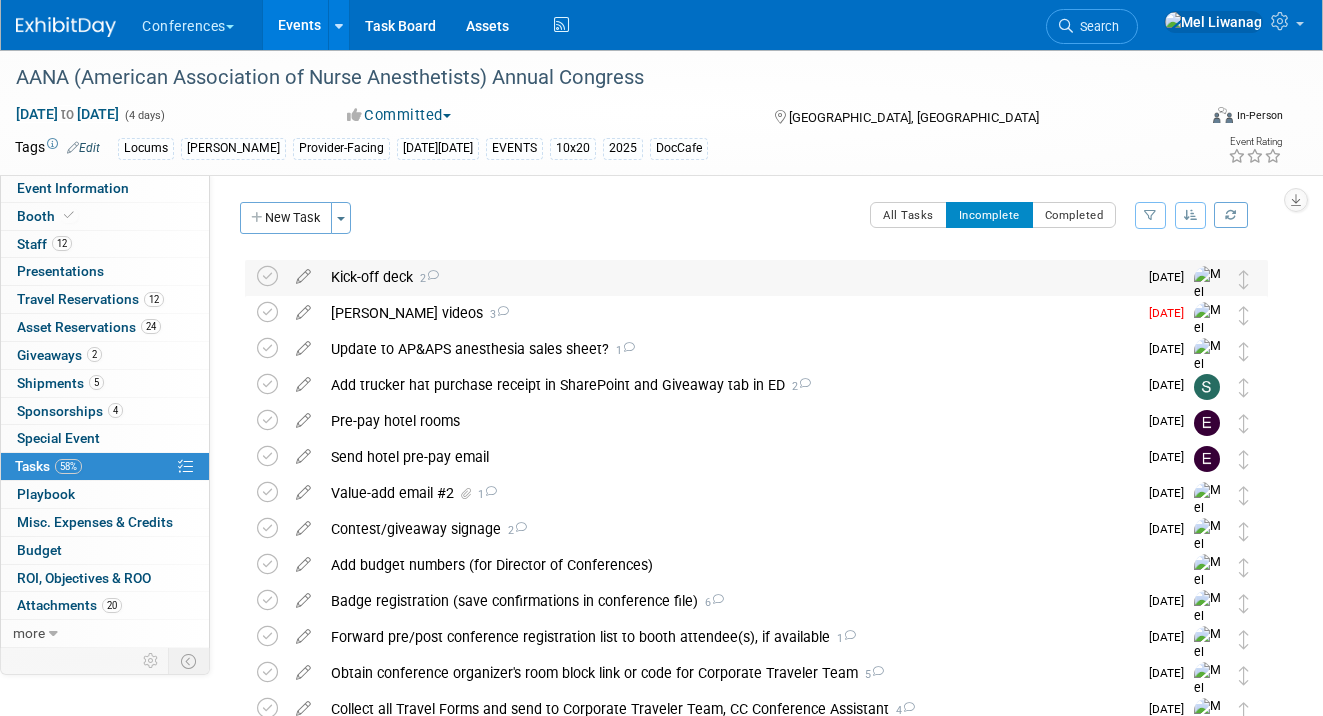 click on "Kick-off deck
2" at bounding box center [729, 277] 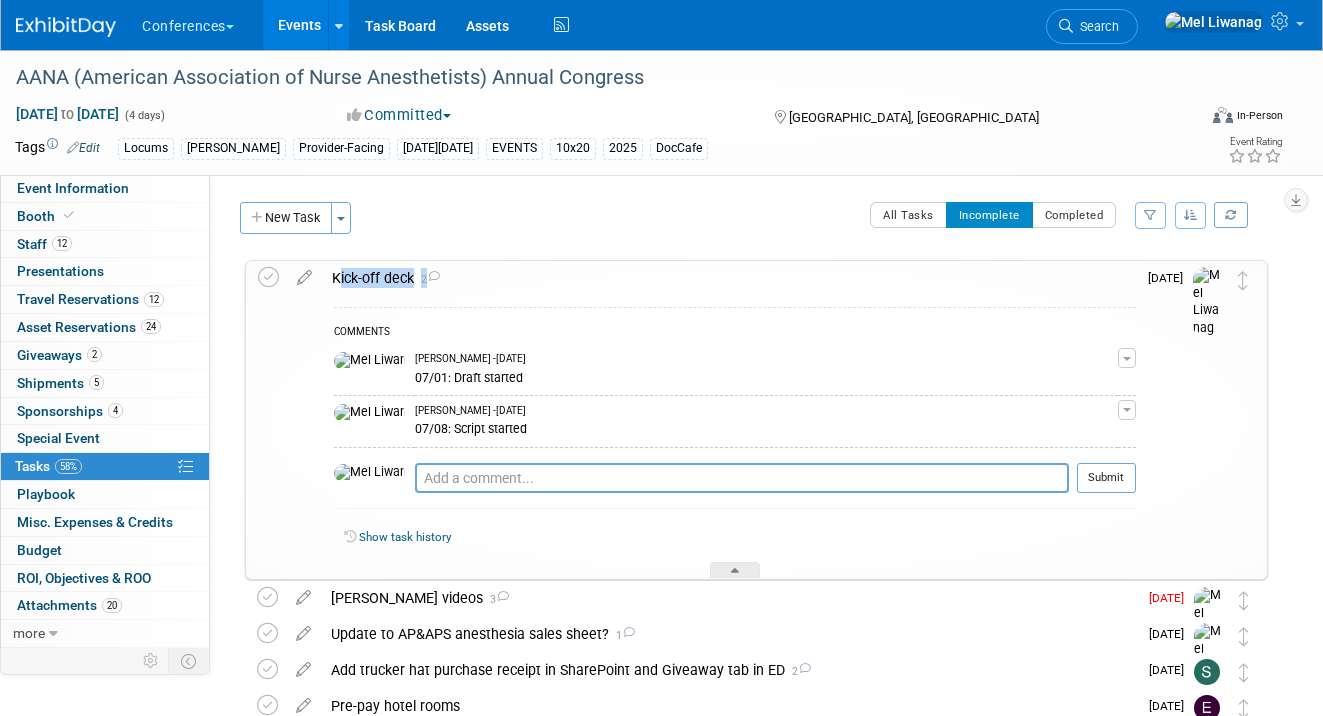 click on "Kick-off deck
2" at bounding box center (729, 278) 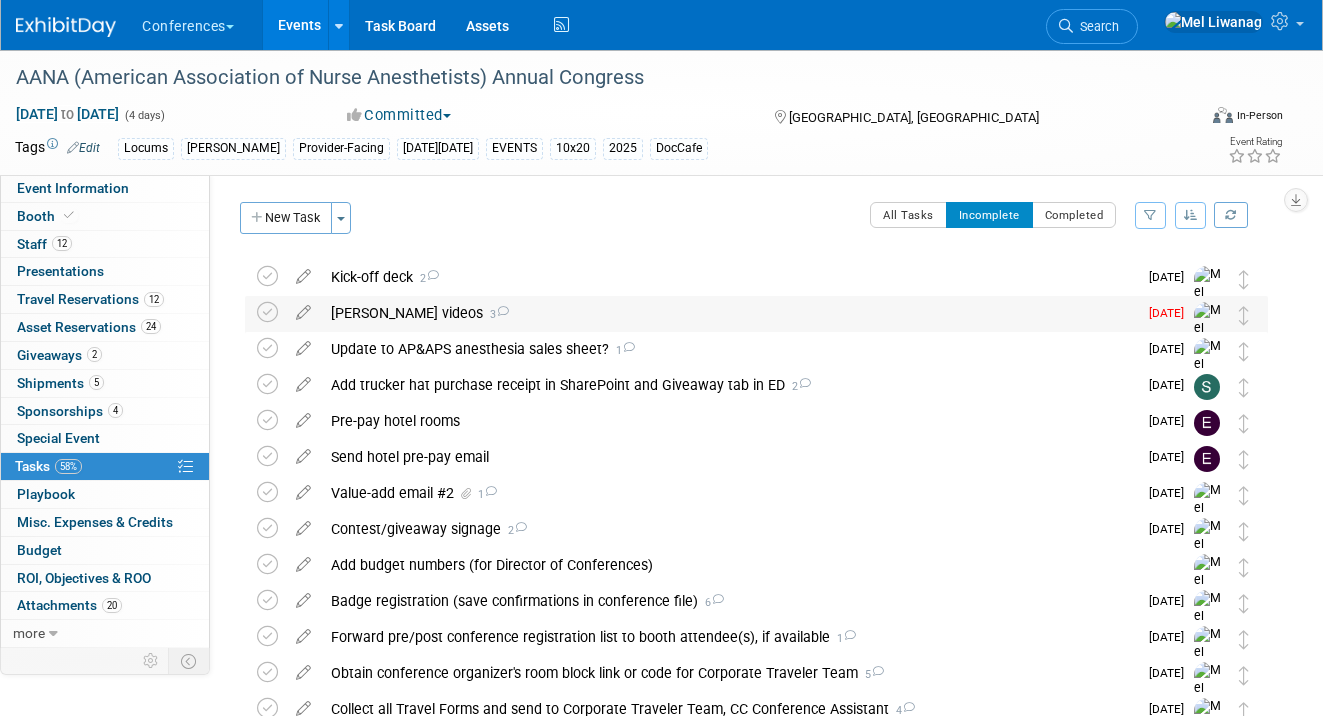 click on "Jason Aldean videos
3" at bounding box center [729, 313] 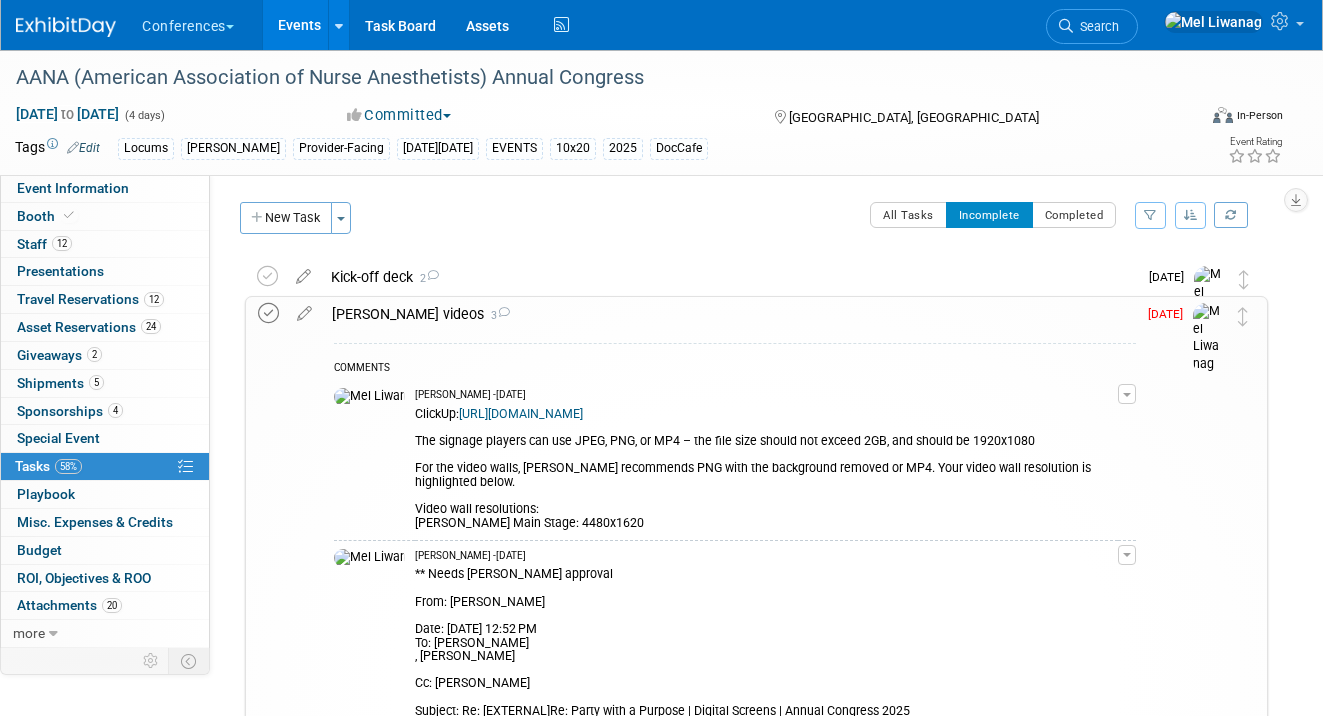 click at bounding box center (268, 313) 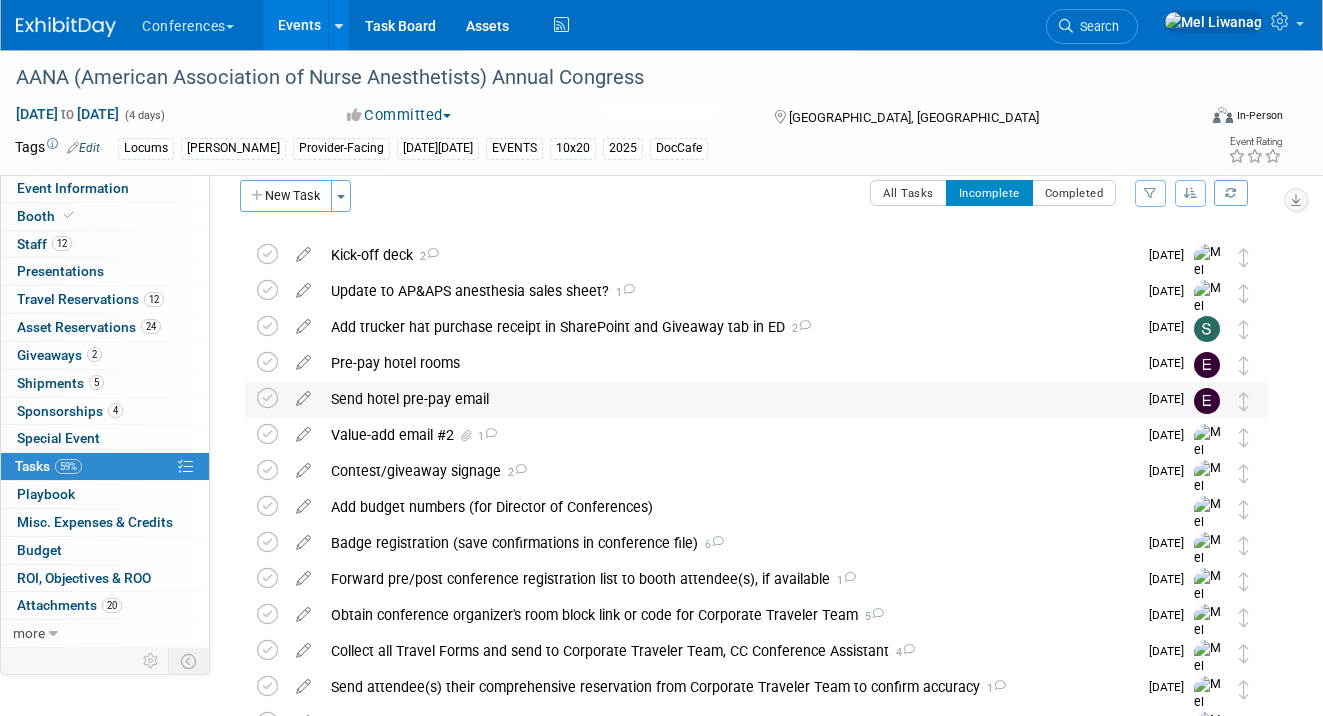 scroll, scrollTop: 24, scrollLeft: 0, axis: vertical 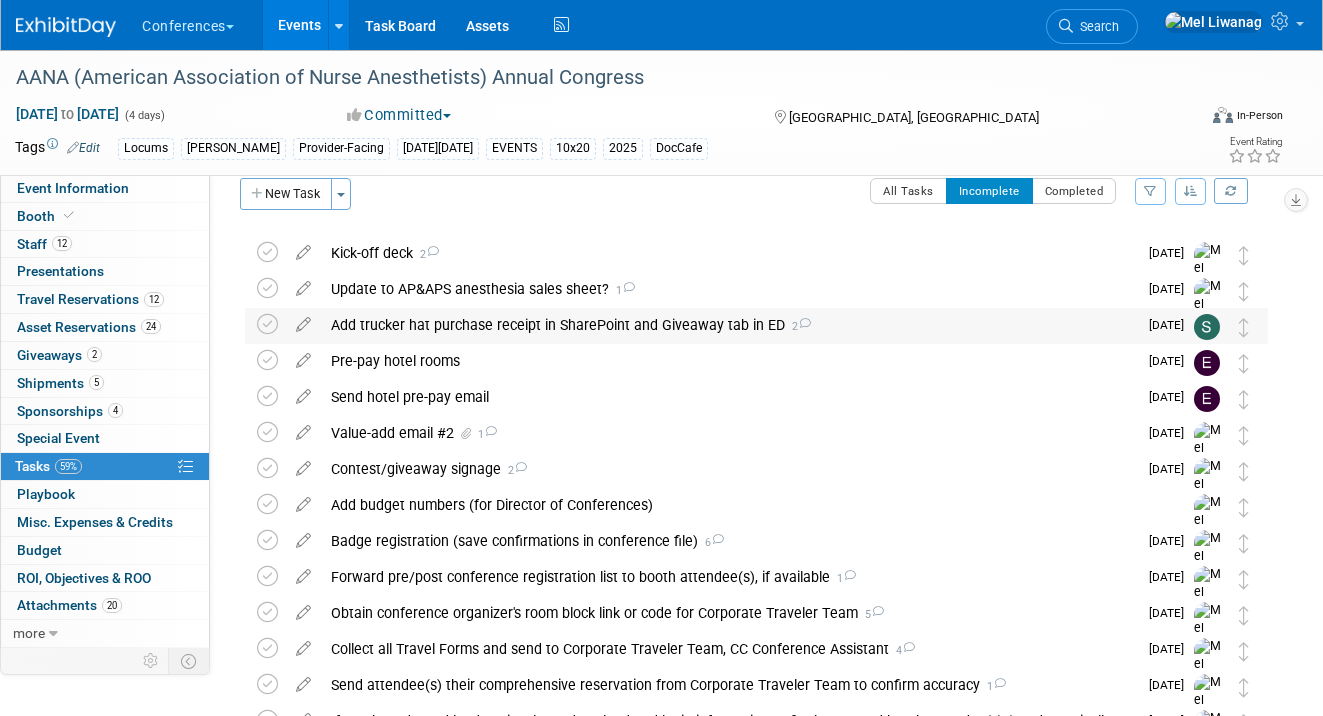 click on "Add trucker hat purchase receipt in SharePoint and Giveaway tab in ED
2" at bounding box center [729, 325] 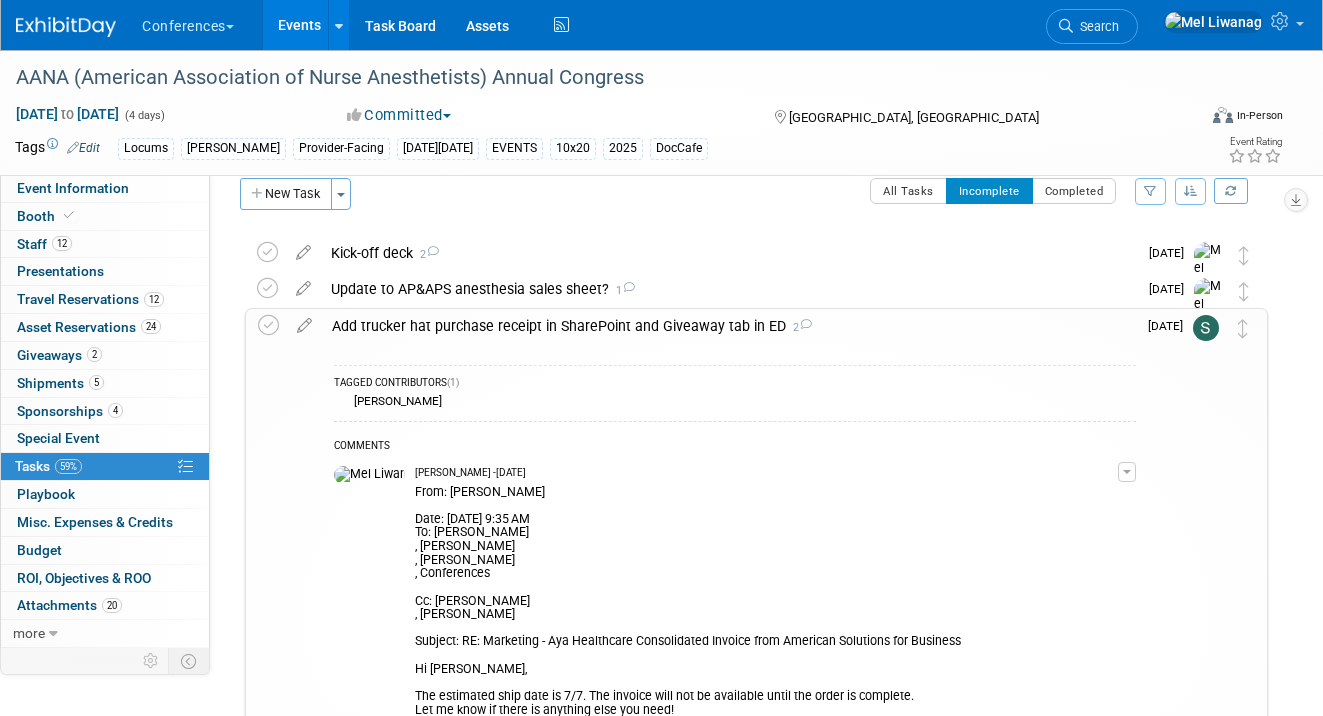 scroll, scrollTop: 28, scrollLeft: 0, axis: vertical 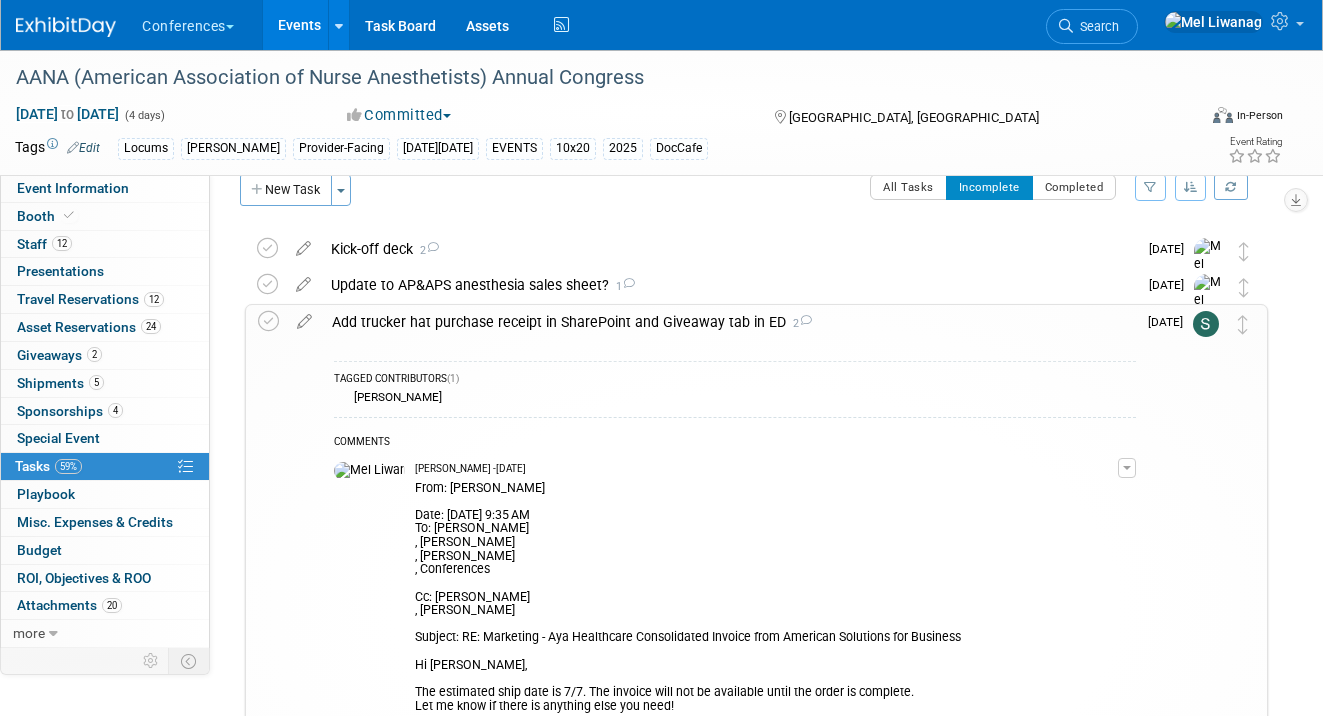 click on "Add trucker hat purchase receipt in SharePoint and Giveaway tab in ED
2" at bounding box center (729, 322) 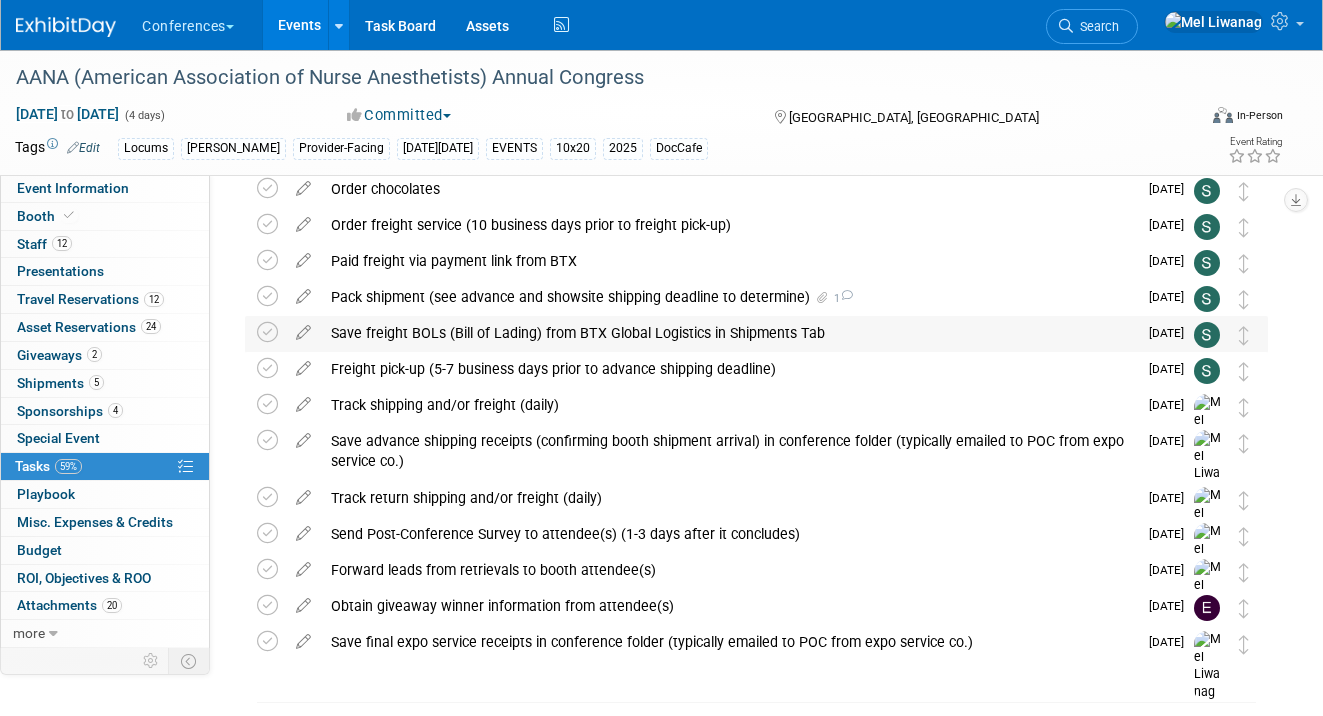 scroll, scrollTop: 0, scrollLeft: 0, axis: both 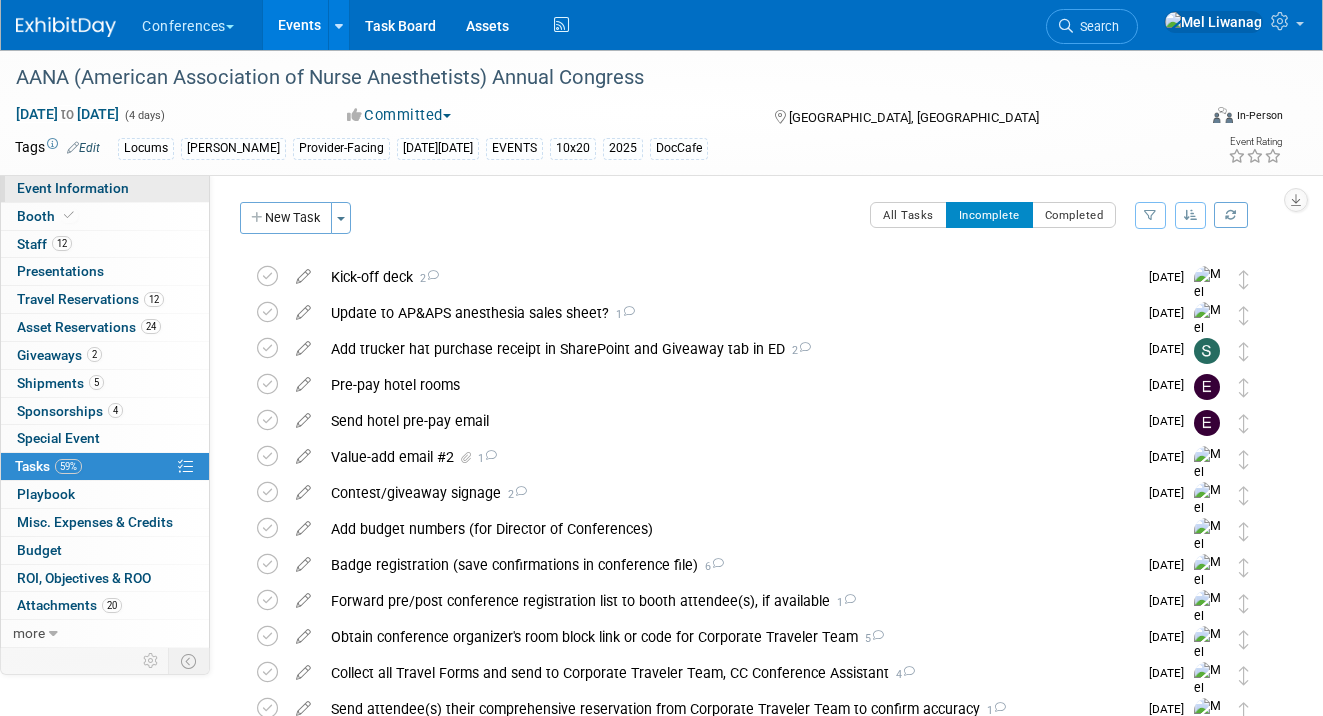 click on "Event Information" at bounding box center (73, 188) 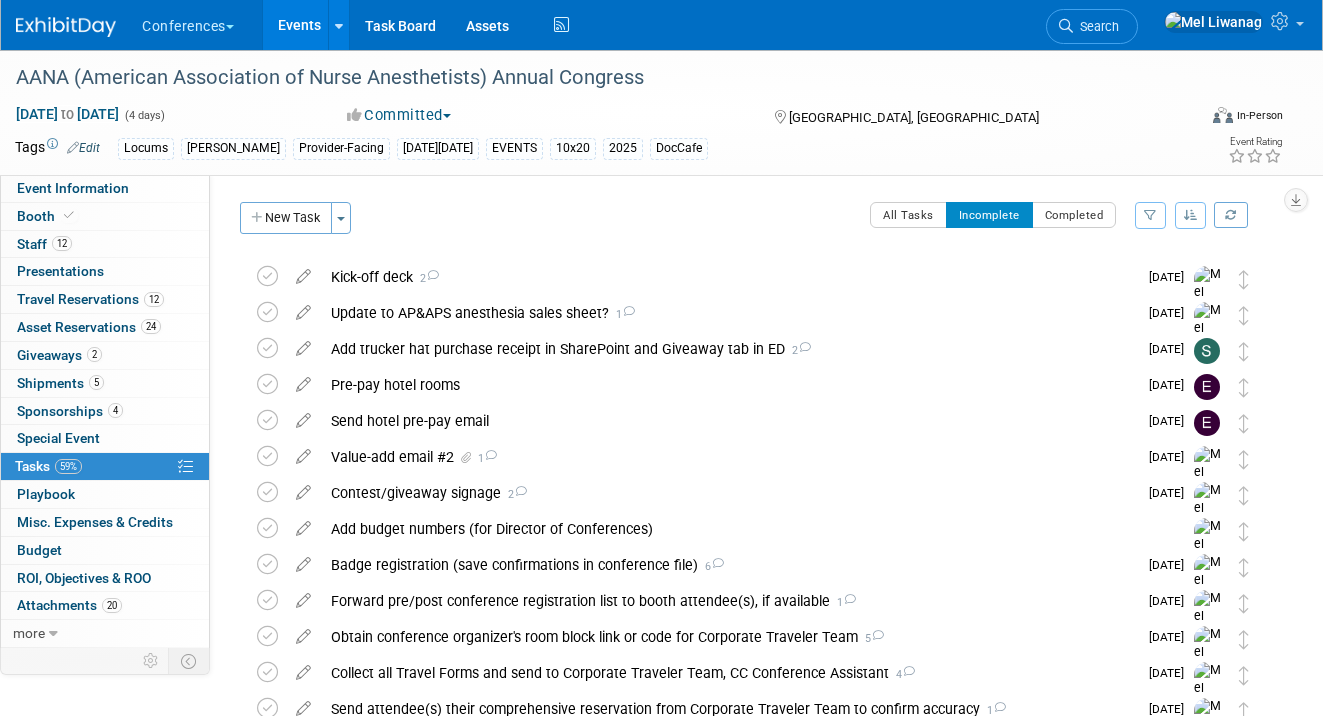 select on "Locums" 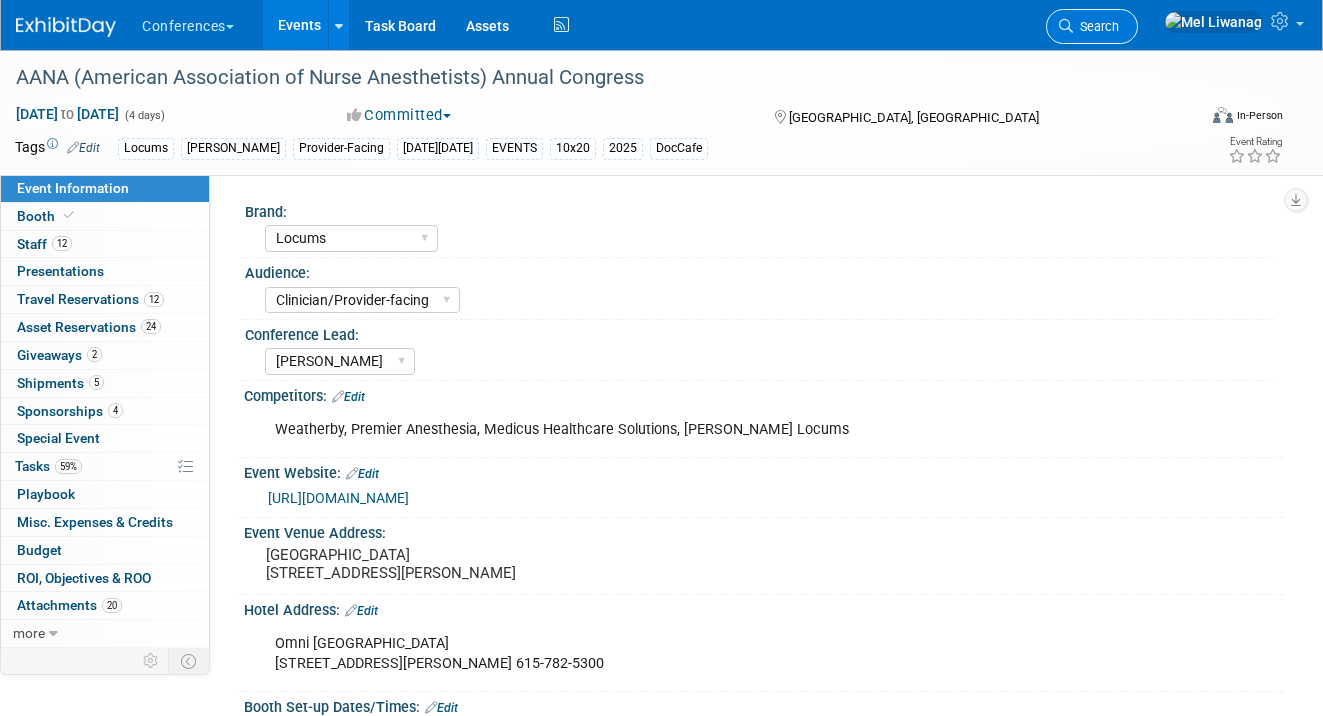 click on "Search" at bounding box center [1092, 26] 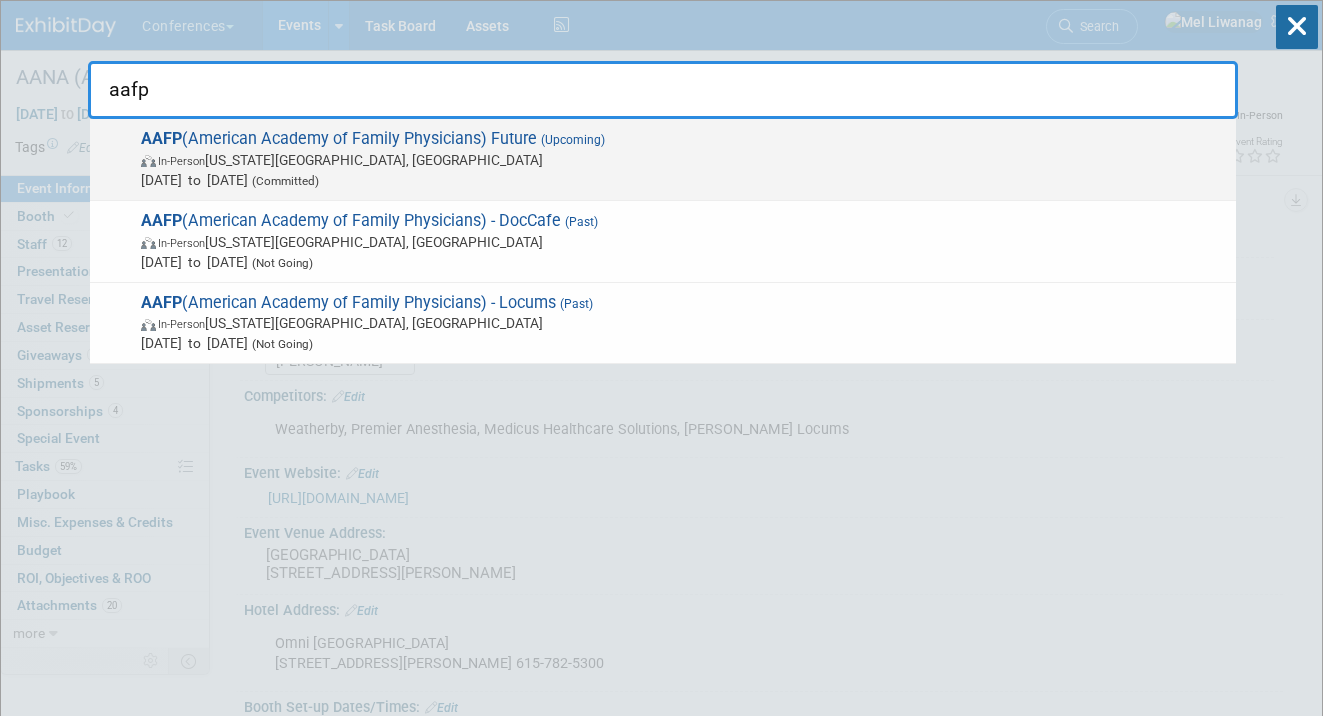 type on "aafp" 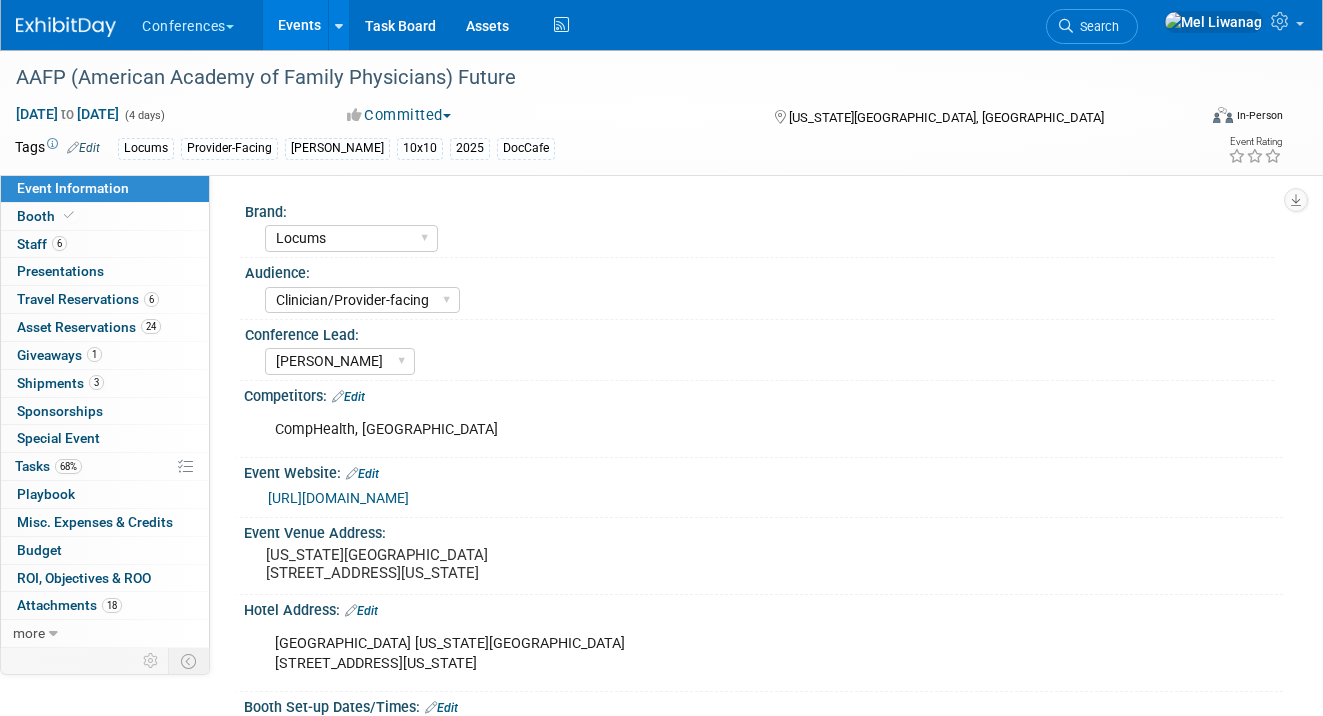 select on "Locums" 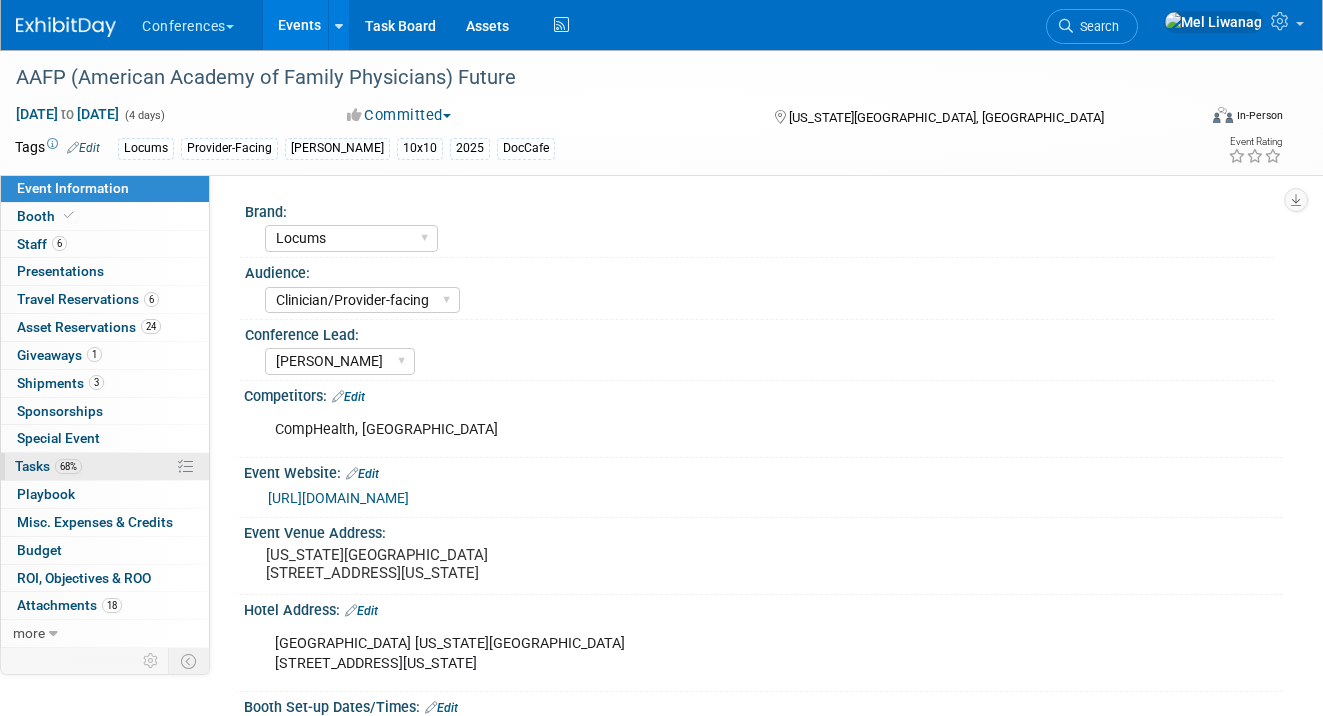 click on "68%
Tasks 68%" at bounding box center [105, 466] 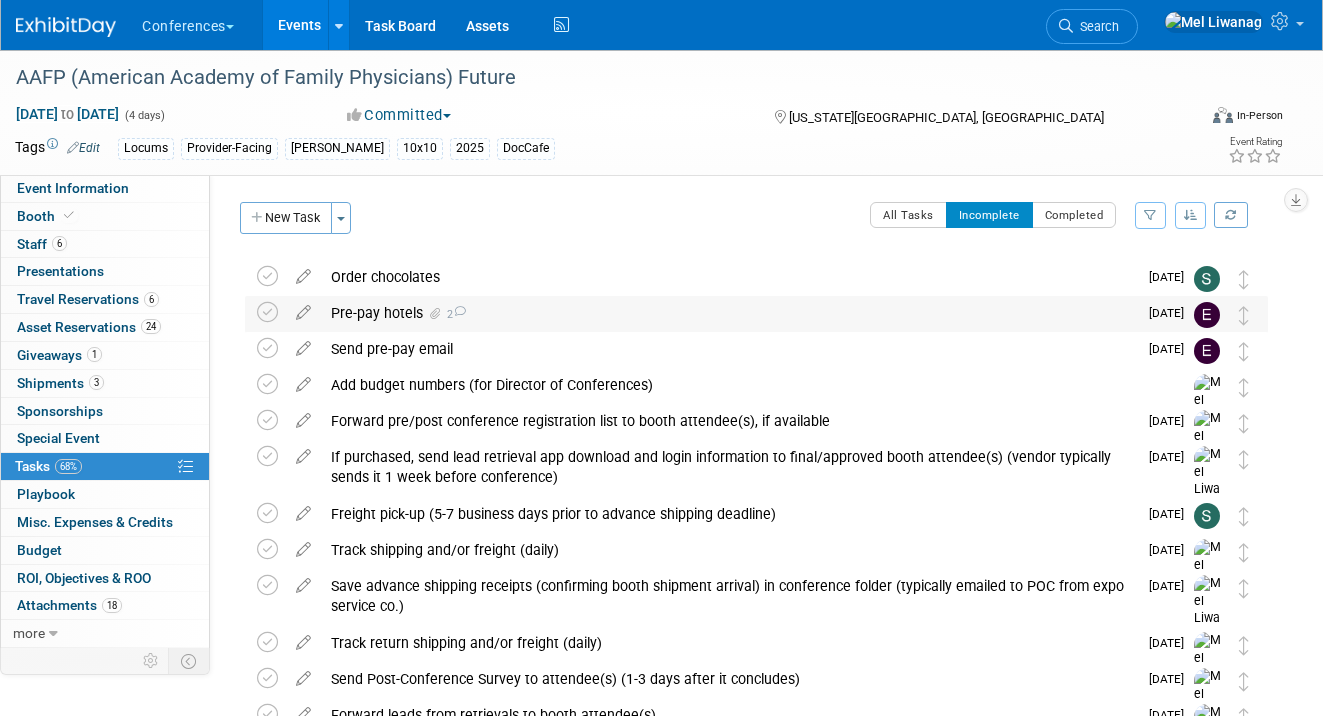 click on "Pre-pay hotels
2" at bounding box center (729, 313) 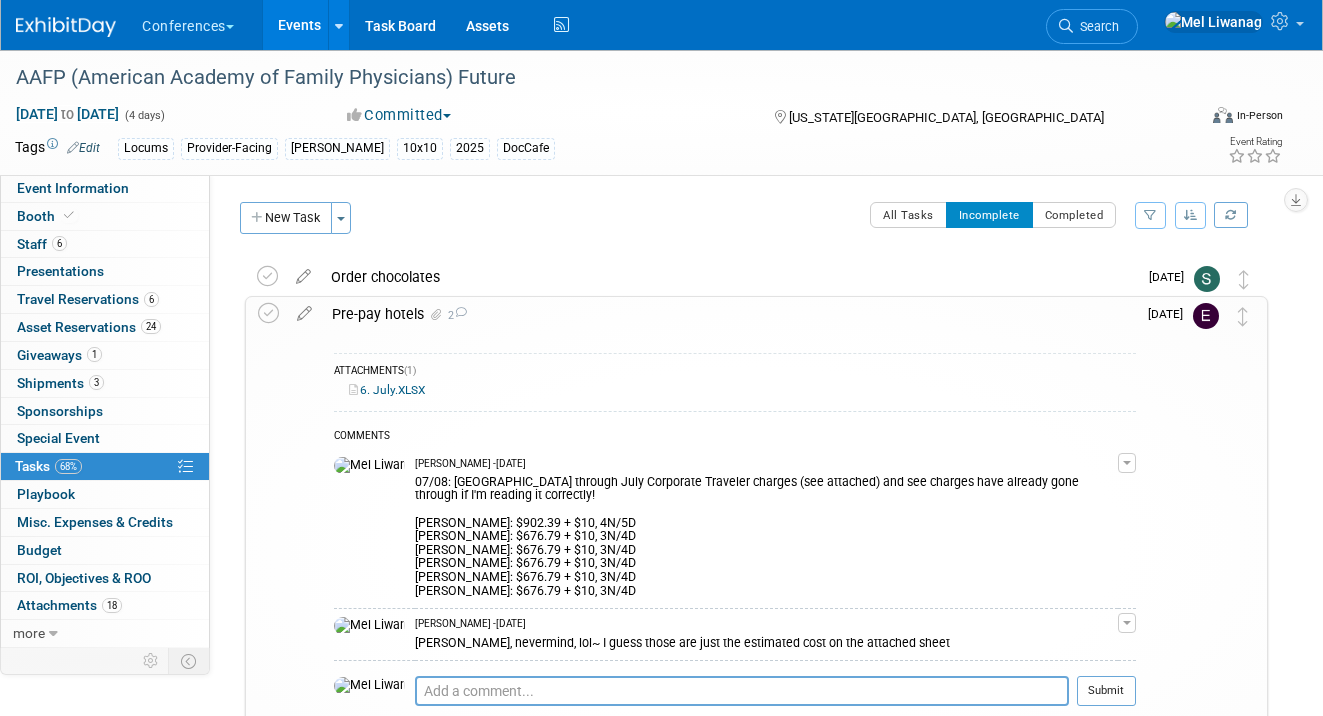 click on "Pre-pay hotels
2" at bounding box center (729, 314) 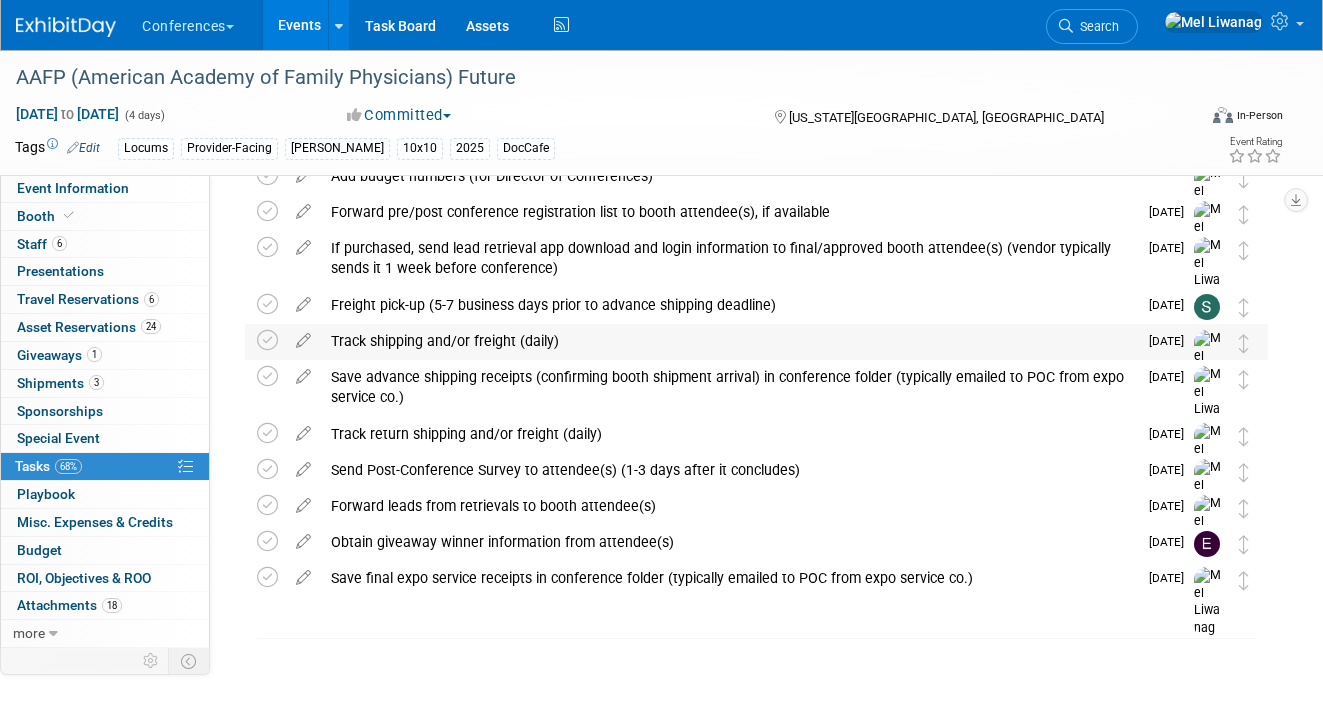scroll, scrollTop: 0, scrollLeft: 0, axis: both 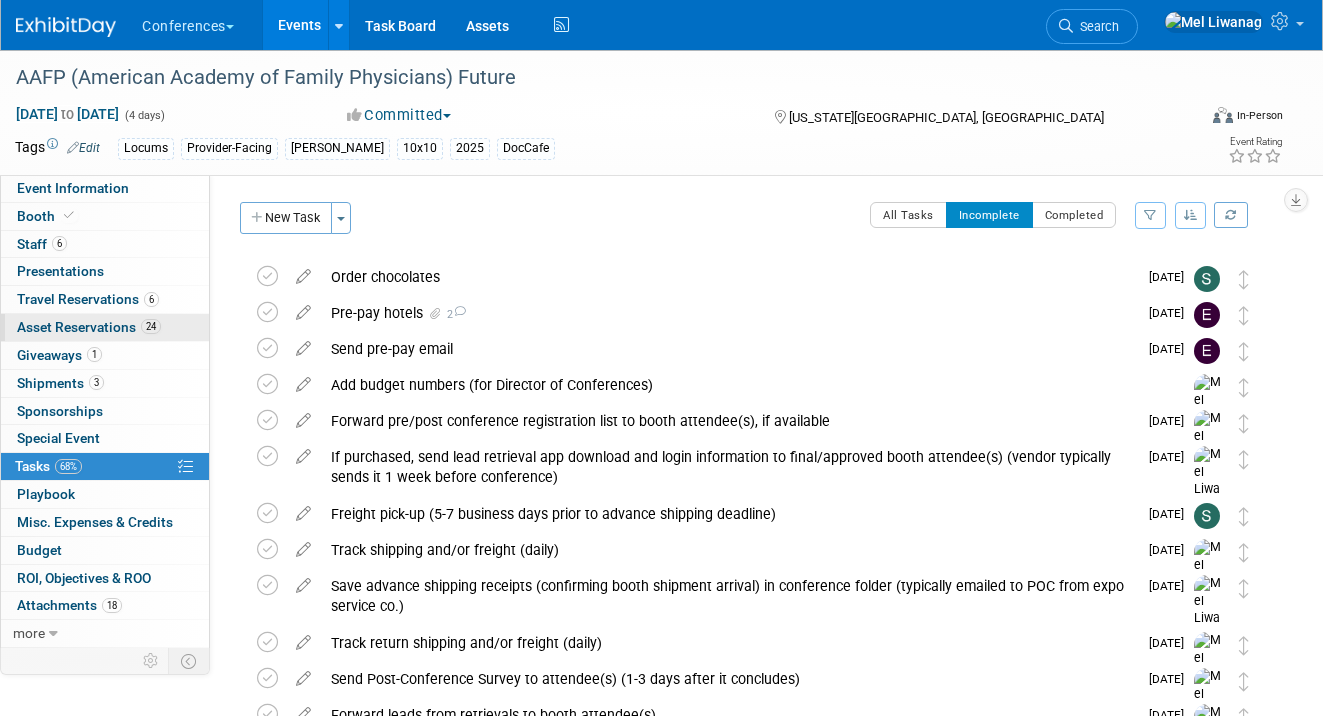 click on "Asset Reservations 24" at bounding box center [89, 327] 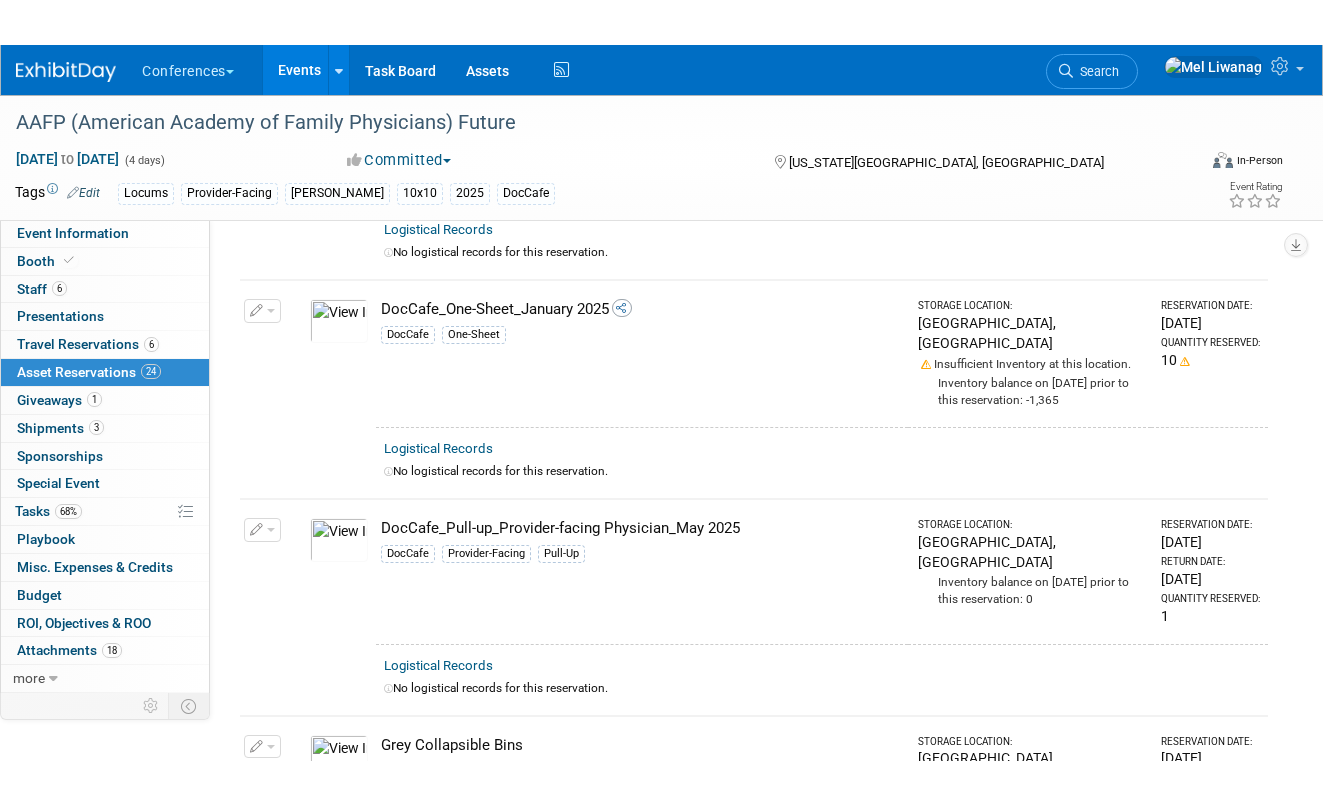 scroll, scrollTop: 2594, scrollLeft: 0, axis: vertical 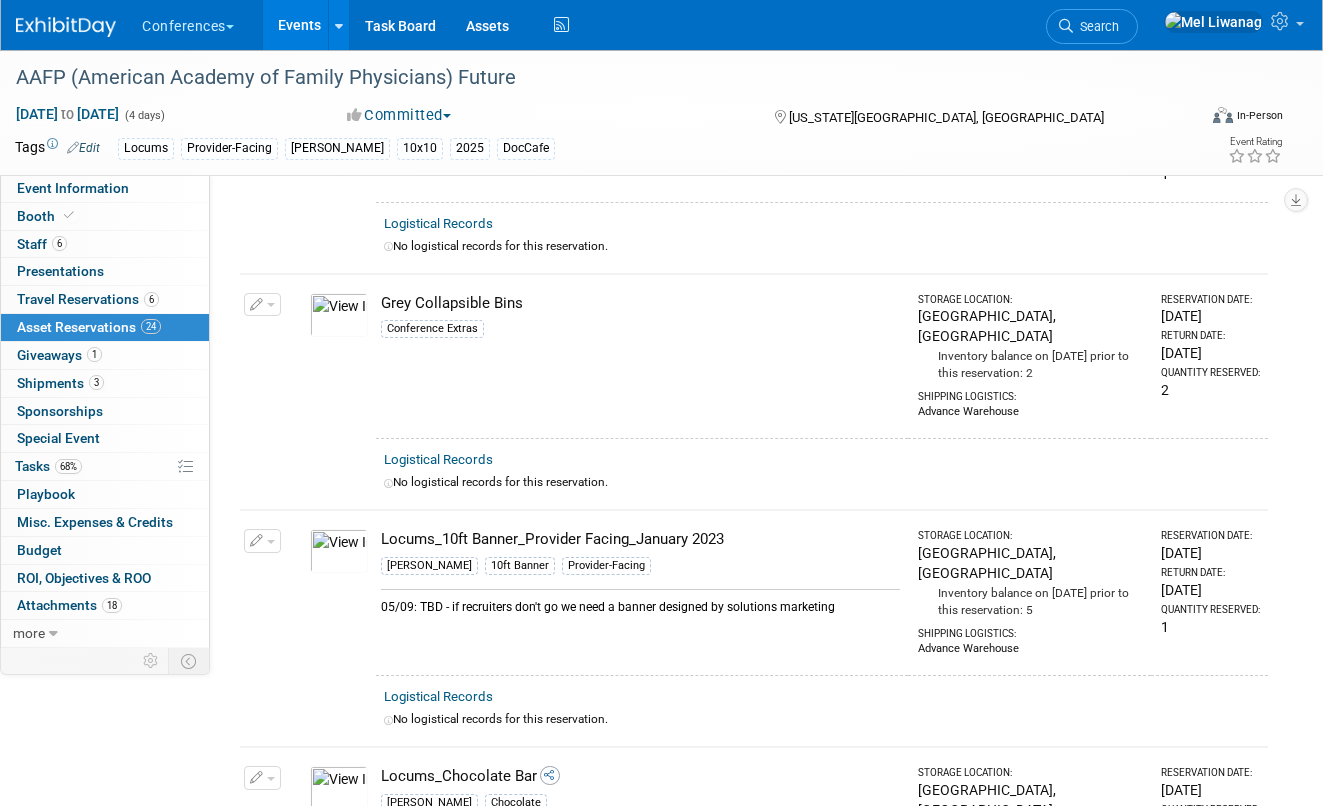 click at bounding box center (66, 27) 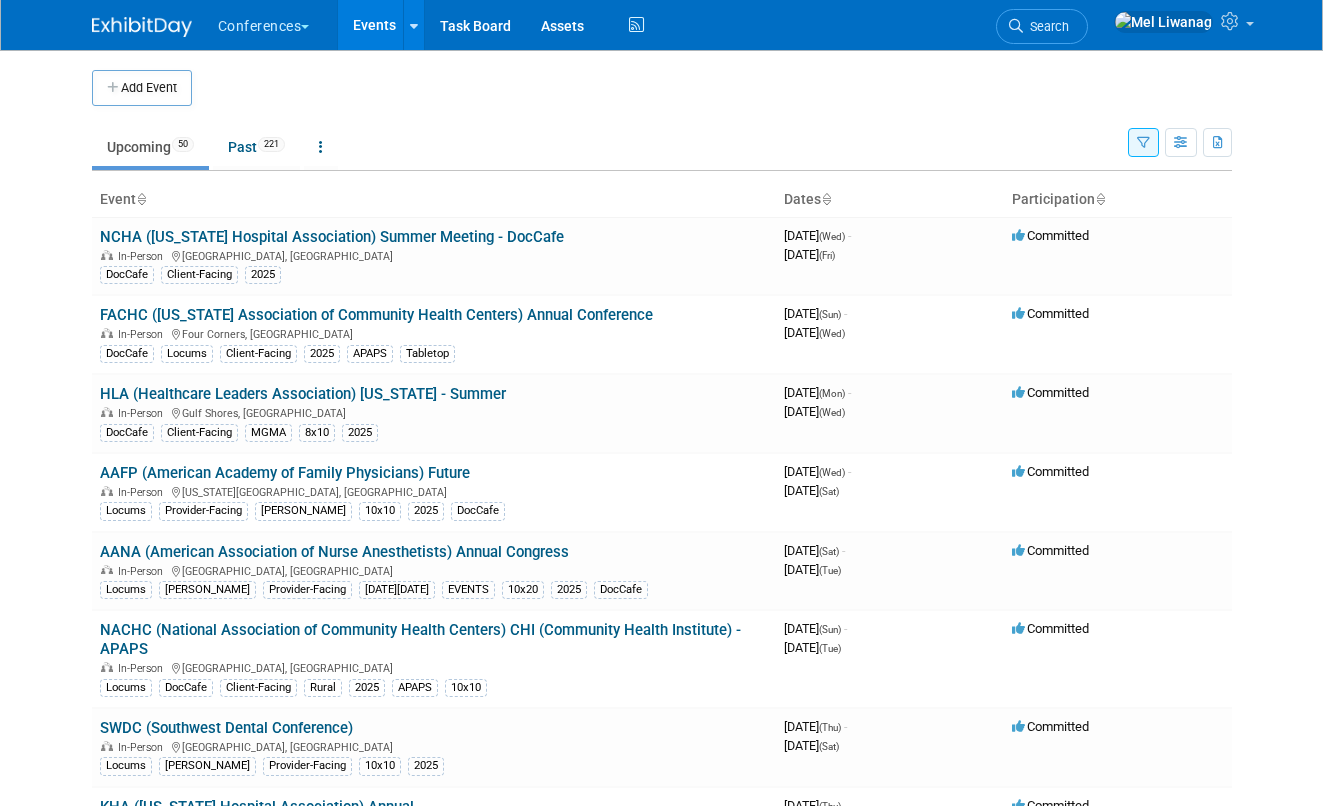 scroll, scrollTop: 0, scrollLeft: 0, axis: both 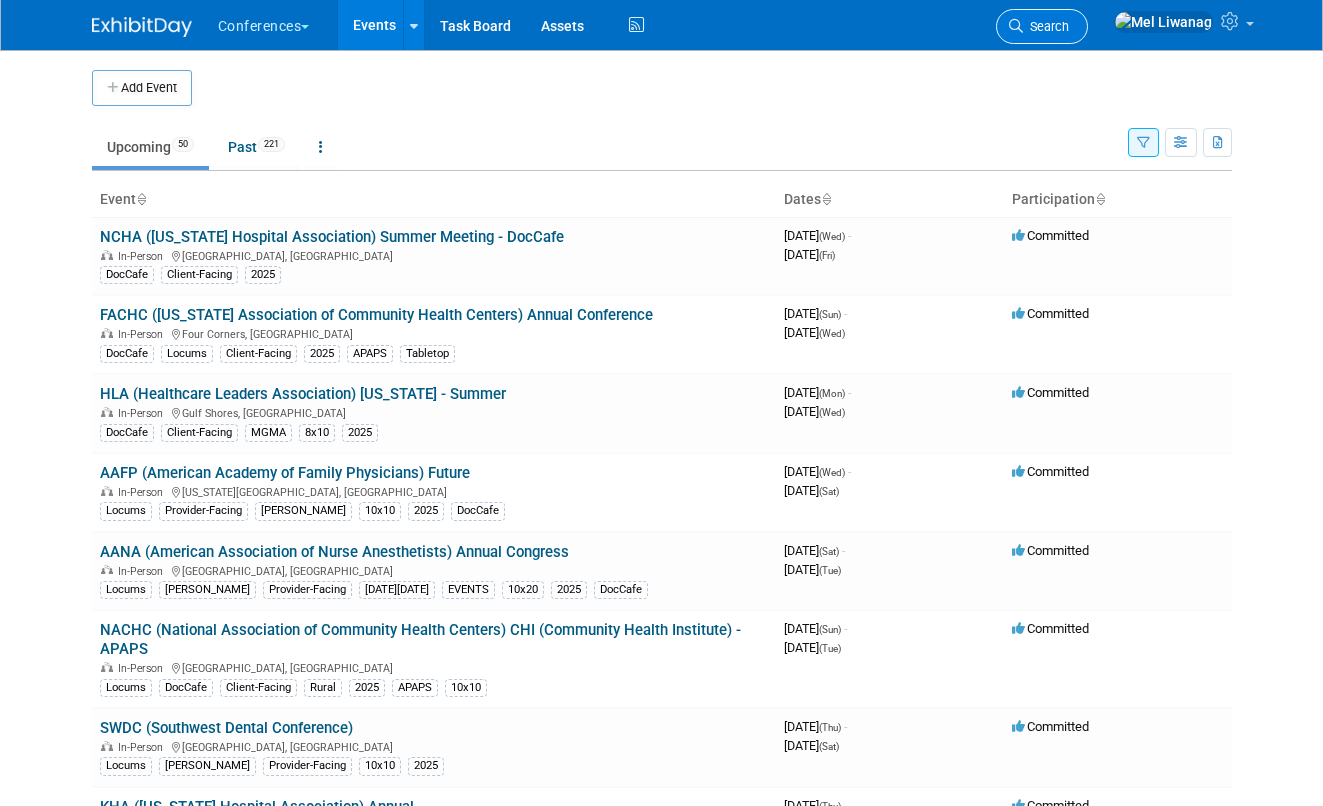 click on "Search" at bounding box center (1042, 26) 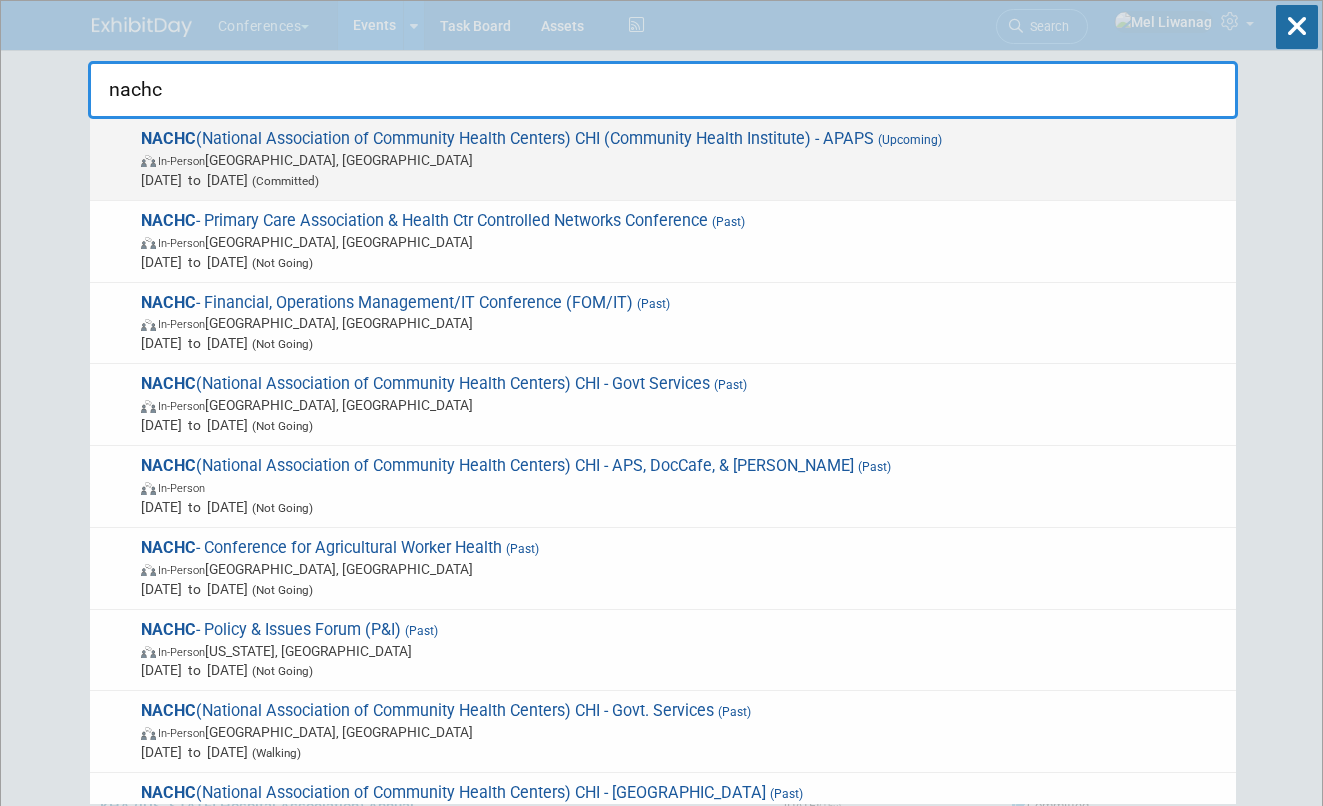 type on "nachc" 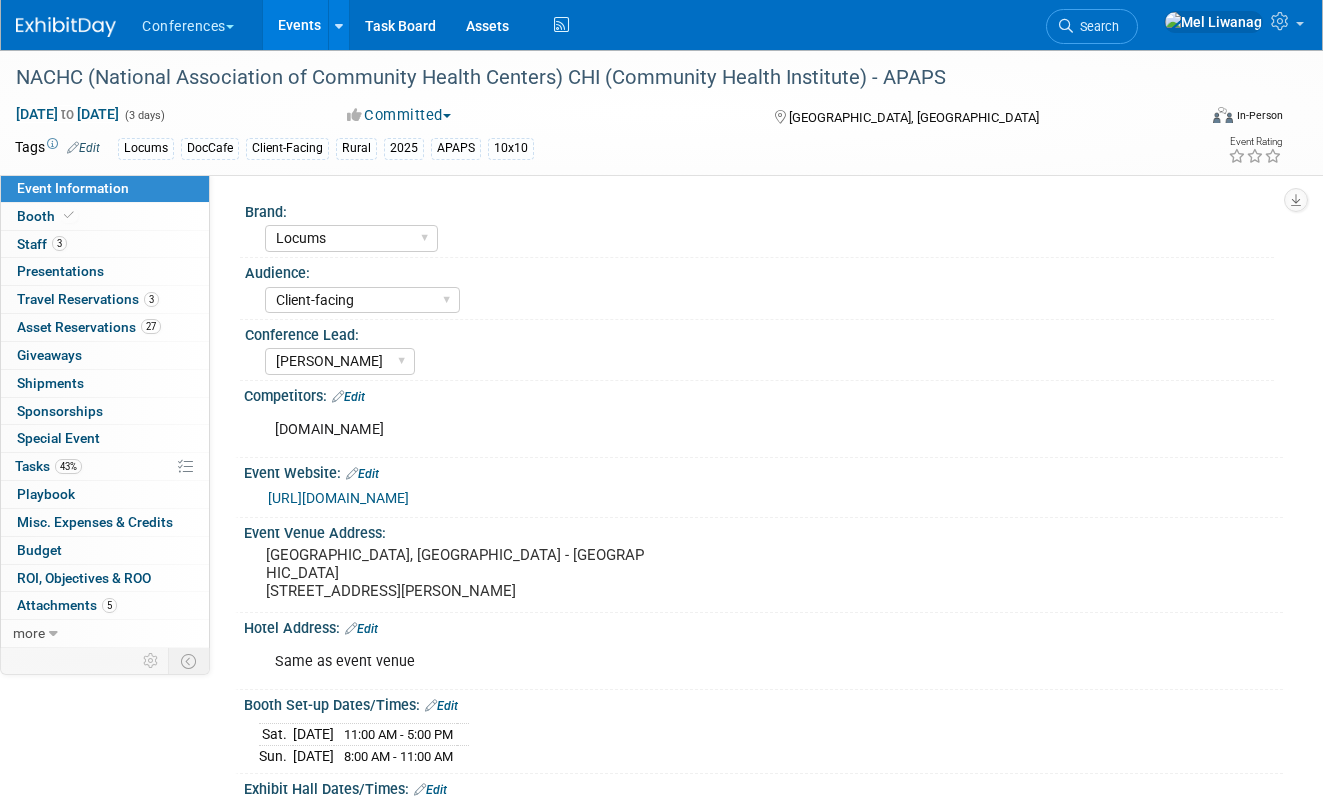 select on "Locums" 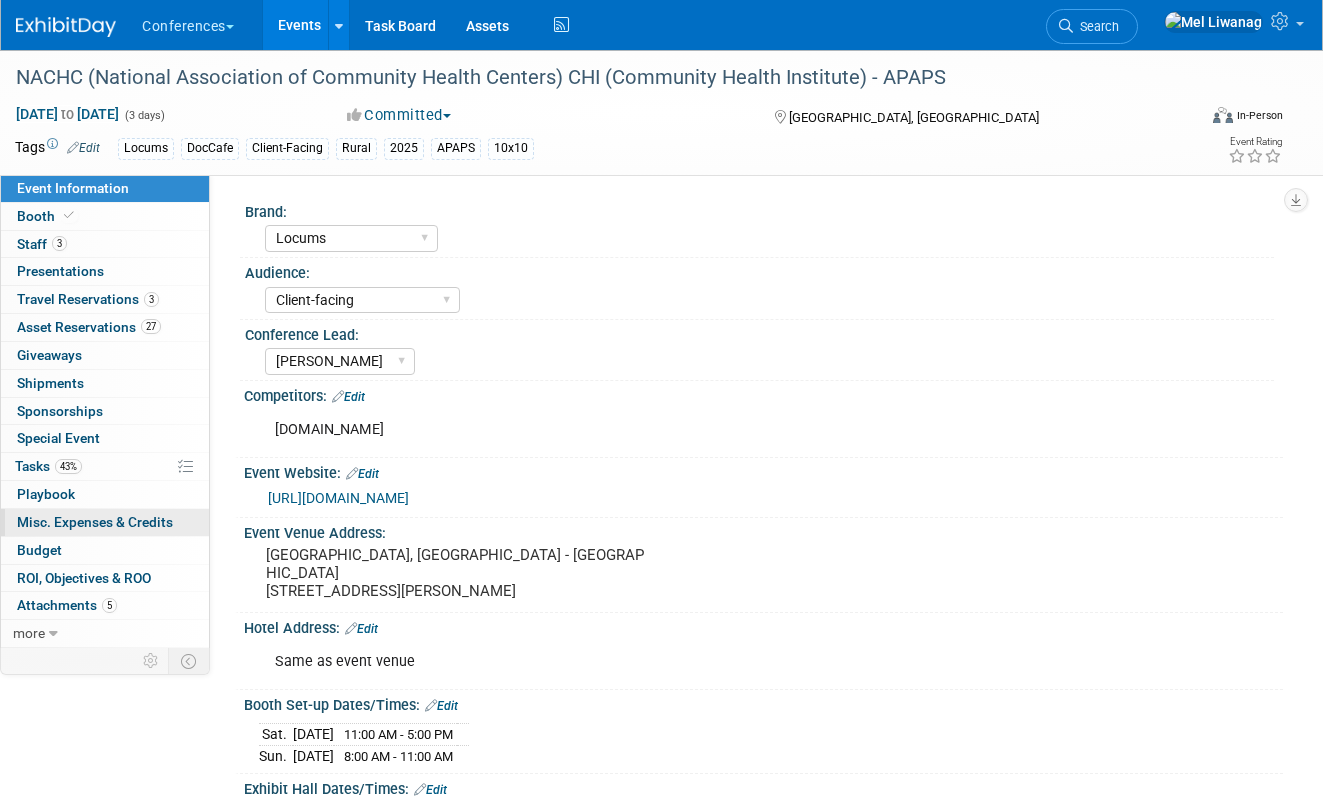 scroll, scrollTop: 0, scrollLeft: 0, axis: both 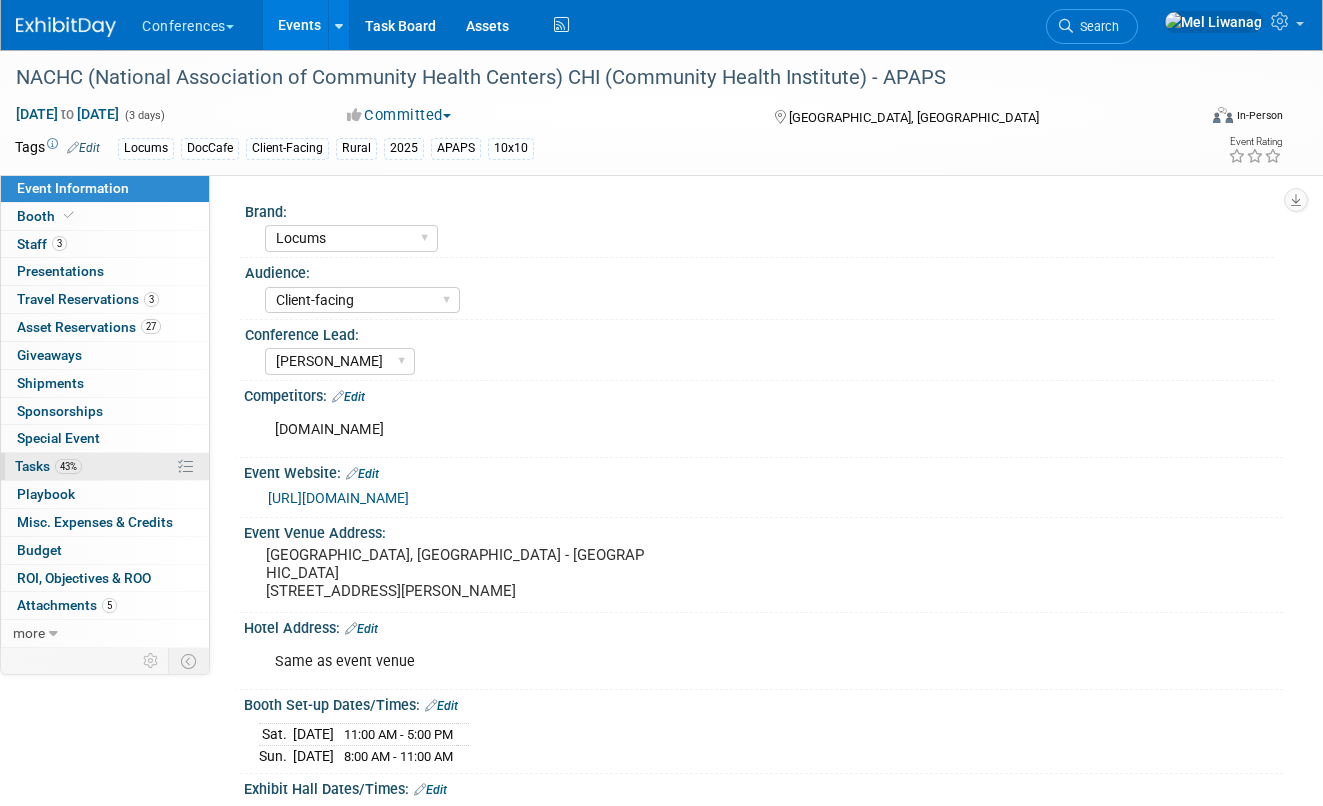 click on "Tasks 43%" at bounding box center [48, 466] 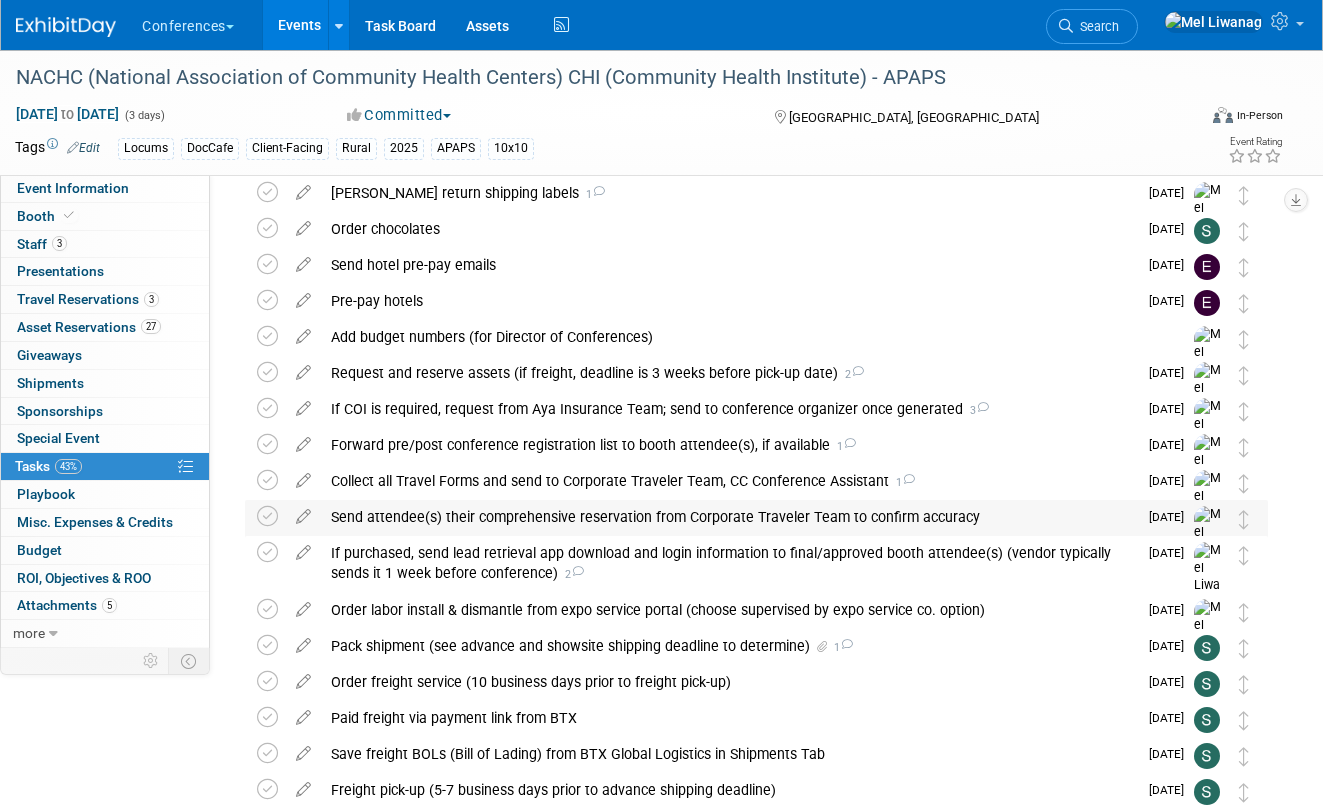 scroll, scrollTop: 121, scrollLeft: 0, axis: vertical 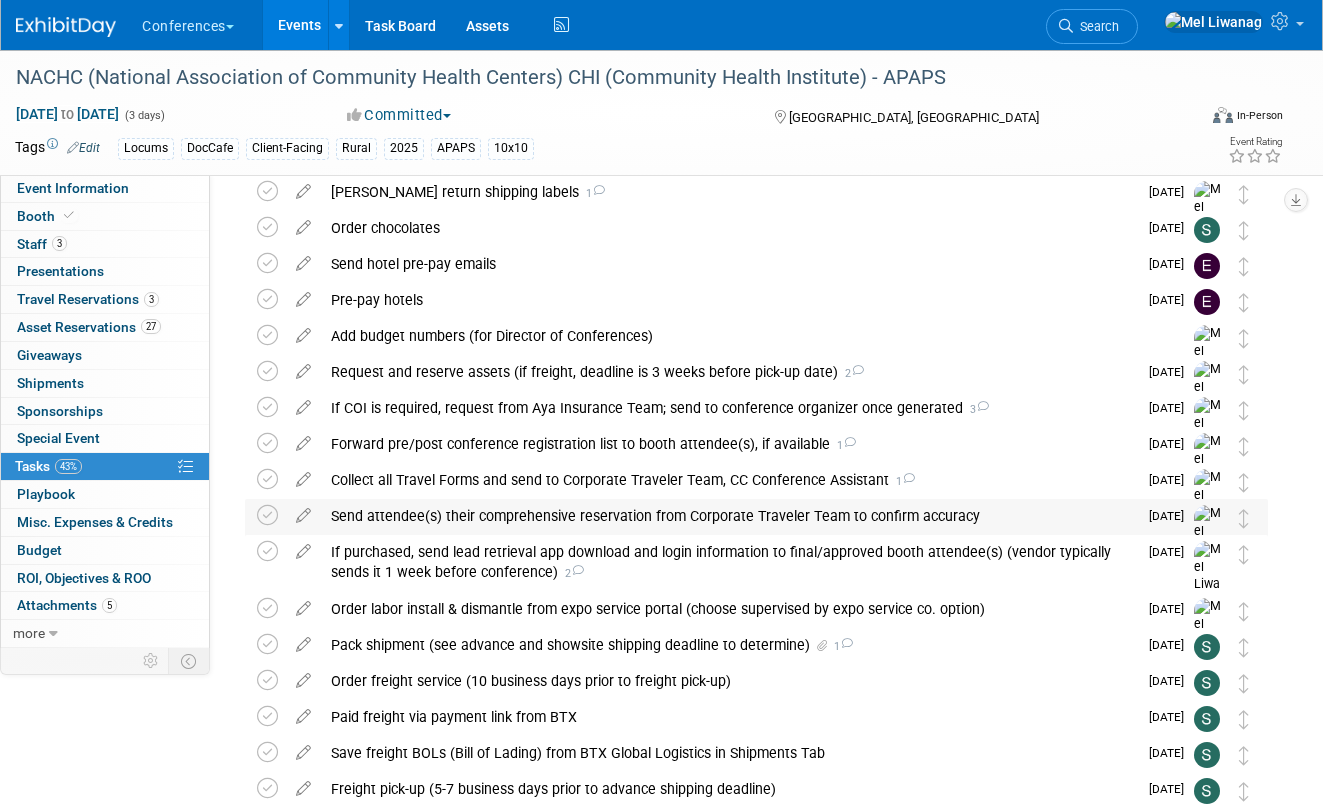 click on "Send attendee(s) their comprehensive reservation from Corporate Traveler Team to confirm accuracy" at bounding box center (729, 516) 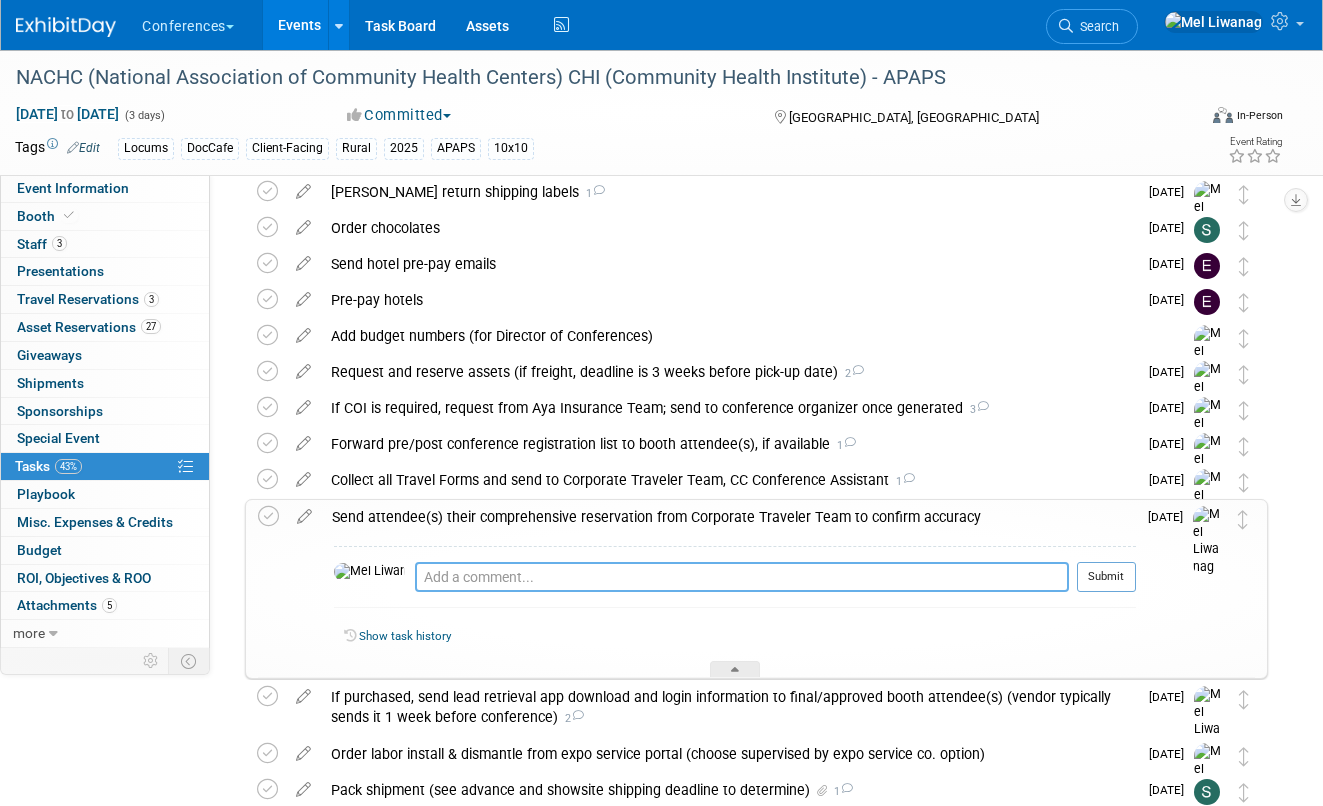click at bounding box center [742, 577] 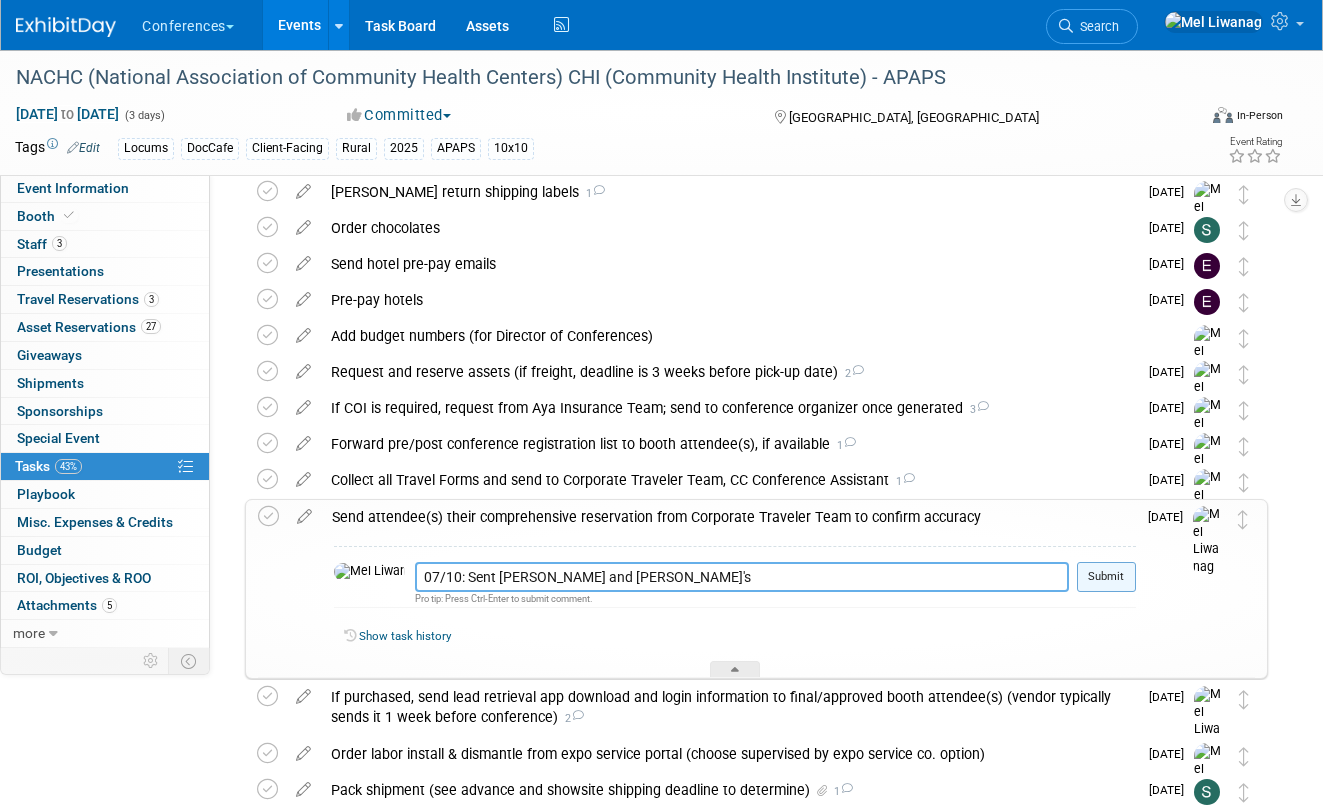 type on "07/10: Sent Ron and Michael's" 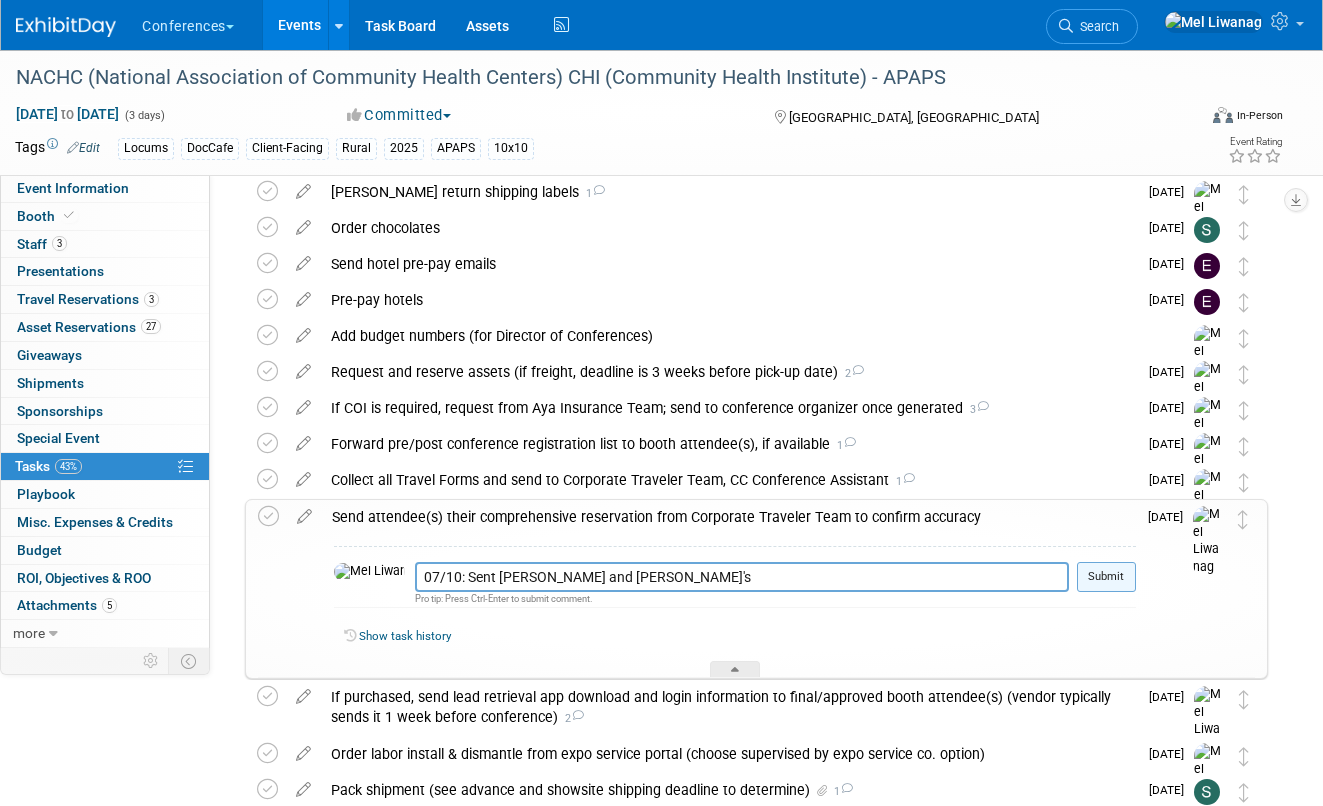 click on "Submit" at bounding box center [1106, 577] 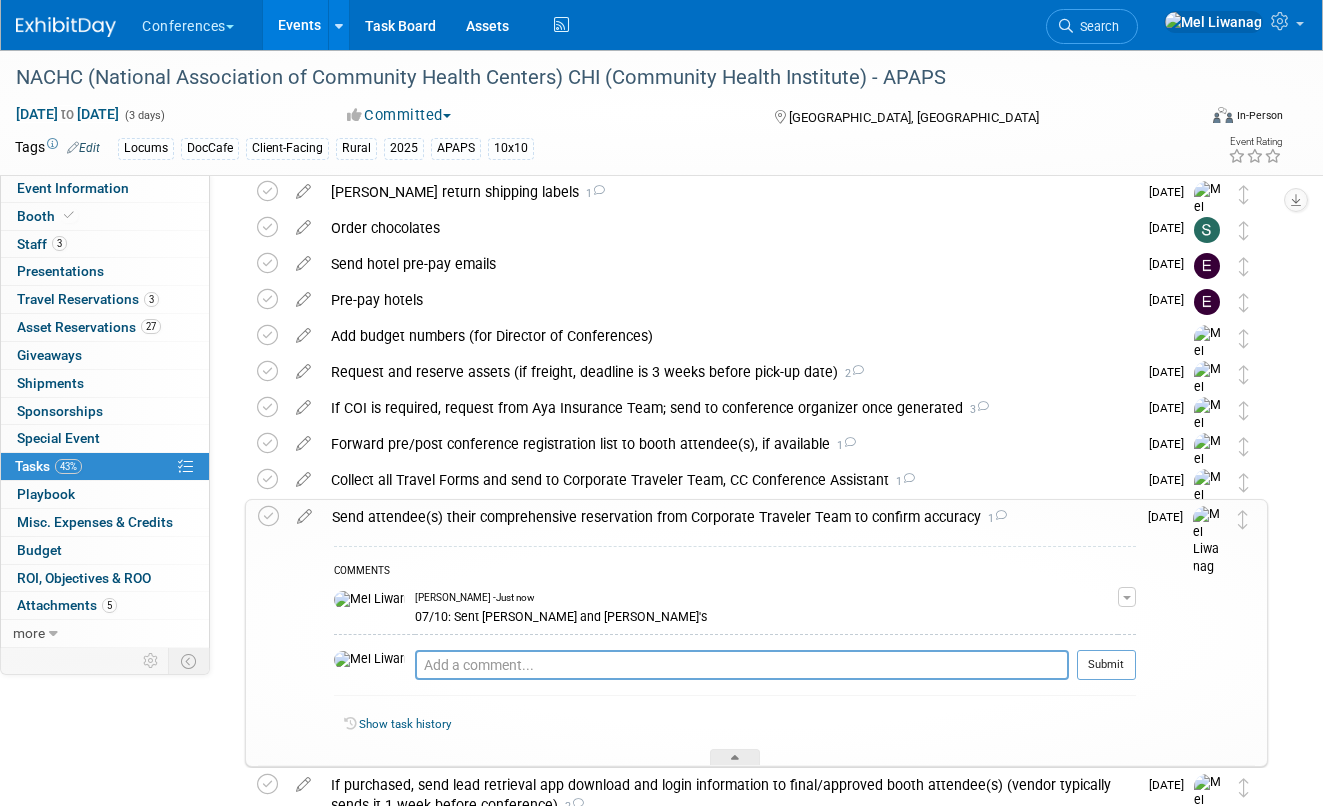 click on "Send attendee(s) their comprehensive reservation from Corporate Traveler Team to confirm accuracy
1" at bounding box center [729, 517] 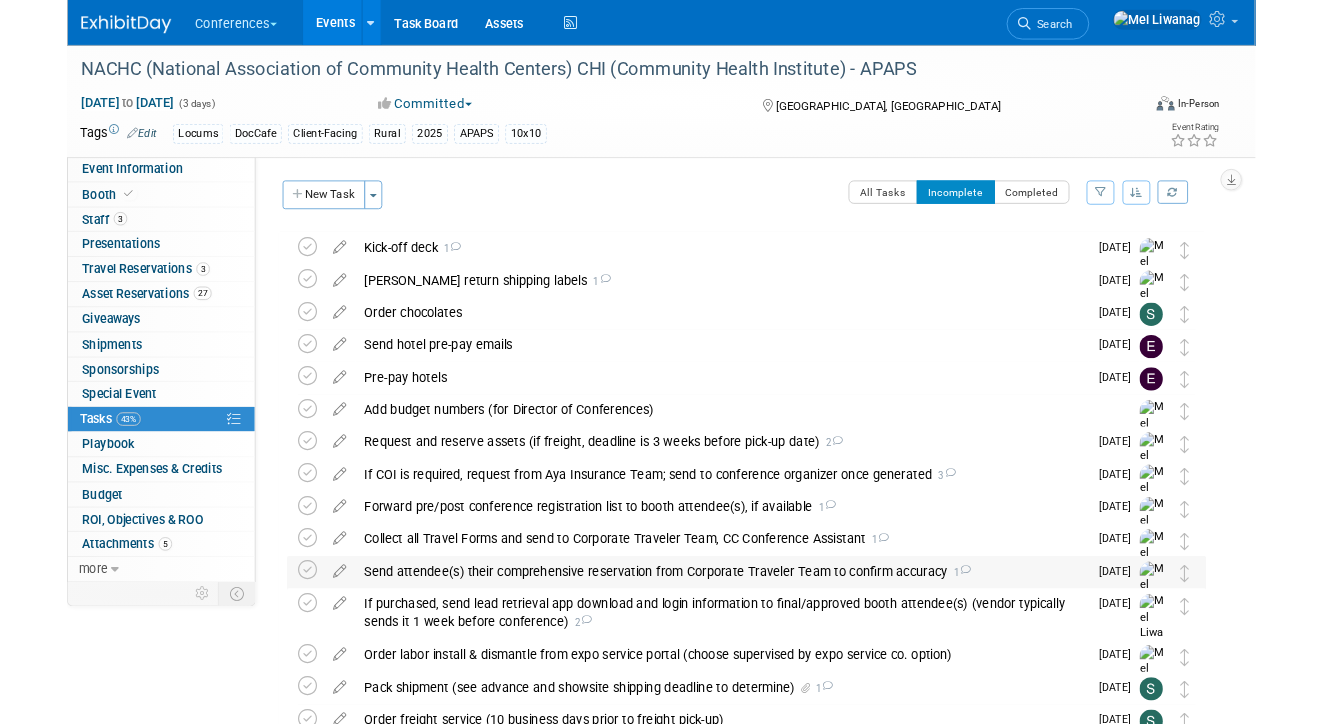 scroll, scrollTop: 0, scrollLeft: 0, axis: both 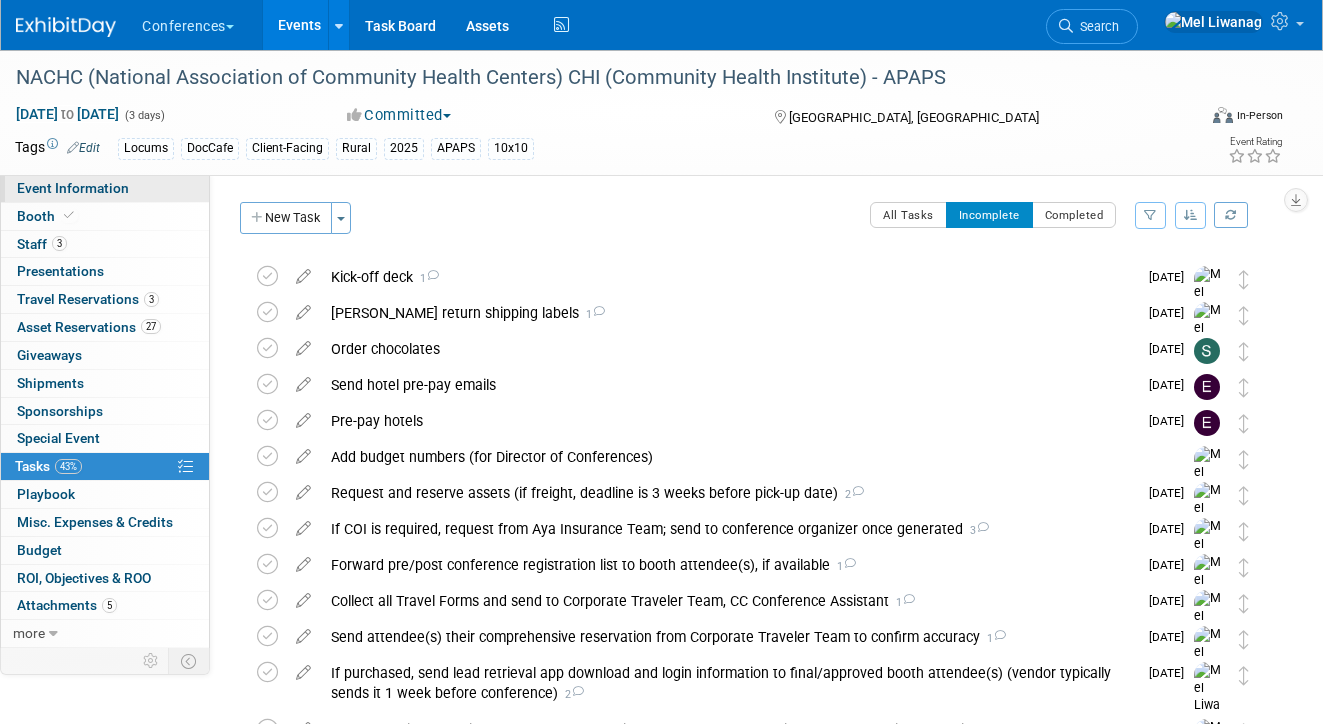 click on "Event Information" at bounding box center (73, 188) 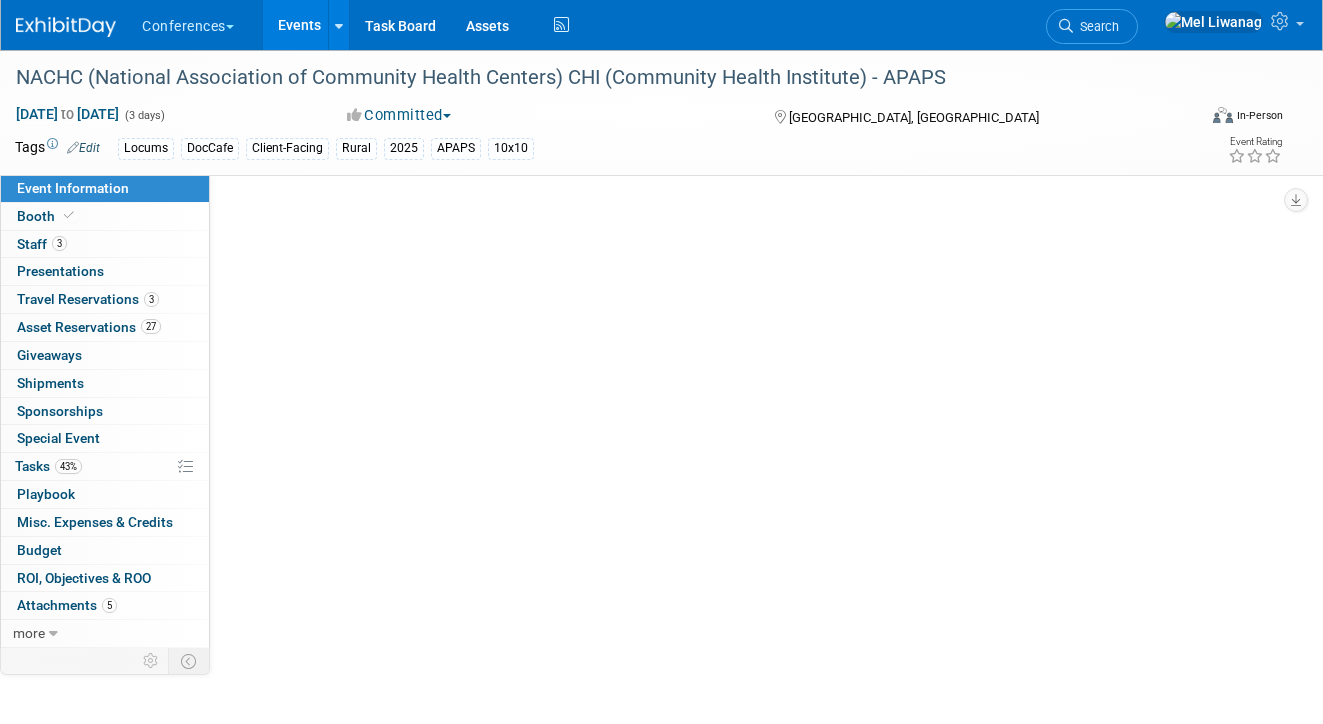 select on "Locums" 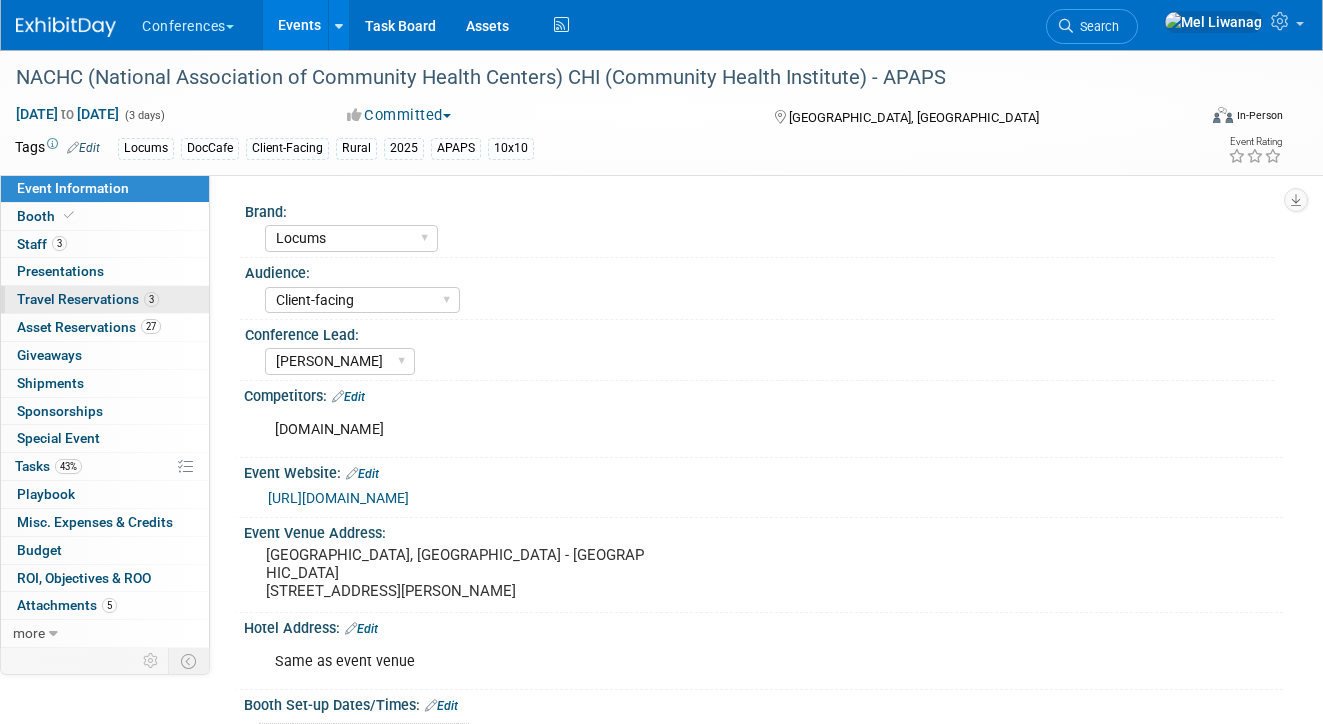 click on "3
Travel Reservations 3" at bounding box center [105, 299] 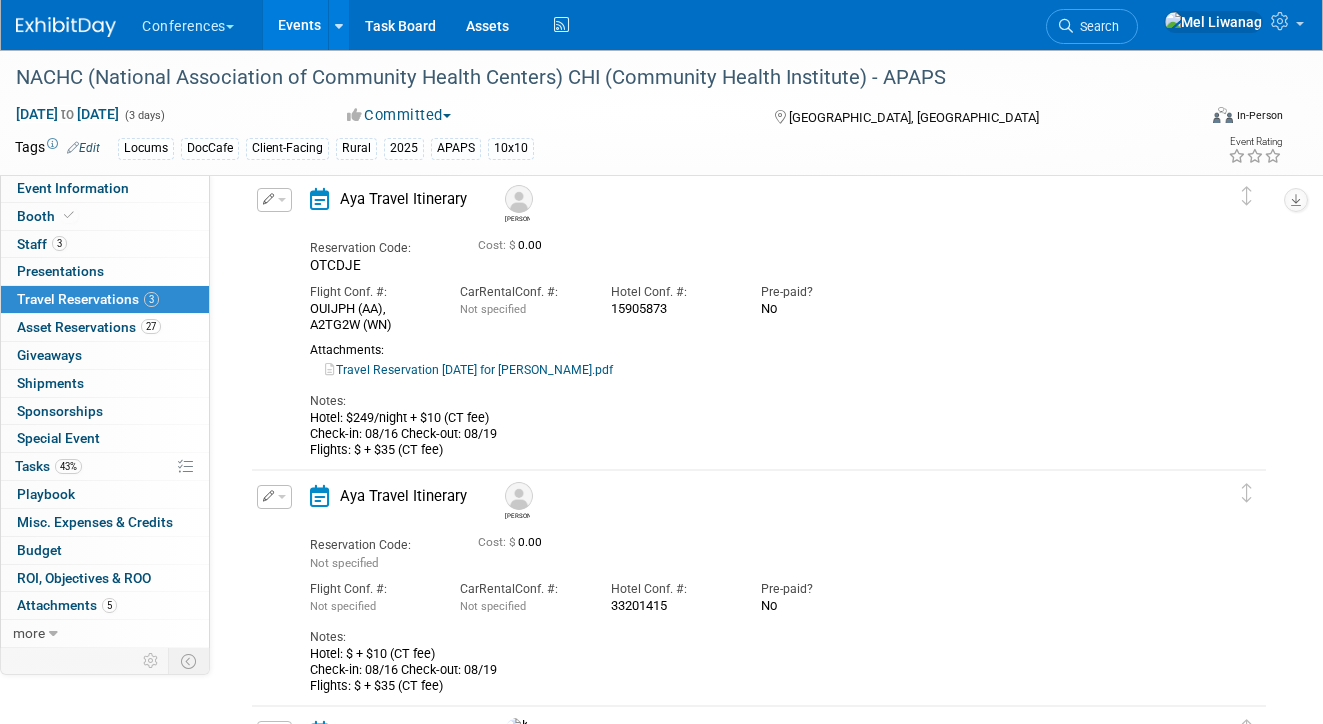 scroll, scrollTop: 114, scrollLeft: 0, axis: vertical 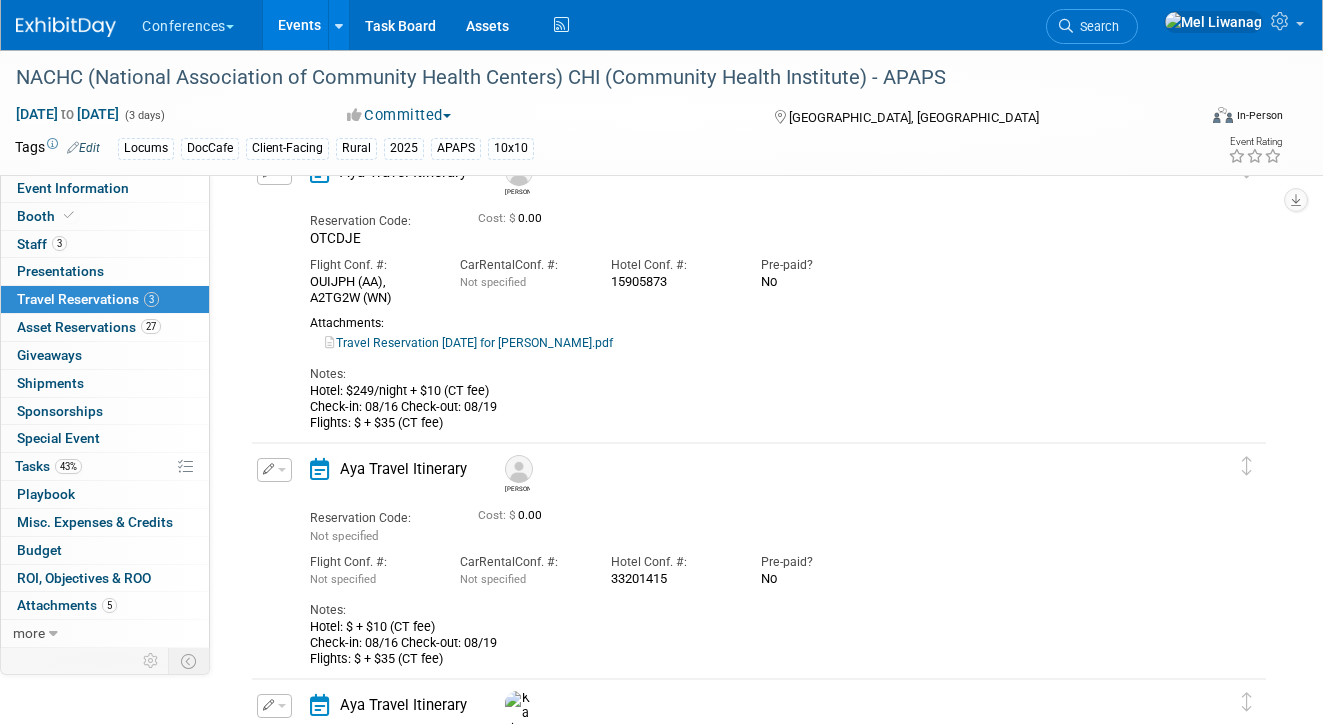 click at bounding box center (282, 470) 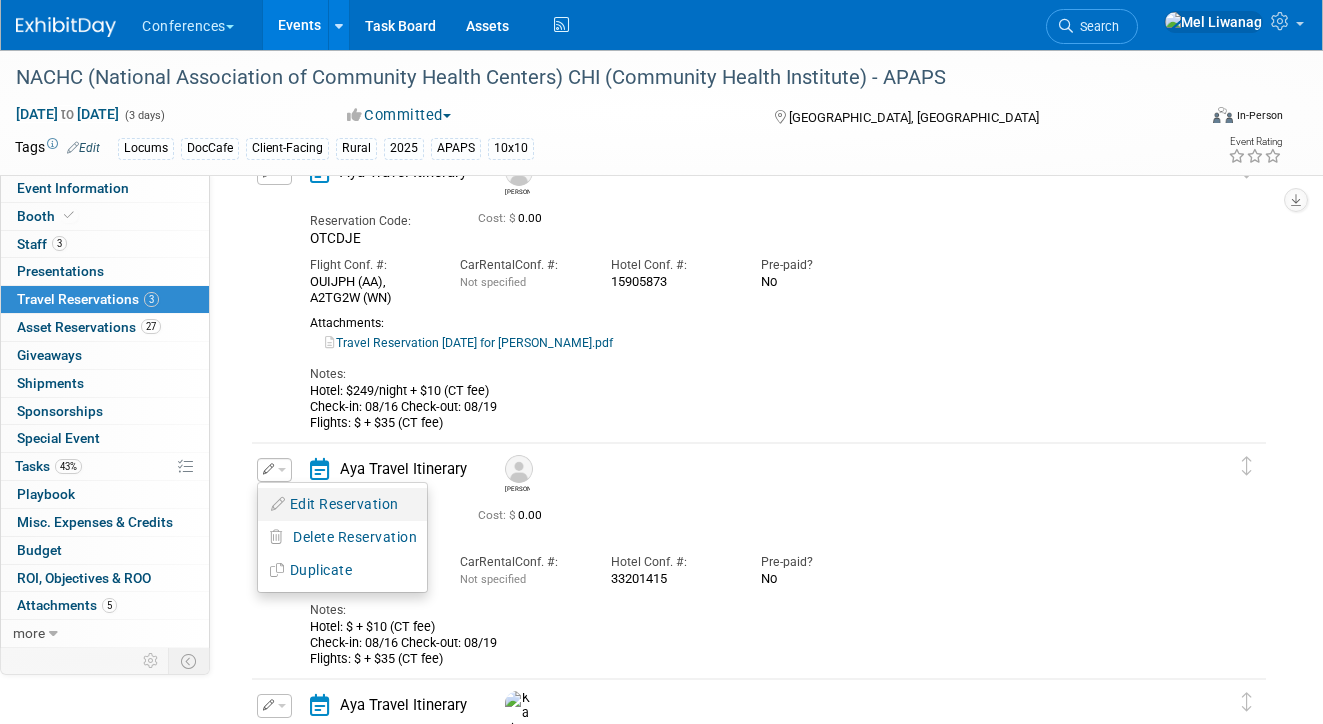 click on "Edit Reservation" at bounding box center (342, 504) 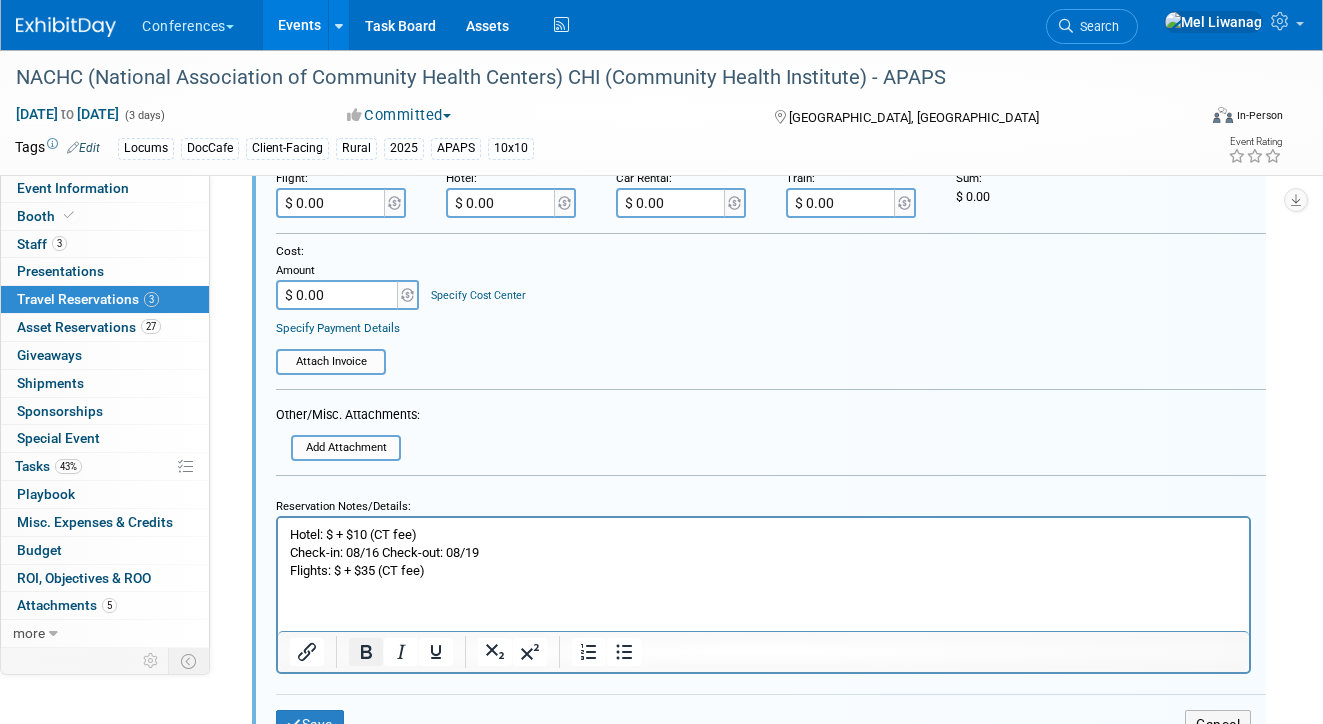 scroll, scrollTop: 919, scrollLeft: 0, axis: vertical 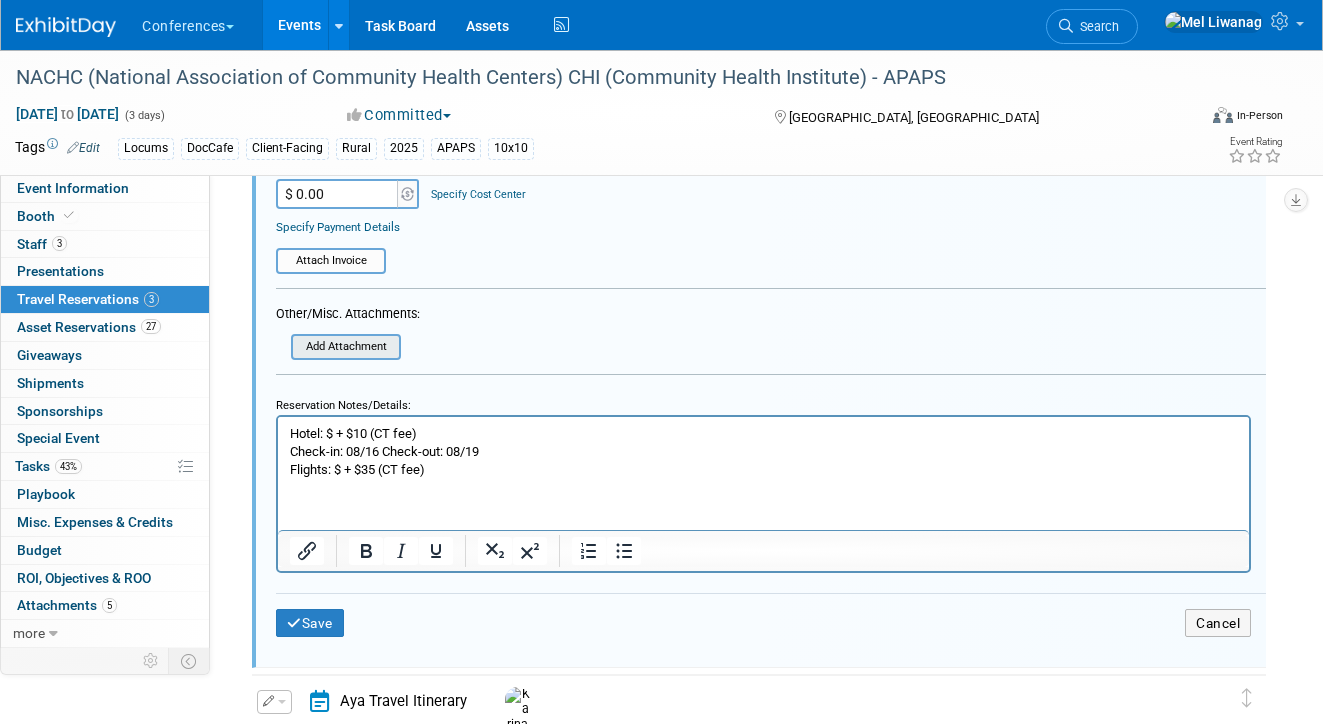 click at bounding box center [297, 346] 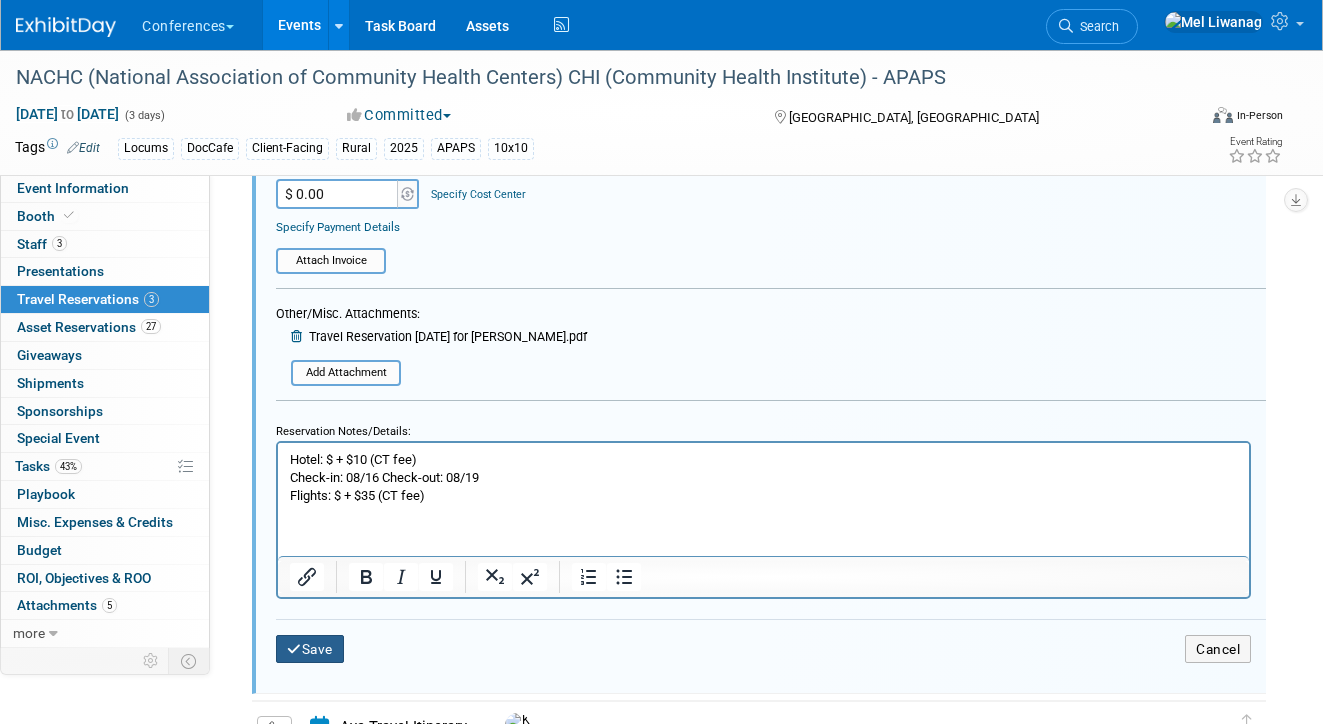 click on "Save" at bounding box center [310, 649] 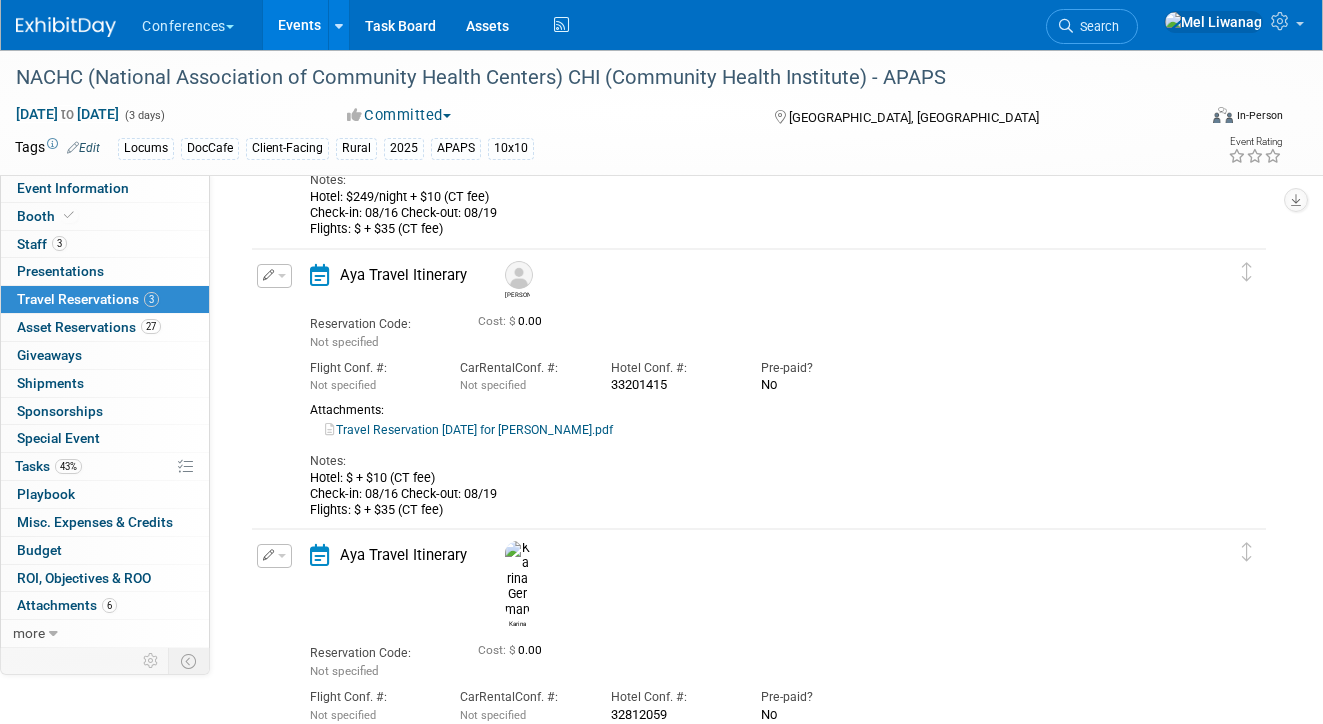 scroll, scrollTop: 208, scrollLeft: 0, axis: vertical 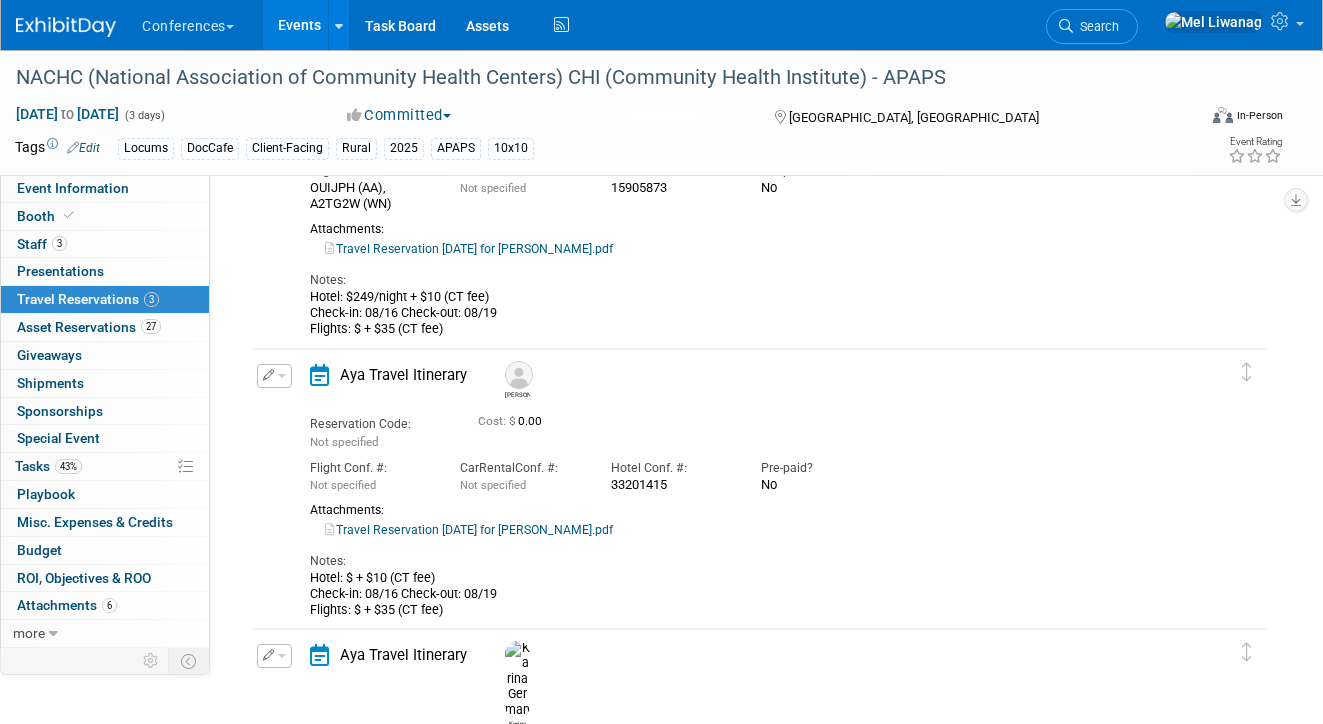 click at bounding box center [274, 376] 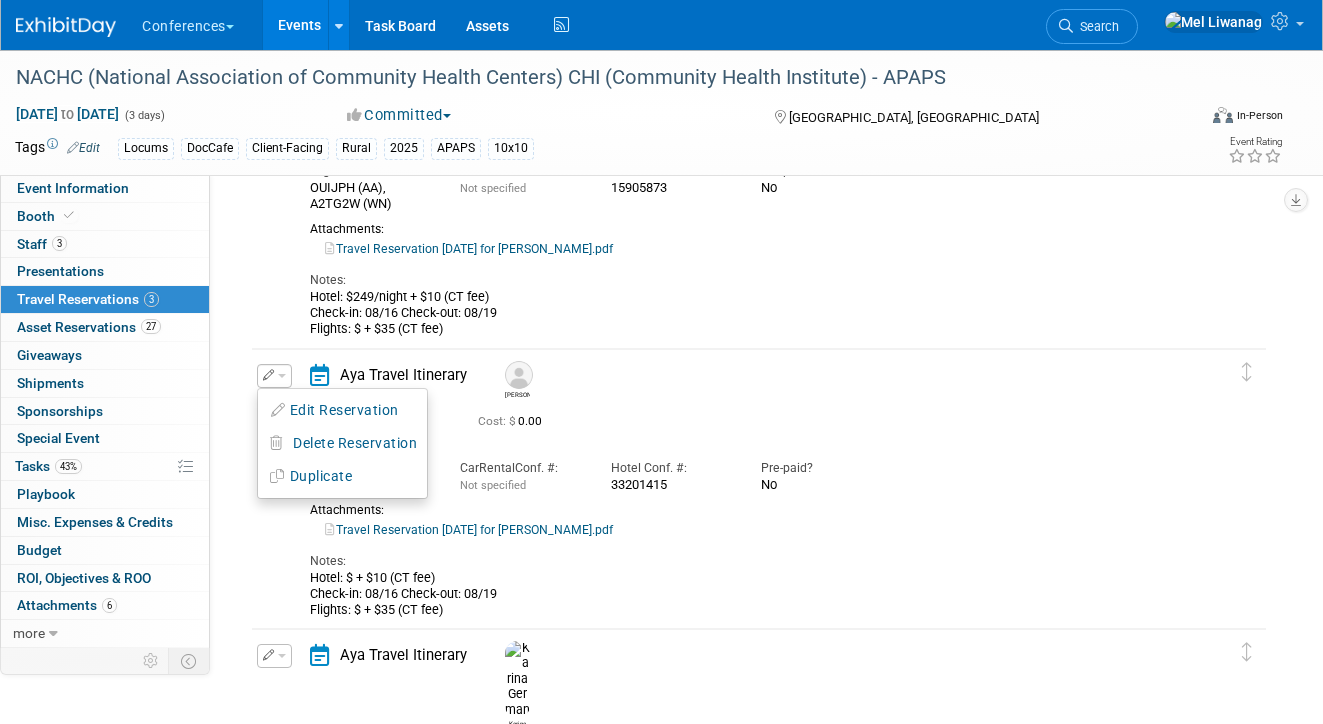 click on "Edit Reservation" at bounding box center (342, 410) 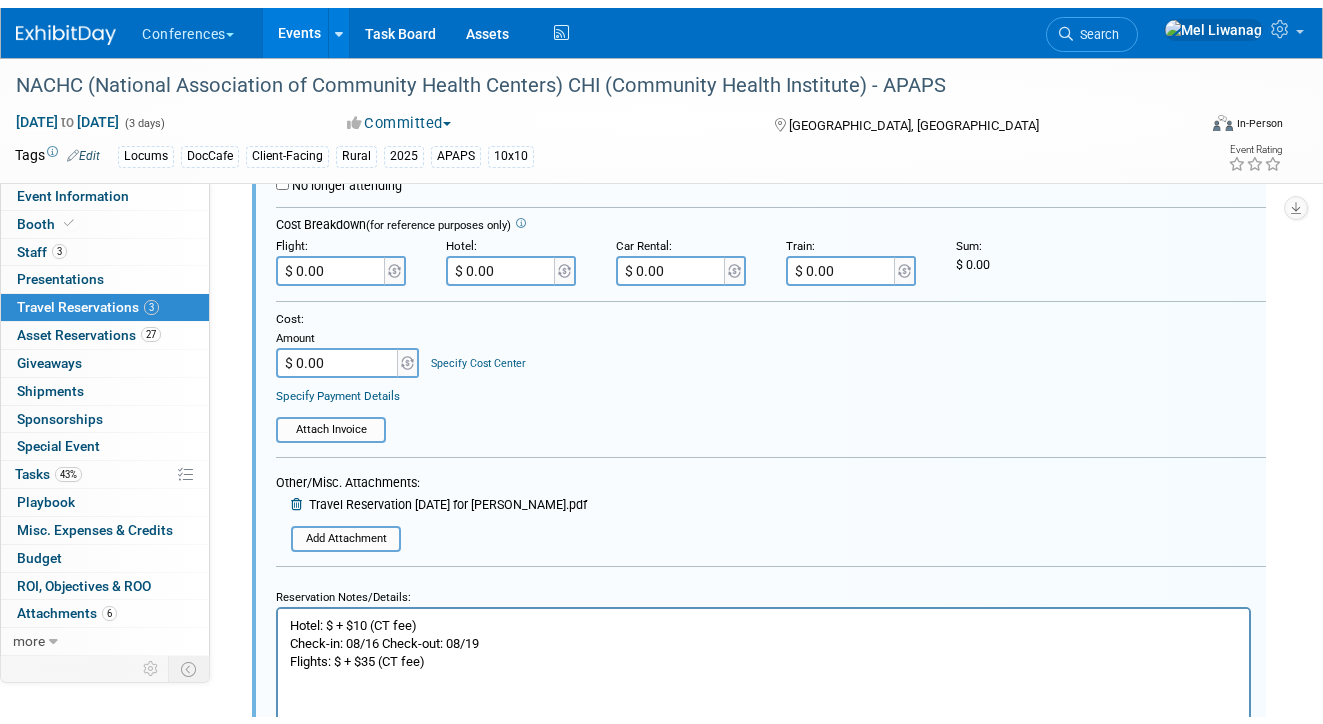 scroll, scrollTop: 894, scrollLeft: 0, axis: vertical 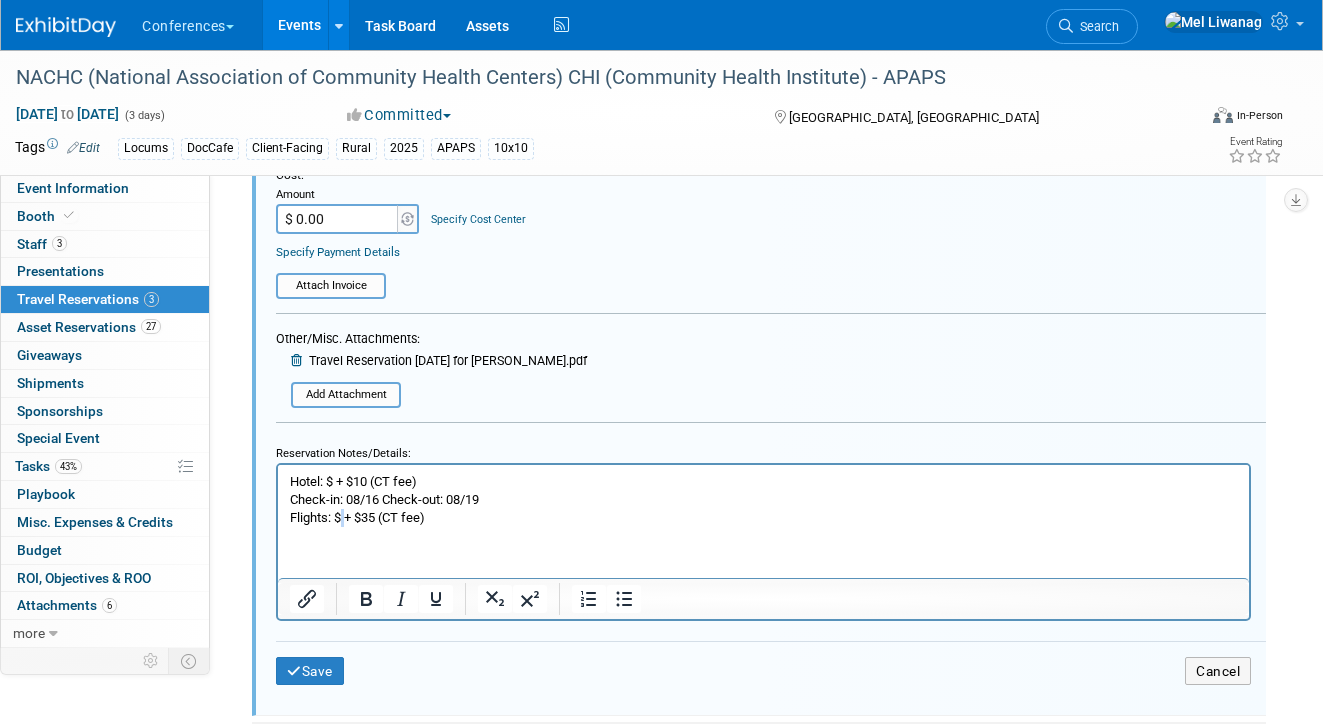 click on "Hotel: $ + $10 (CT fee) Check-in: 08/16 Check-out: 08/19 Flights: $ + $35 (CT fee)" at bounding box center (764, 499) 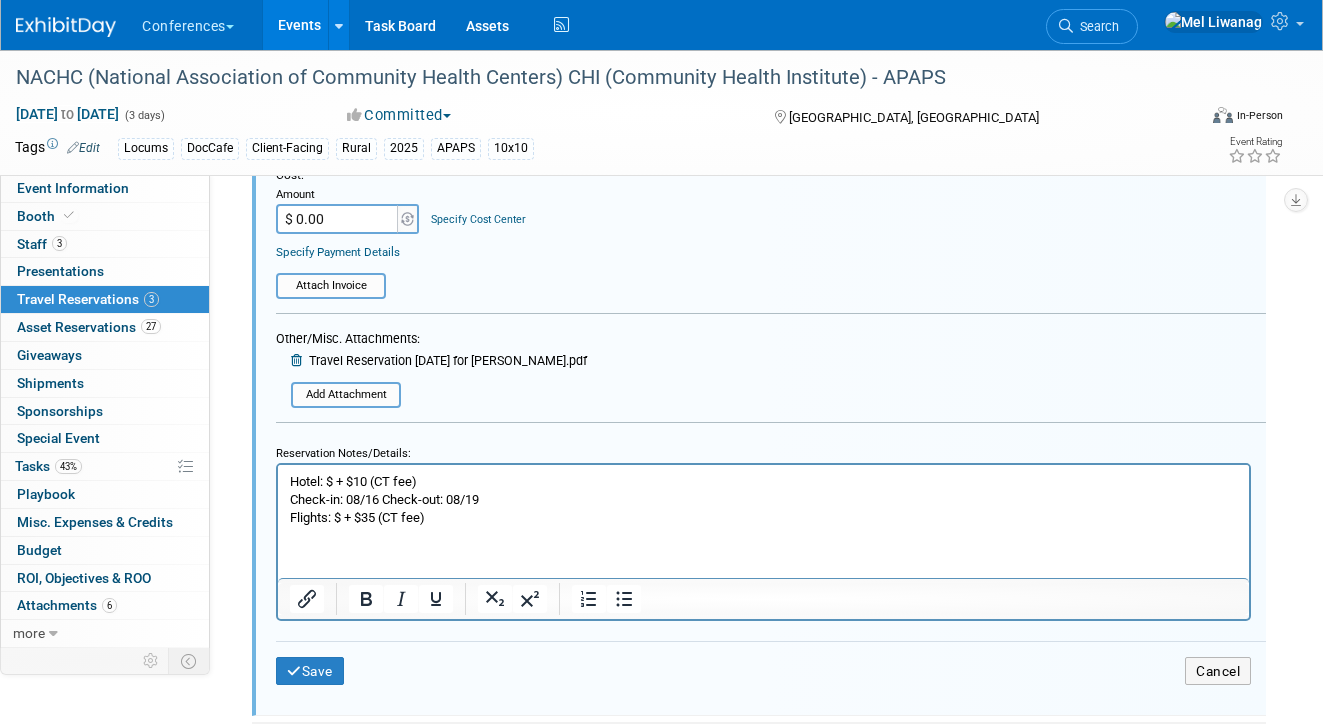 type 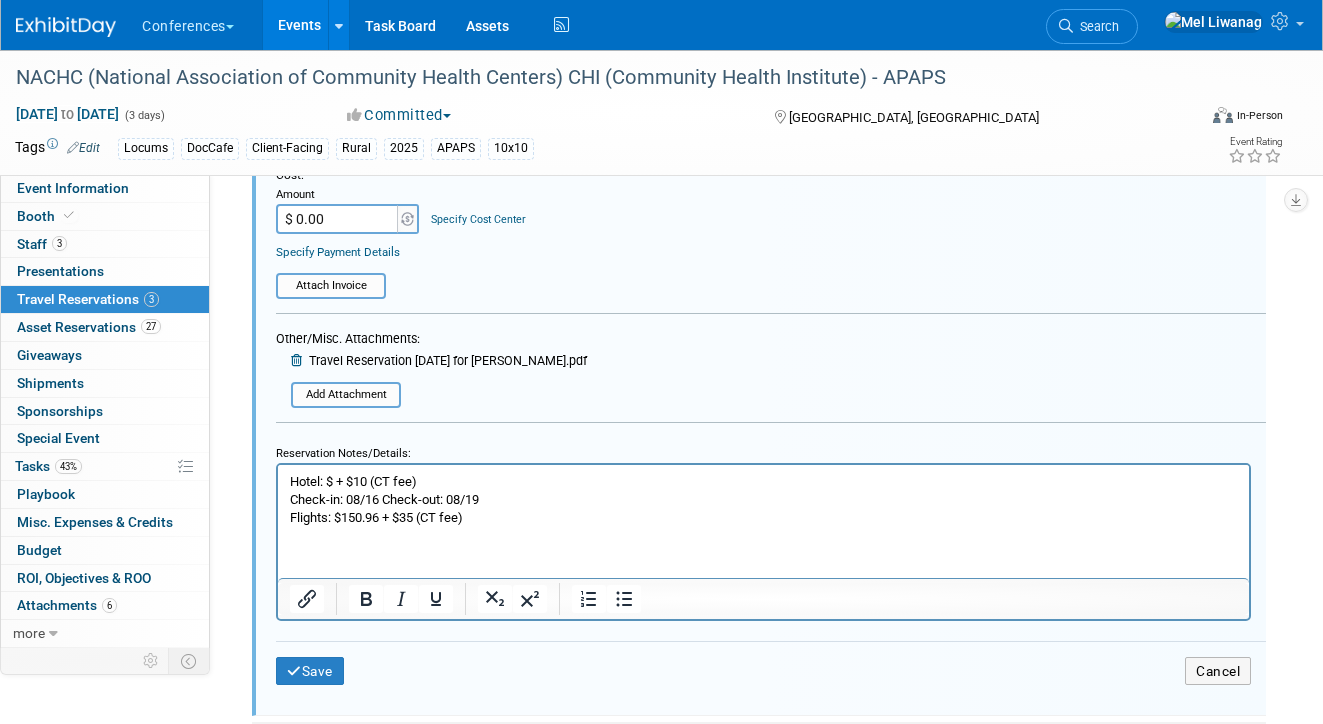 click on "Hotel: $ + $10 (CT fee) Check-in: 08/16 Check-out: 08/19 Flights: $150.96 + $35 (CT fee)" at bounding box center (764, 499) 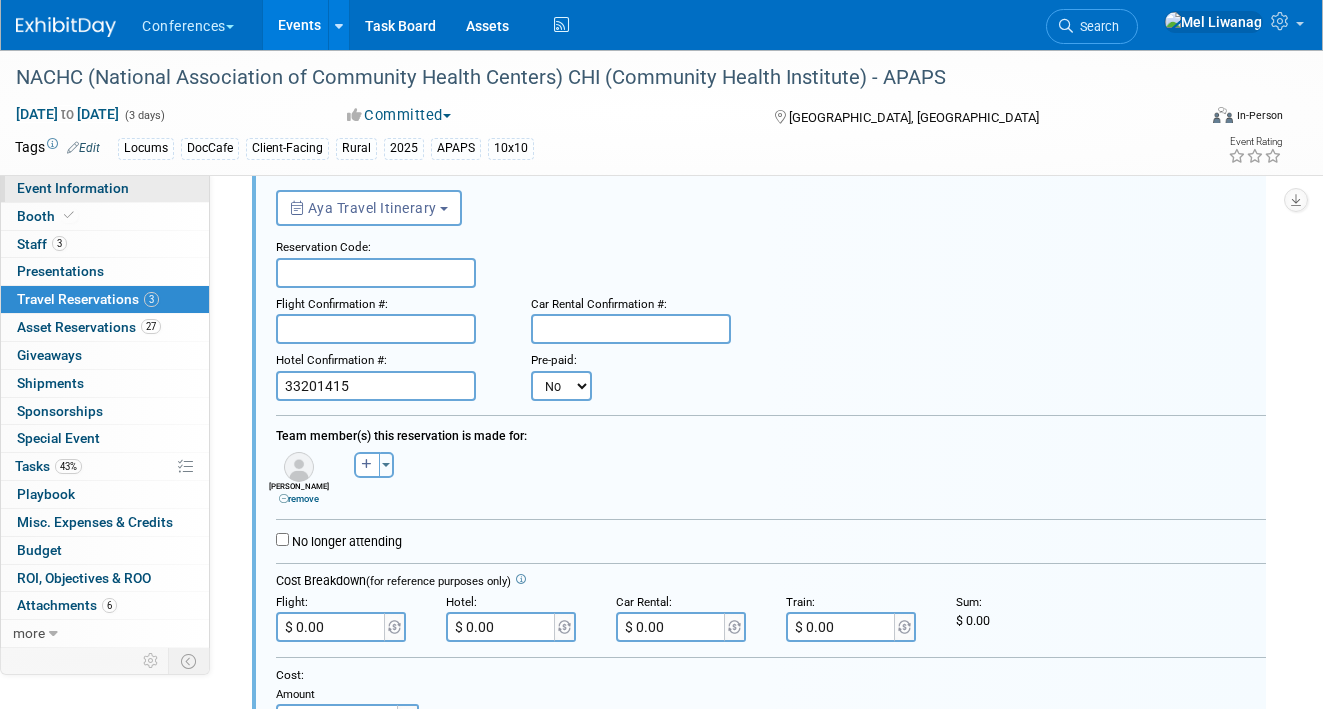scroll, scrollTop: 389, scrollLeft: 0, axis: vertical 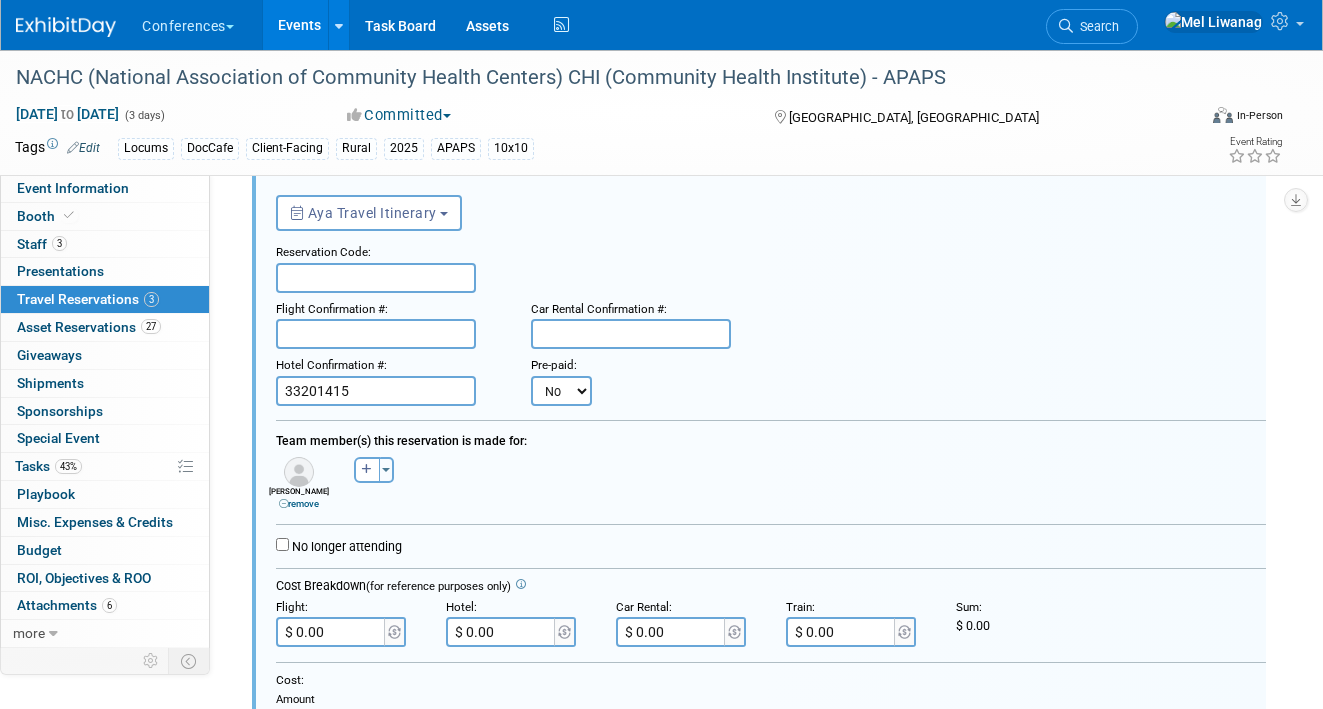 click at bounding box center [376, 278] 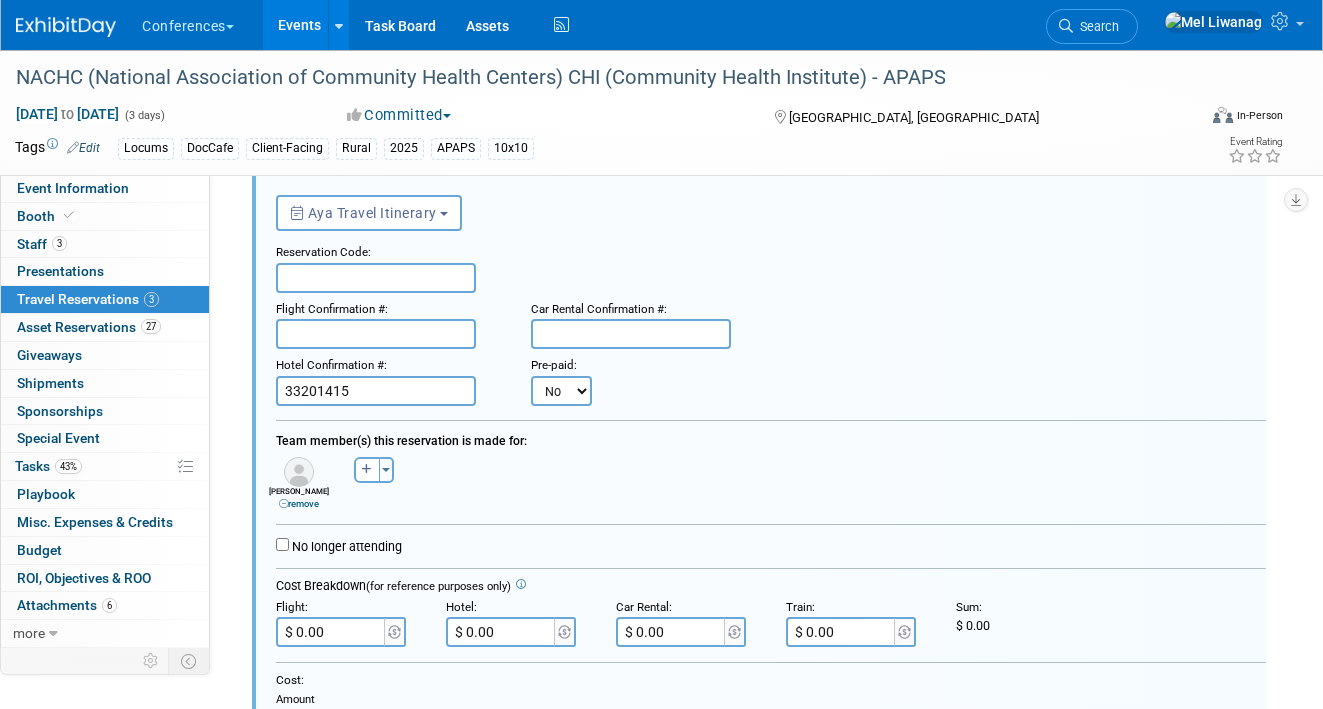 click at bounding box center [376, 278] 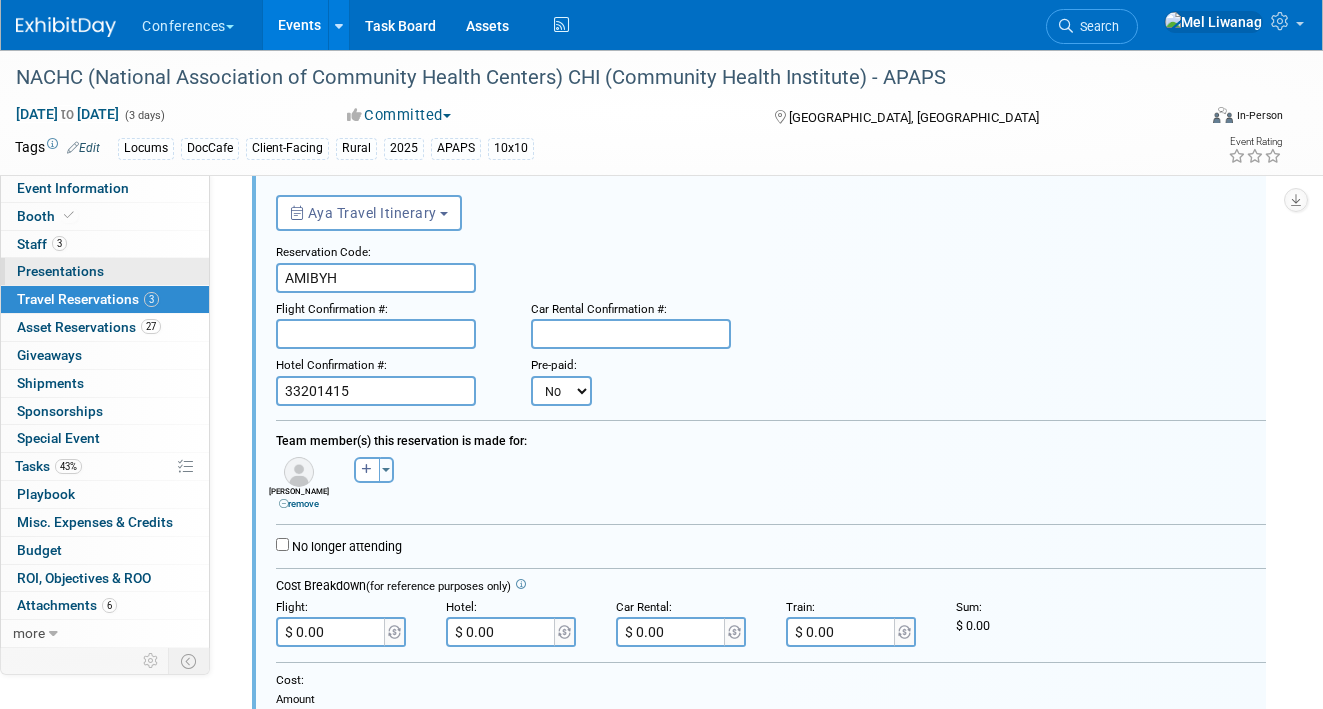 type on "AMIBYH" 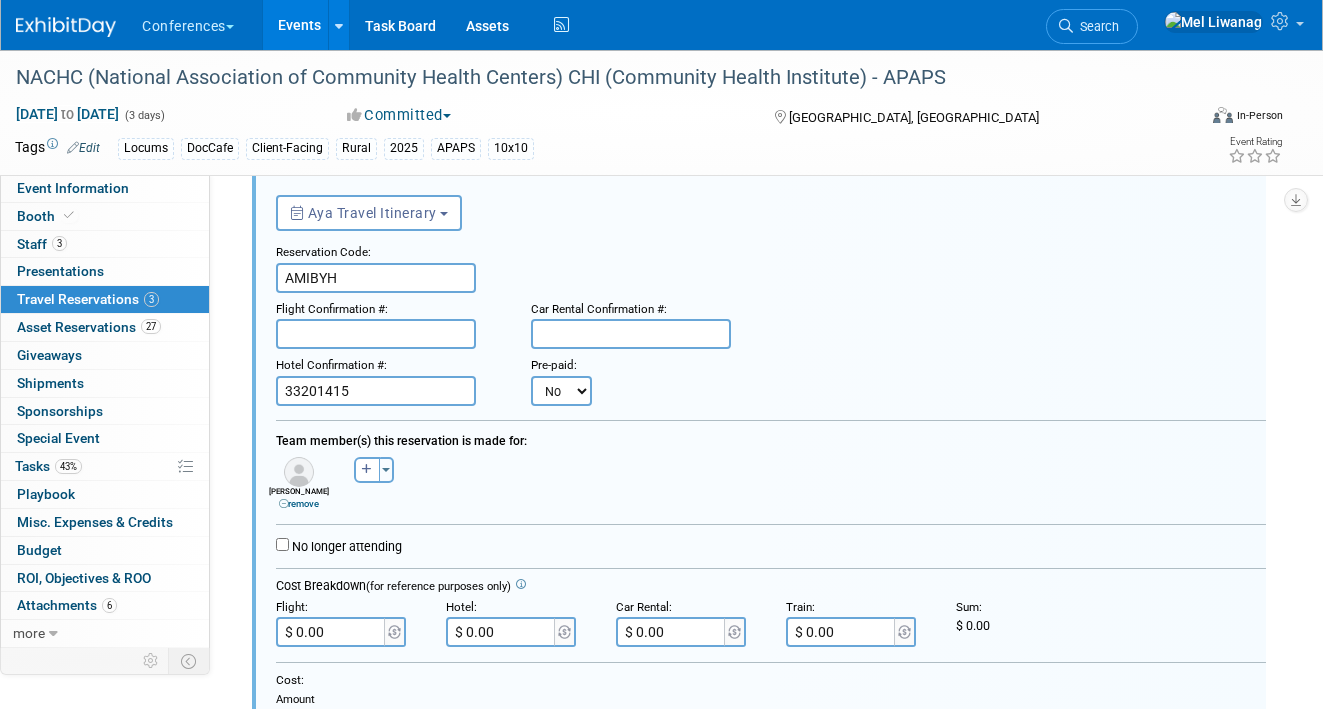 click at bounding box center [631, 334] 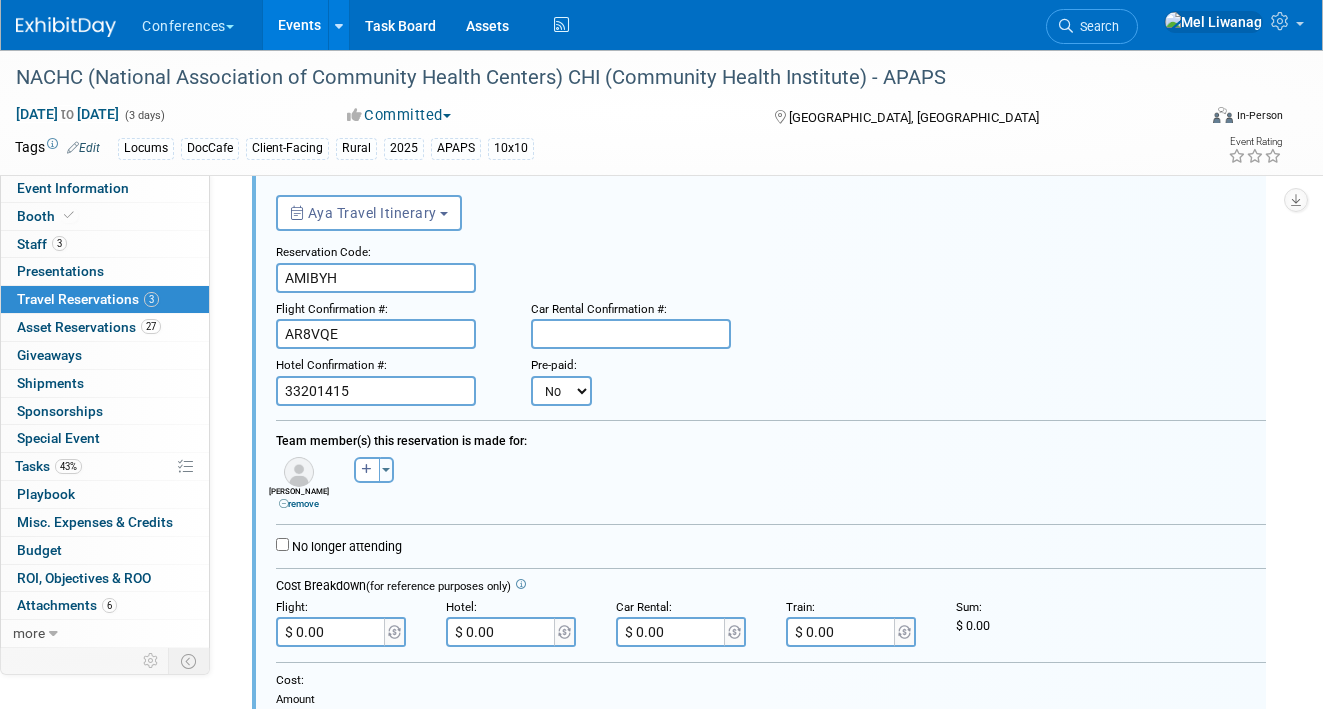 type on "AR8VQE" 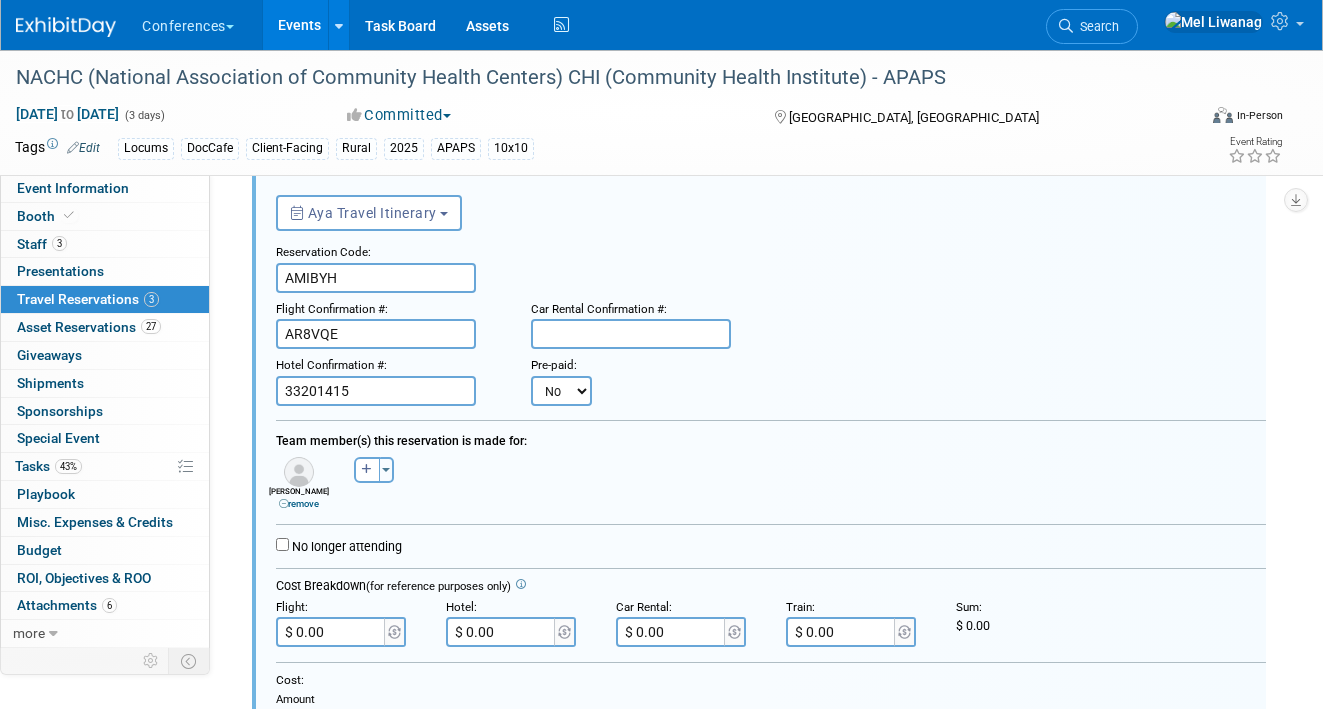 click on "Aaron
remove
Aaron
remove
Adair
remove" at bounding box center [771, 481] 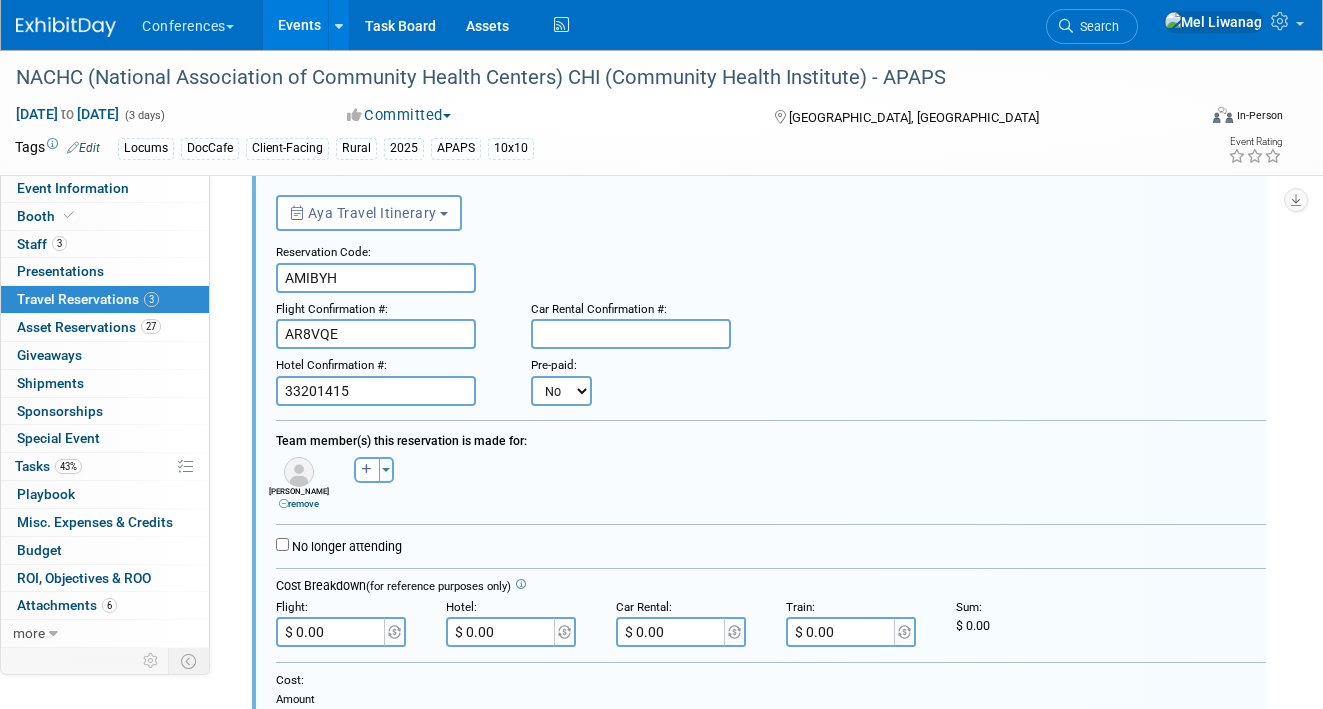 click on "Aaron
remove
Aaron
remove
Adair
remove" at bounding box center (771, 481) 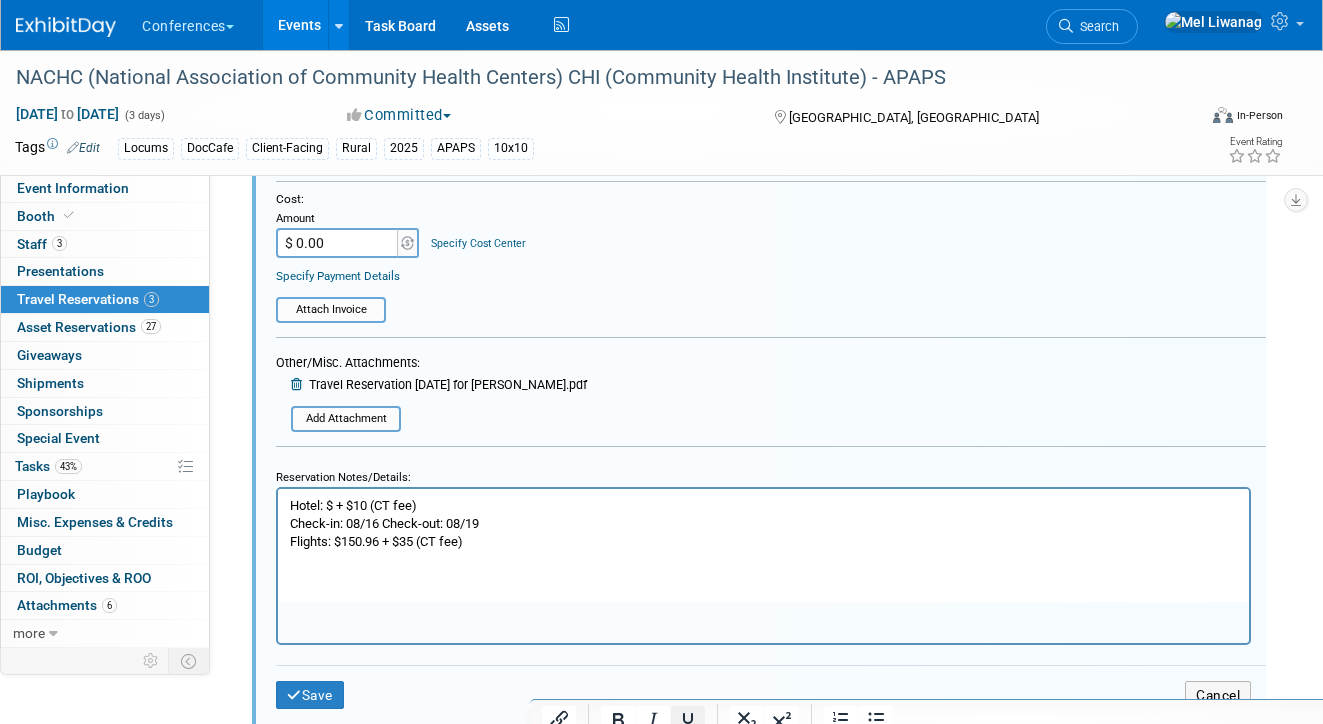 scroll, scrollTop: 890, scrollLeft: 0, axis: vertical 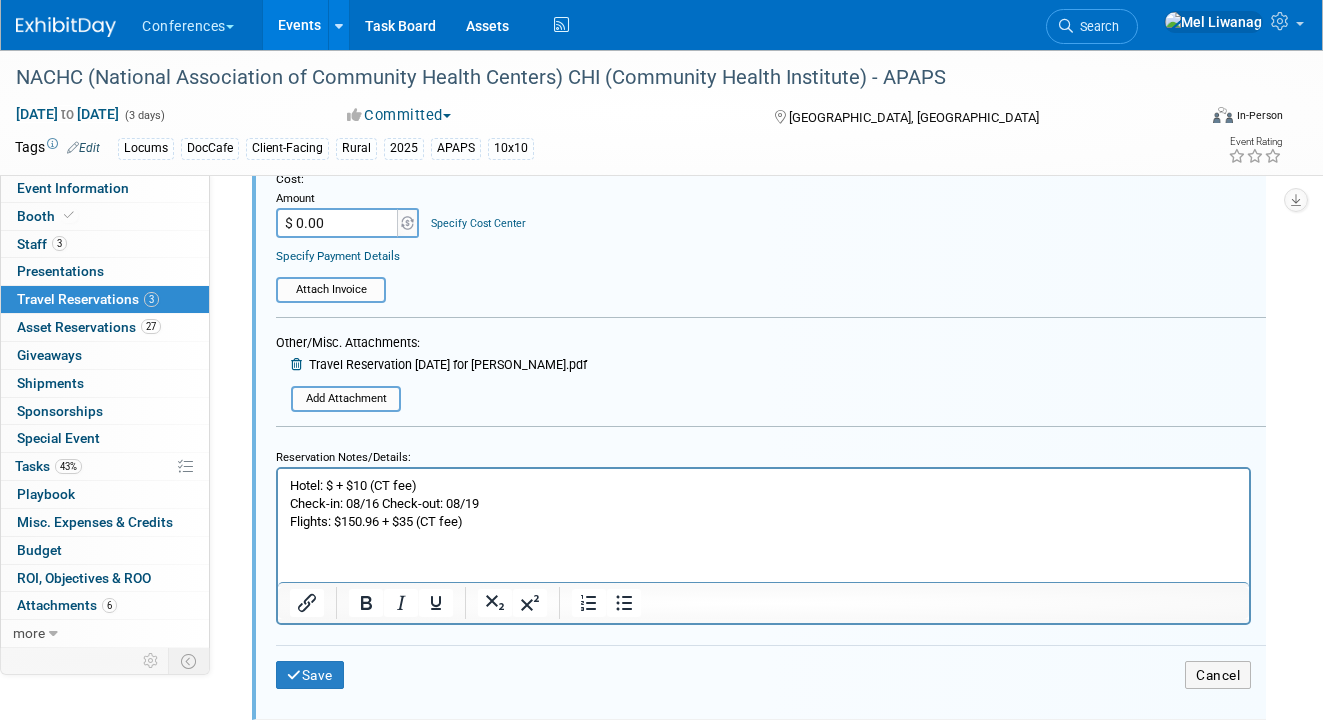 click on "Hotel: $ + $10 (CT fee) Check-in: 08/16 Check-out: 08/19 Flights: $150.96 + $35 (CT fee)" at bounding box center (764, 503) 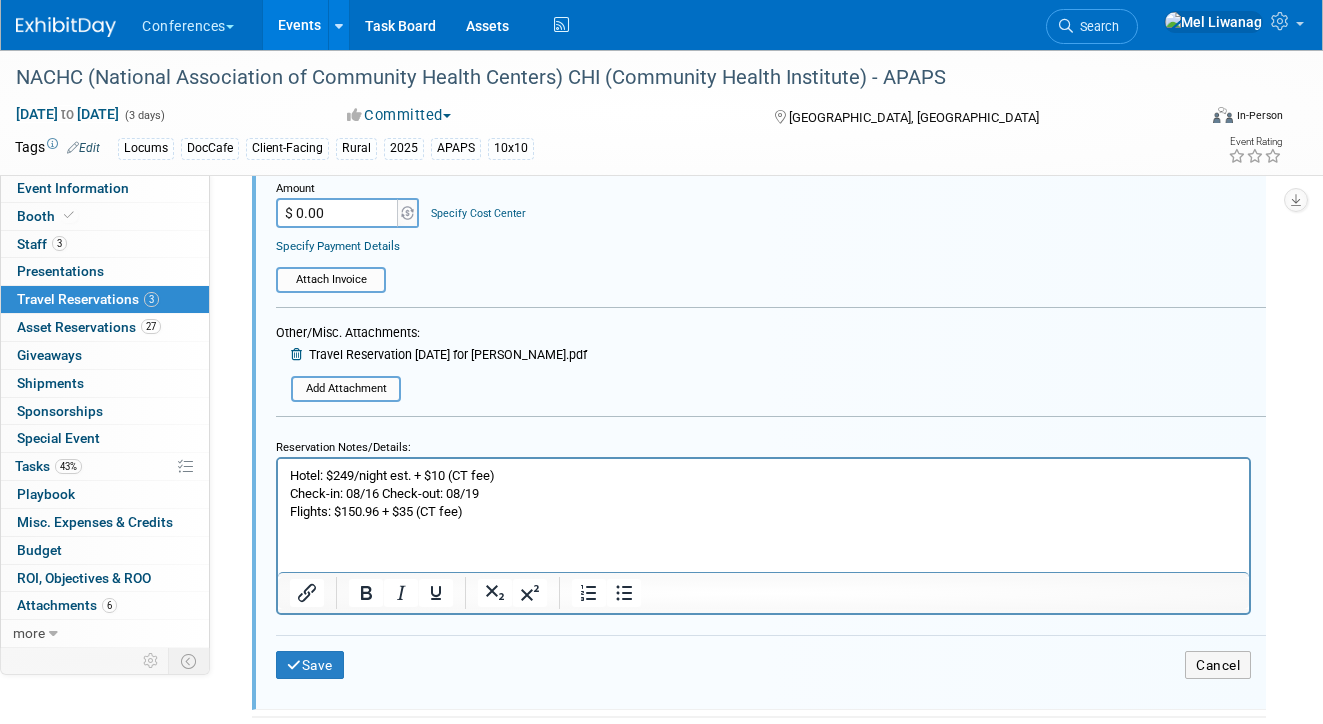 scroll, scrollTop: 924, scrollLeft: 0, axis: vertical 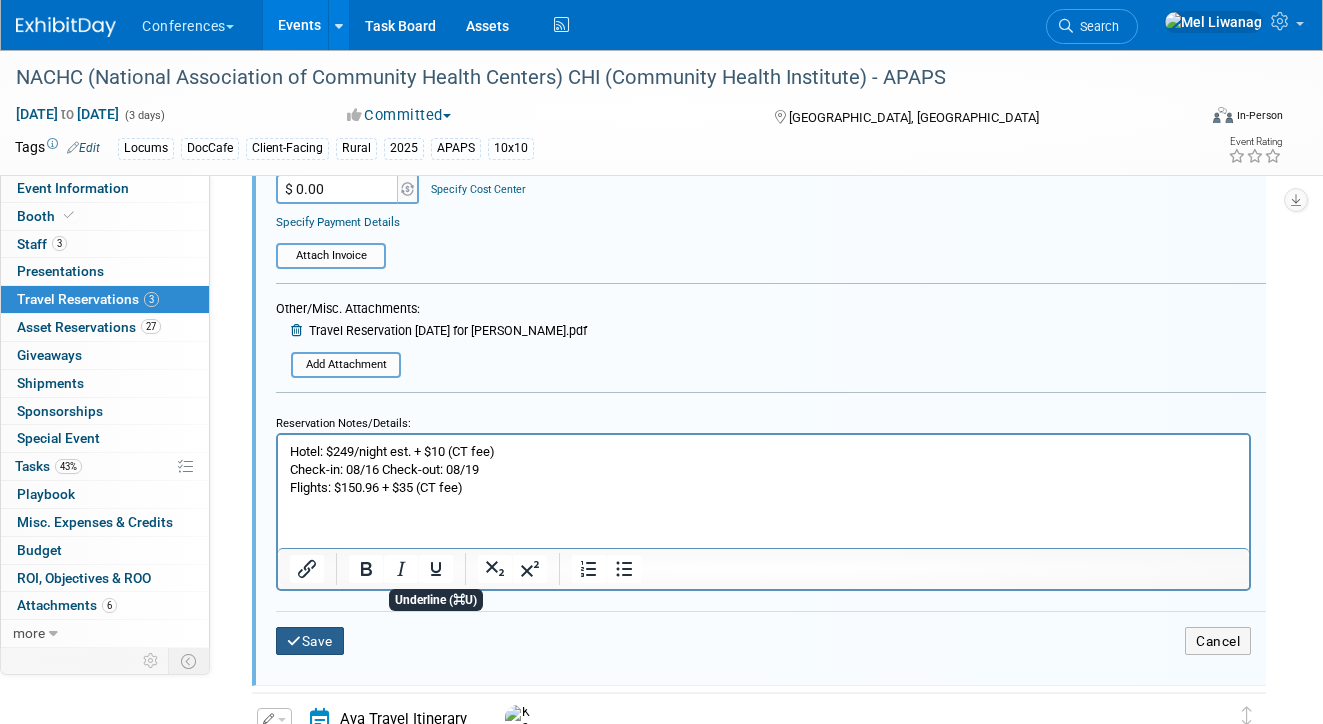 click on "Save" at bounding box center [310, 641] 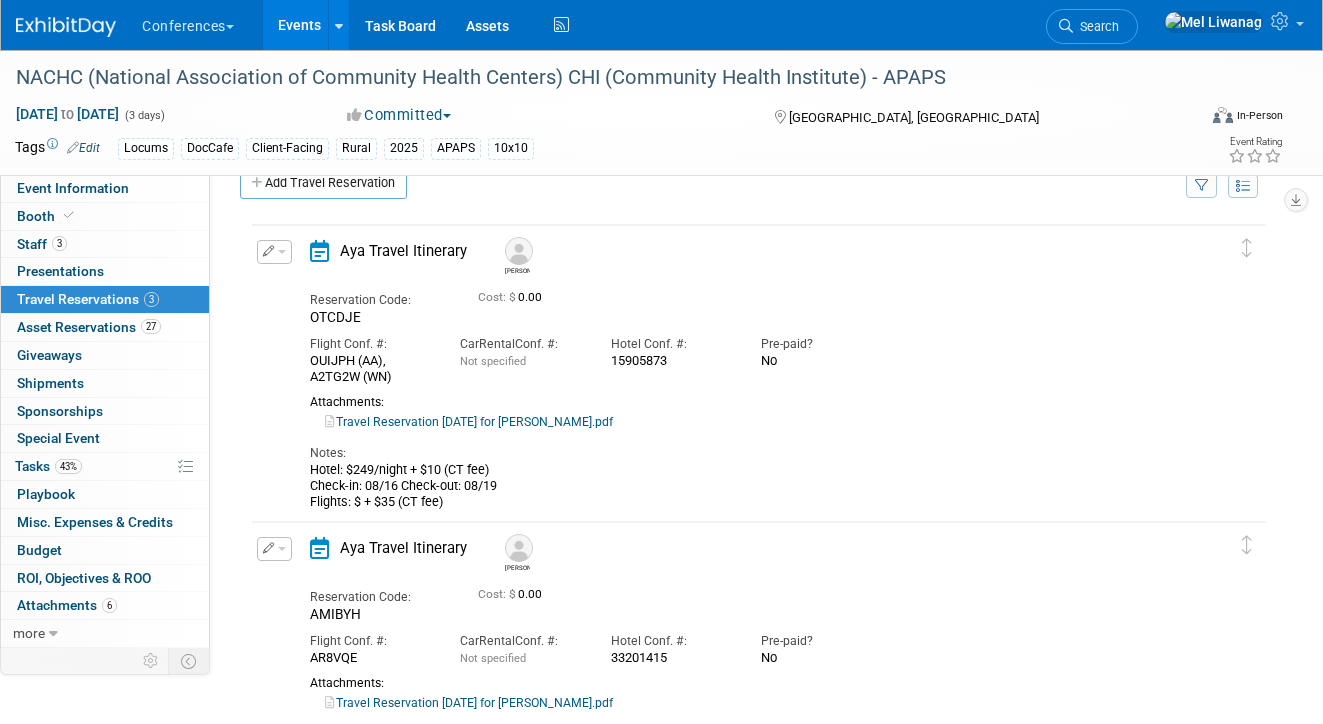 scroll, scrollTop: 41, scrollLeft: 0, axis: vertical 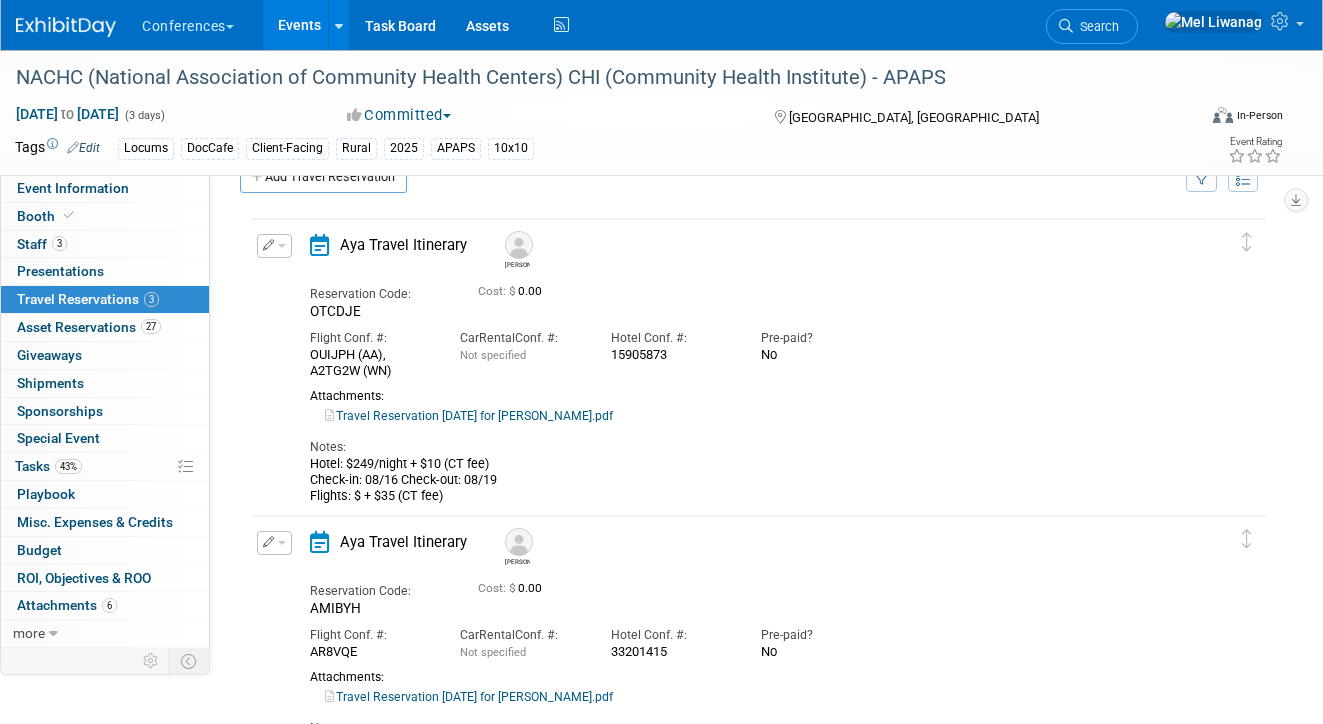 click on "Travel Reservation August 16 for RONALD EDWARD LONGVALL.pdf" at bounding box center (469, 416) 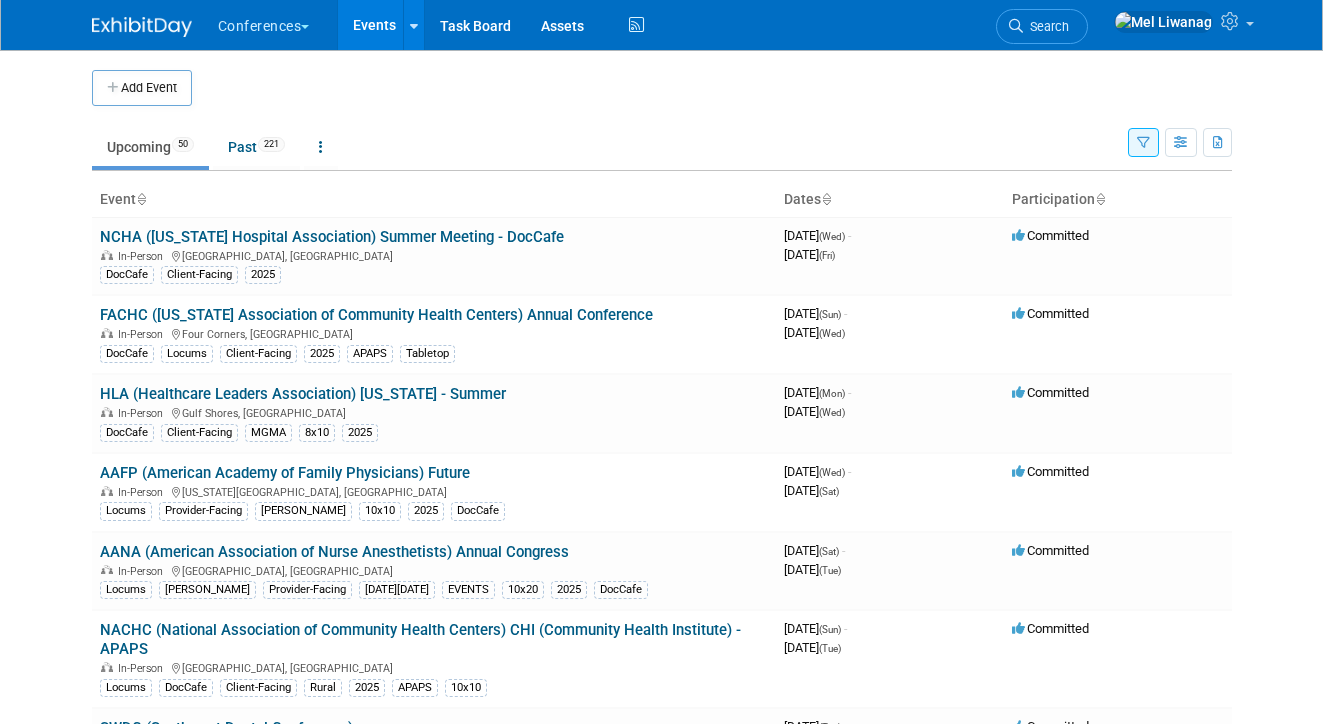 scroll, scrollTop: 0, scrollLeft: 0, axis: both 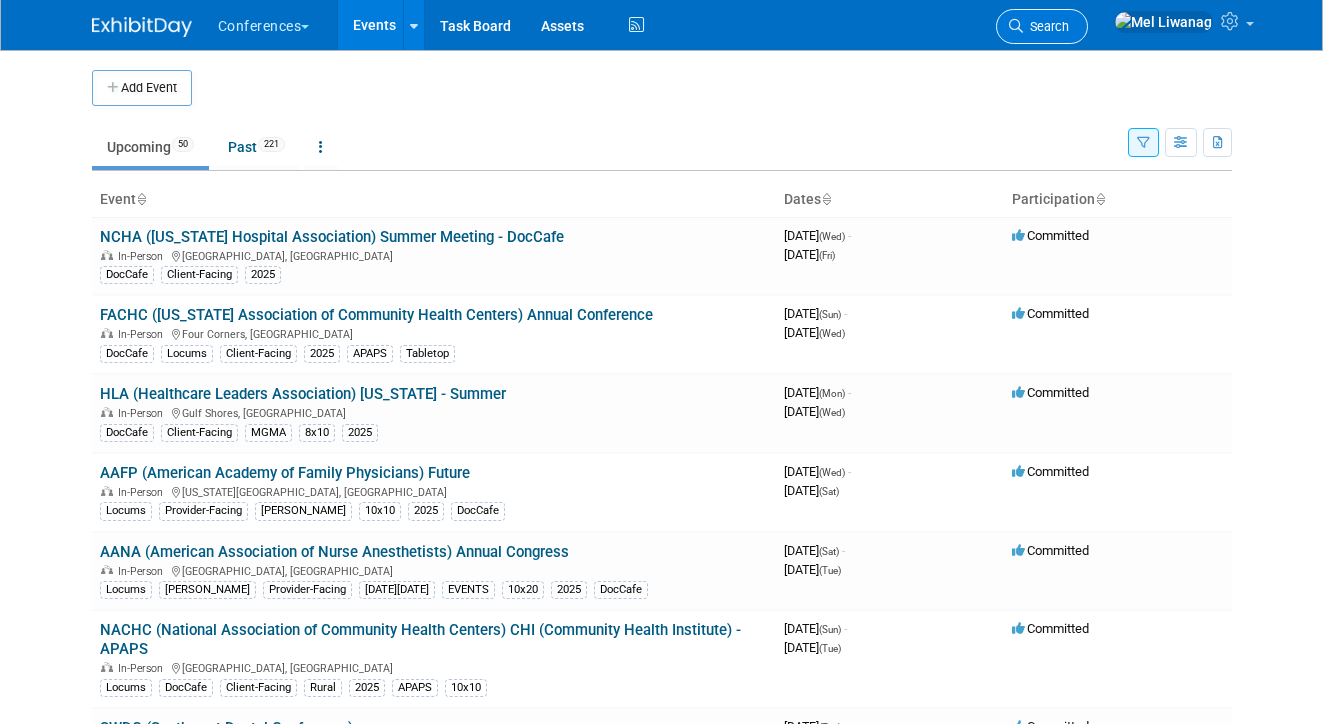 click on "Search" at bounding box center [1046, 26] 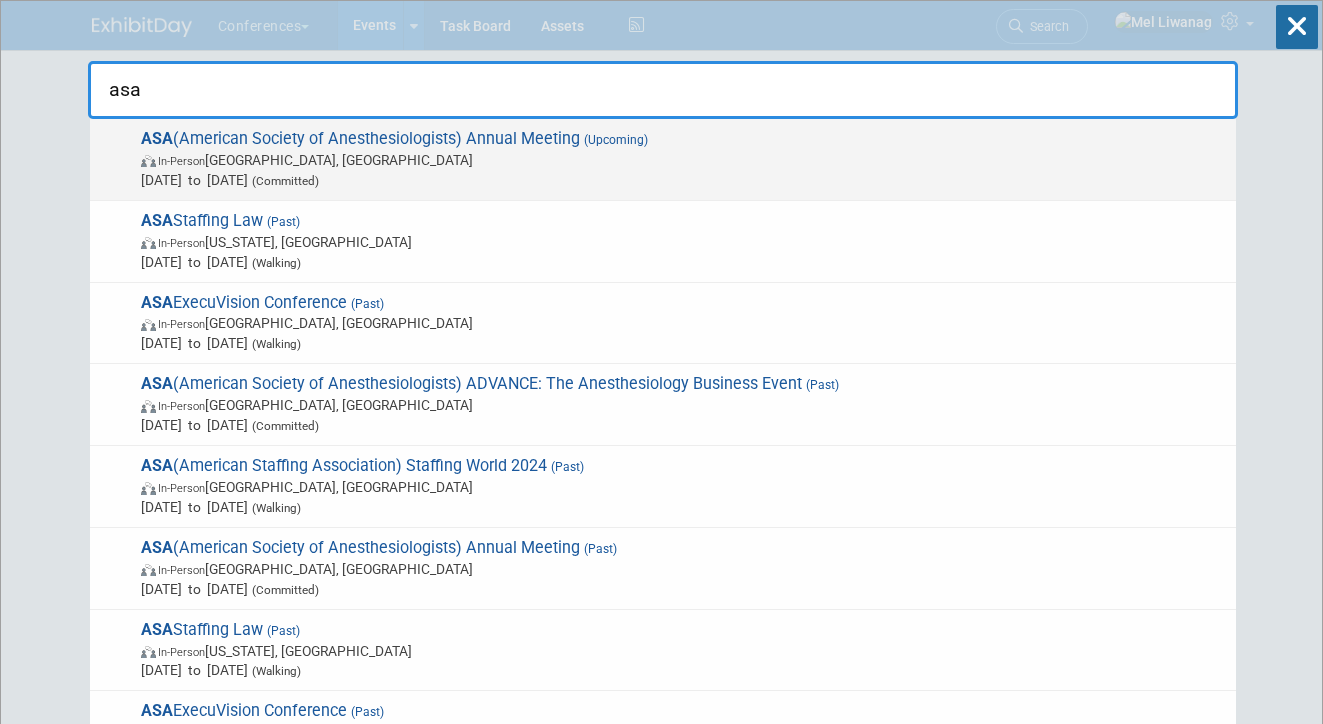 type on "asa" 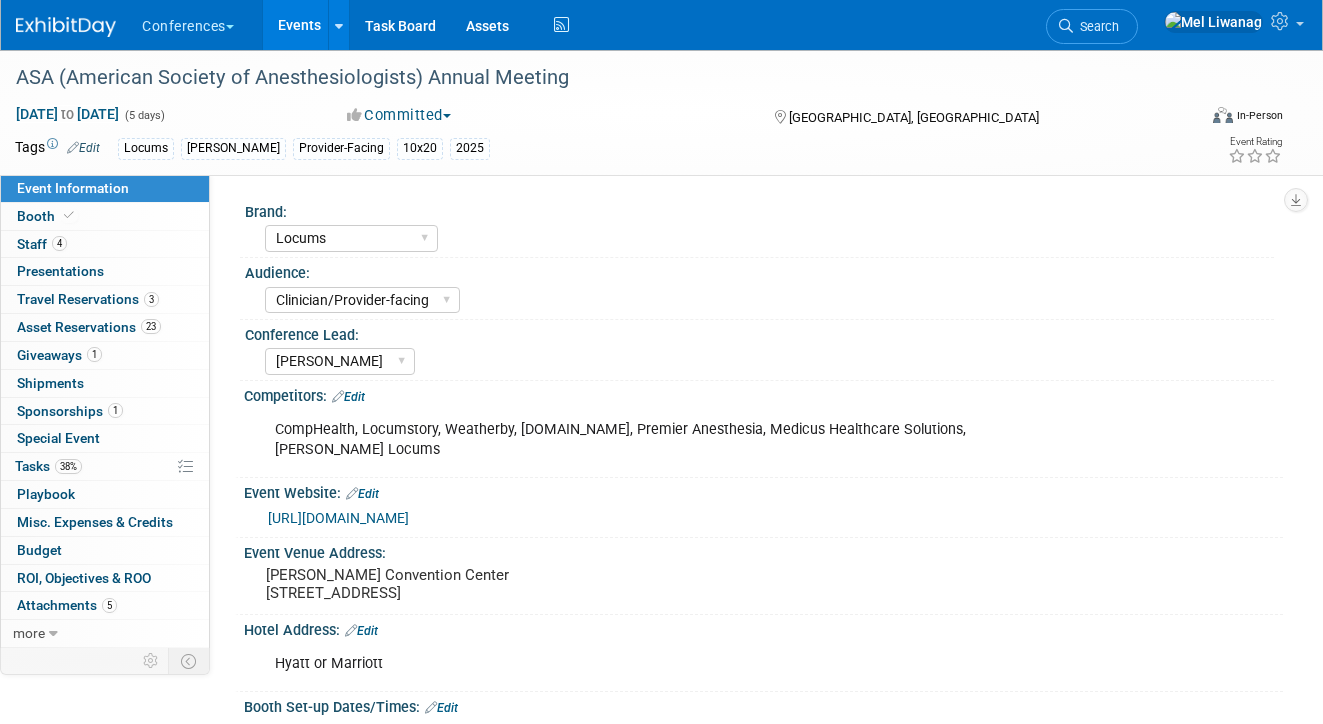 select on "Locums" 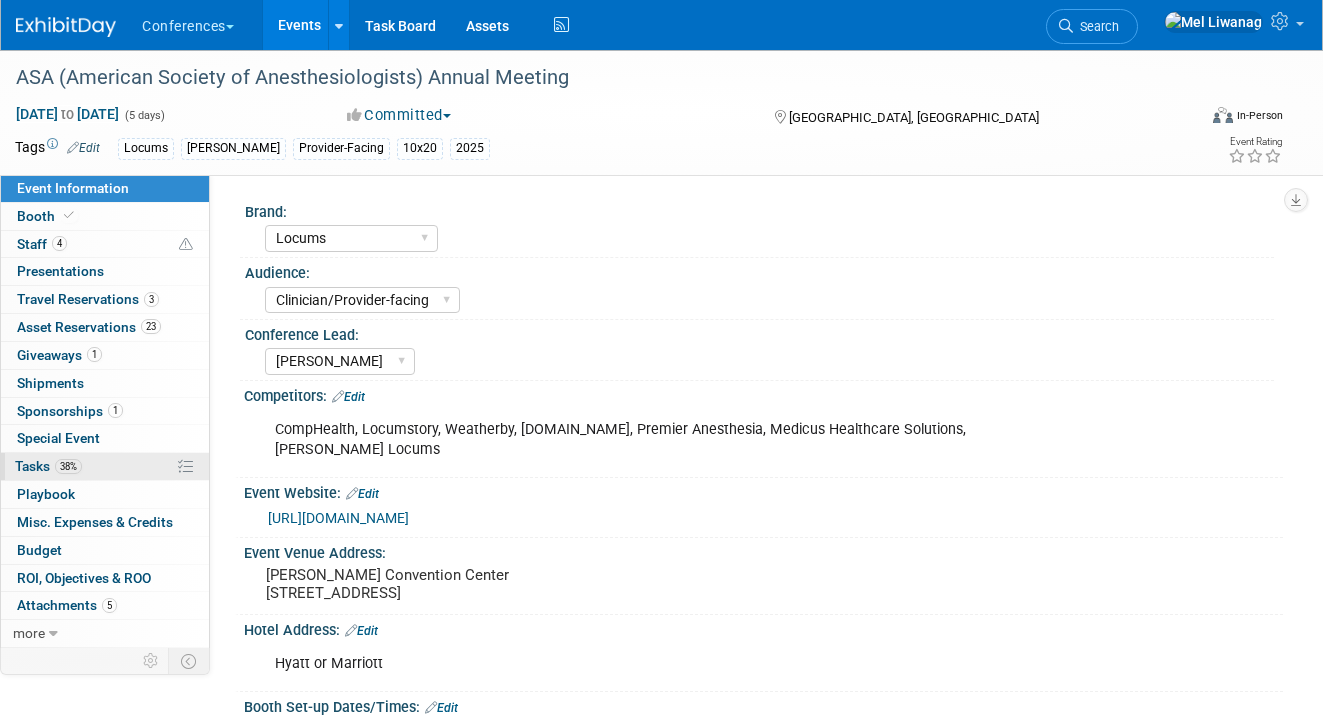 click on "38%
Tasks 38%" at bounding box center (105, 466) 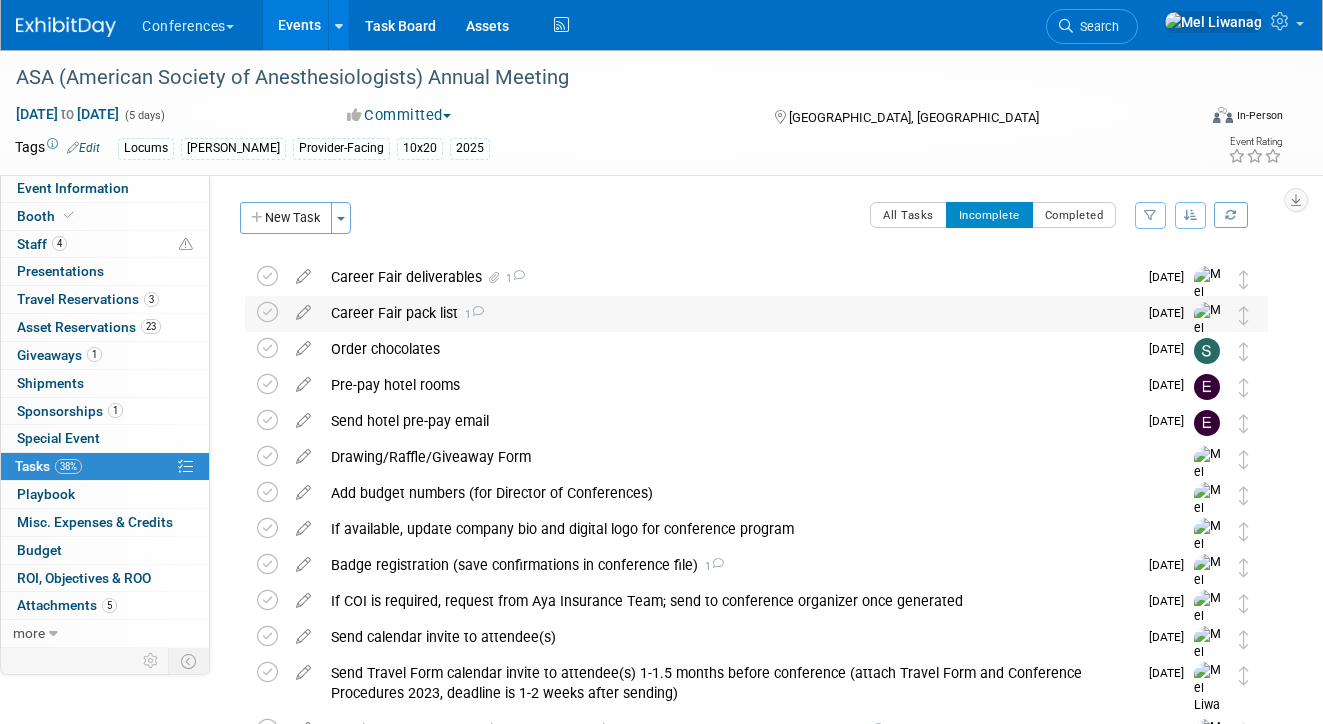 click on "Career Fair pack list
1" at bounding box center [729, 313] 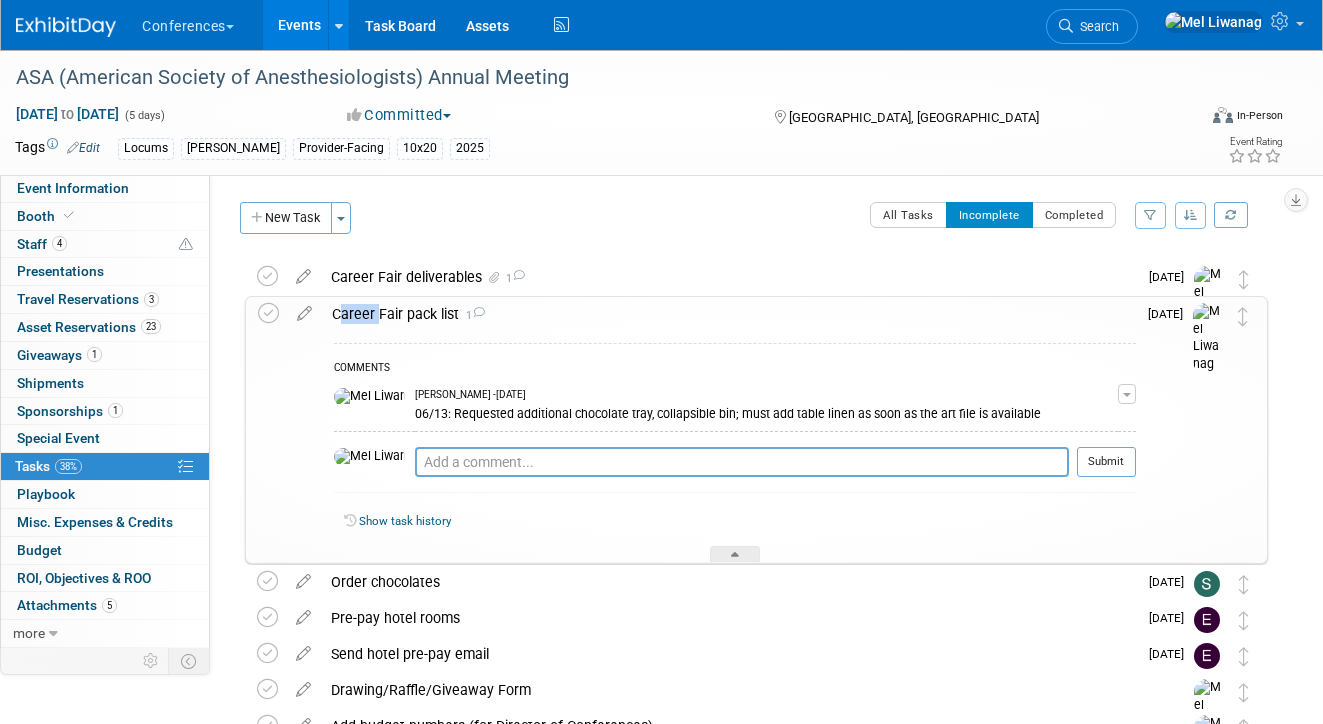 click on "Career Fair pack list
1" at bounding box center (729, 314) 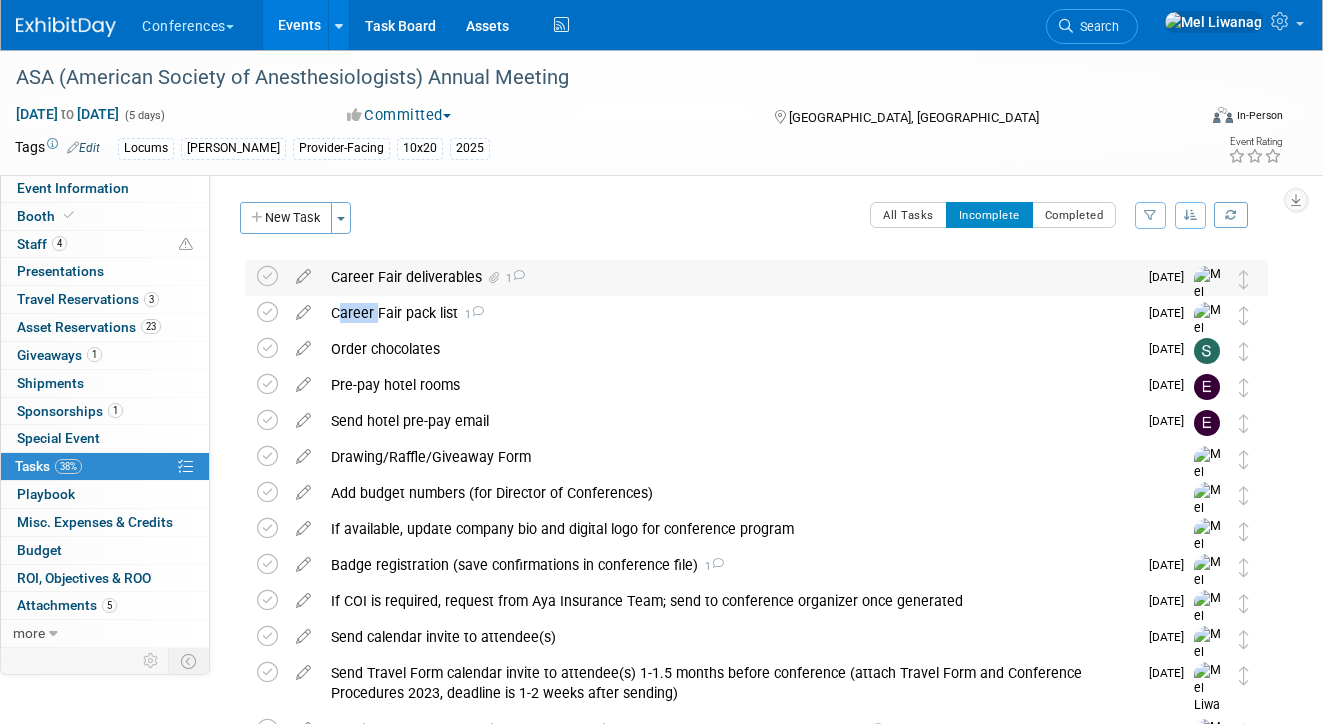 click on "Career Fair deliverables
1" at bounding box center [729, 277] 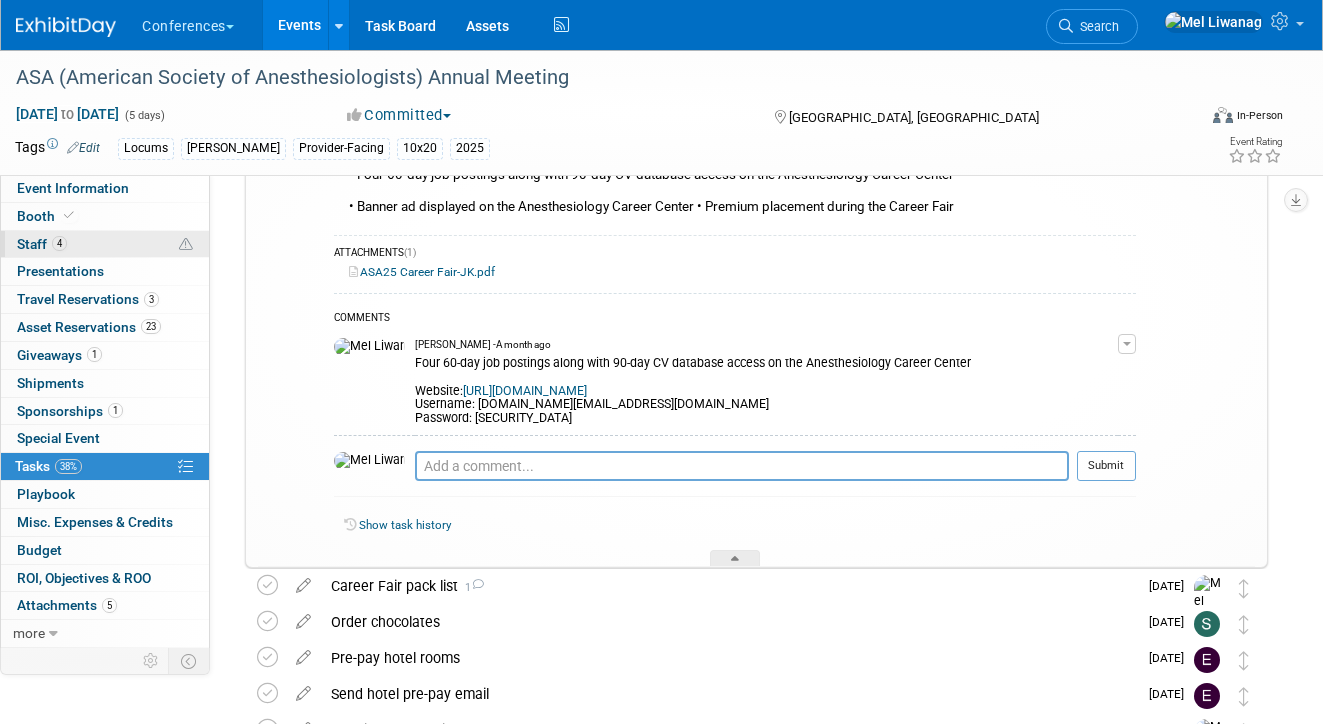 scroll, scrollTop: 0, scrollLeft: 0, axis: both 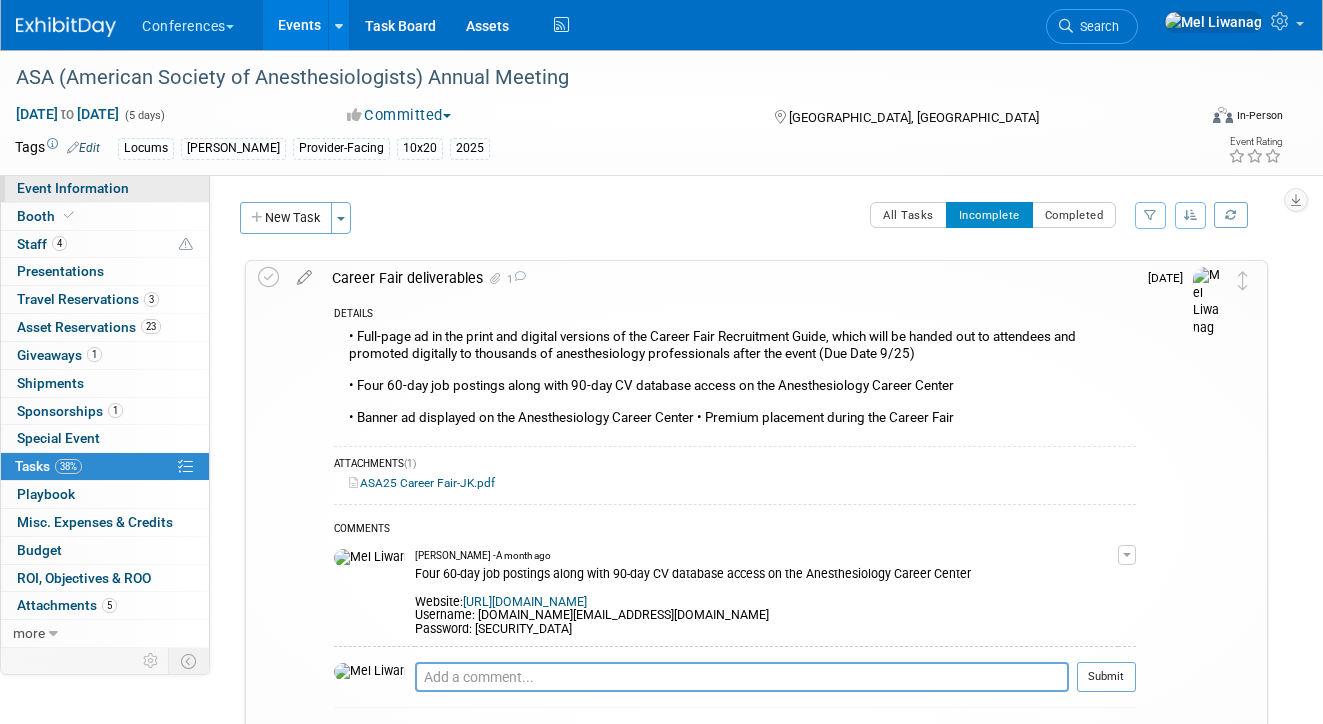 click on "Event Information" at bounding box center (105, 188) 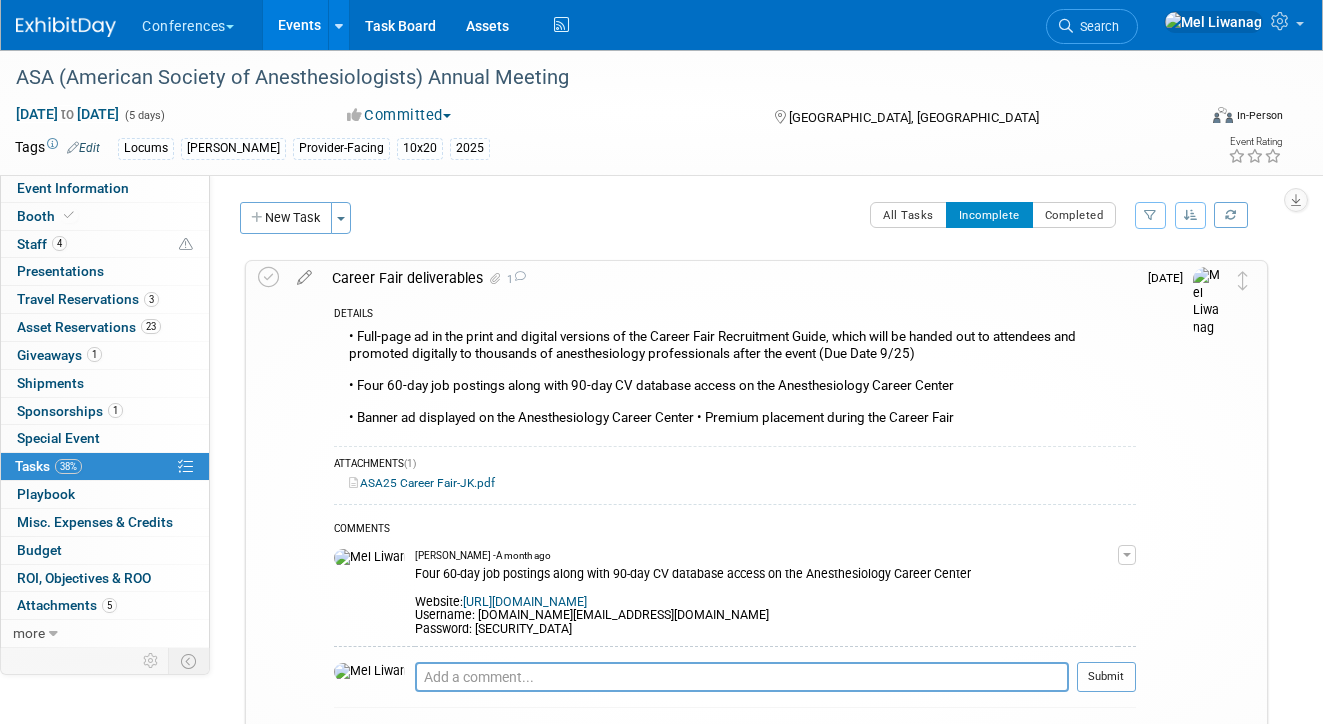 select on "Locums" 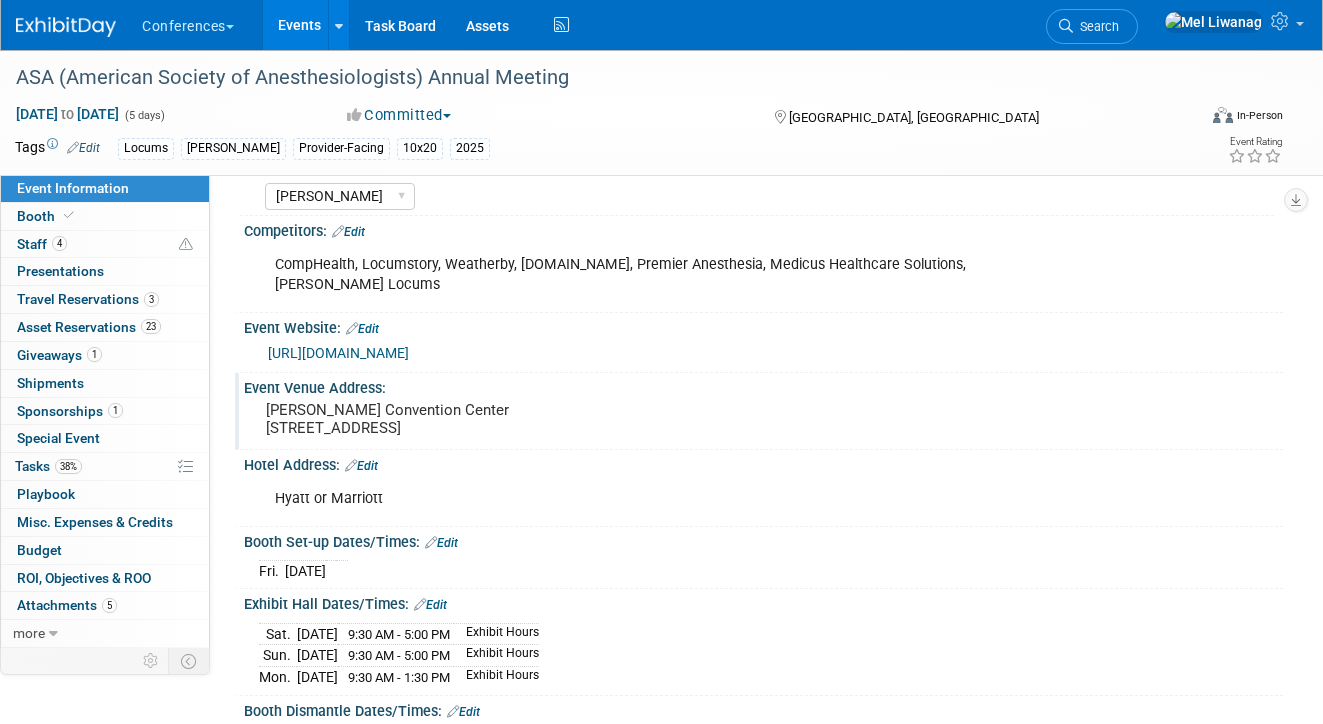 scroll, scrollTop: 339, scrollLeft: 0, axis: vertical 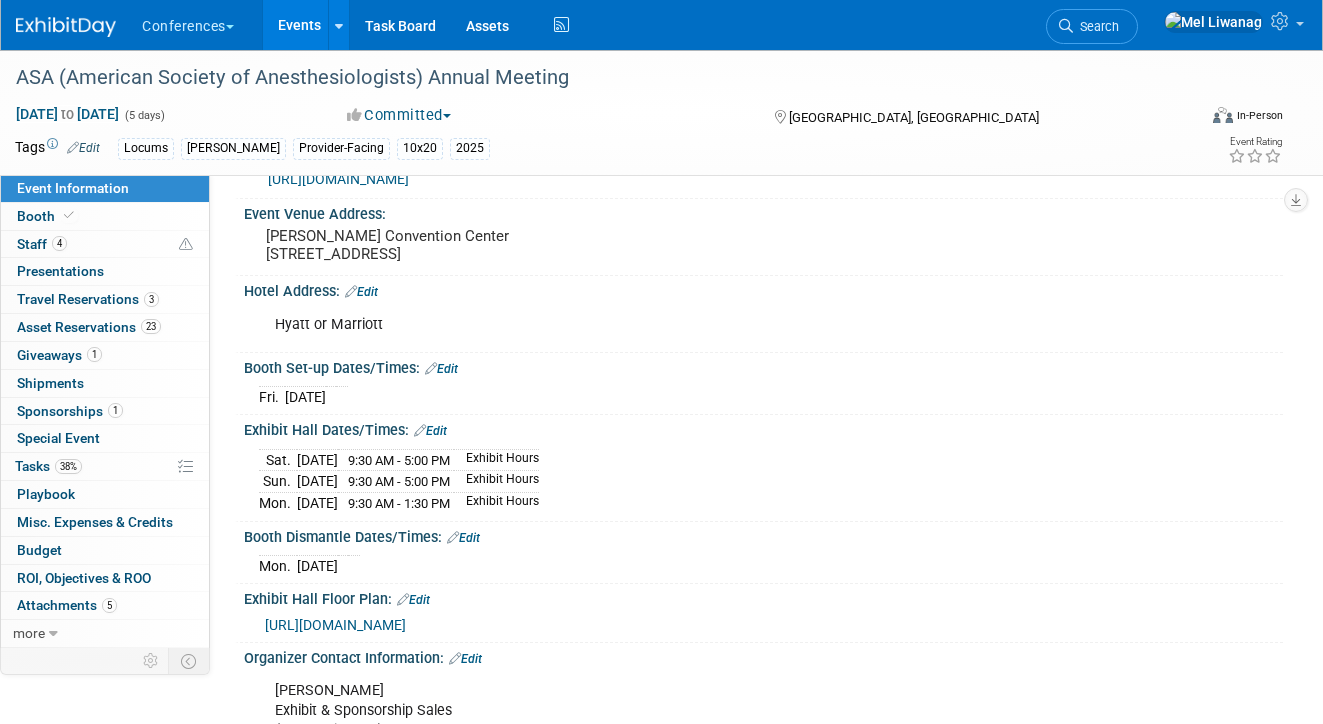 click on "Booth Set-up Dates/Times:
Edit" at bounding box center (763, 366) 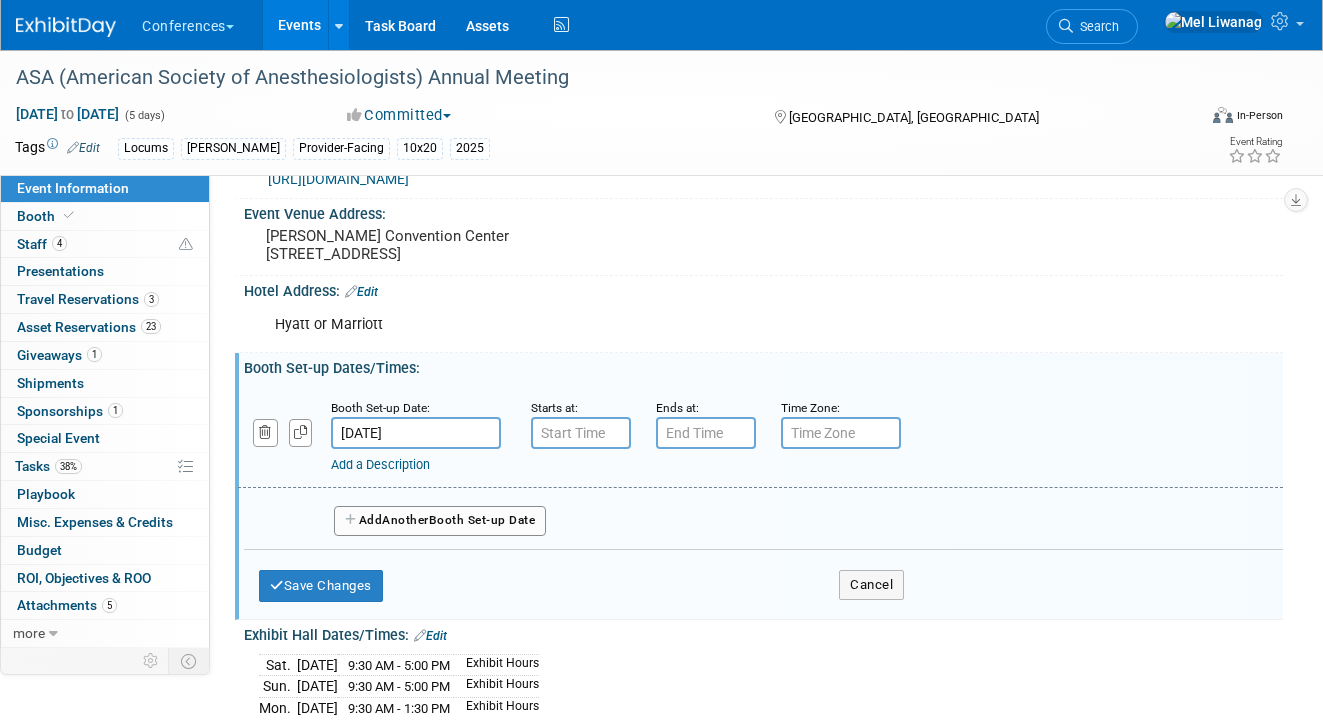 click on "Add  Another  Booth Set-up Date" at bounding box center (763, 514) 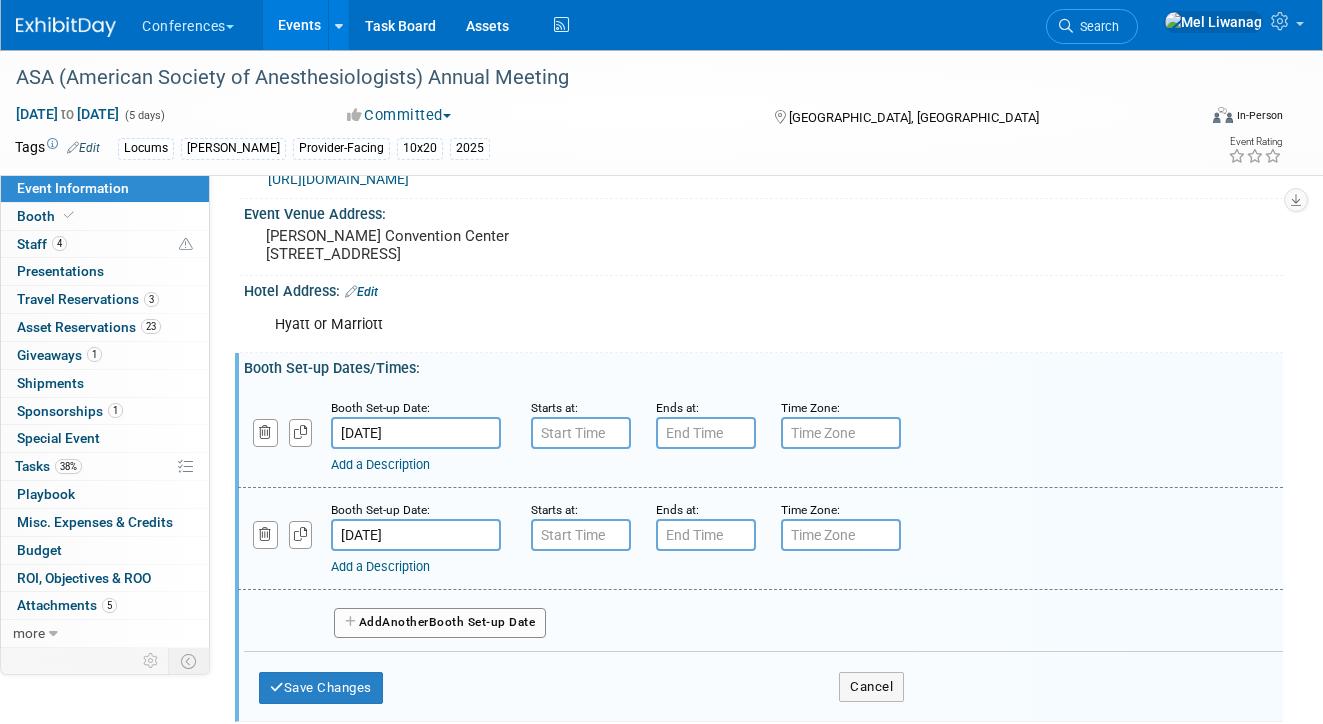 click at bounding box center (581, 535) 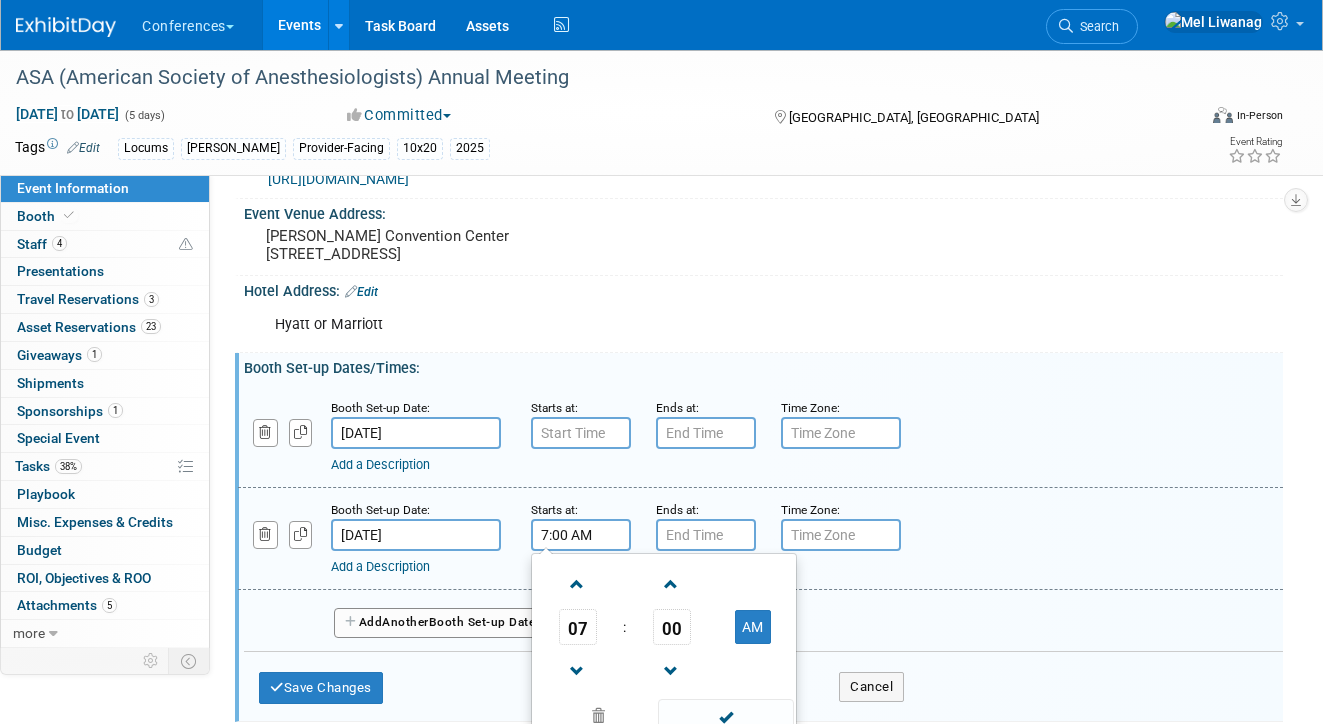 click on "Booth Set-up Date:
Oct 11, 2025
Starts at:
7:00 AM 07 : 00 AM 12 01 02 03 04 05 06 07 08 09 10 11 00 05 10 15 20 25 30 35 40 45 50 55
Ends at:
Time Zone:  Apply to all
Add a Description
Description:" at bounding box center (760, 539) 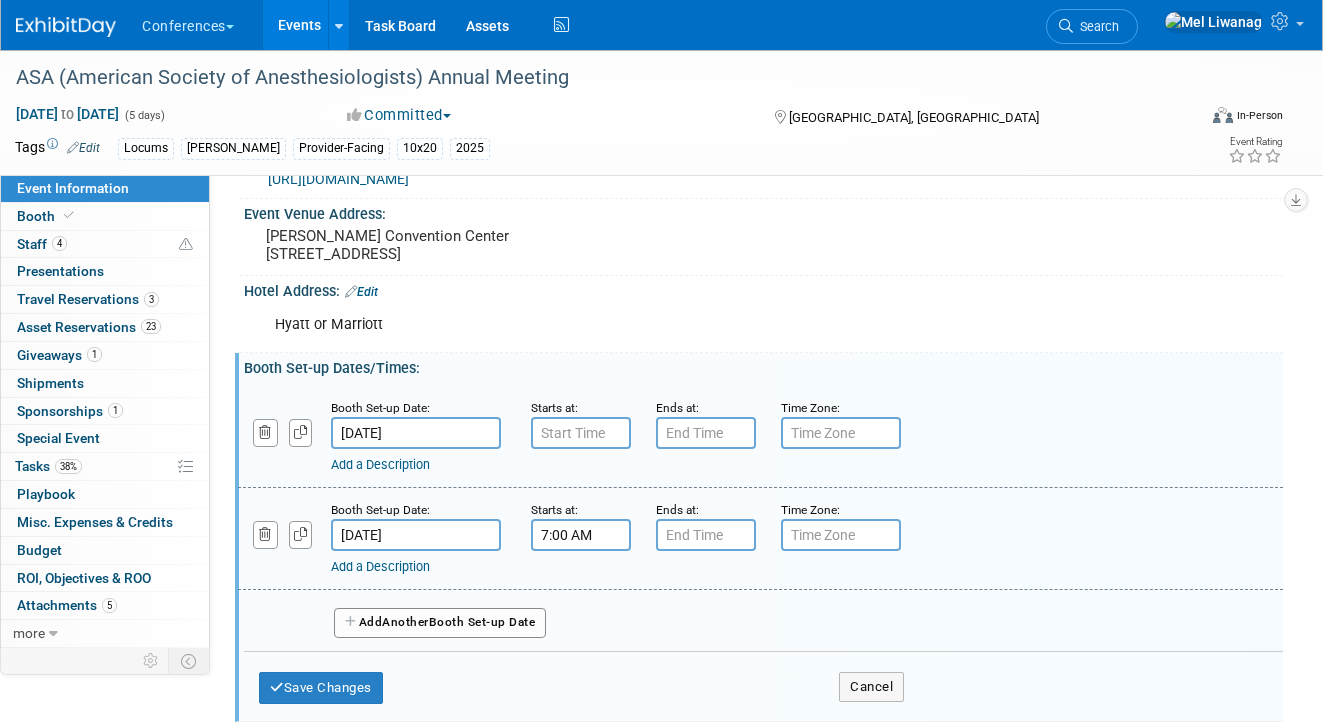 click on "Add a Description" at bounding box center (380, 566) 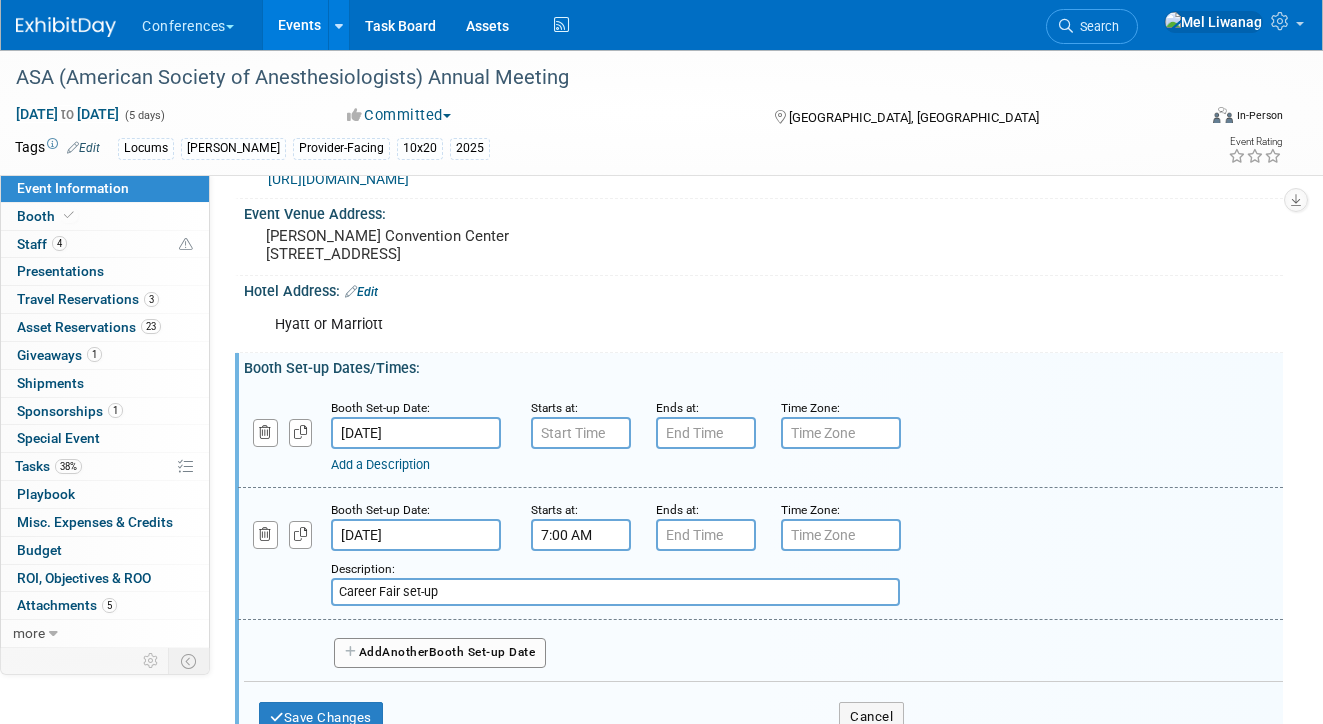 type on "Career Fair set-up" 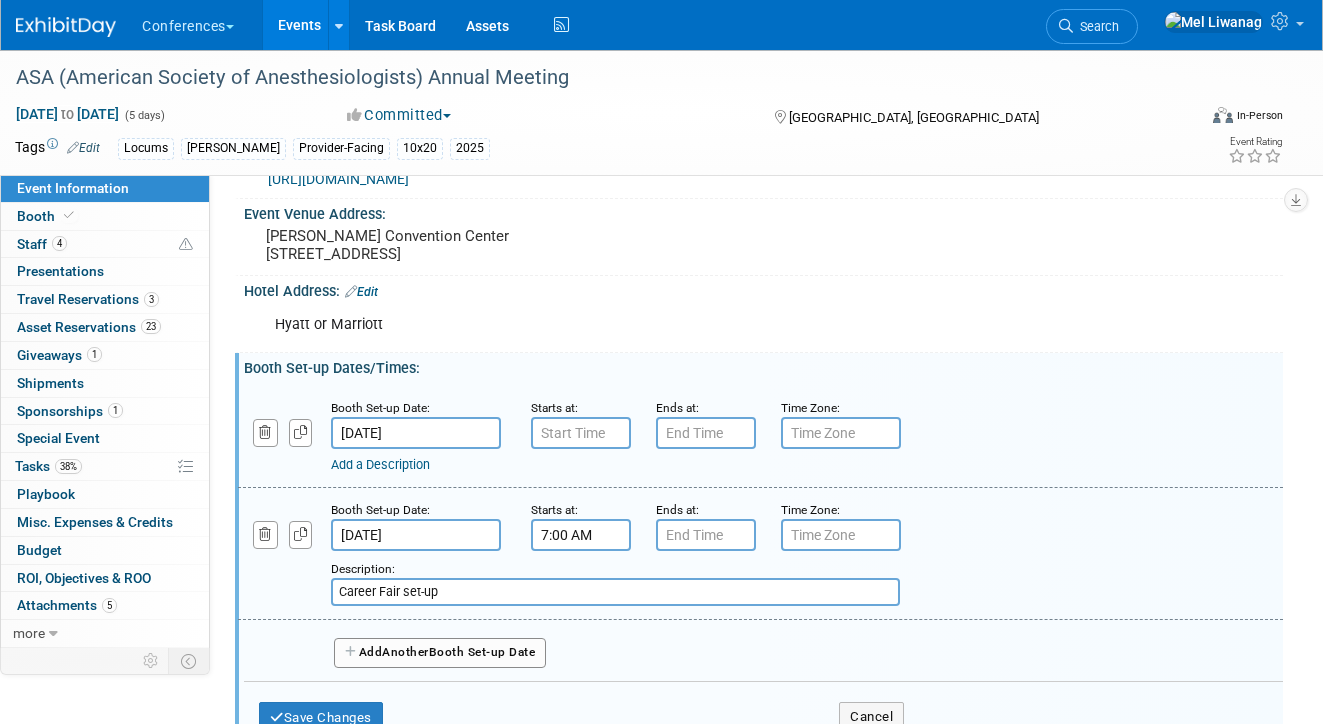 click on "7:00 AM" at bounding box center (581, 535) 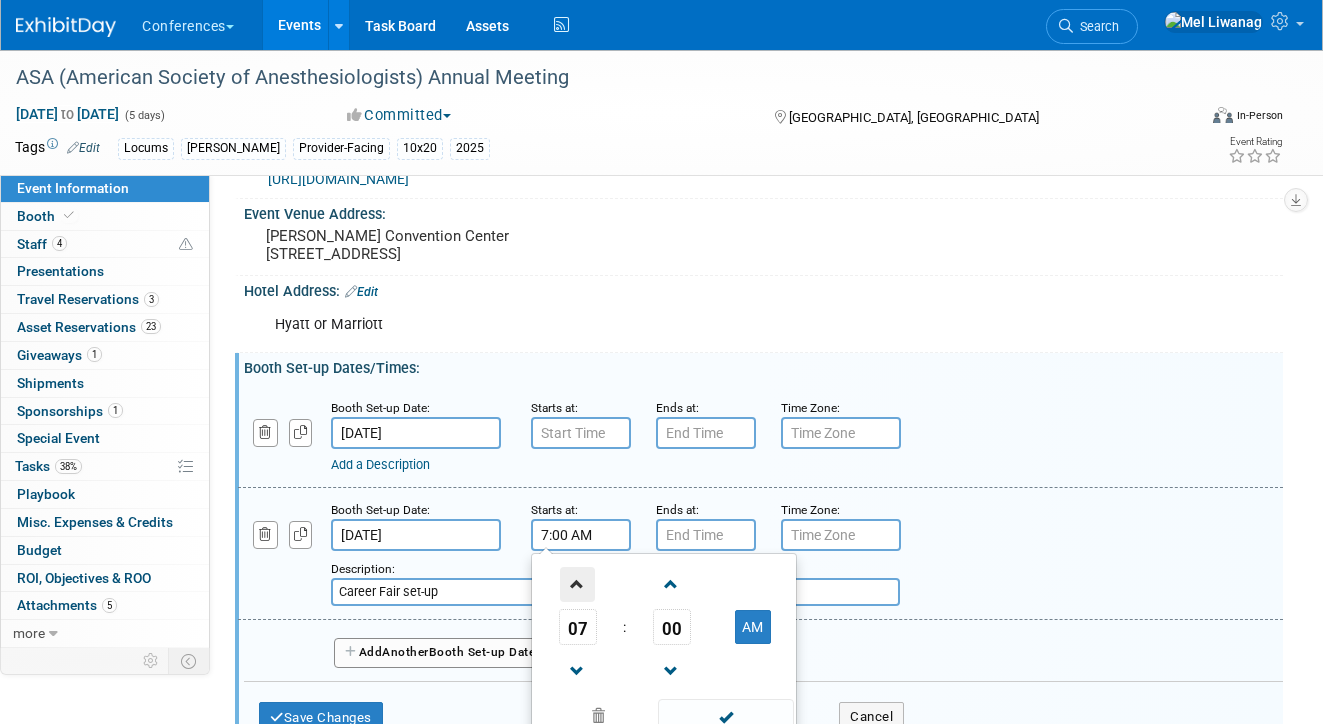 click at bounding box center [577, 584] 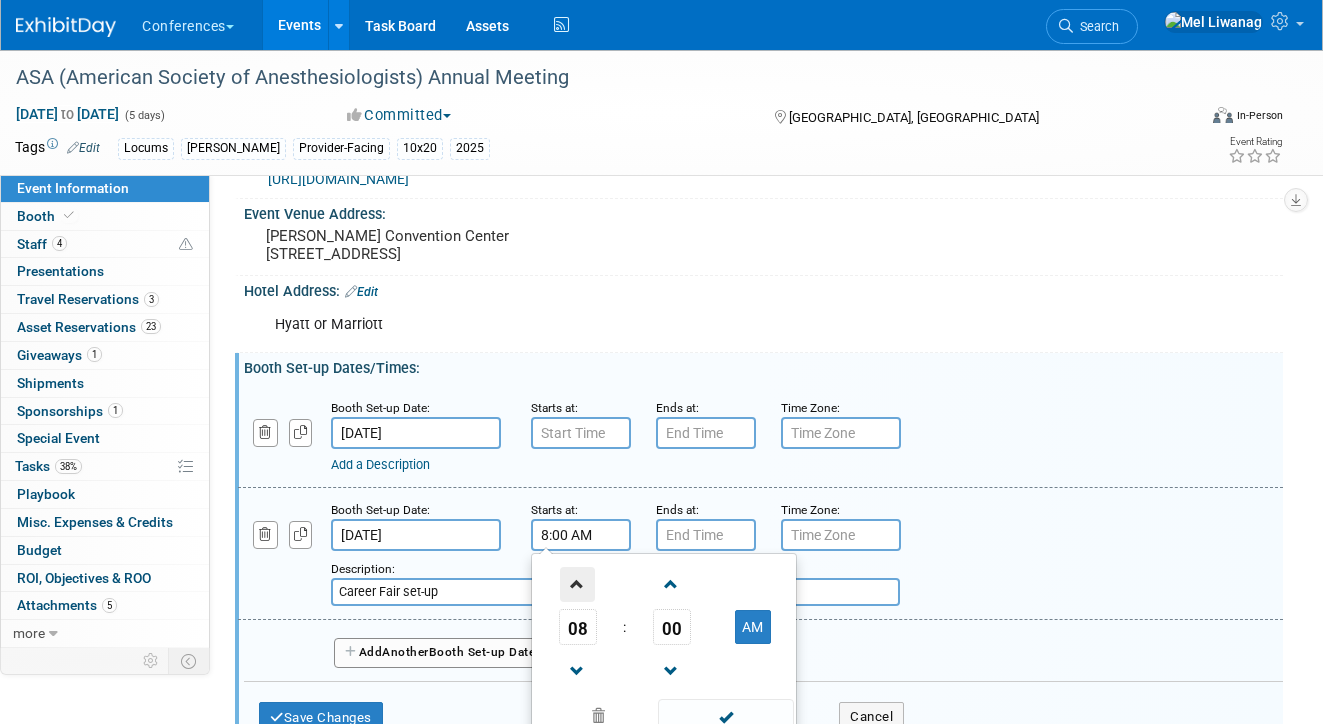 click at bounding box center (577, 584) 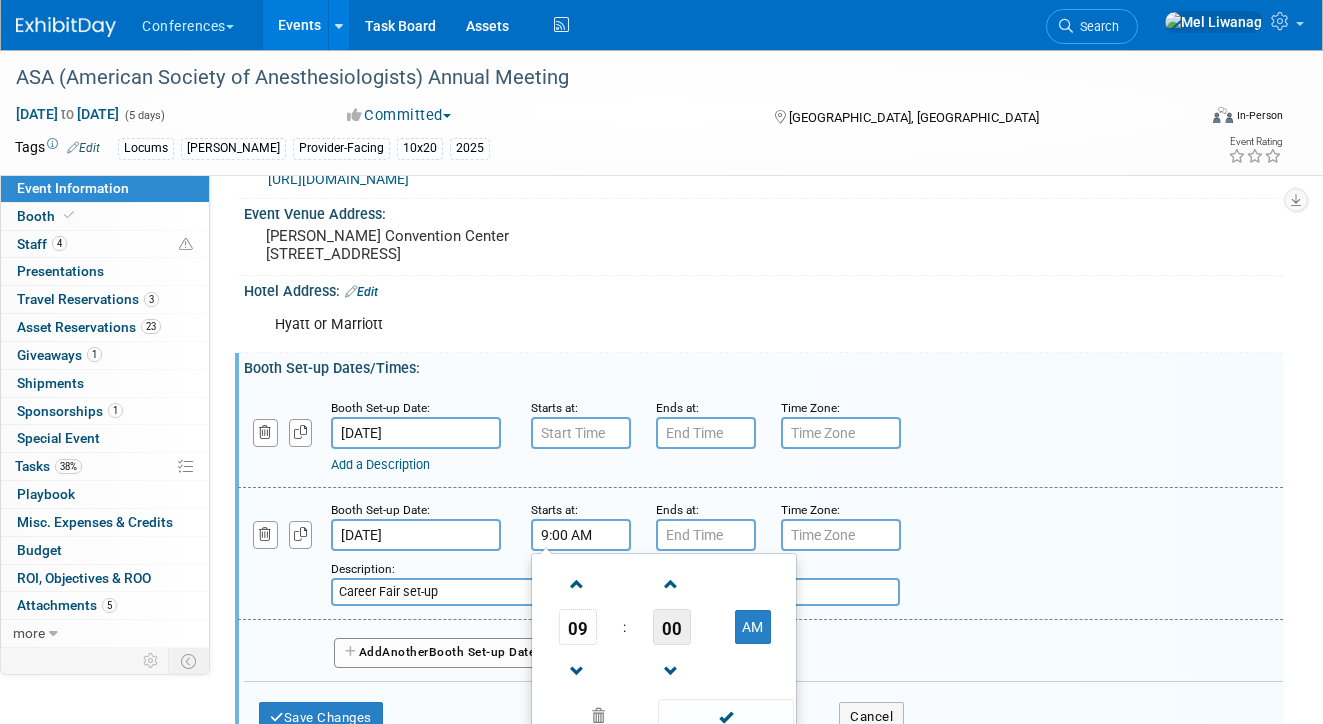 click on "00" at bounding box center [672, 627] 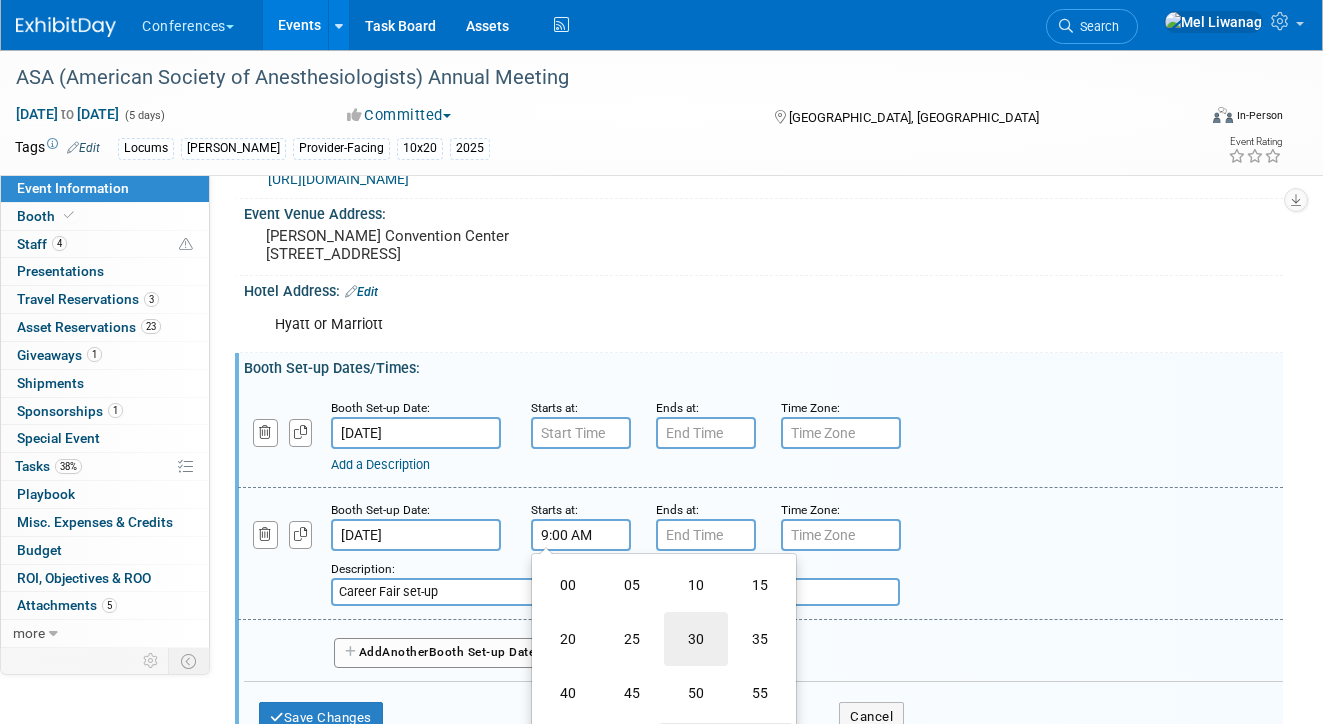 click on "30" at bounding box center (696, 639) 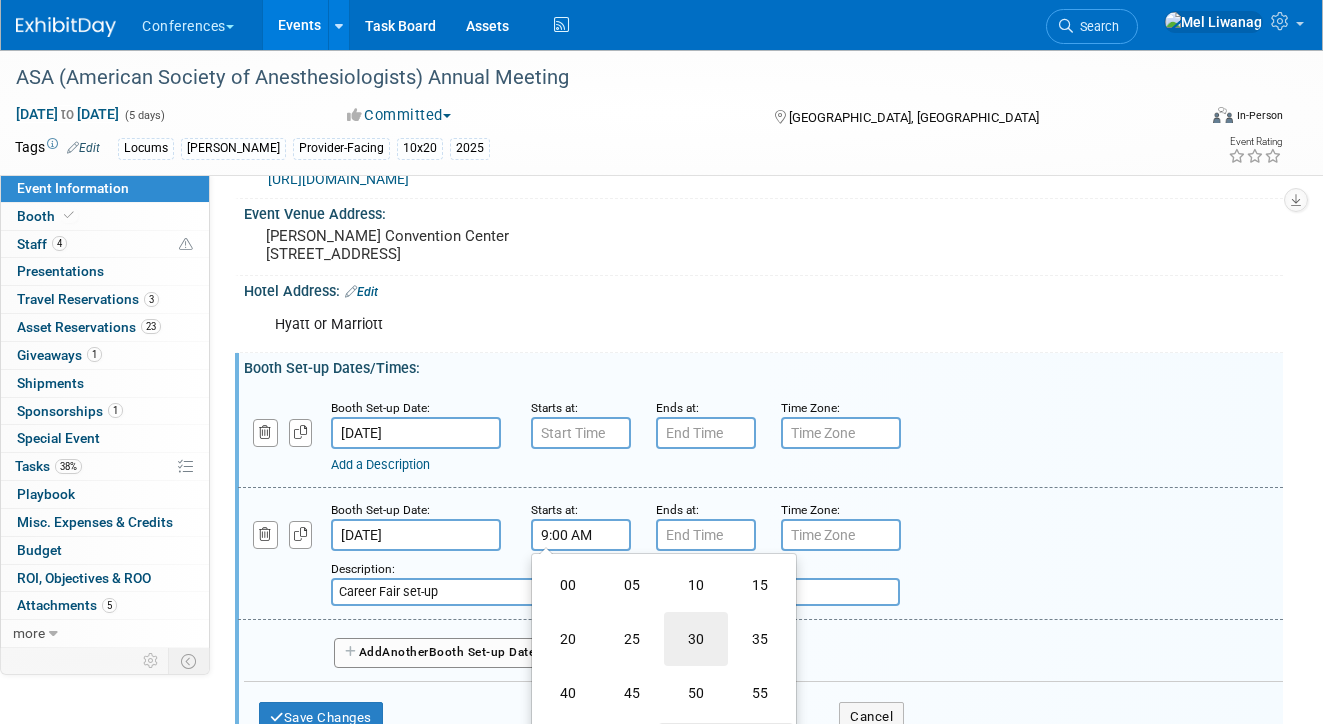 type on "9:30 AM" 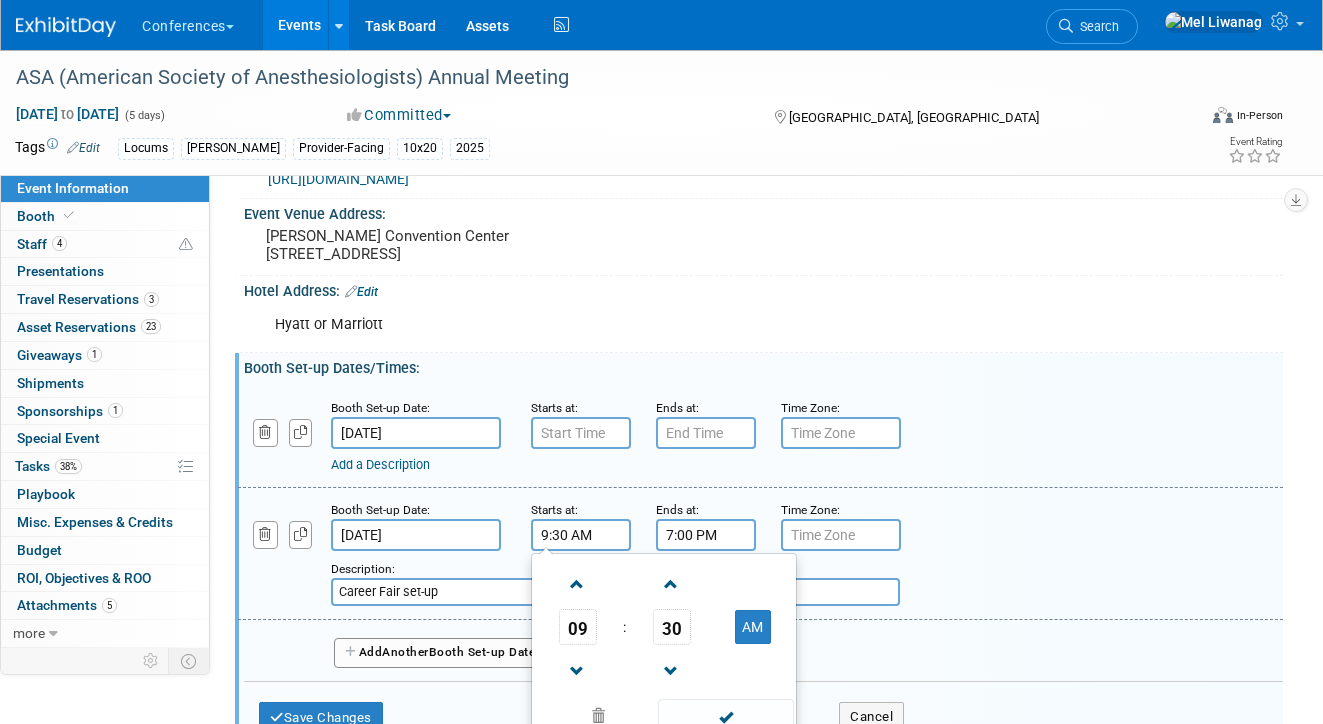 click on "7:00 PM" at bounding box center (706, 535) 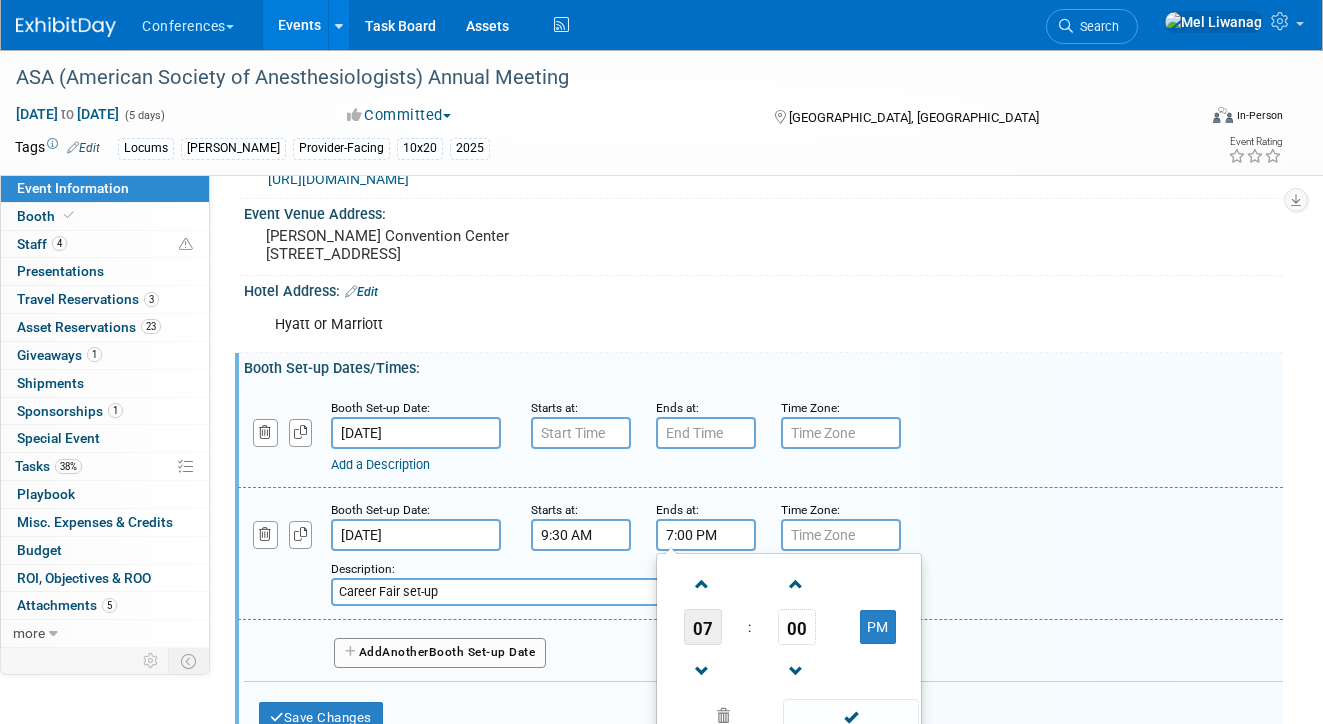 click on "07" at bounding box center (703, 627) 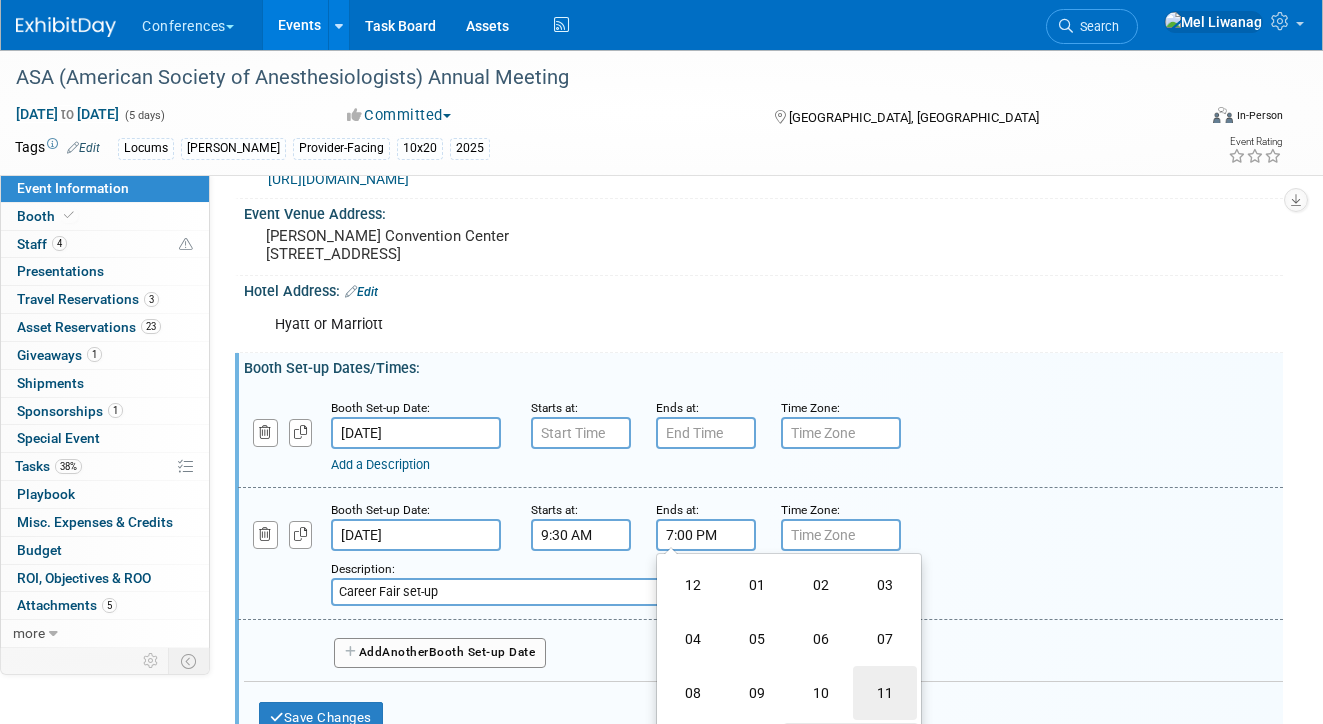 click on "11" at bounding box center [885, 693] 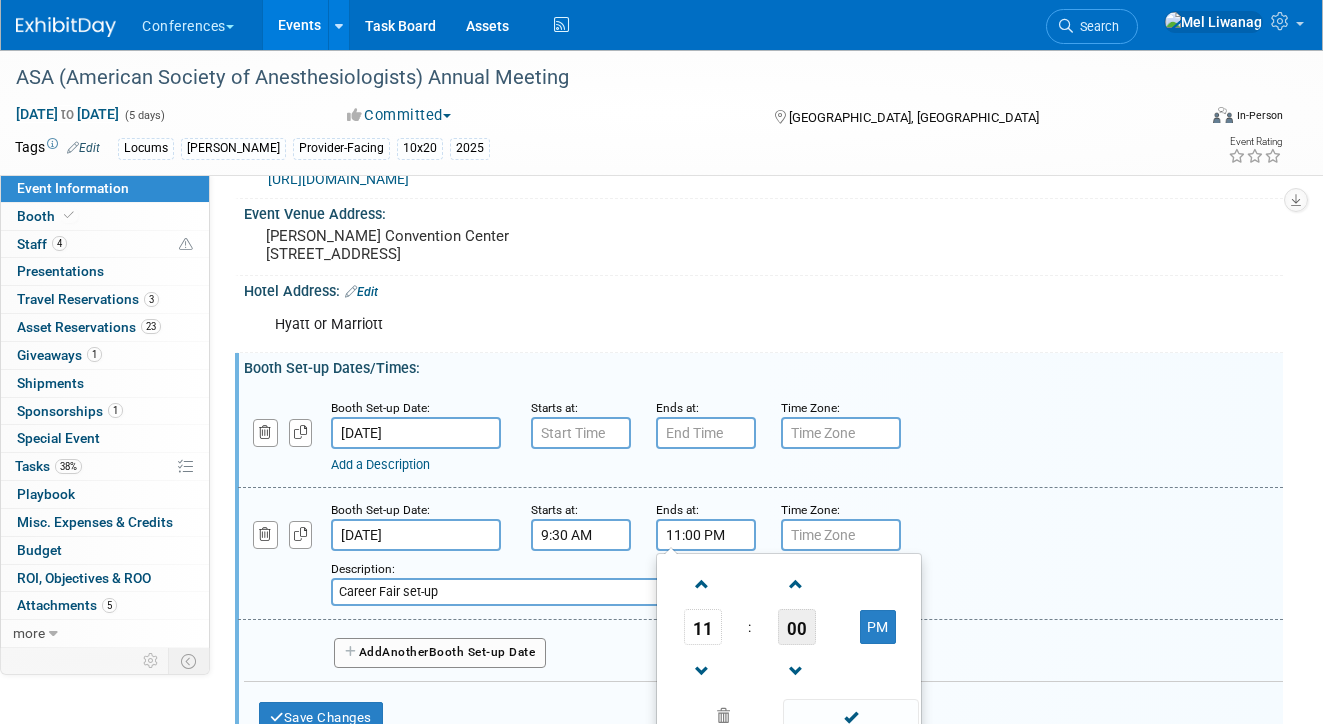 click on "00" at bounding box center (797, 627) 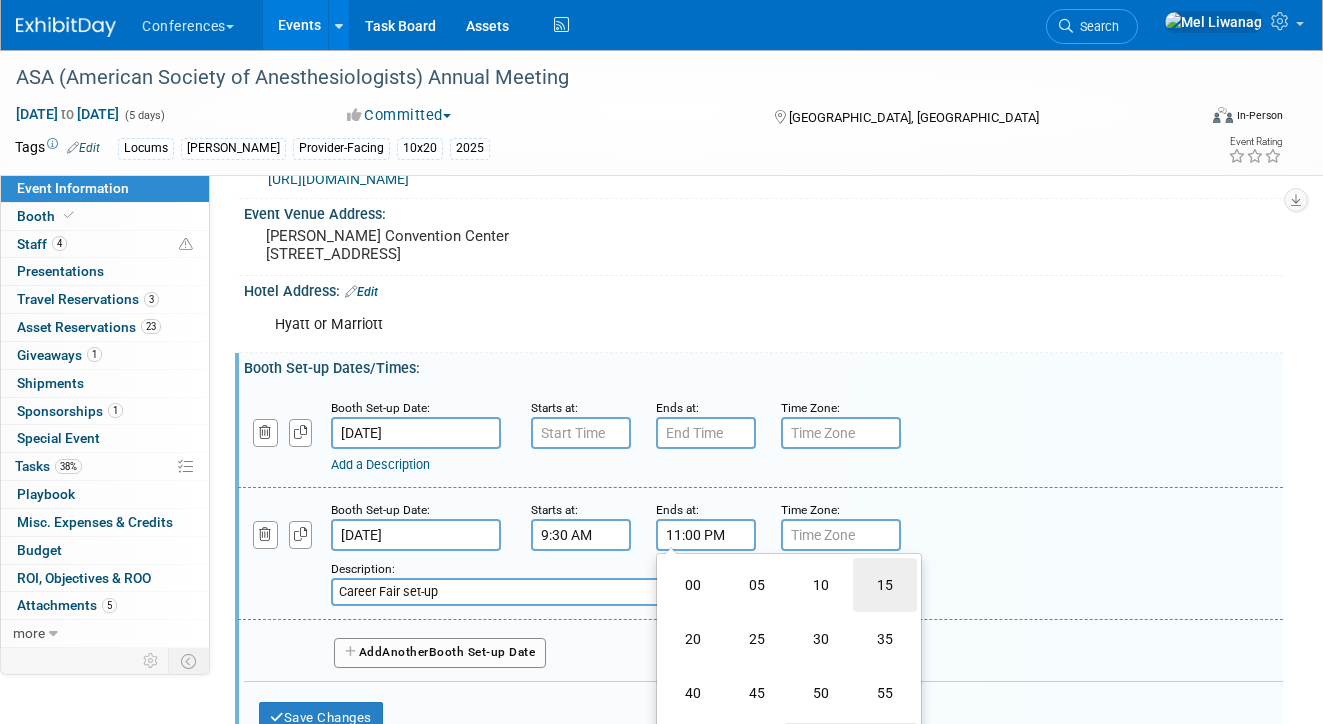 click on "15" at bounding box center (885, 585) 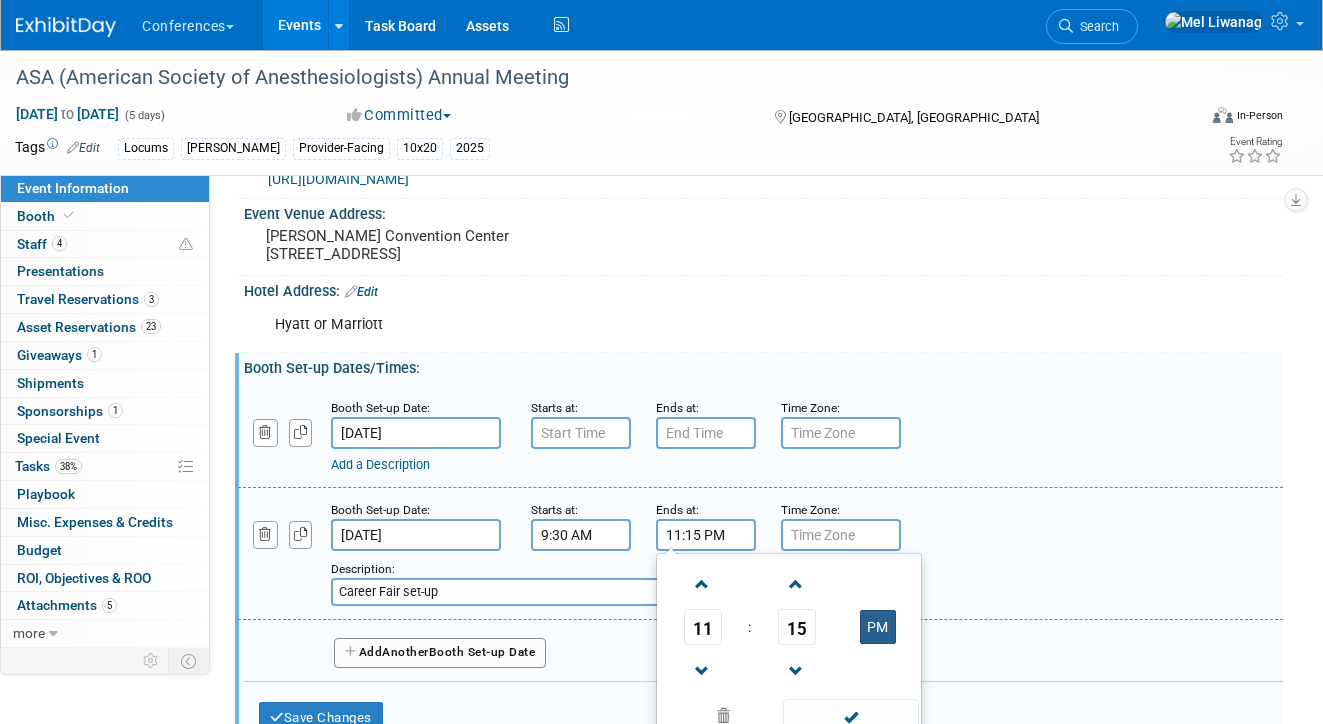 click on "PM" at bounding box center [878, 627] 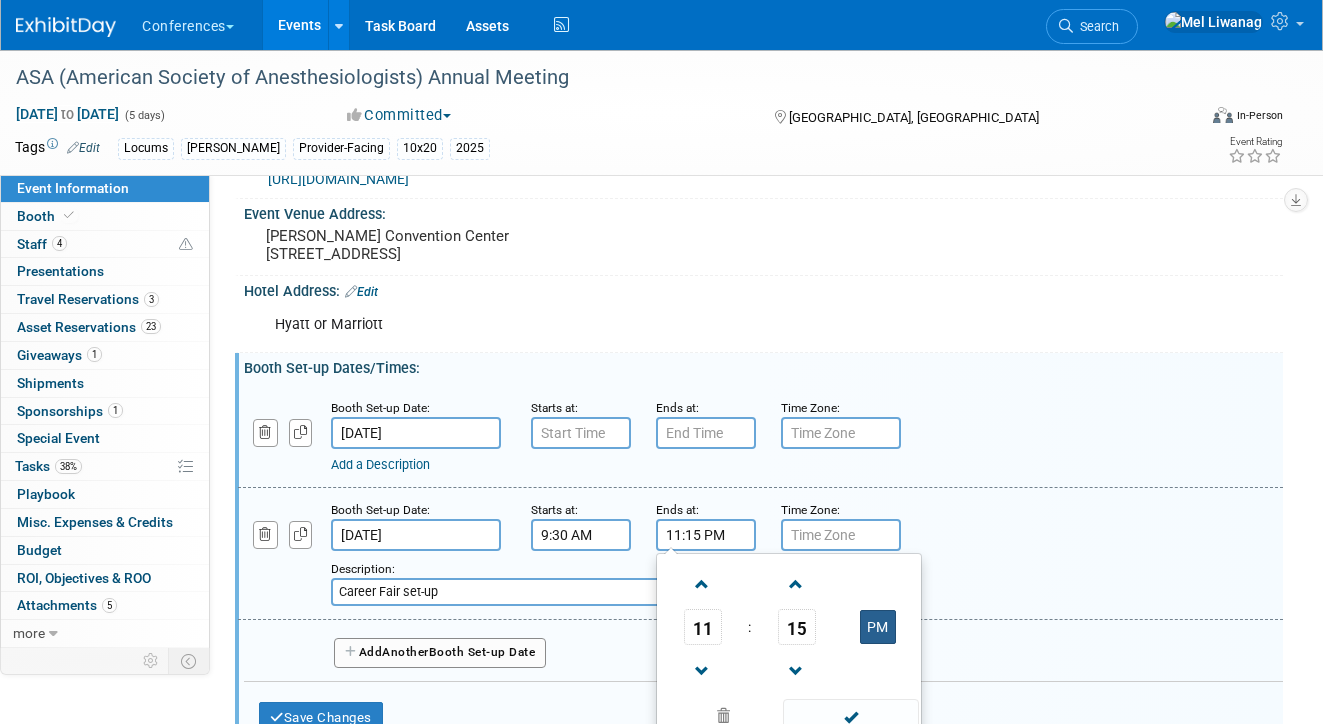 type on "11:15 AM" 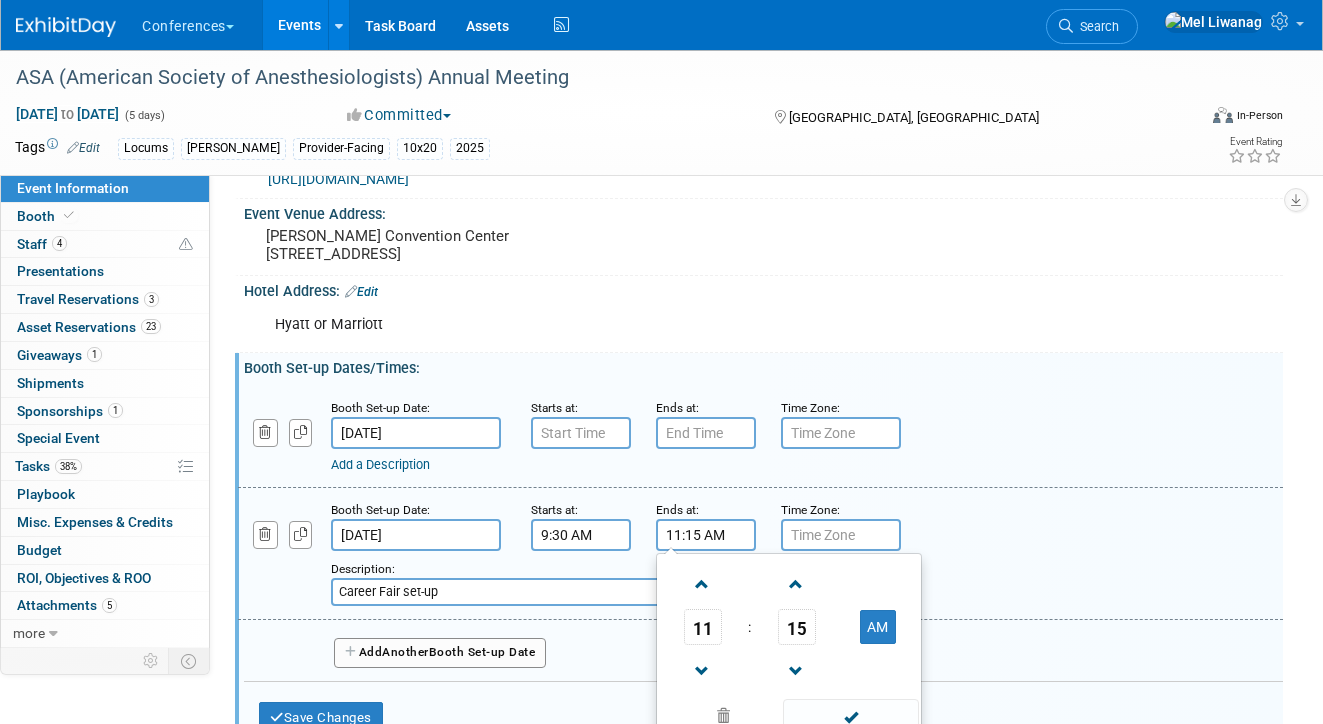 click on "Add a Description
Description:
Career Fair set-up" at bounding box center [760, 552] 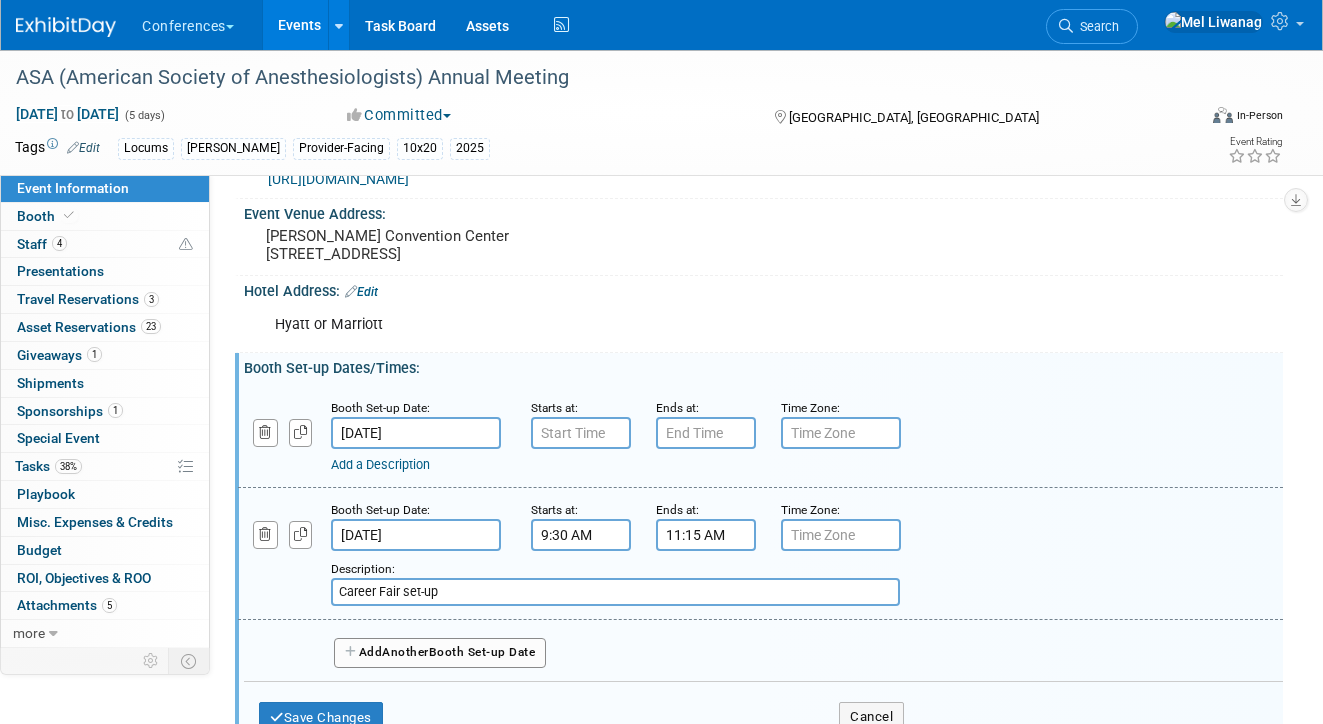 click at bounding box center (841, 535) 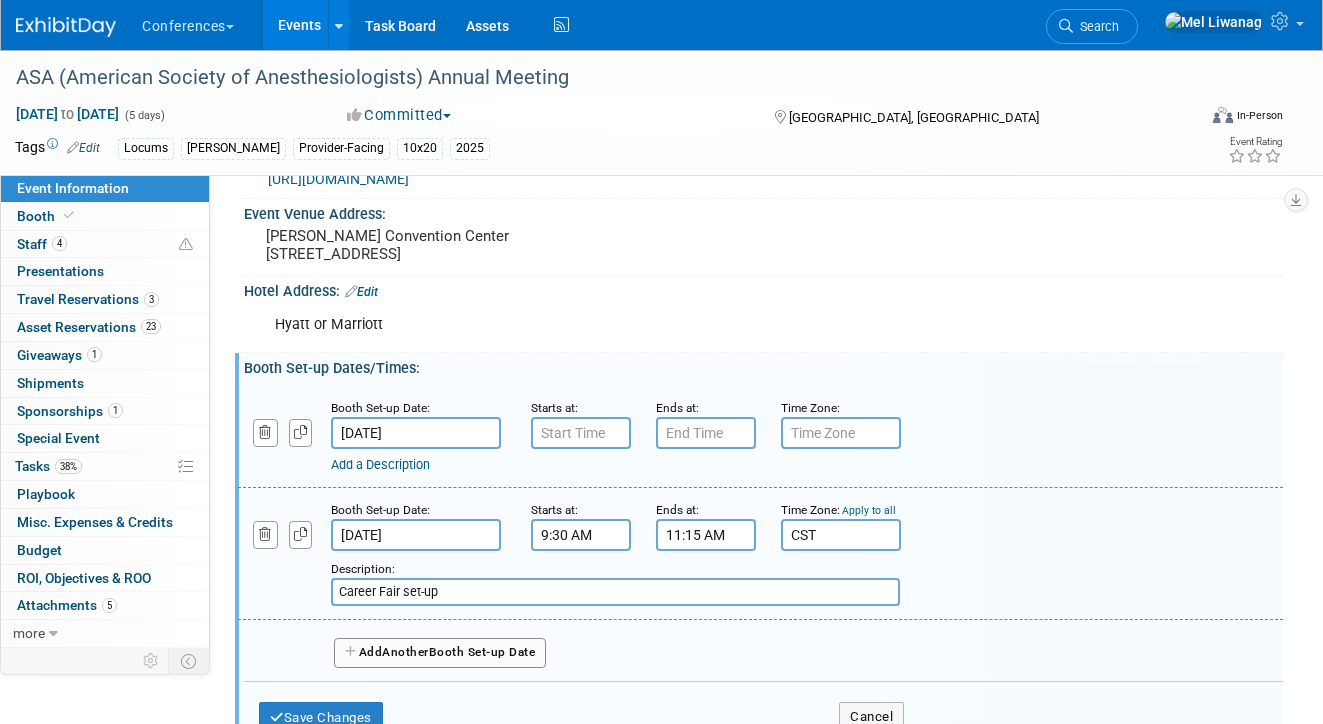 type on "CST" 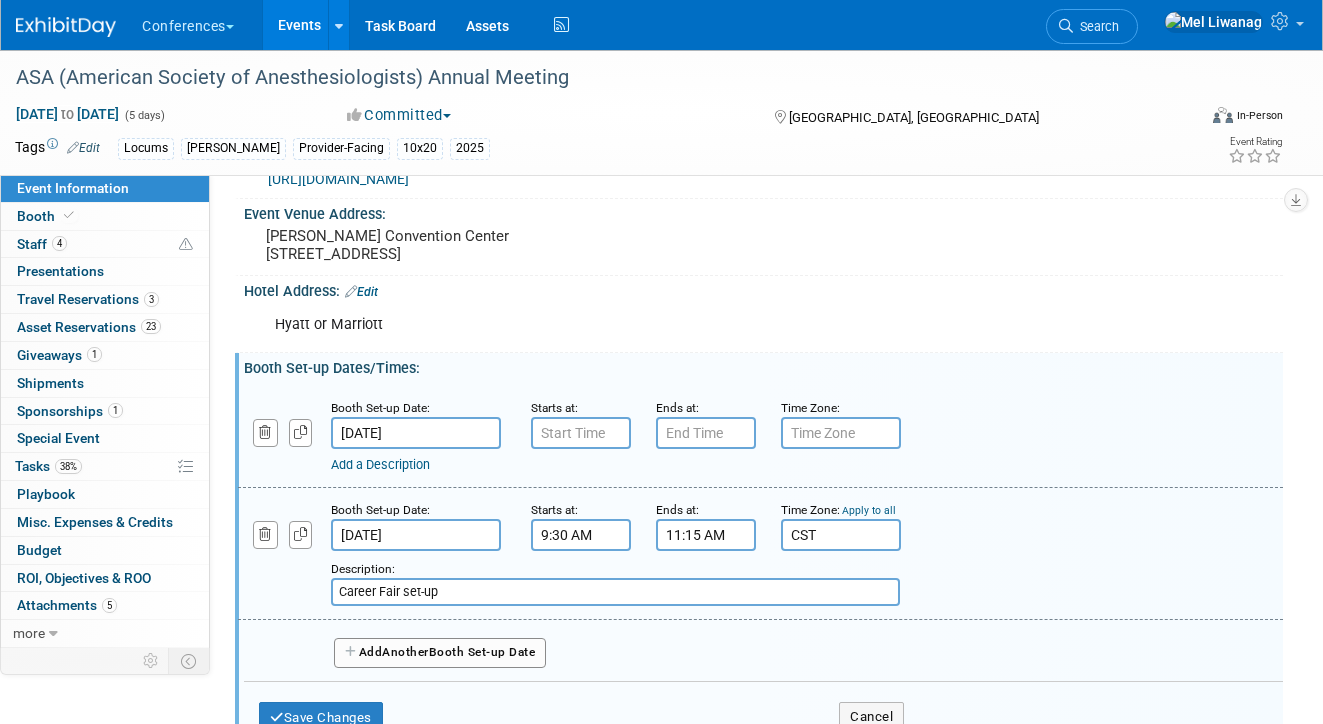 click on "Apply to all" at bounding box center (869, 510) 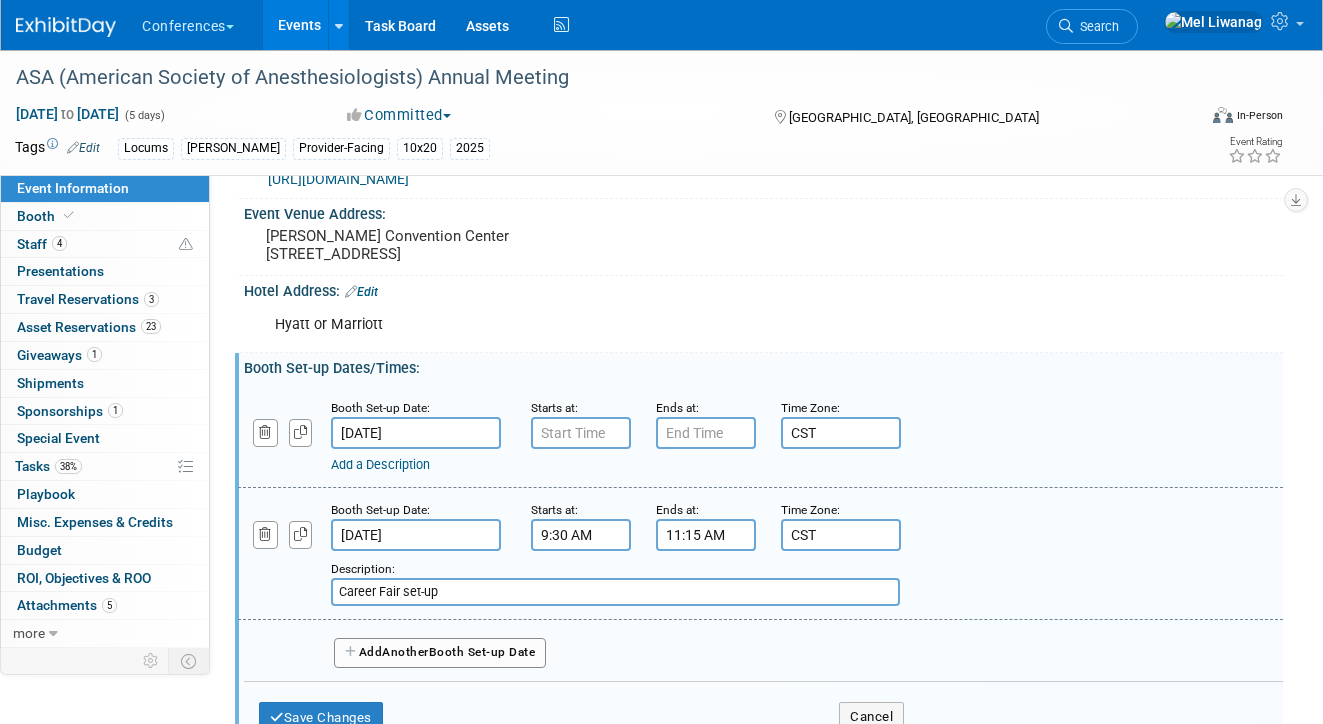 scroll, scrollTop: 343, scrollLeft: 0, axis: vertical 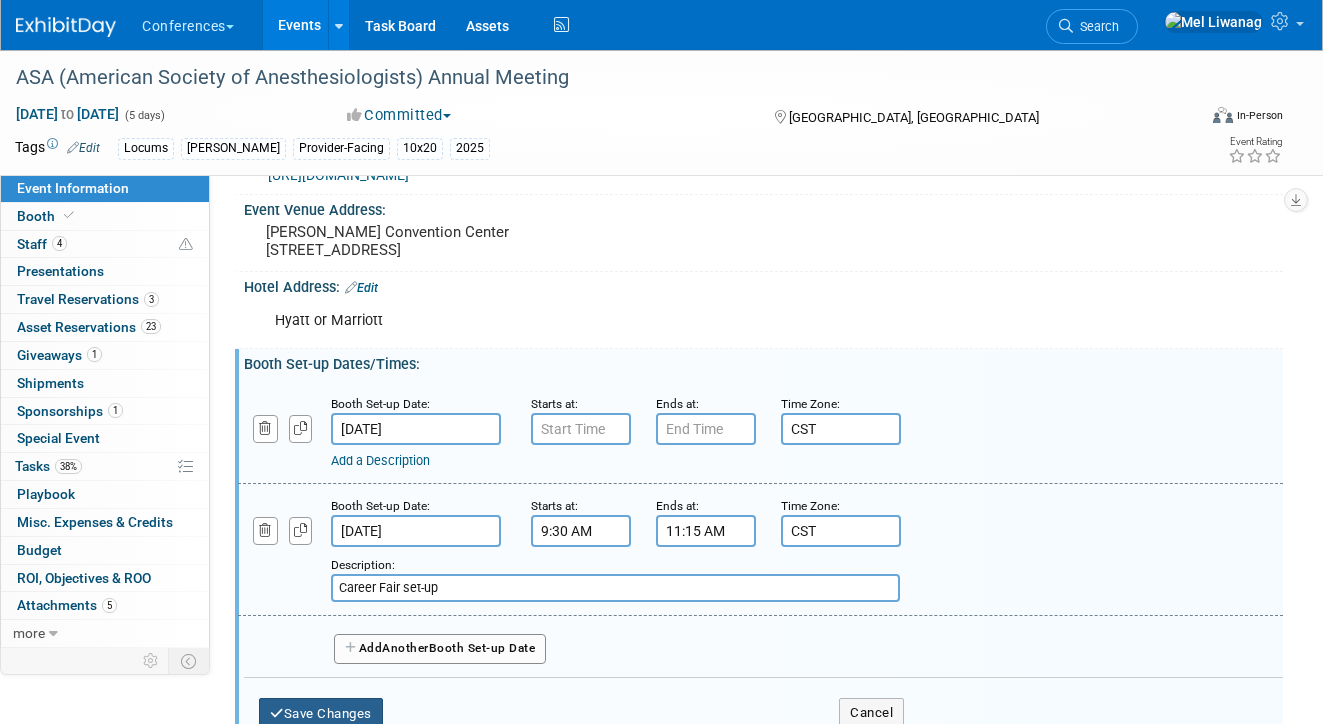 click on "Save Changes" at bounding box center [321, 714] 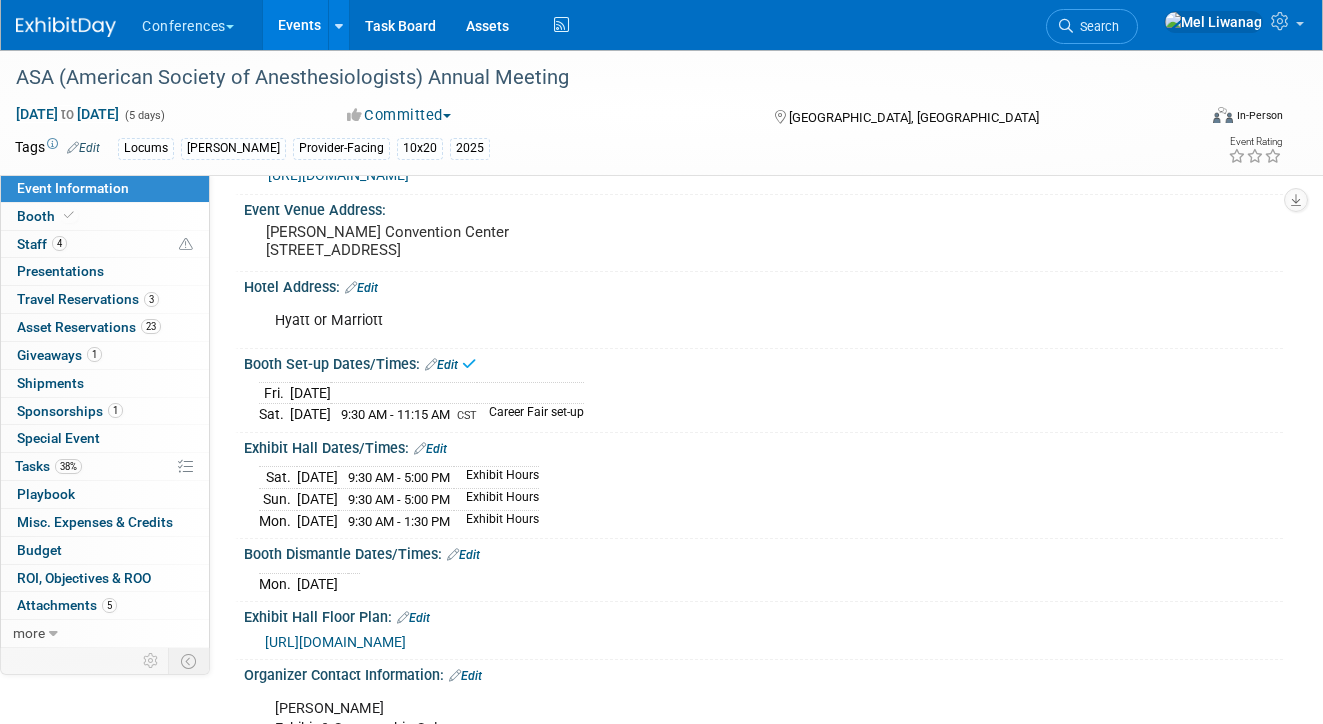 click on "Edit" at bounding box center [430, 449] 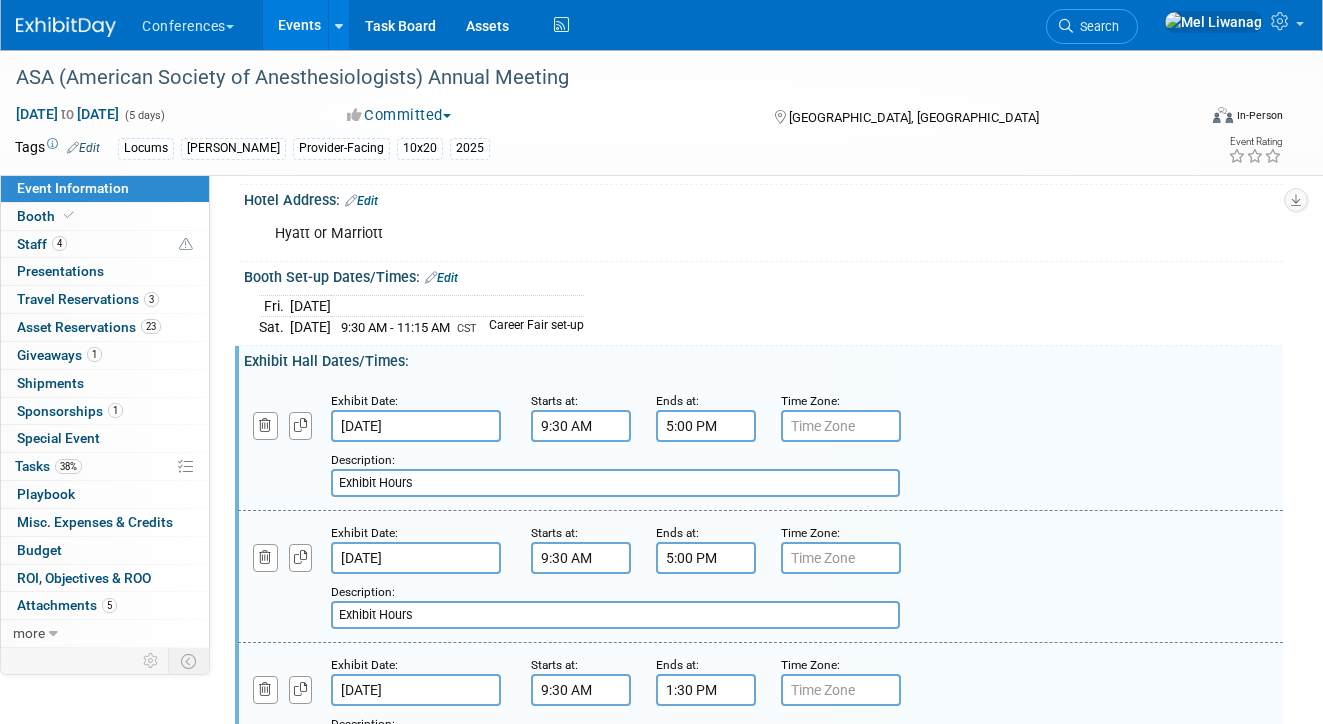 scroll, scrollTop: 462, scrollLeft: 0, axis: vertical 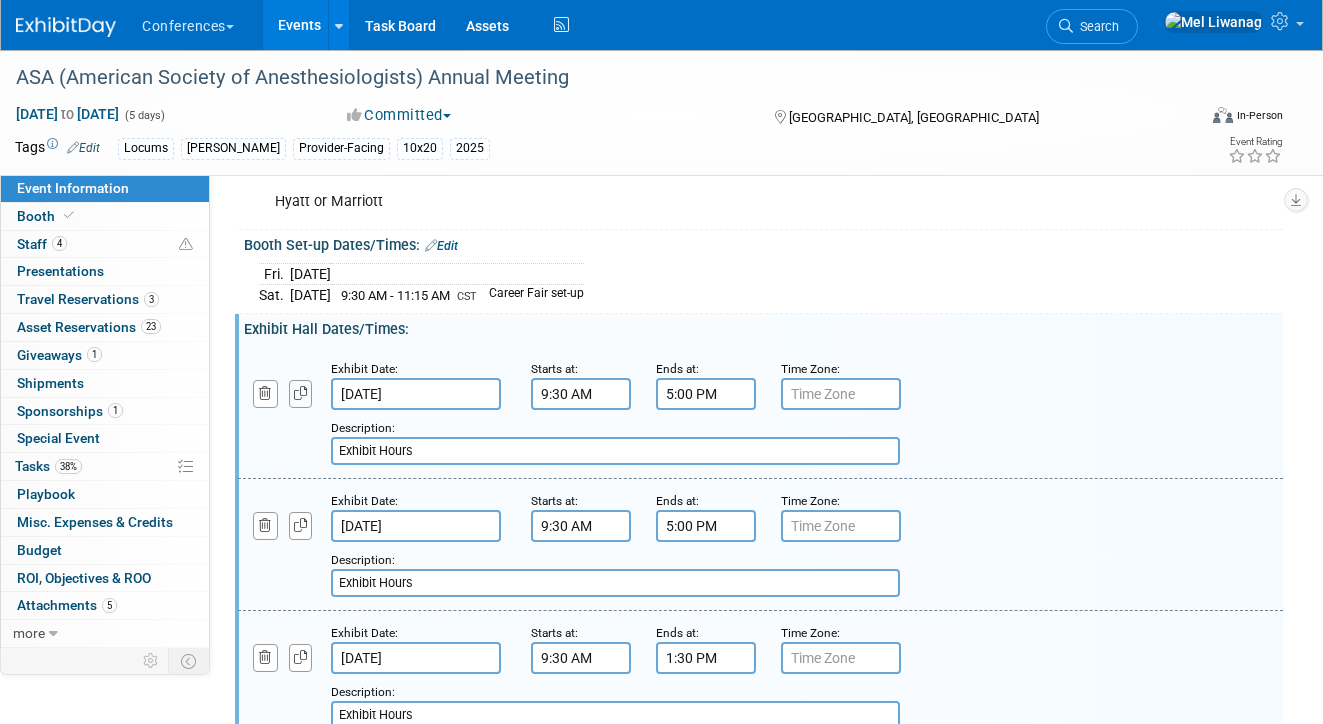click at bounding box center [301, 393] 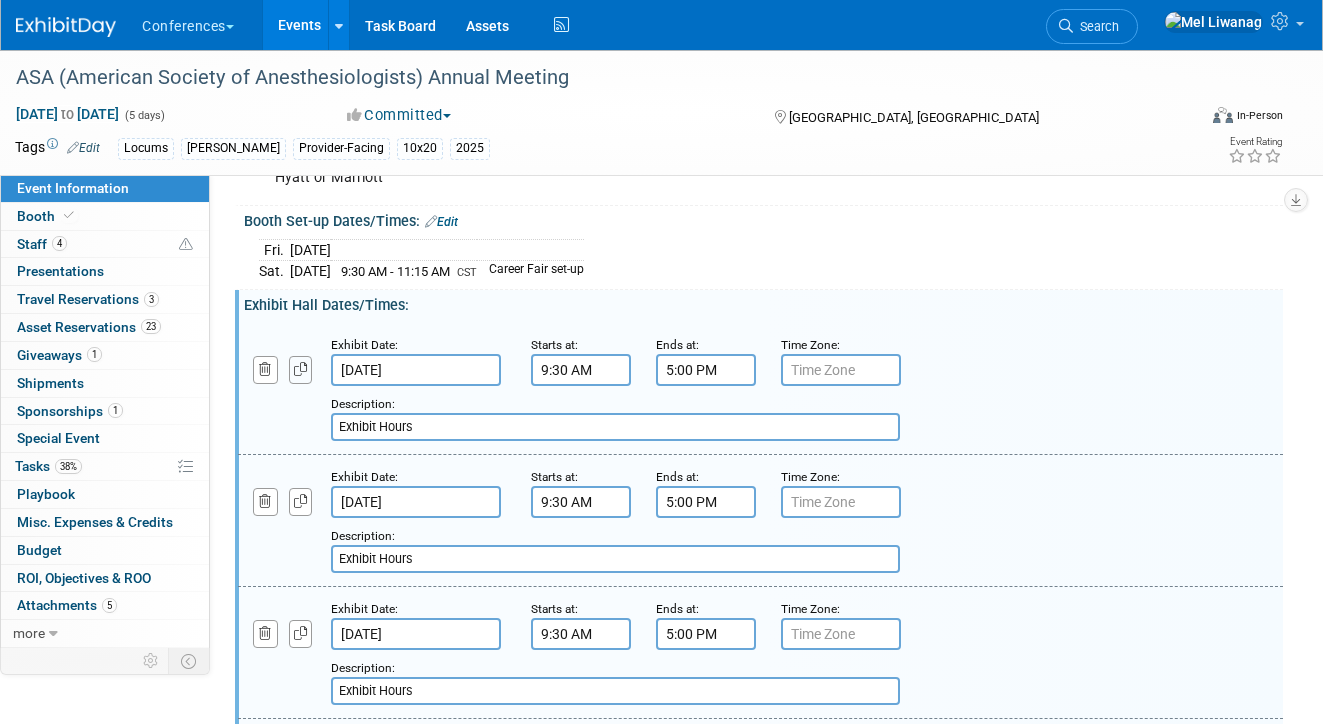 scroll, scrollTop: 492, scrollLeft: 0, axis: vertical 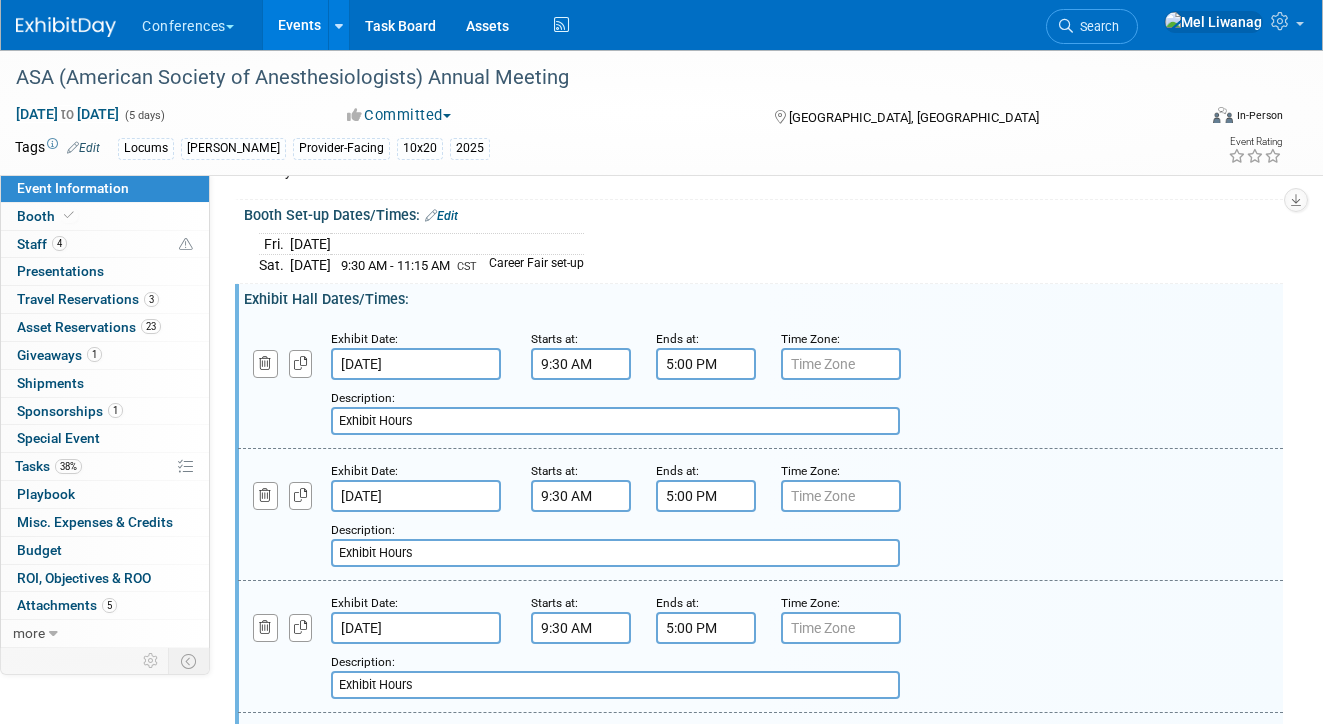 click on "9:30 AM" at bounding box center [581, 496] 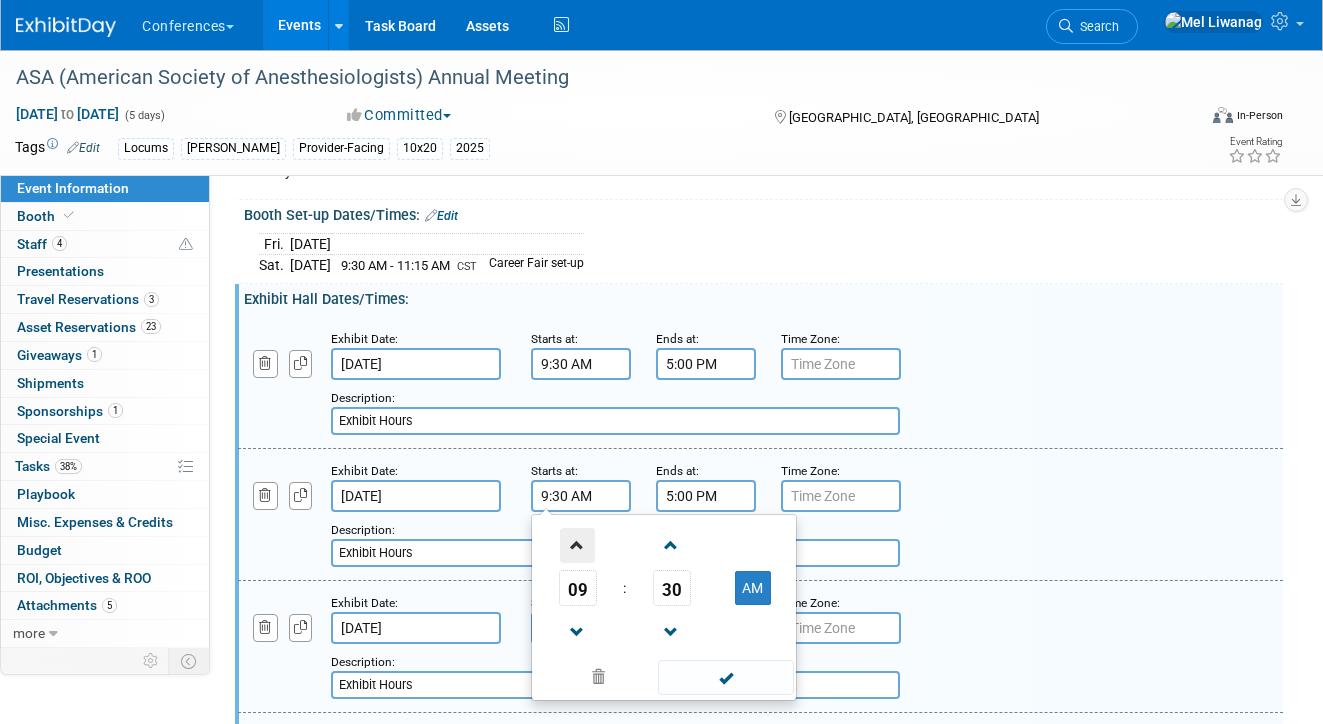 click at bounding box center (577, 545) 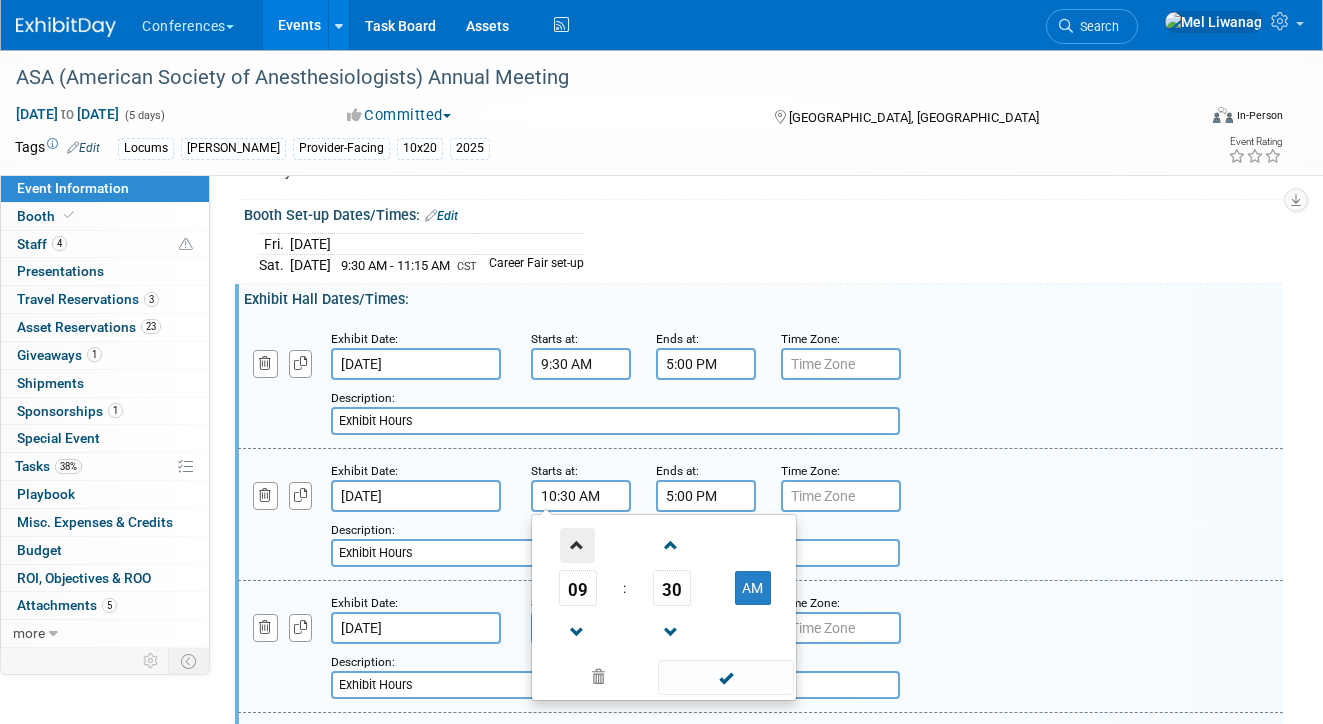 click at bounding box center (577, 545) 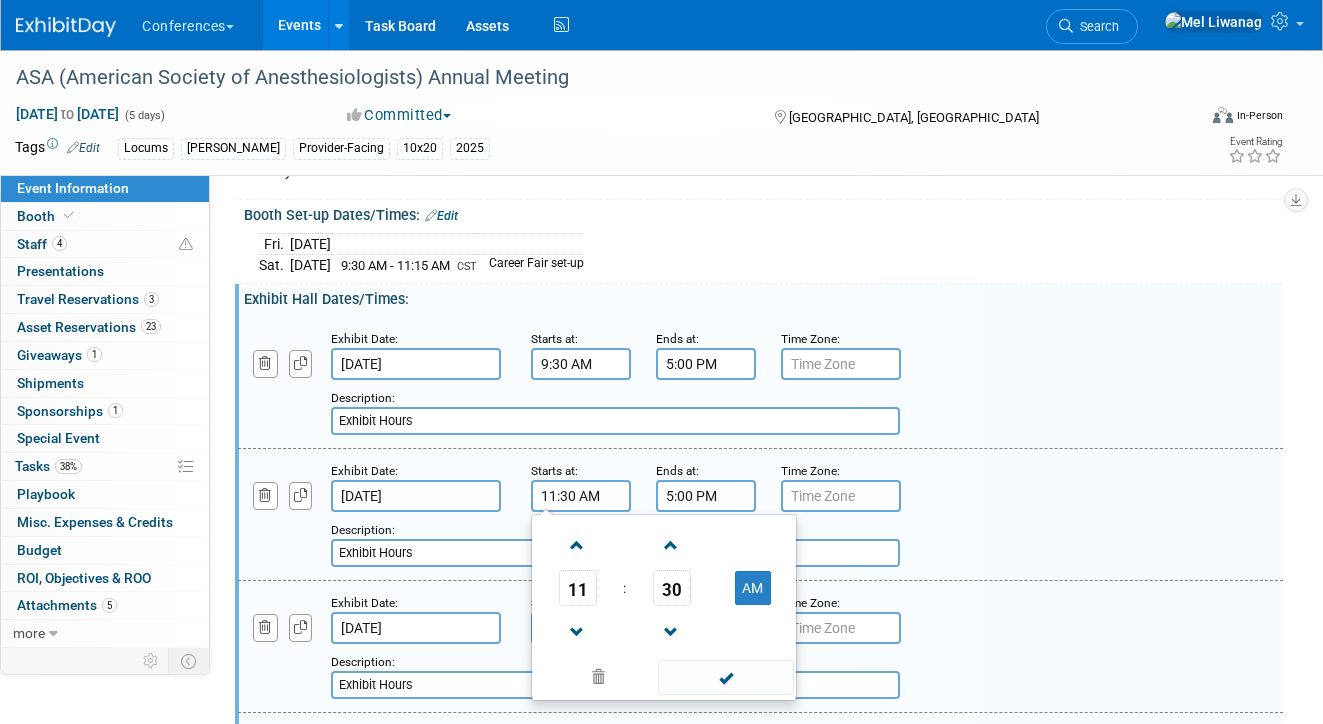 click on "5:00 PM" at bounding box center [706, 496] 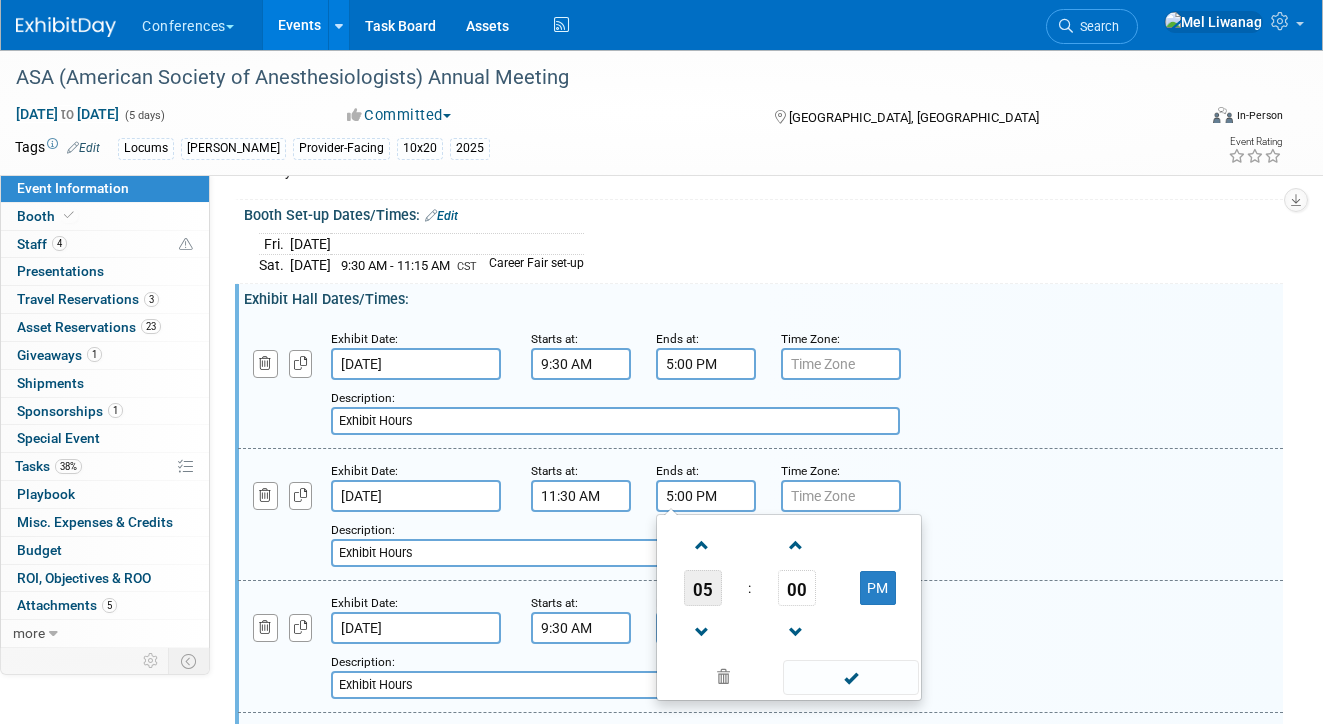 click on "05" at bounding box center [703, 588] 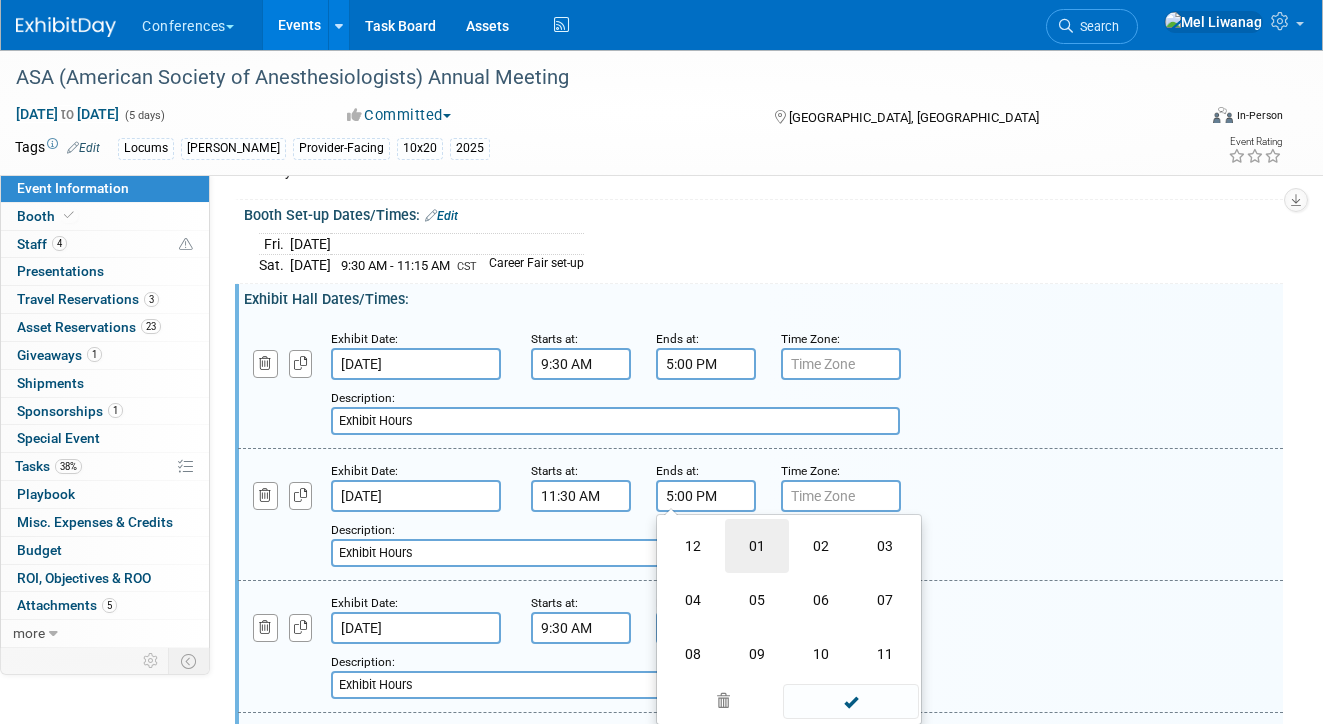 click on "01" at bounding box center [757, 546] 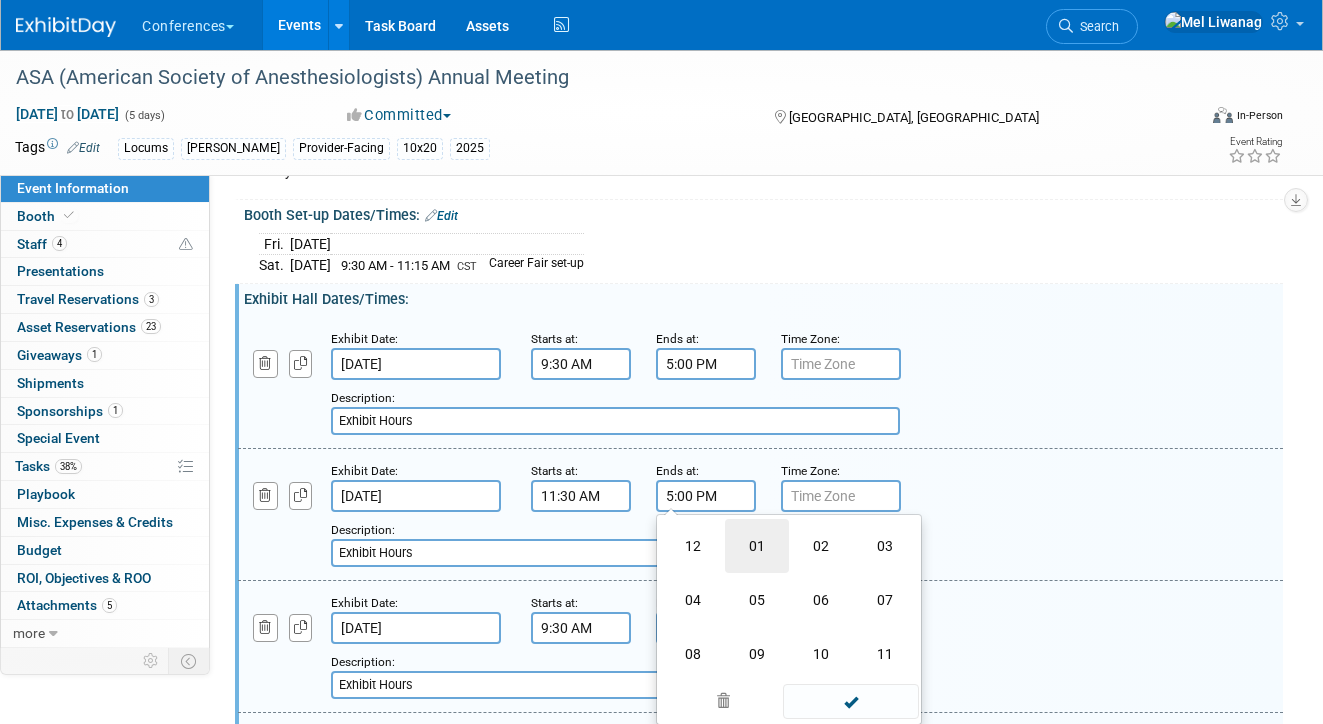 type on "1:00 PM" 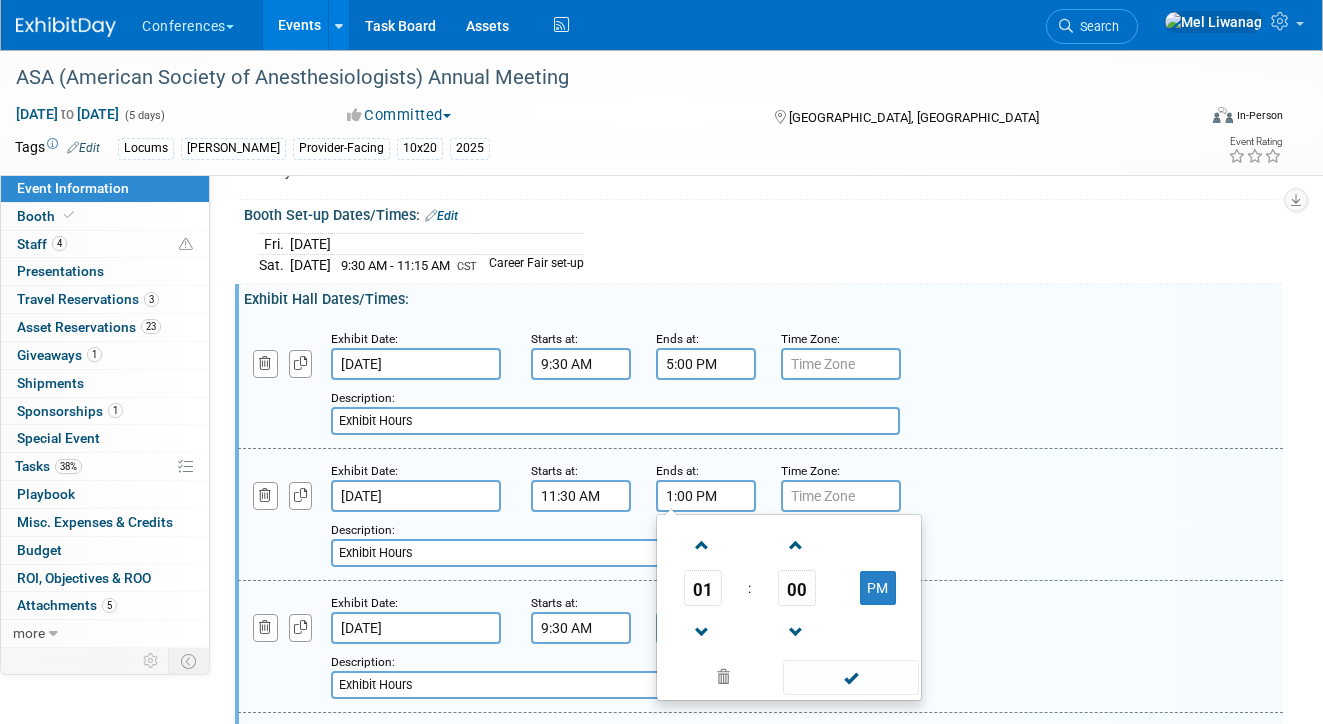 click on "Exhibit Hours" at bounding box center (615, 553) 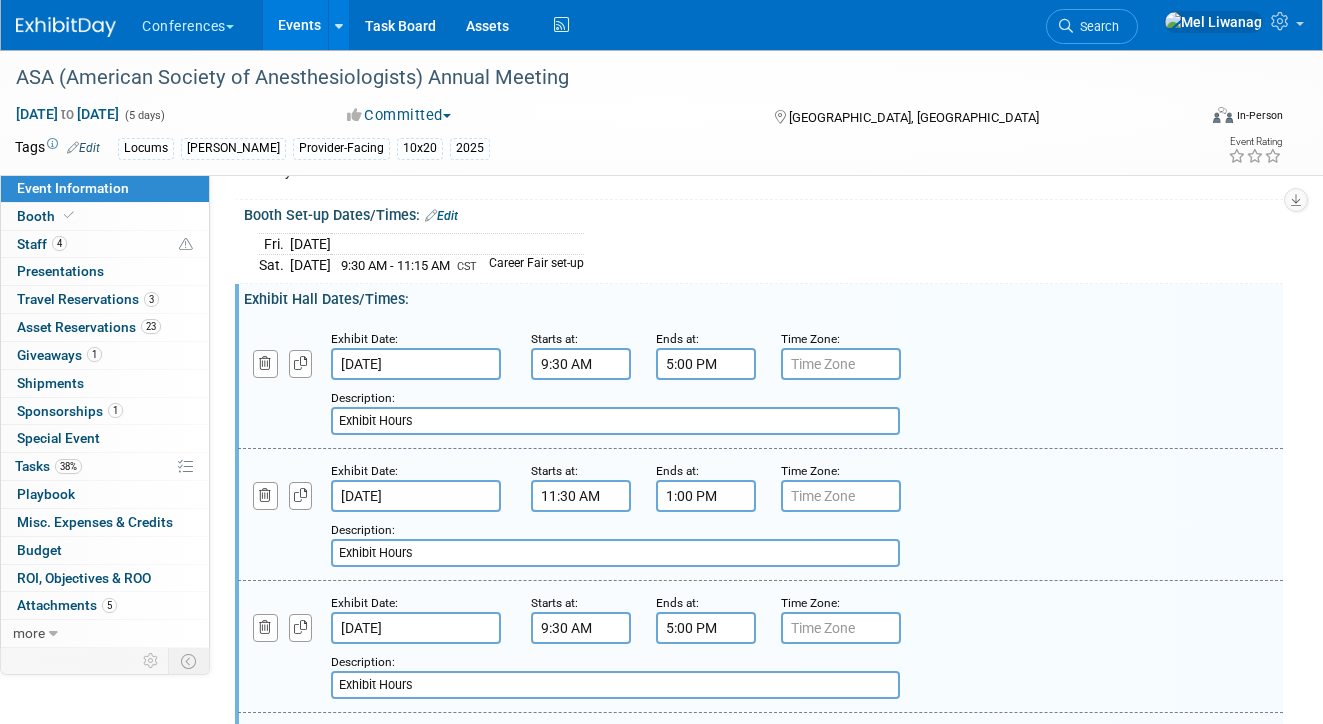 click on "Add a Description
Description:
Exhibit Hours" at bounding box center [671, 539] 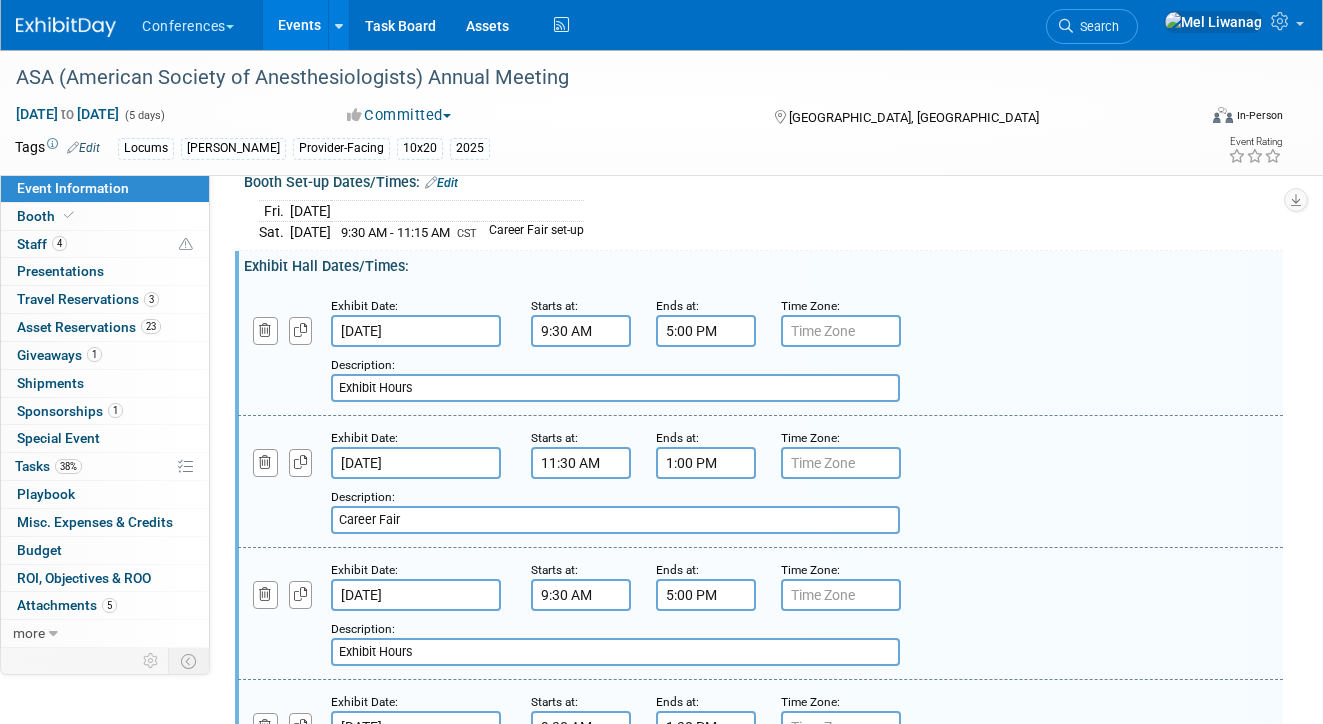 scroll, scrollTop: 529, scrollLeft: 0, axis: vertical 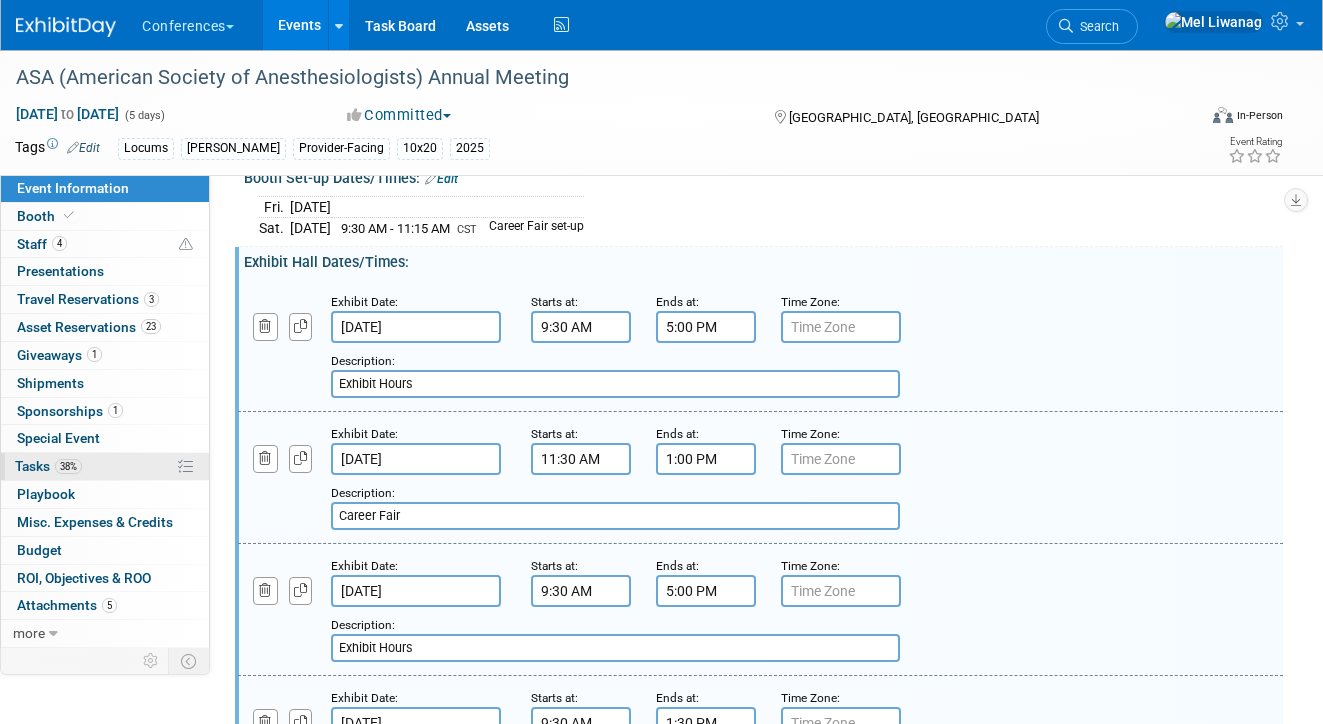 drag, startPoint x: 412, startPoint y: 494, endPoint x: 149, endPoint y: 478, distance: 263.48624 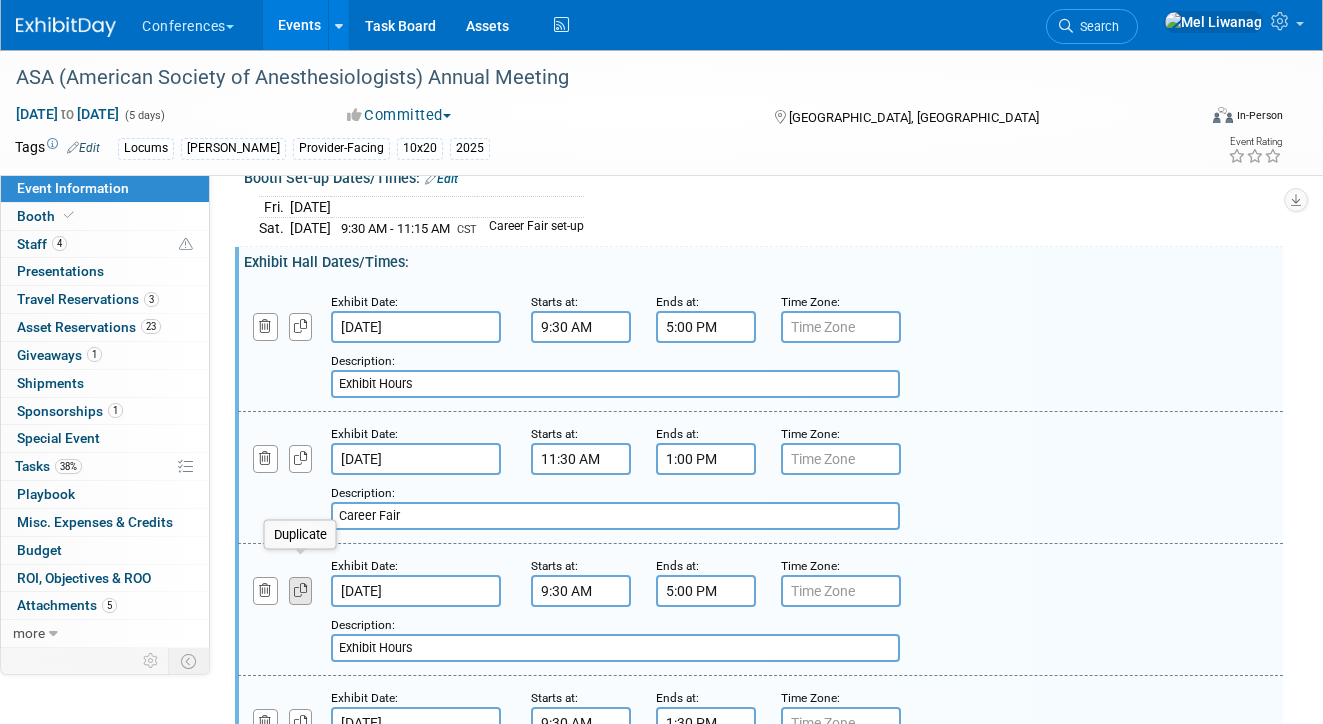 type on "Career Fair" 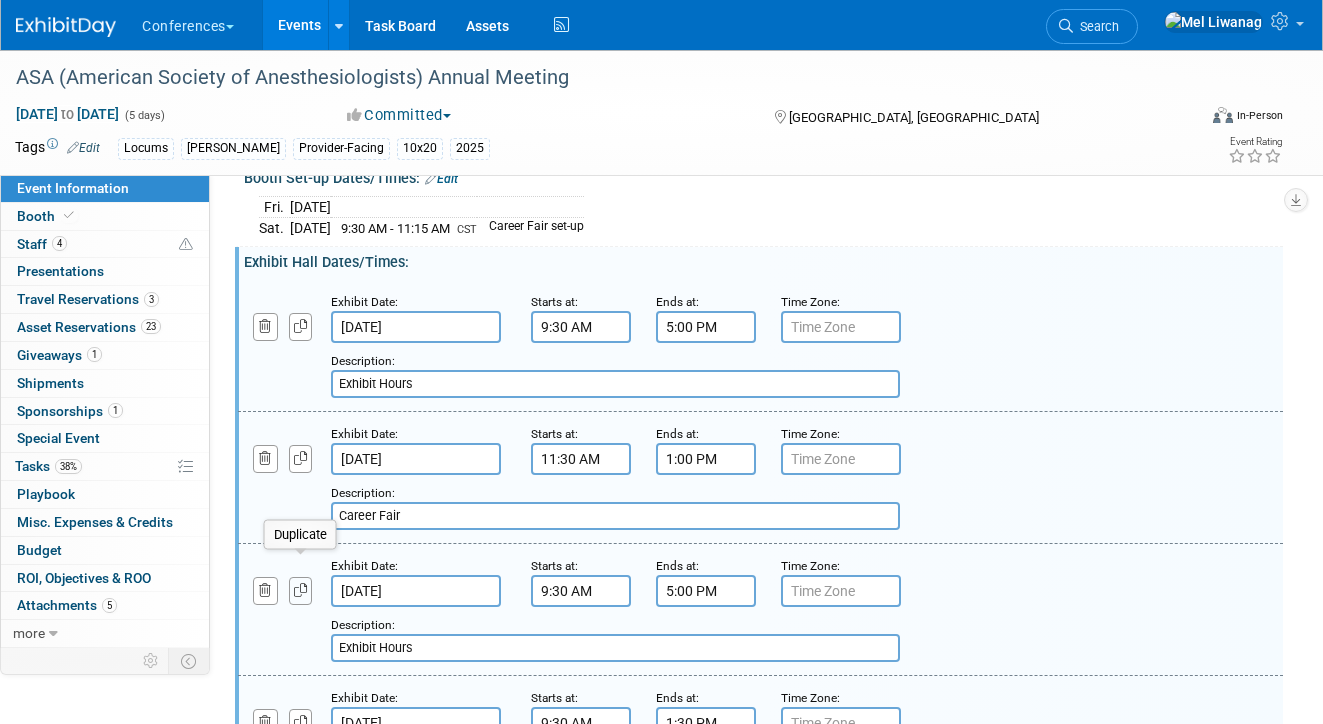 click at bounding box center (301, 590) 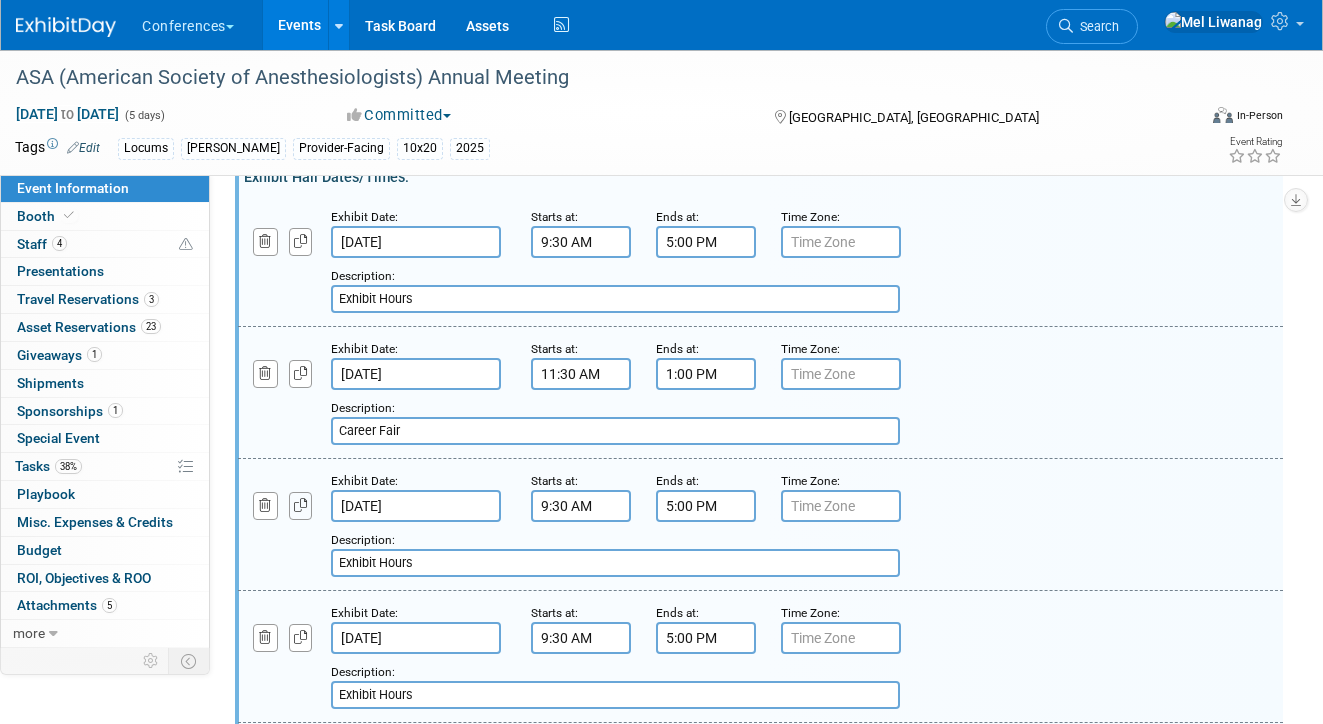 scroll, scrollTop: 650, scrollLeft: 0, axis: vertical 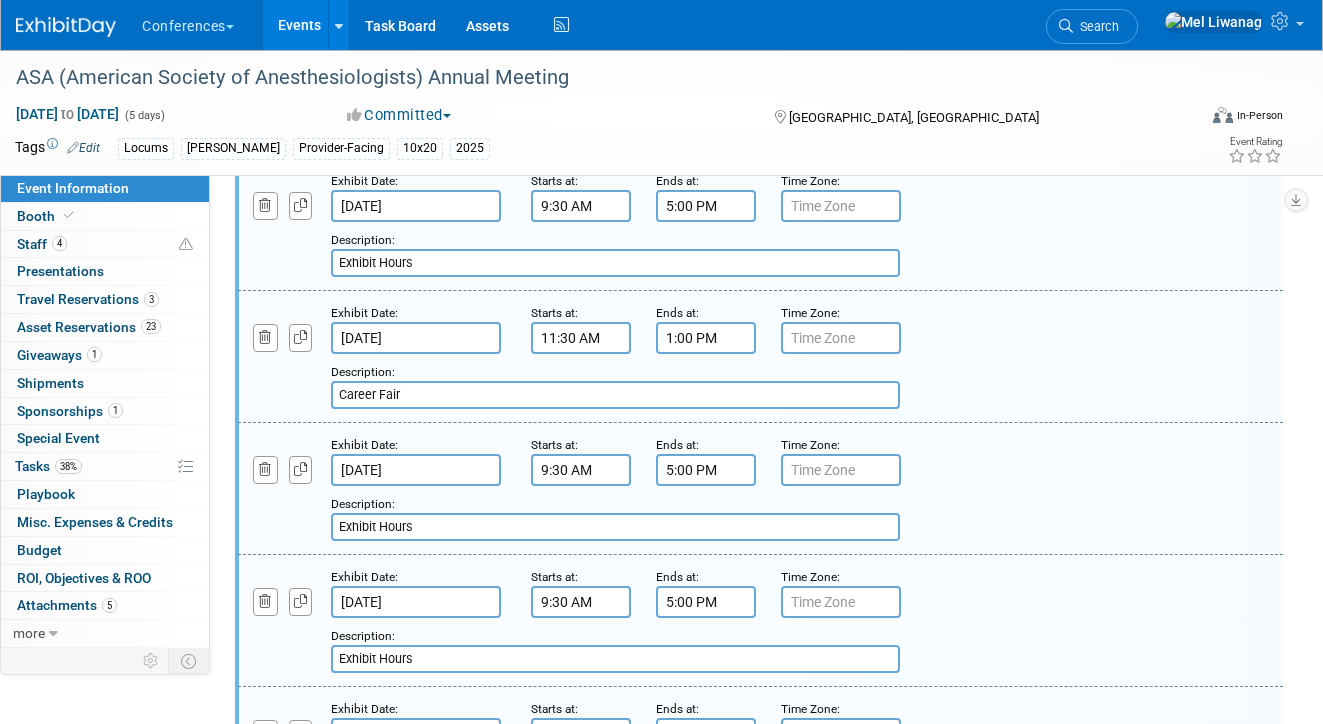 drag, startPoint x: 430, startPoint y: 635, endPoint x: 219, endPoint y: 636, distance: 211.00237 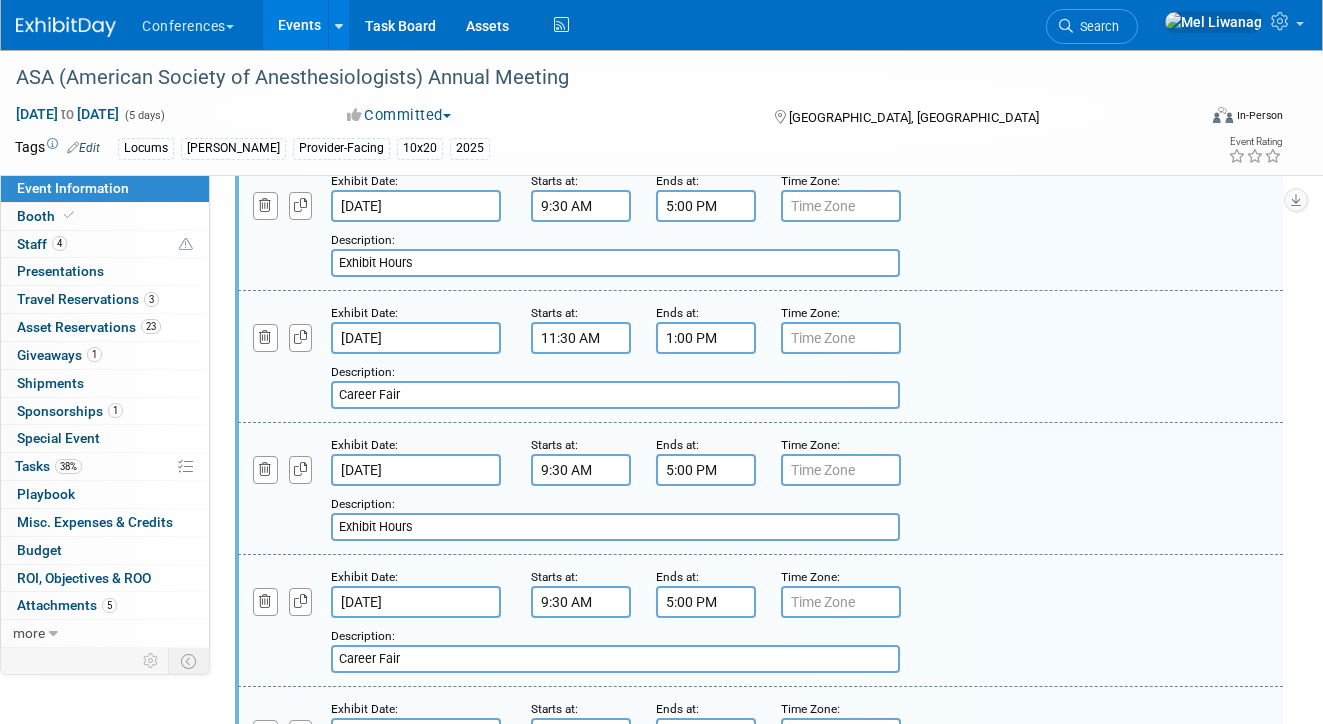 type on "Career Fair" 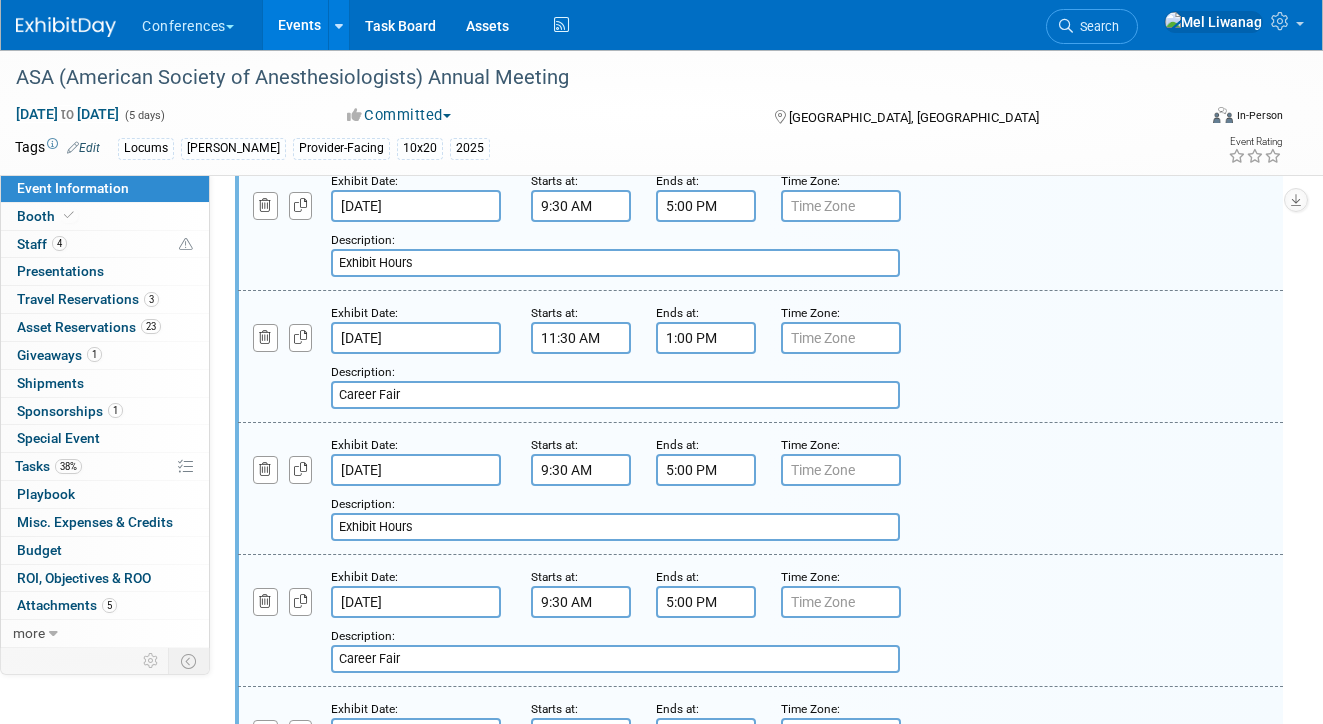 click on "9:30 AM" at bounding box center (581, 602) 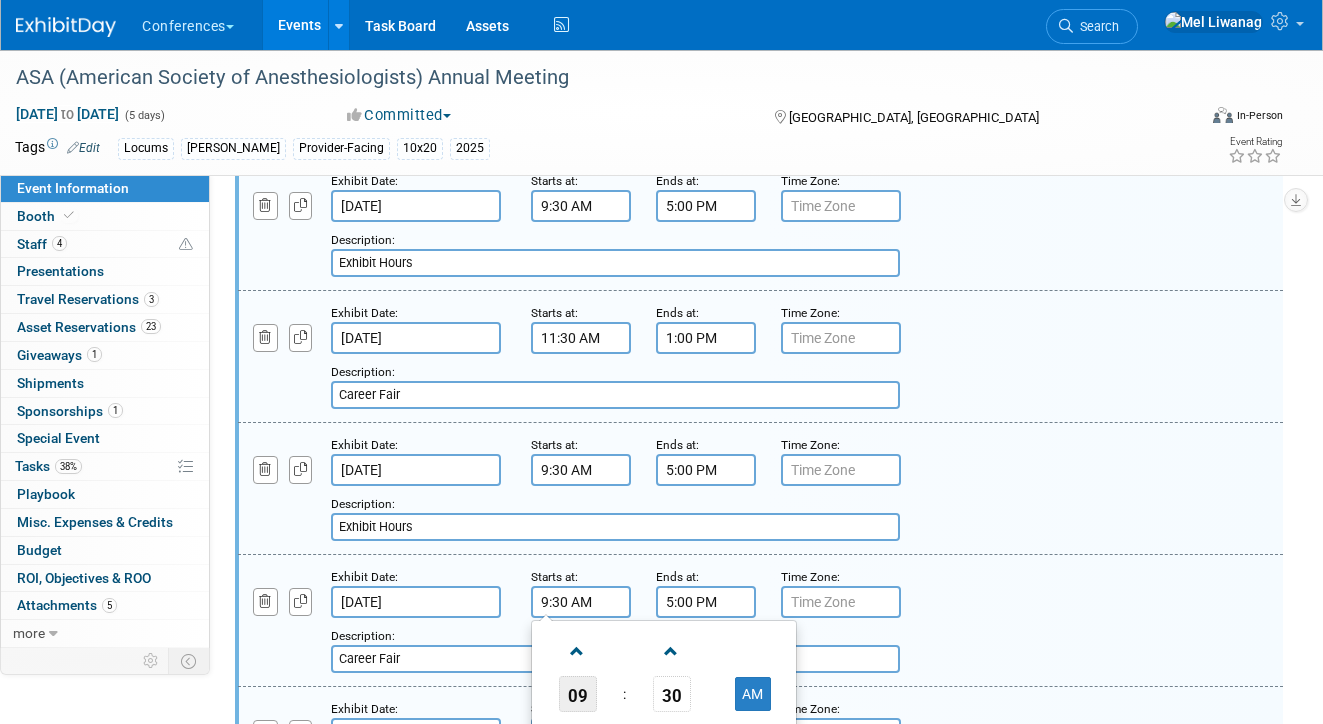 click on "09" at bounding box center (578, 694) 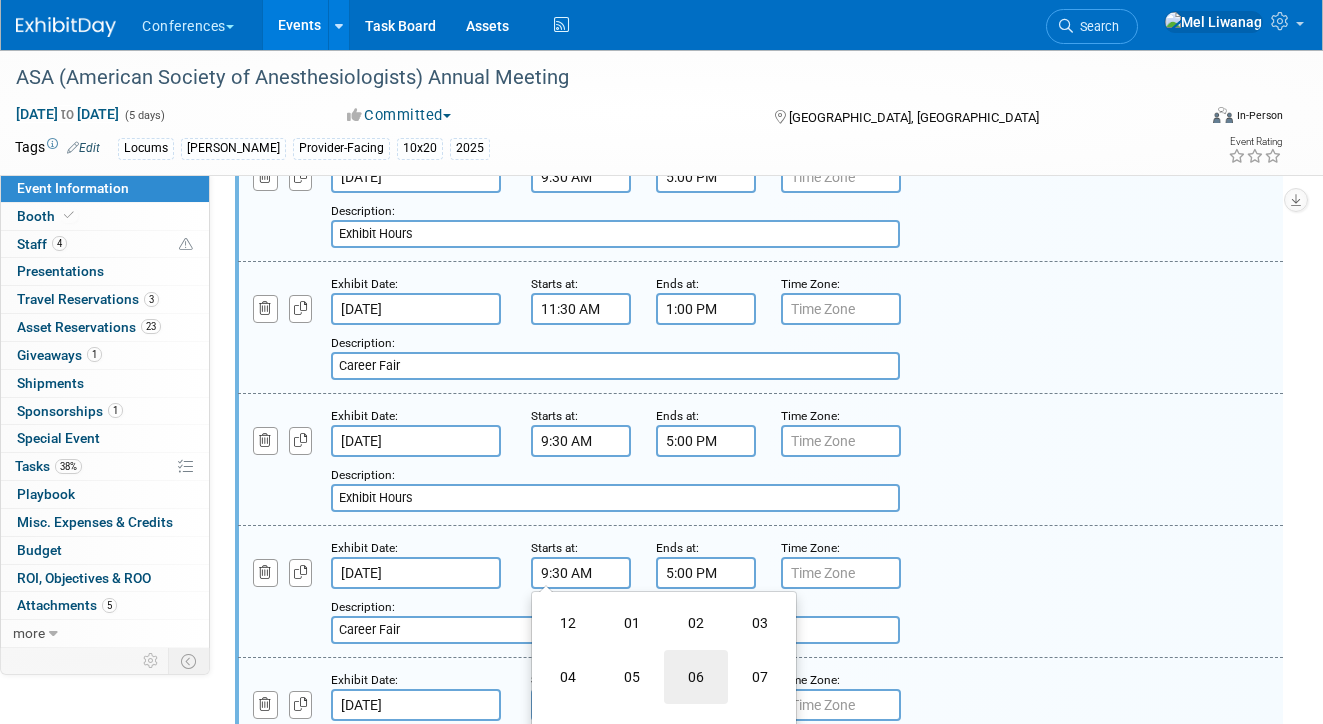 scroll, scrollTop: 684, scrollLeft: 0, axis: vertical 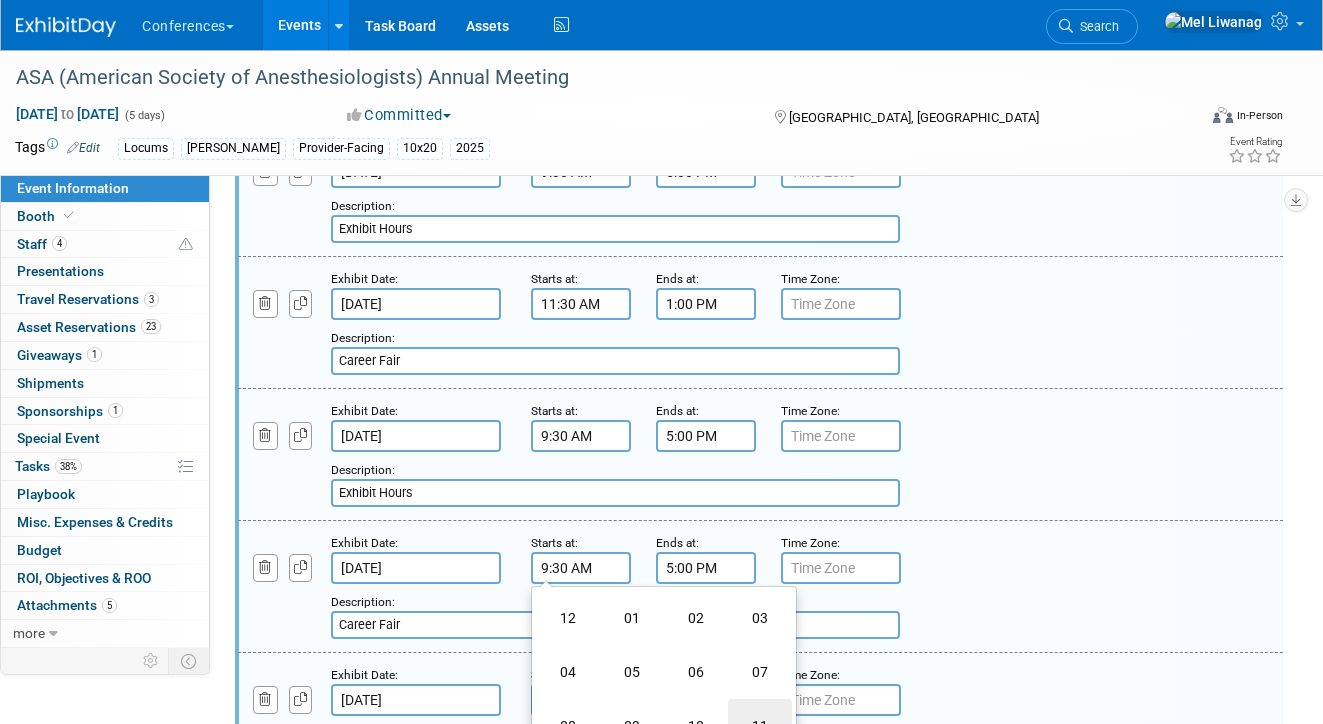 click on "11" at bounding box center [760, 726] 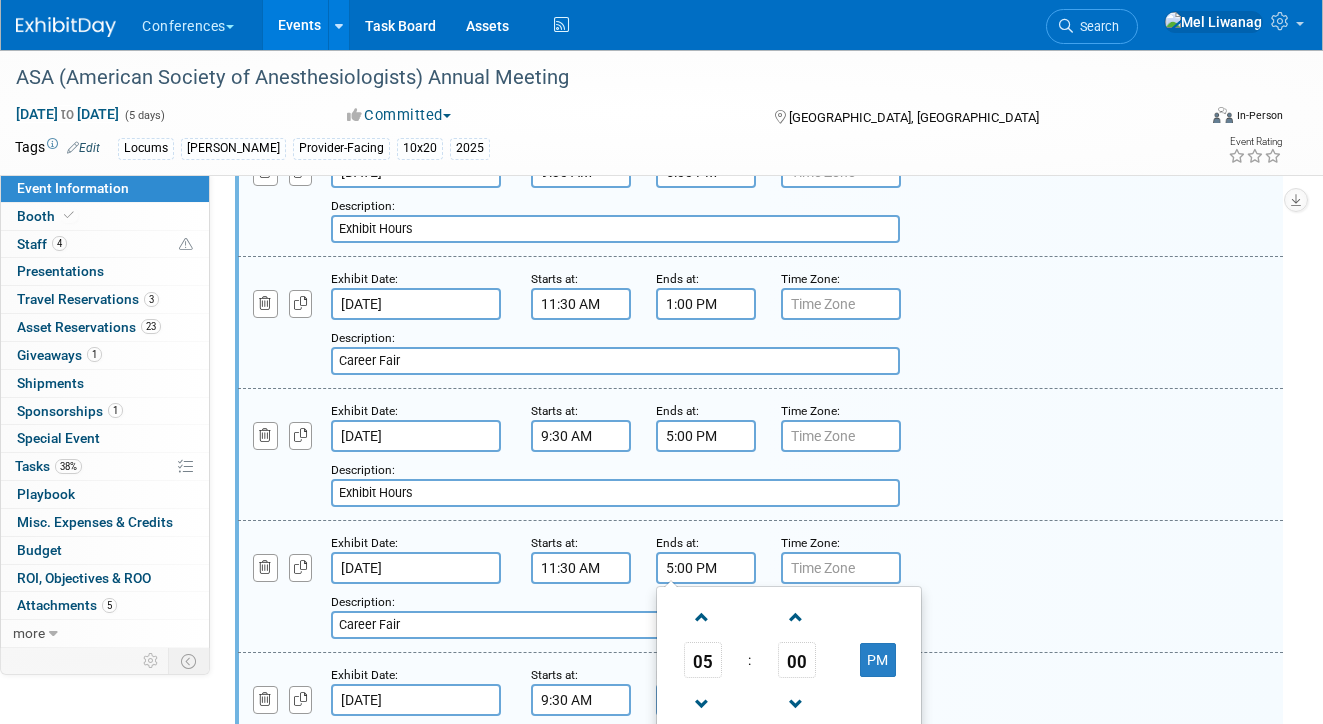 click on "5:00 PM" at bounding box center (706, 568) 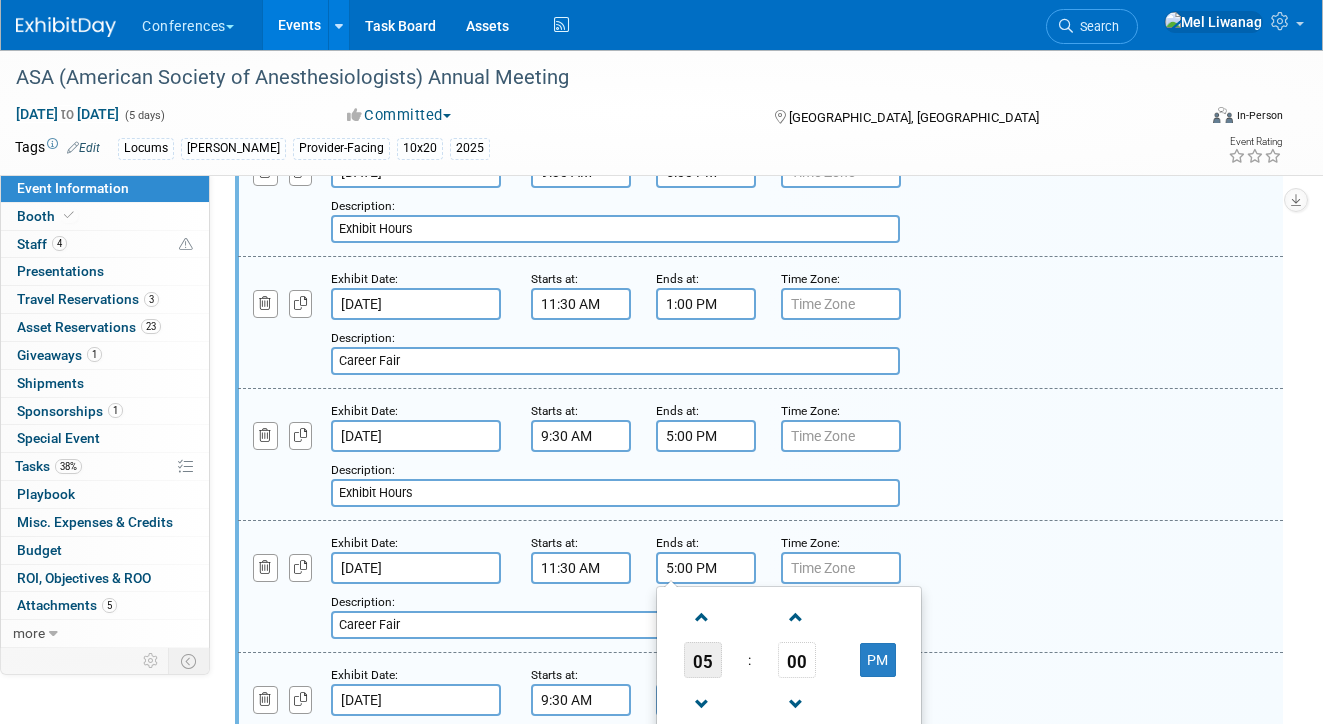 click on "05" at bounding box center [703, 660] 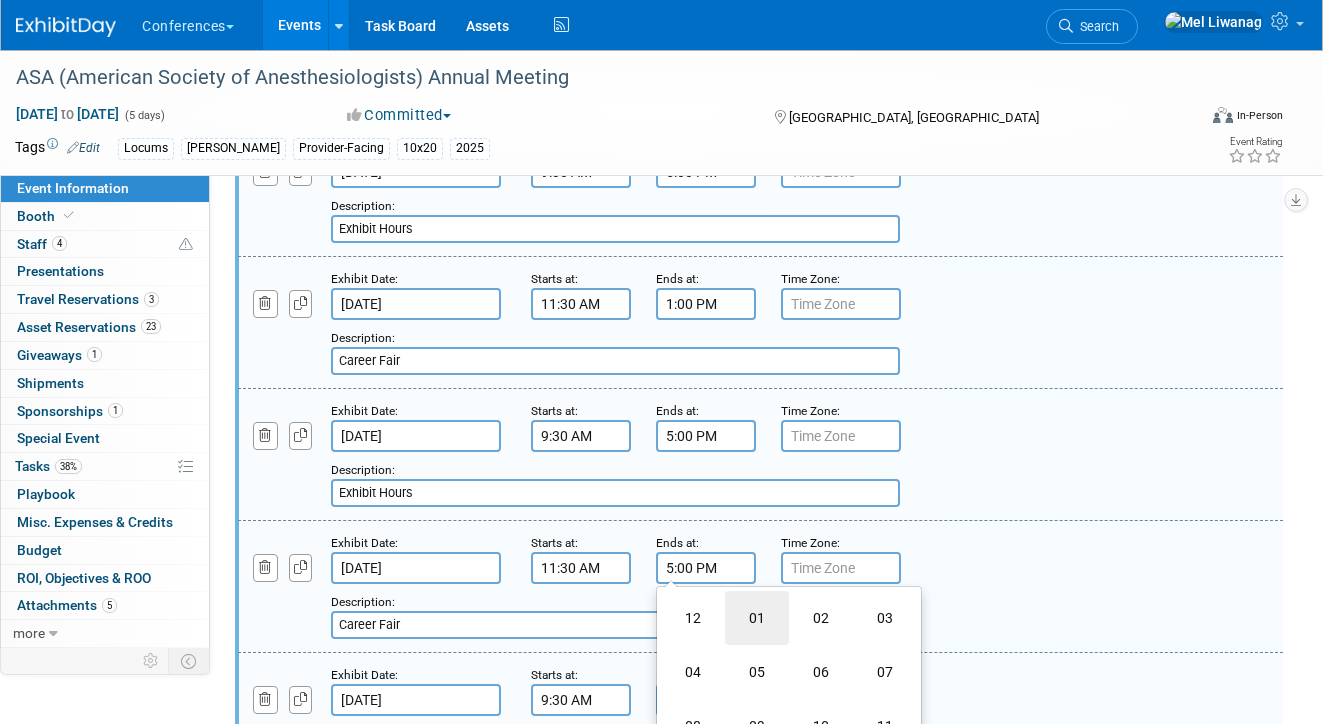 click on "01" at bounding box center [757, 618] 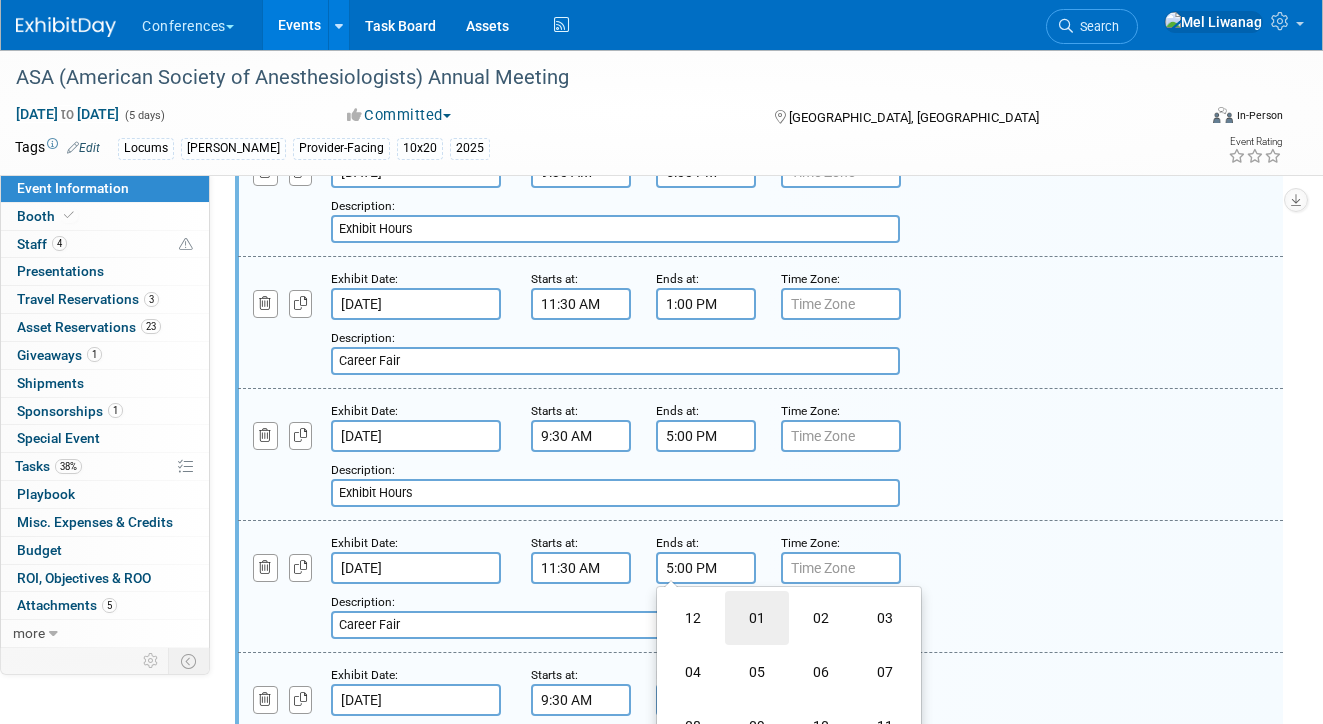 type on "1:00 PM" 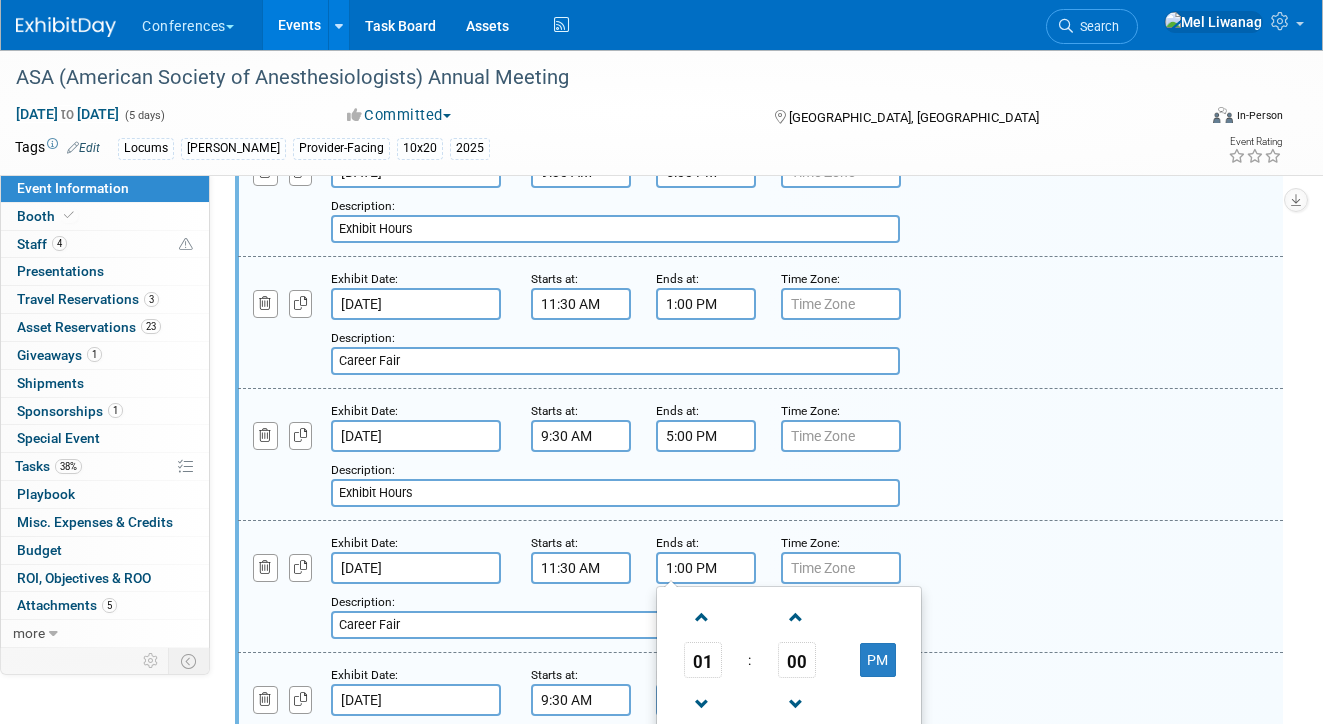 click on "Exhibit Date:
Oct 12, 2025
Starts at:
9:30 AM
Ends at:
5:00 PM
Time Zone:  Apply to all
Add a Description
Description:
Exhibit Hours" at bounding box center (760, 455) 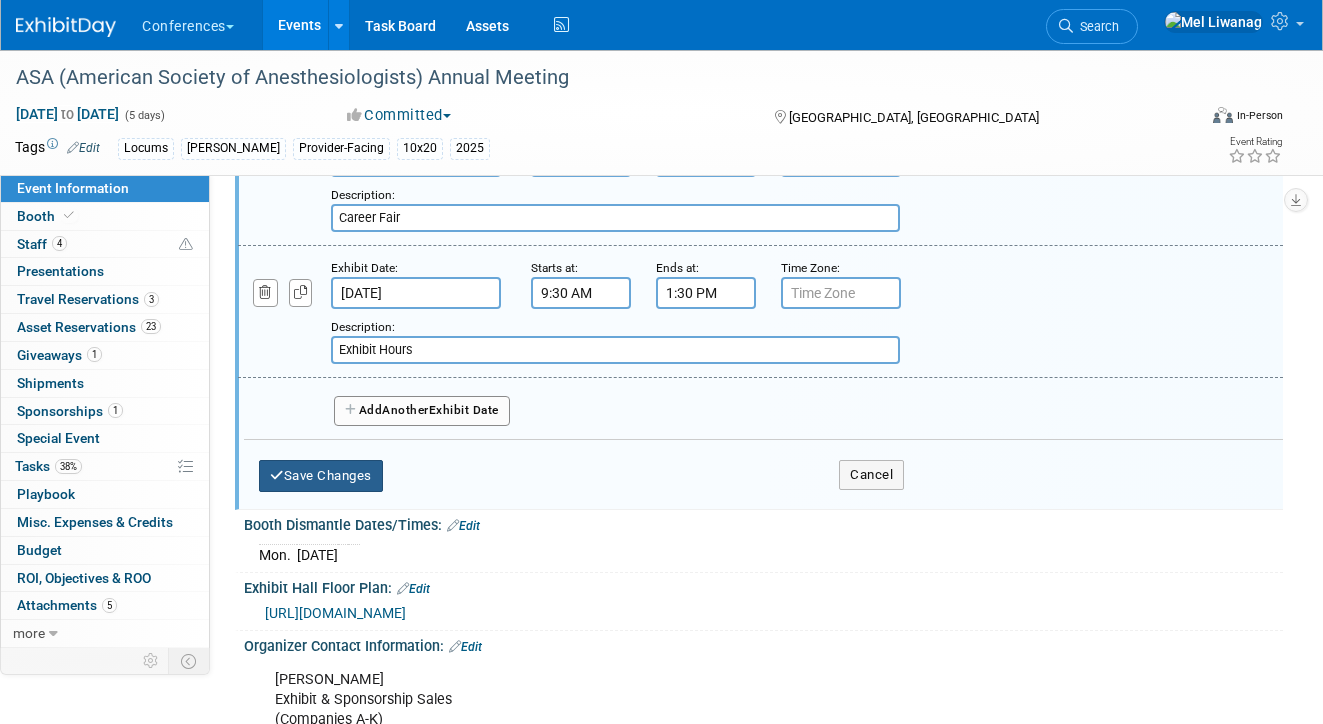 click on "Save Changes" at bounding box center [321, 476] 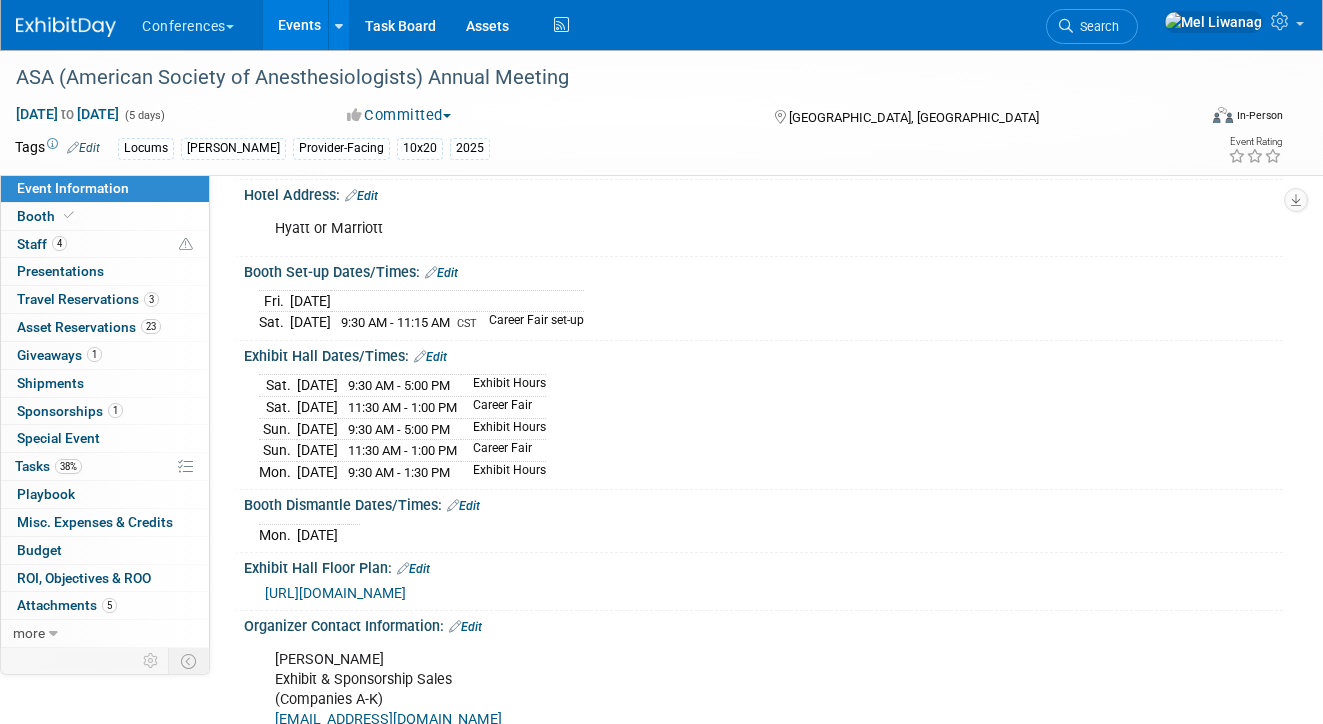 scroll, scrollTop: 435, scrollLeft: 0, axis: vertical 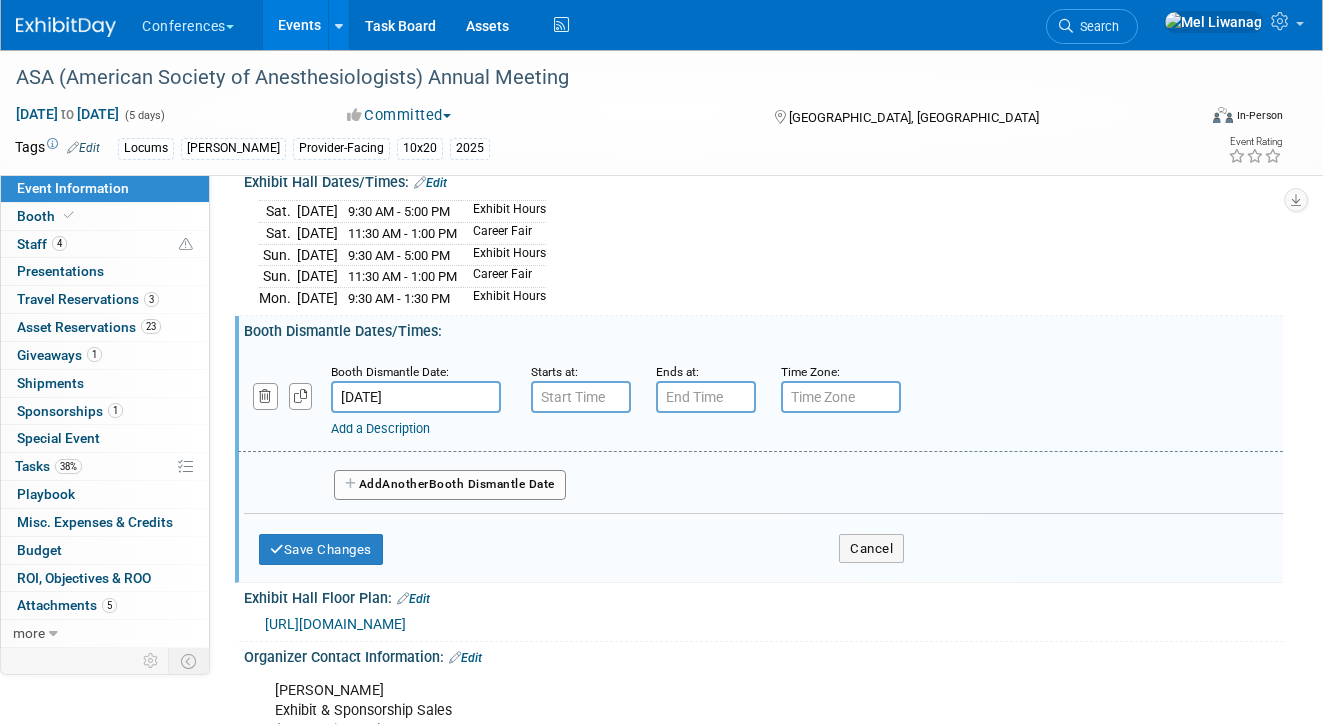 click on "Add  Another  Booth Dismantle Date" at bounding box center [450, 485] 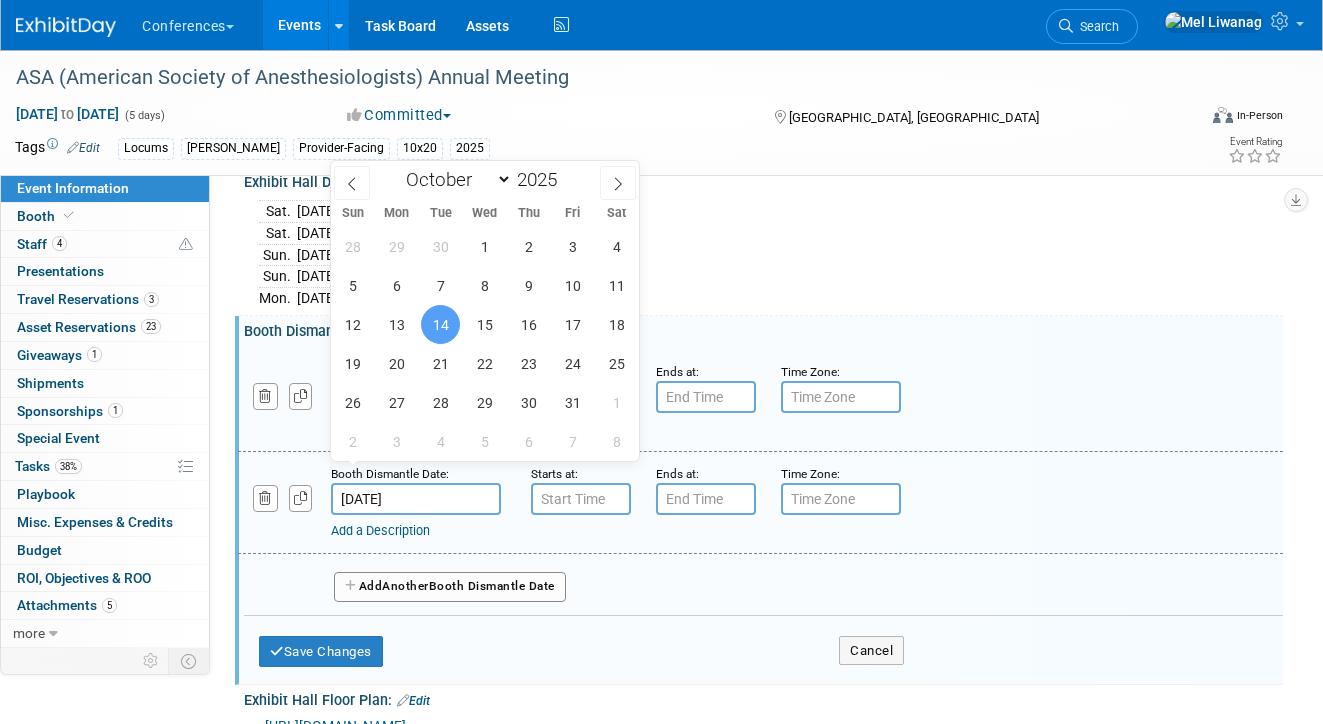 click on "Oct 14, 2025" at bounding box center [416, 499] 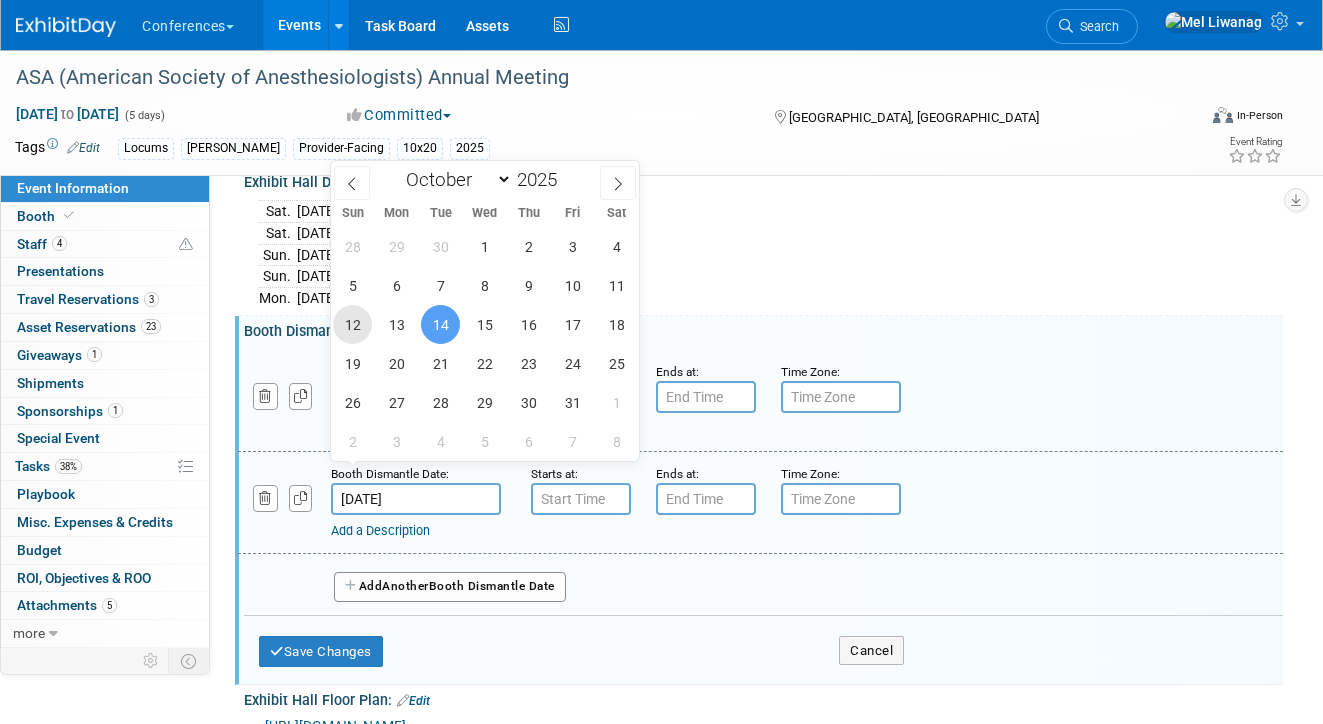 click on "12" at bounding box center [352, 324] 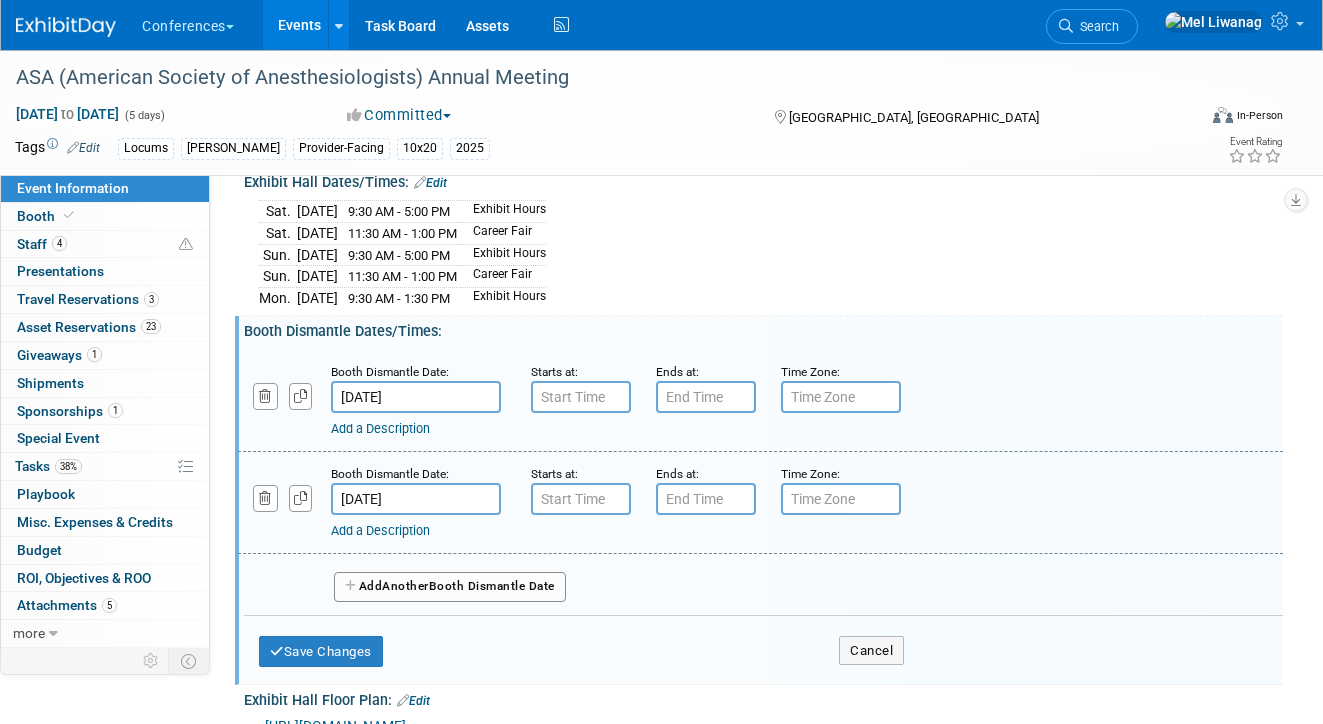 click on "Add a Description" at bounding box center (380, 530) 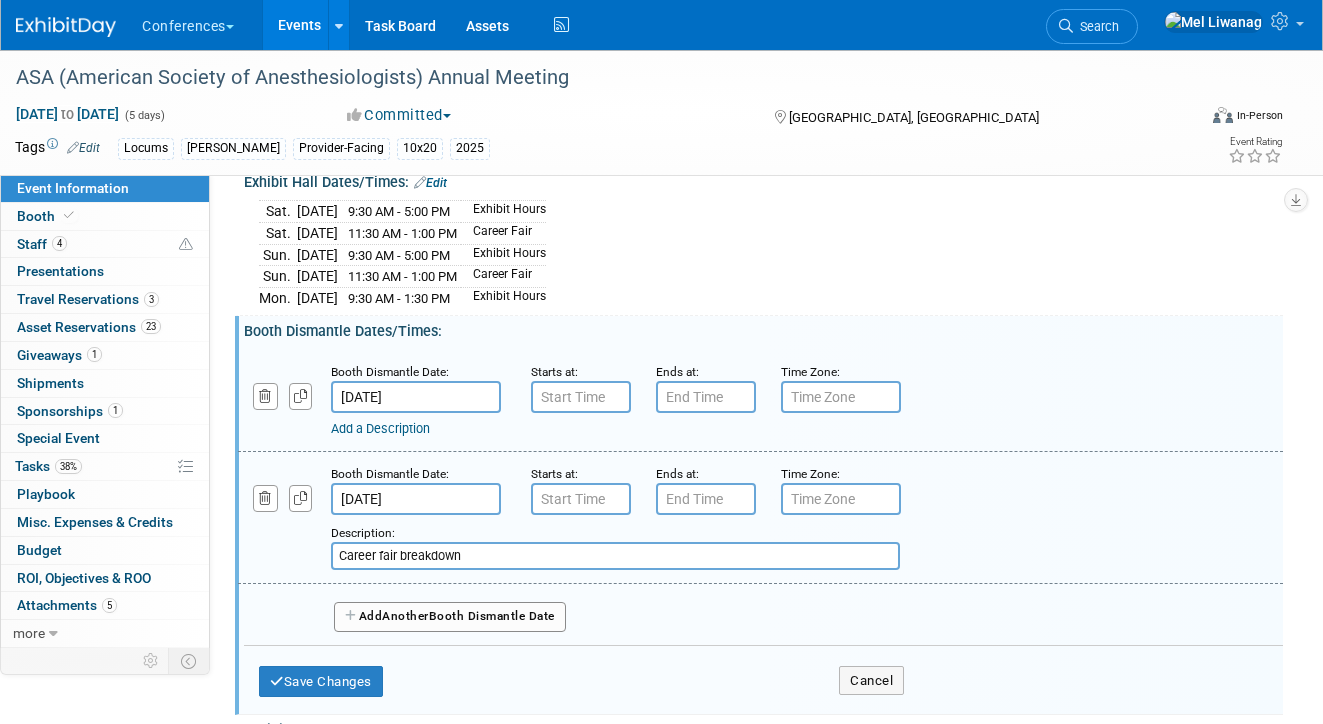 click on "Career fair breakdown" at bounding box center [615, 556] 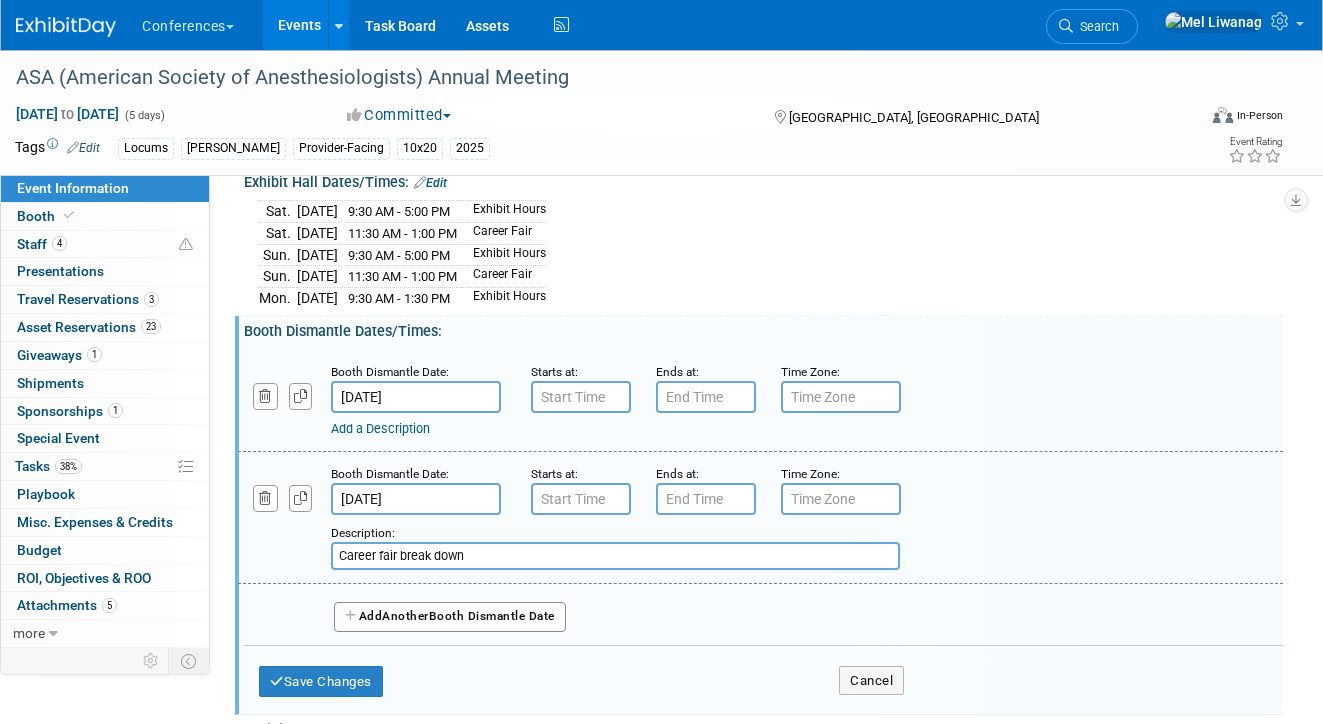 type on "Career fair break down" 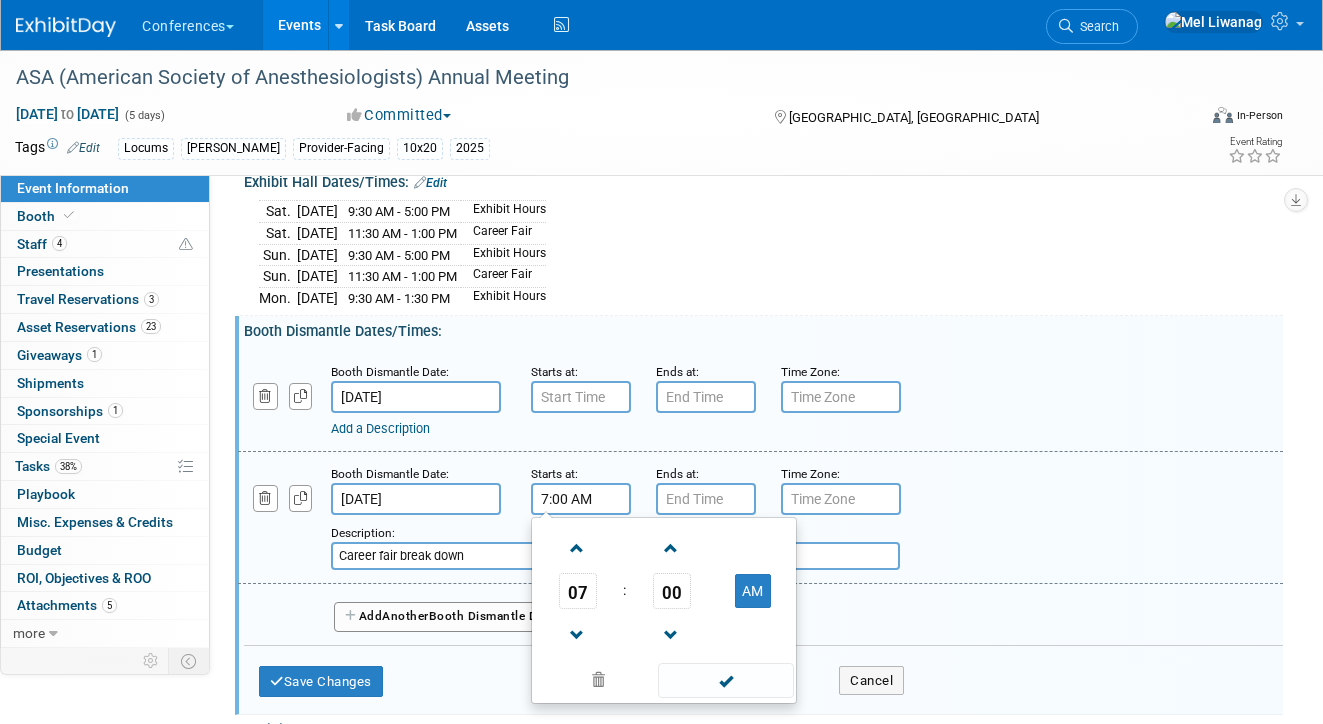 click on "7:00 AM" at bounding box center [581, 499] 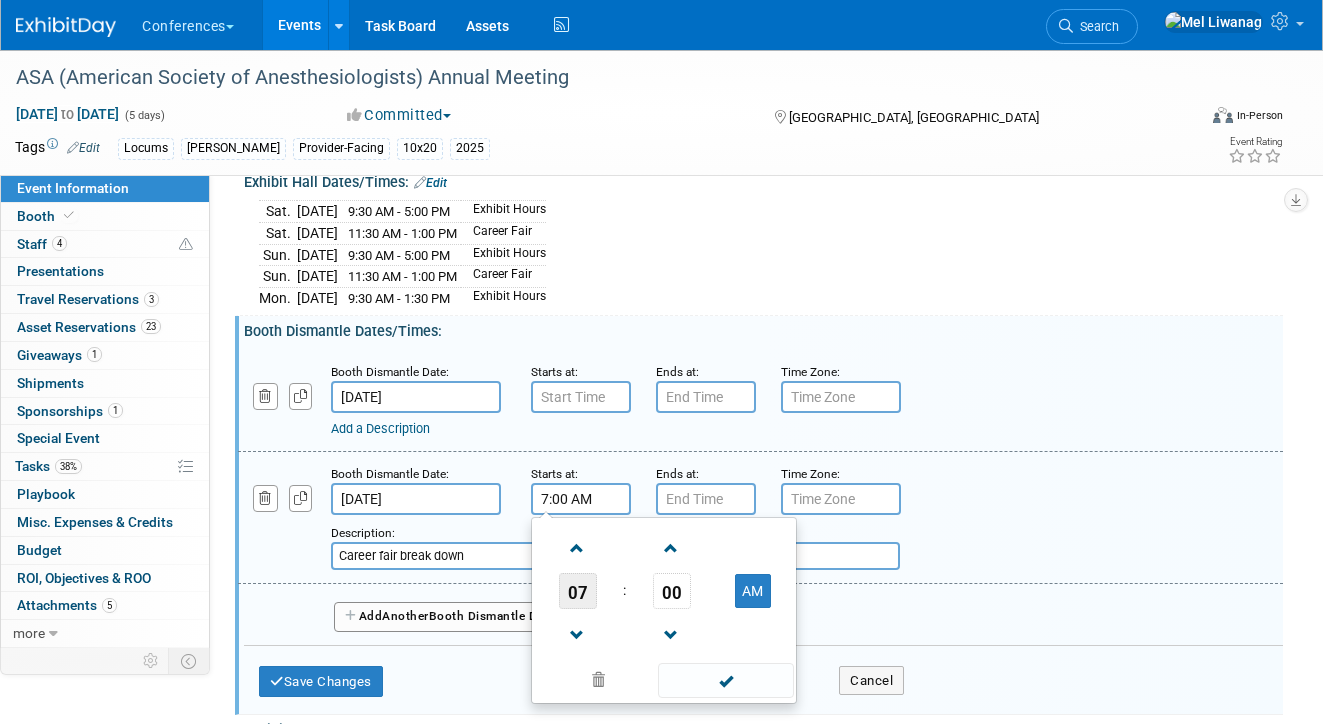 click on "07" at bounding box center [578, 591] 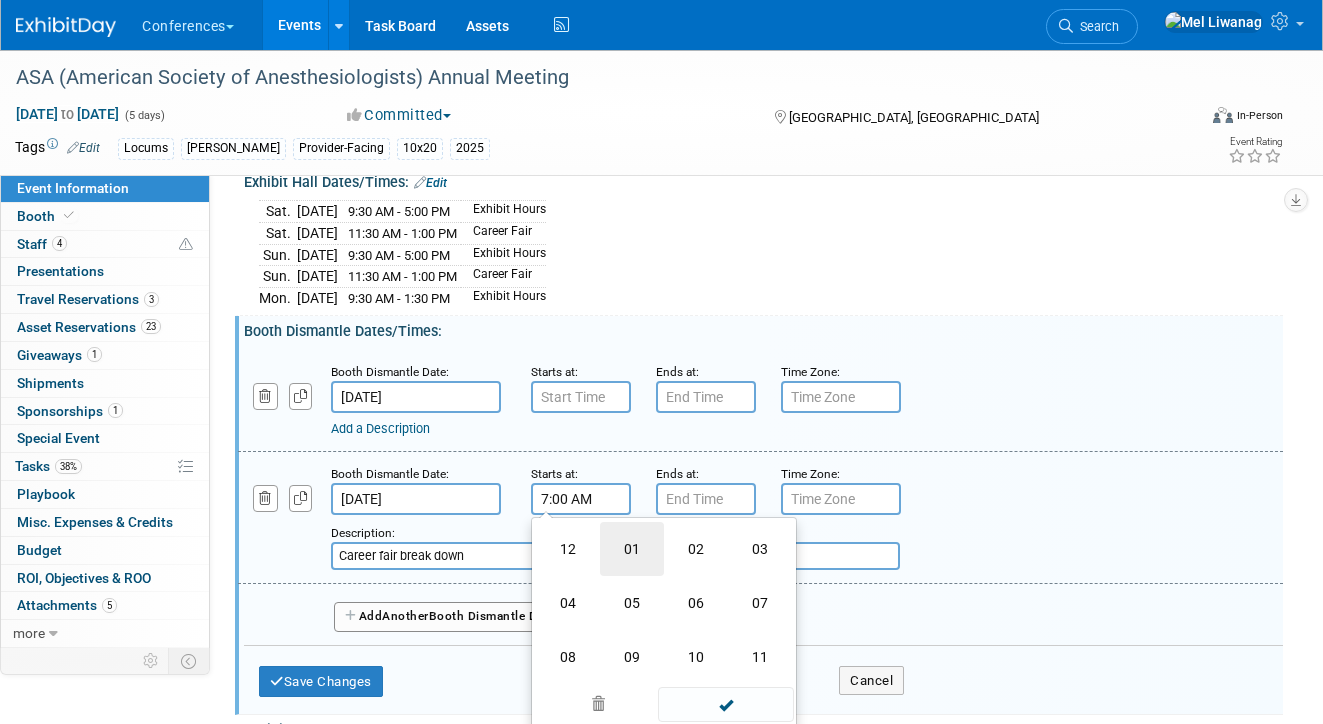 click on "01" at bounding box center (632, 549) 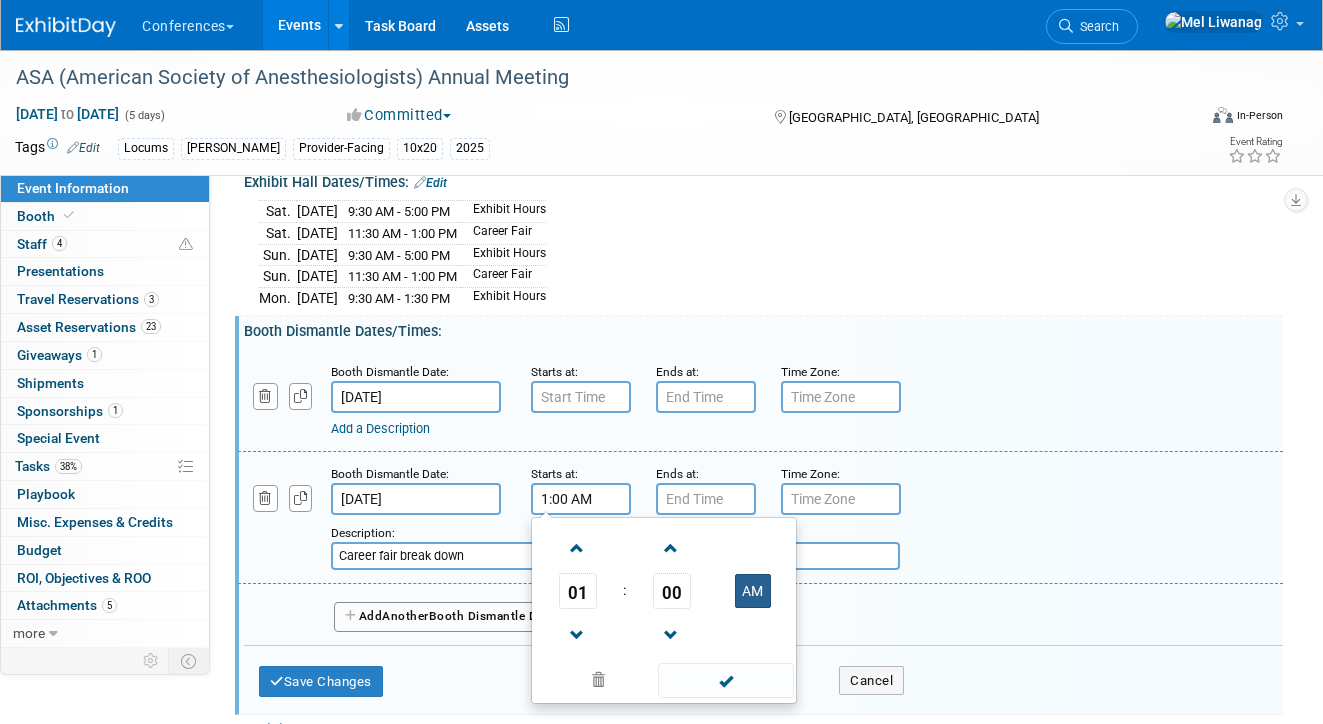 click on "AM" at bounding box center (753, 591) 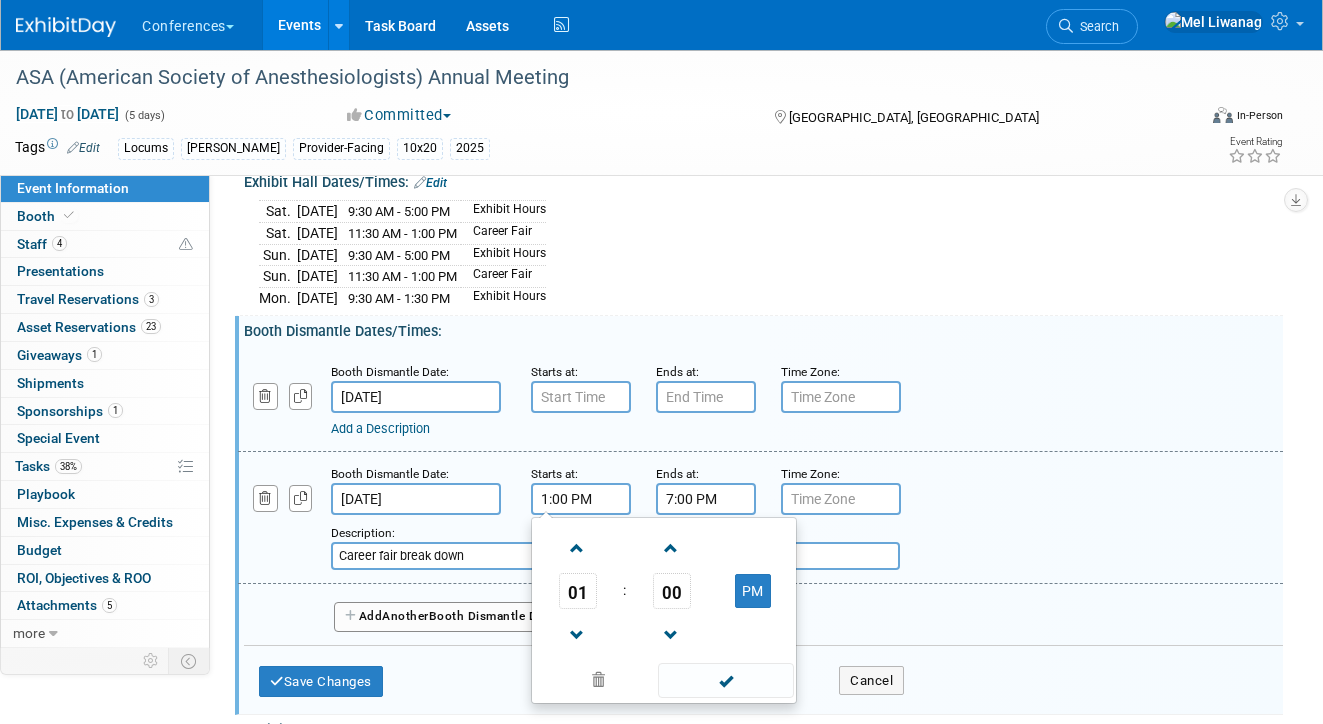 click on "7:00 PM" at bounding box center (706, 499) 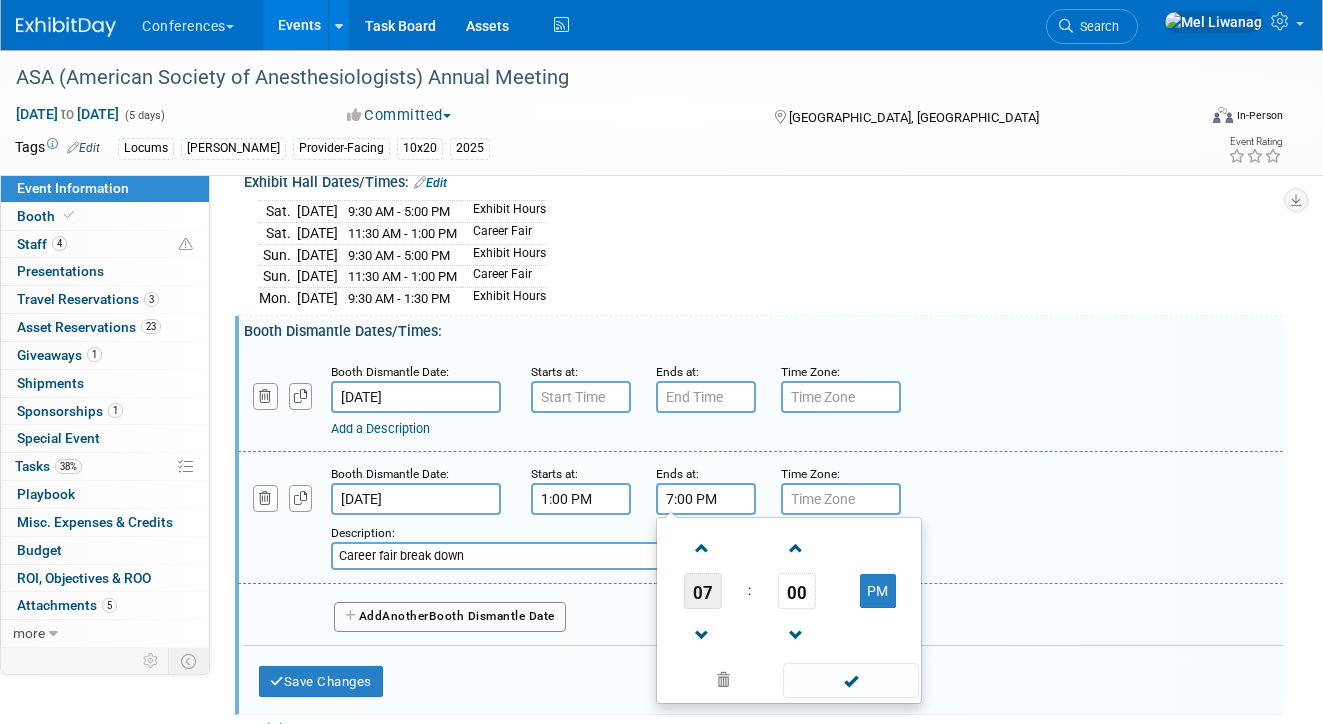 click on "07" at bounding box center (703, 591) 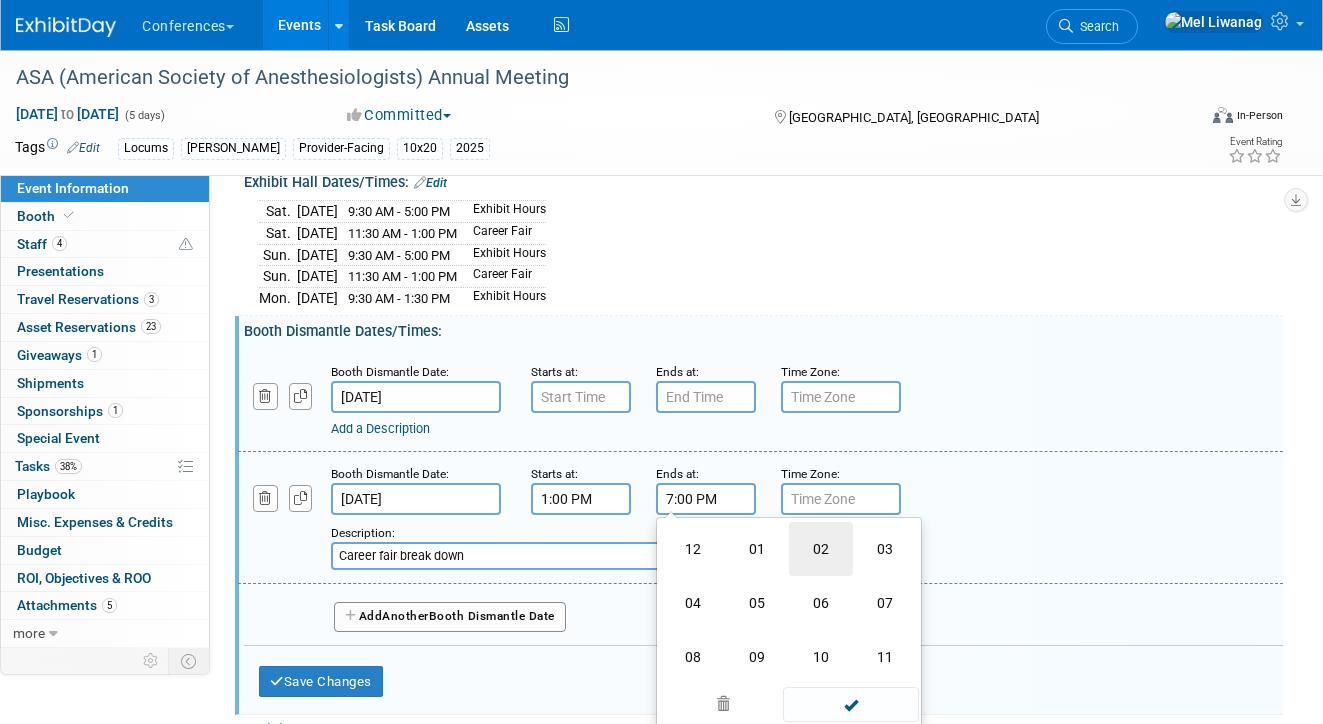 click on "02" at bounding box center [821, 549] 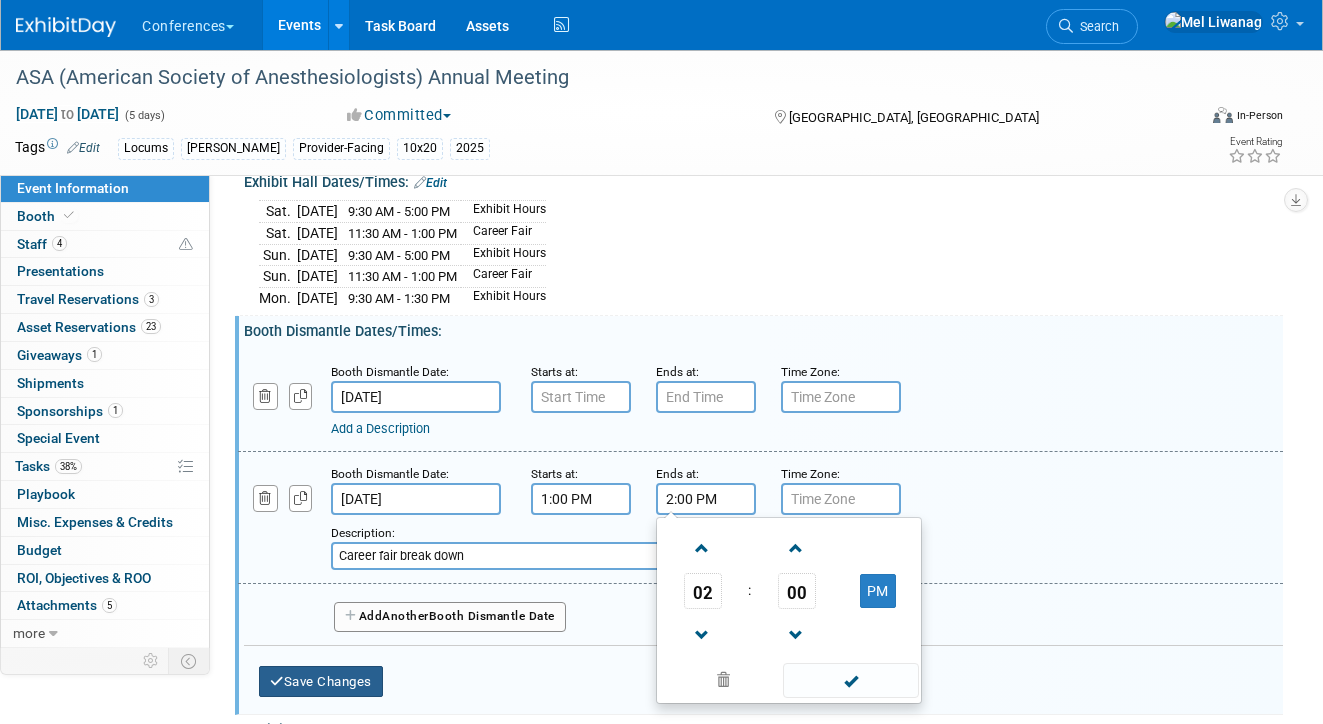 click on "Save Changes" at bounding box center [321, 682] 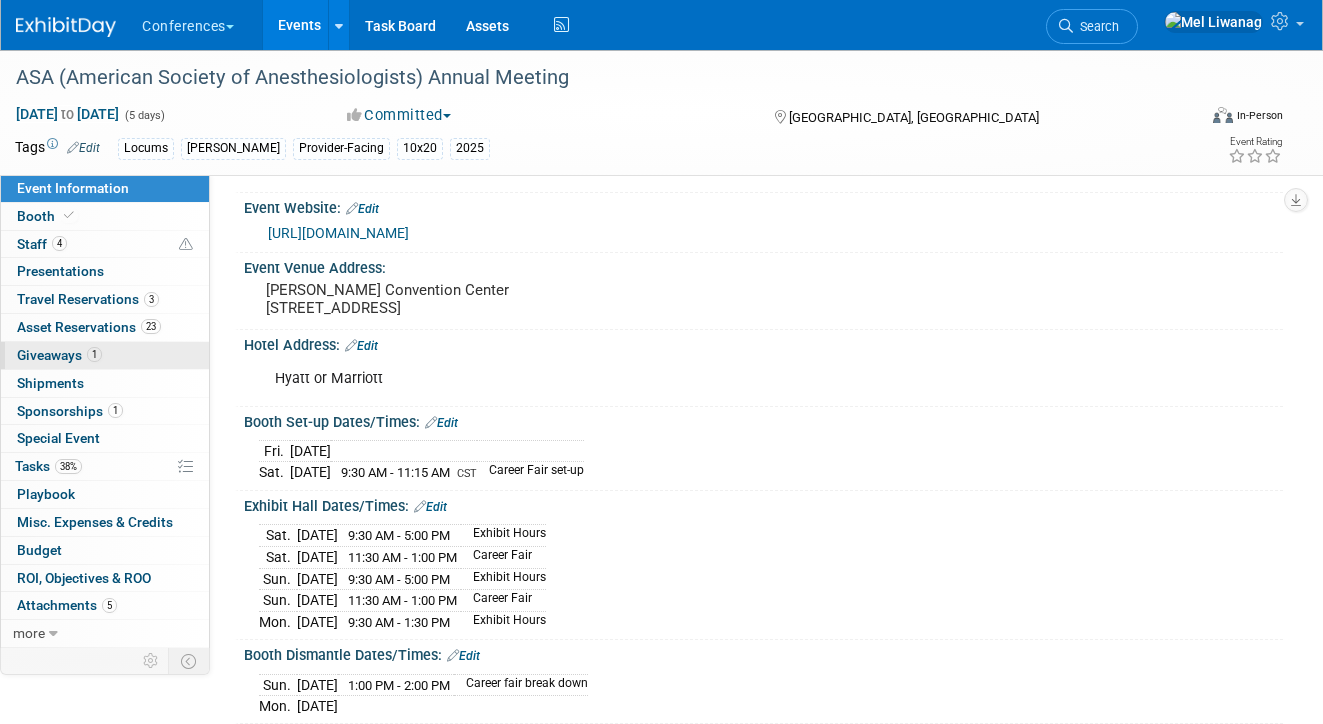 scroll, scrollTop: 310, scrollLeft: 0, axis: vertical 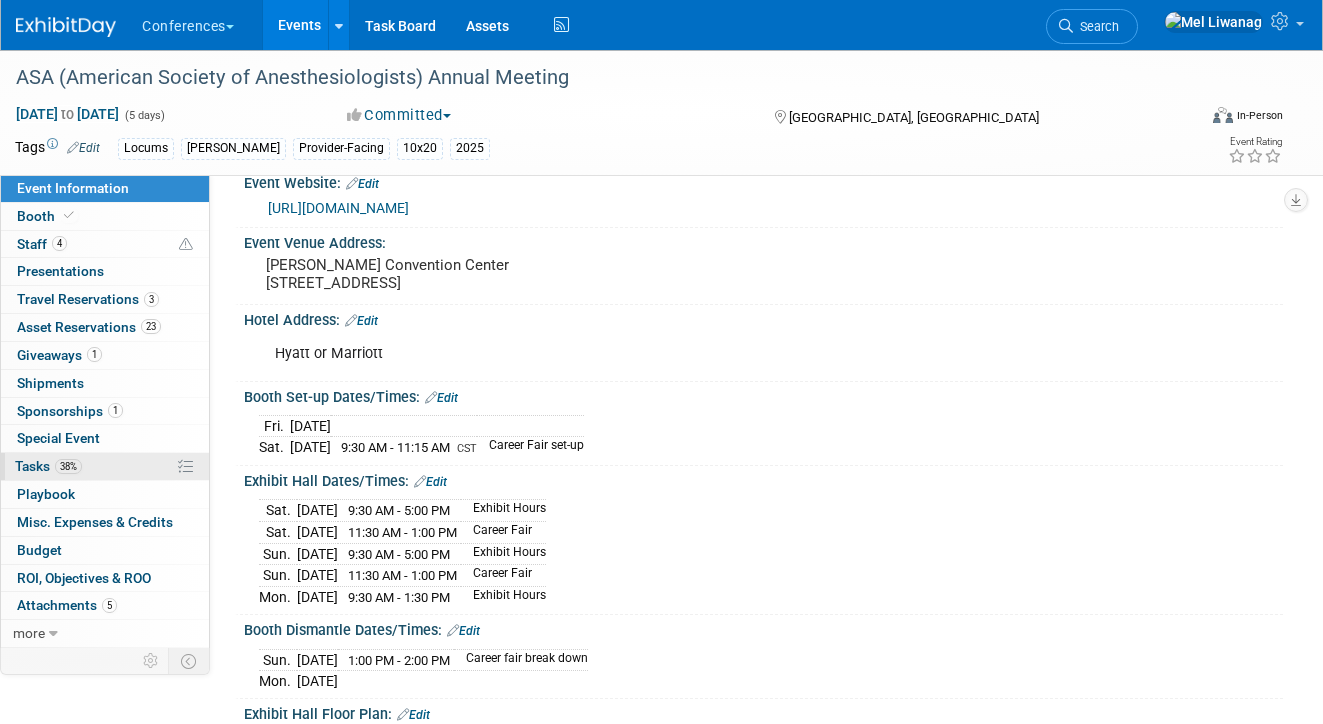 click on "38%" at bounding box center (68, 466) 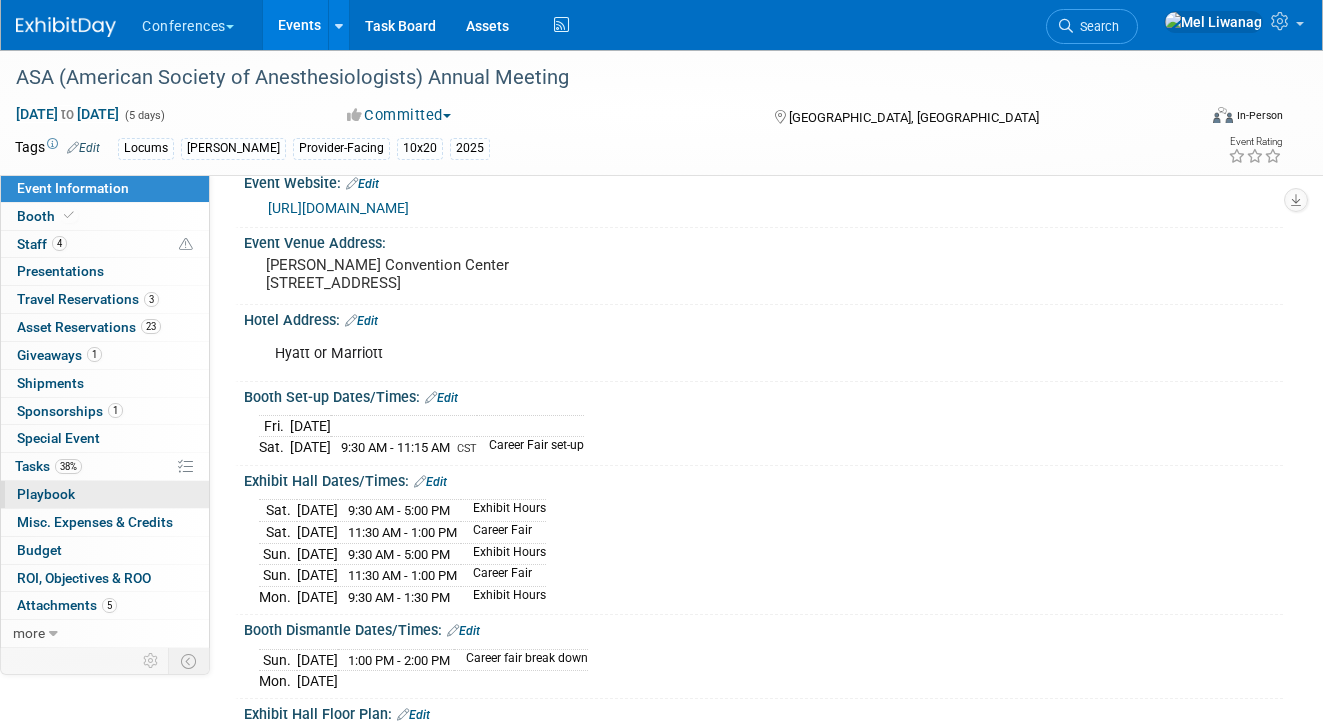 scroll, scrollTop: 0, scrollLeft: 0, axis: both 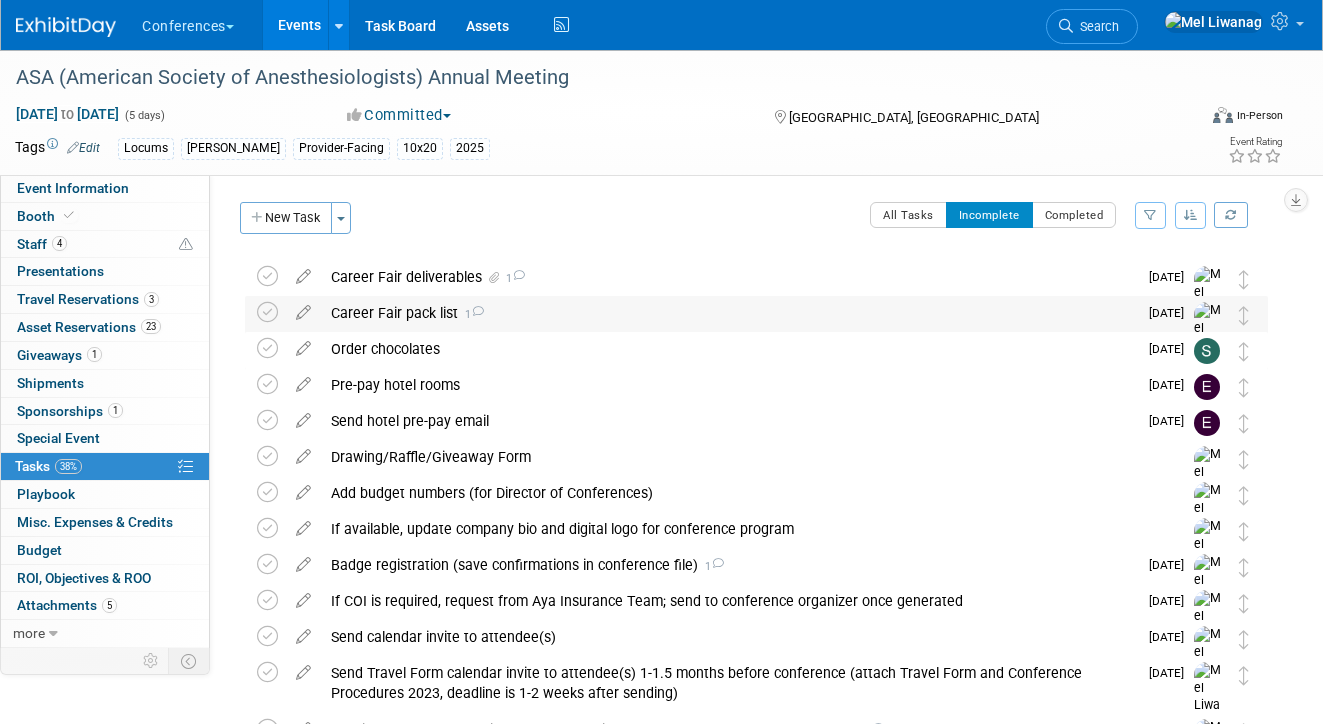 click on "Career Fair pack list
1" at bounding box center [729, 313] 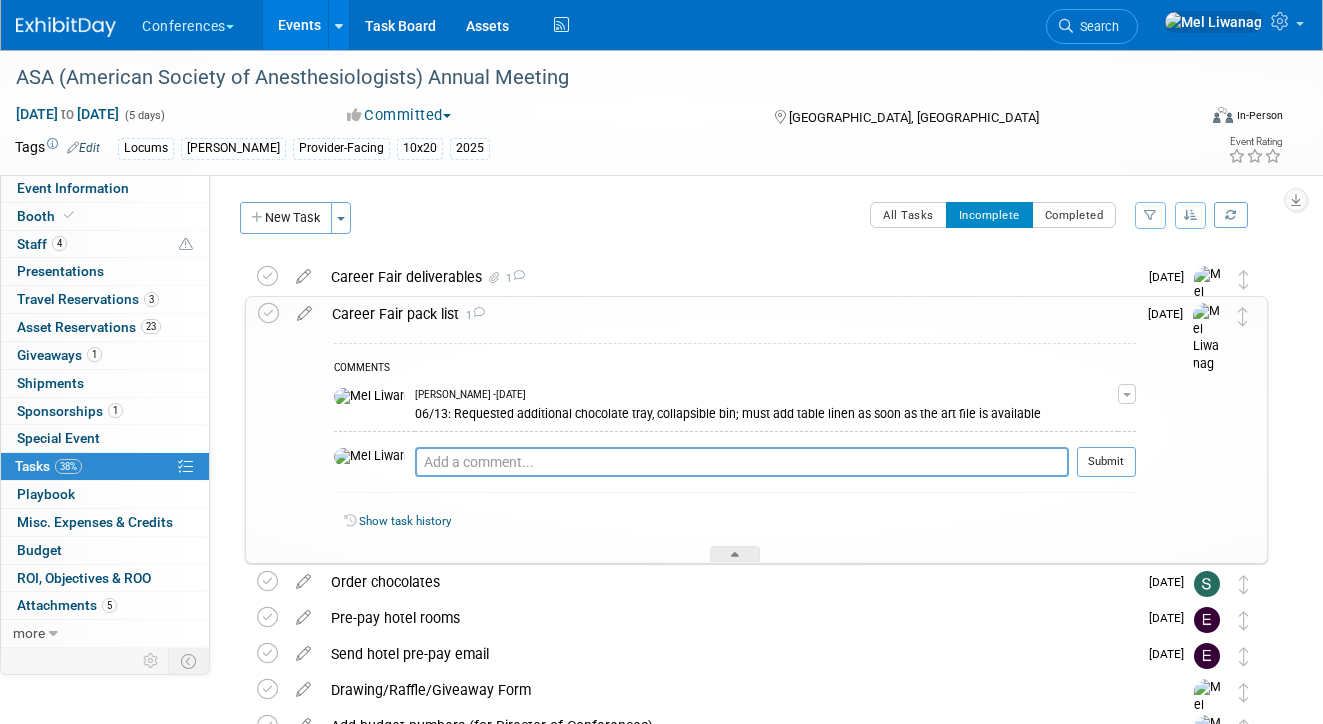 click on "Career Fair pack list
1" at bounding box center (729, 314) 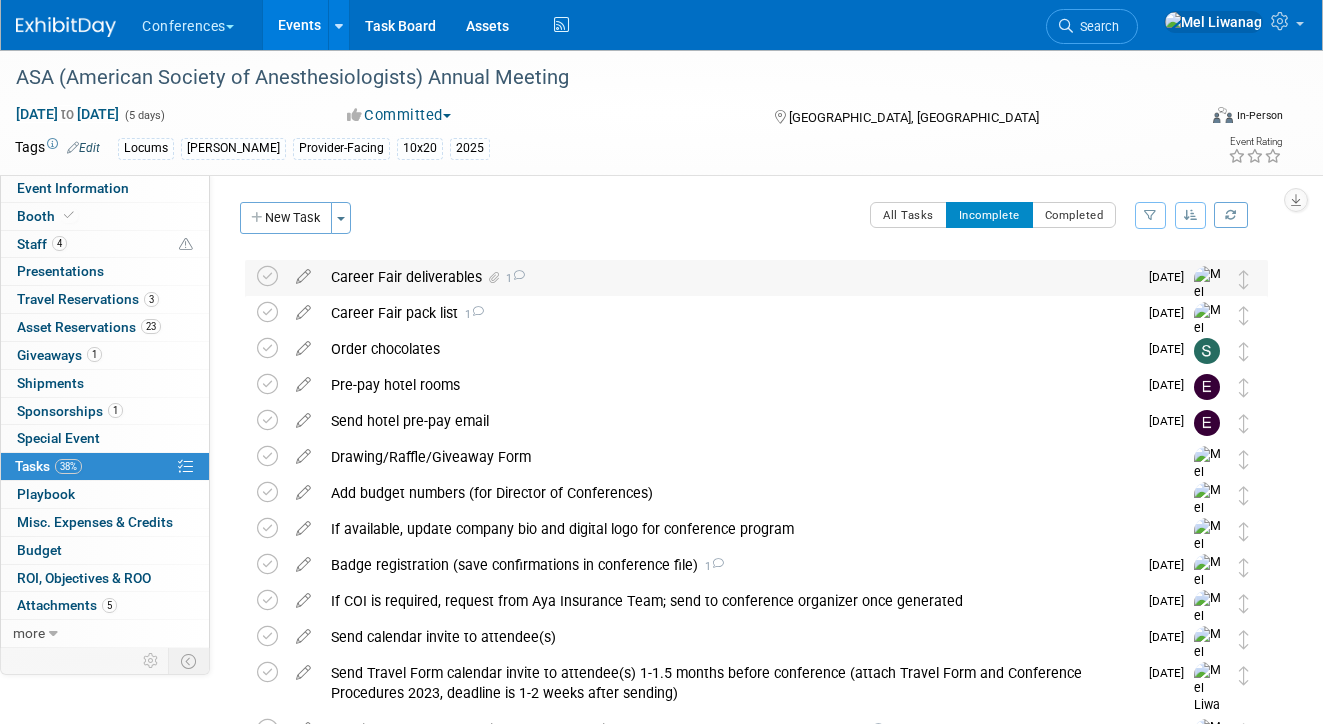 click on "Career Fair deliverables
1" at bounding box center [729, 277] 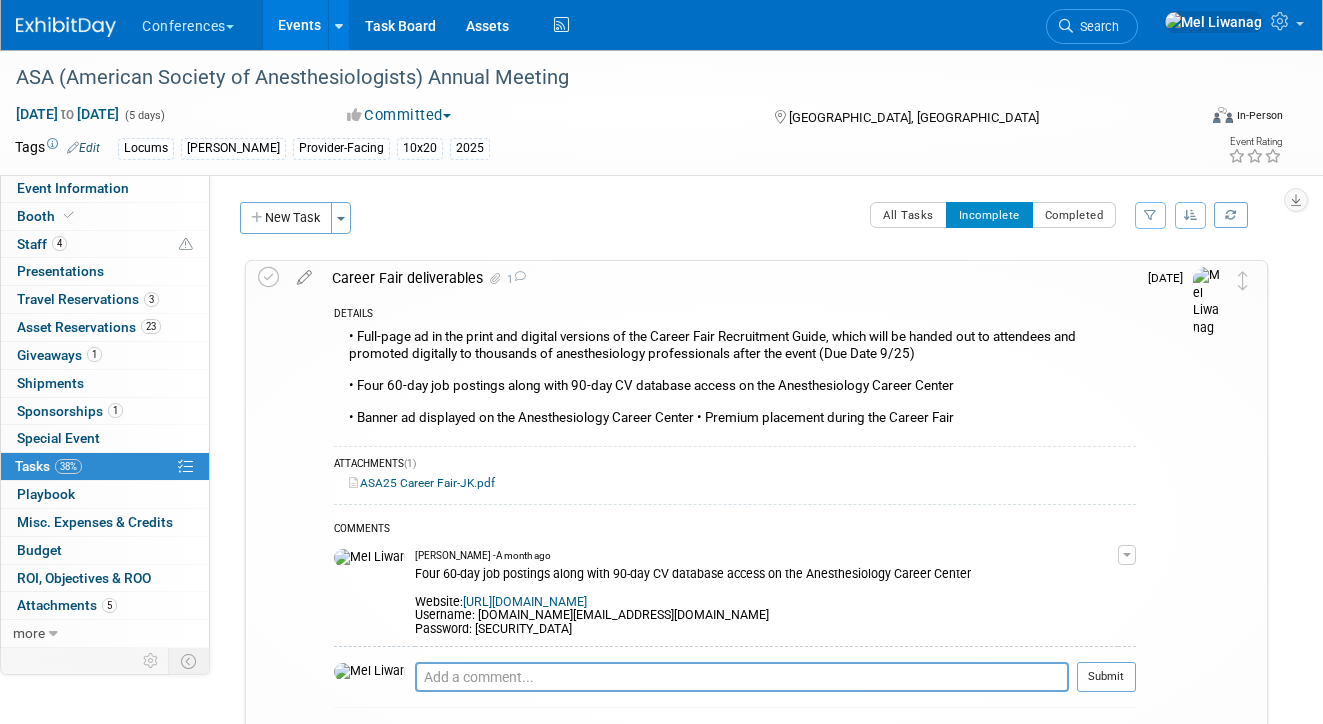 click on "Career Fair deliverables
1" at bounding box center [729, 278] 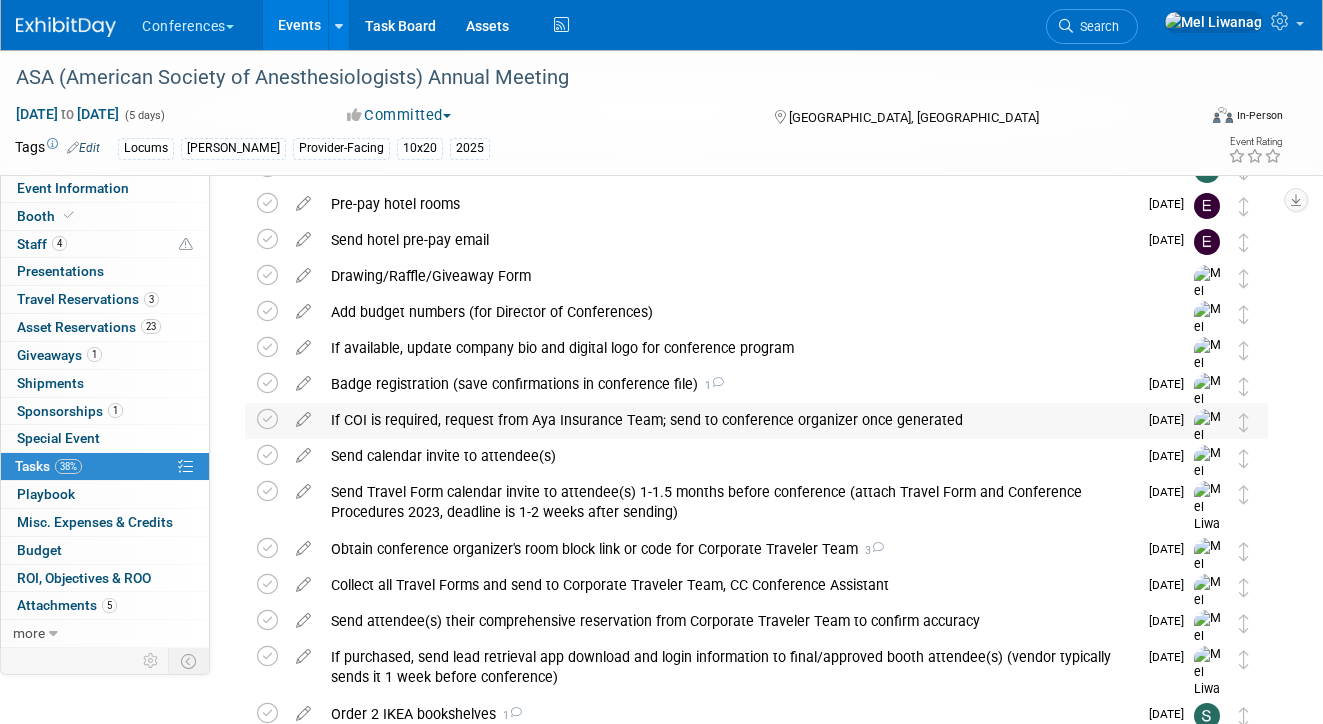 scroll, scrollTop: 299, scrollLeft: 0, axis: vertical 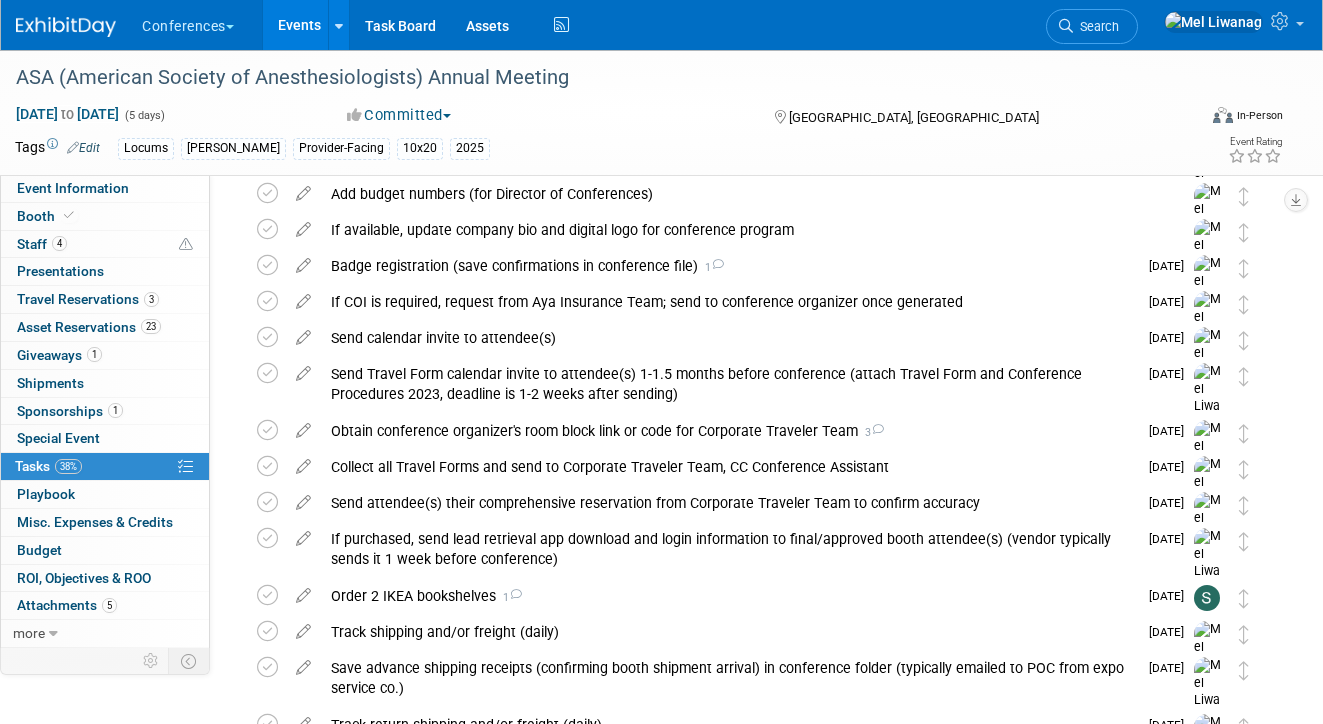 click on "Search" at bounding box center [1092, 24] 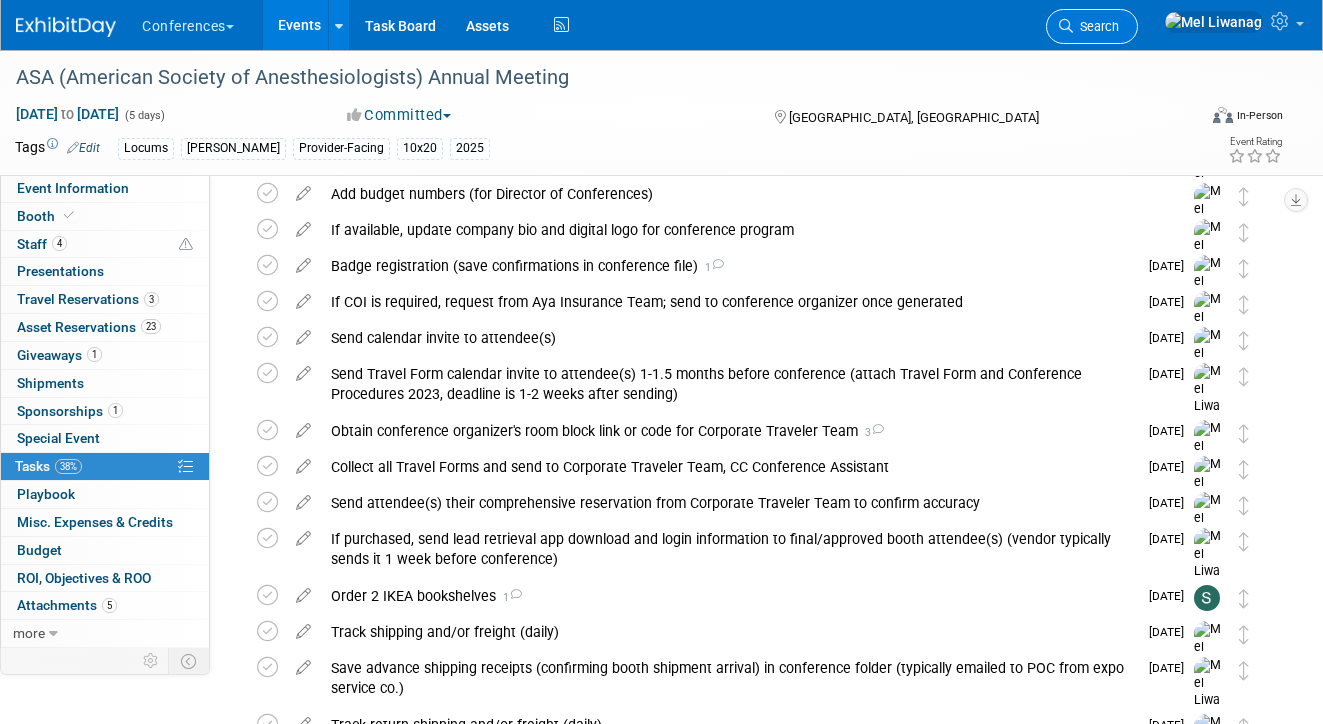 click on "Search" at bounding box center (1092, 26) 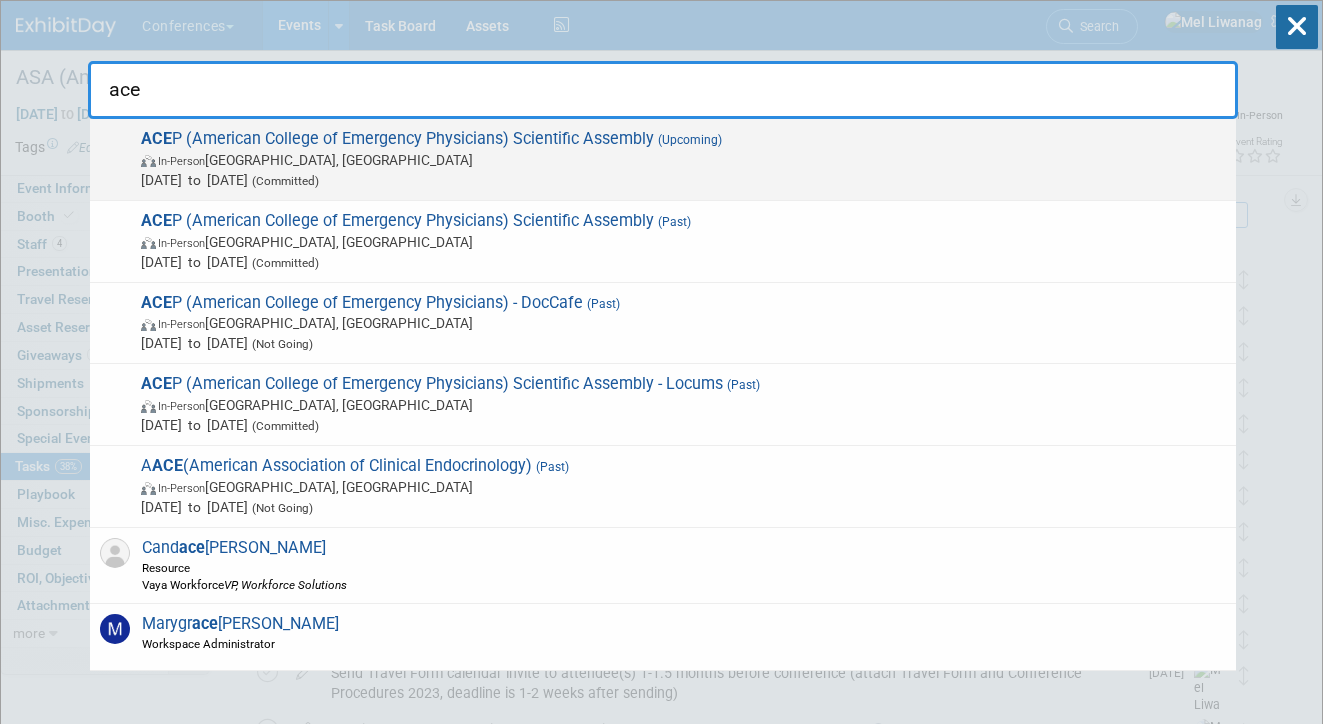 type on "ace" 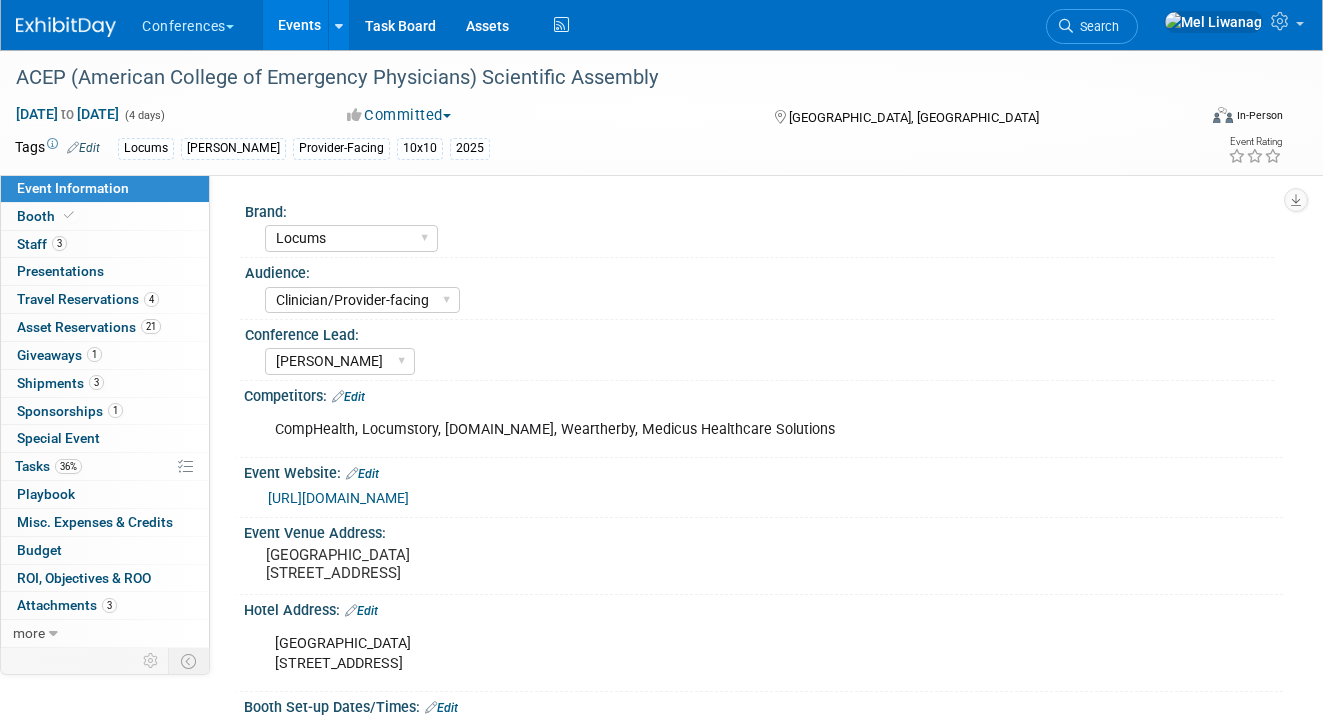 select on "Locums" 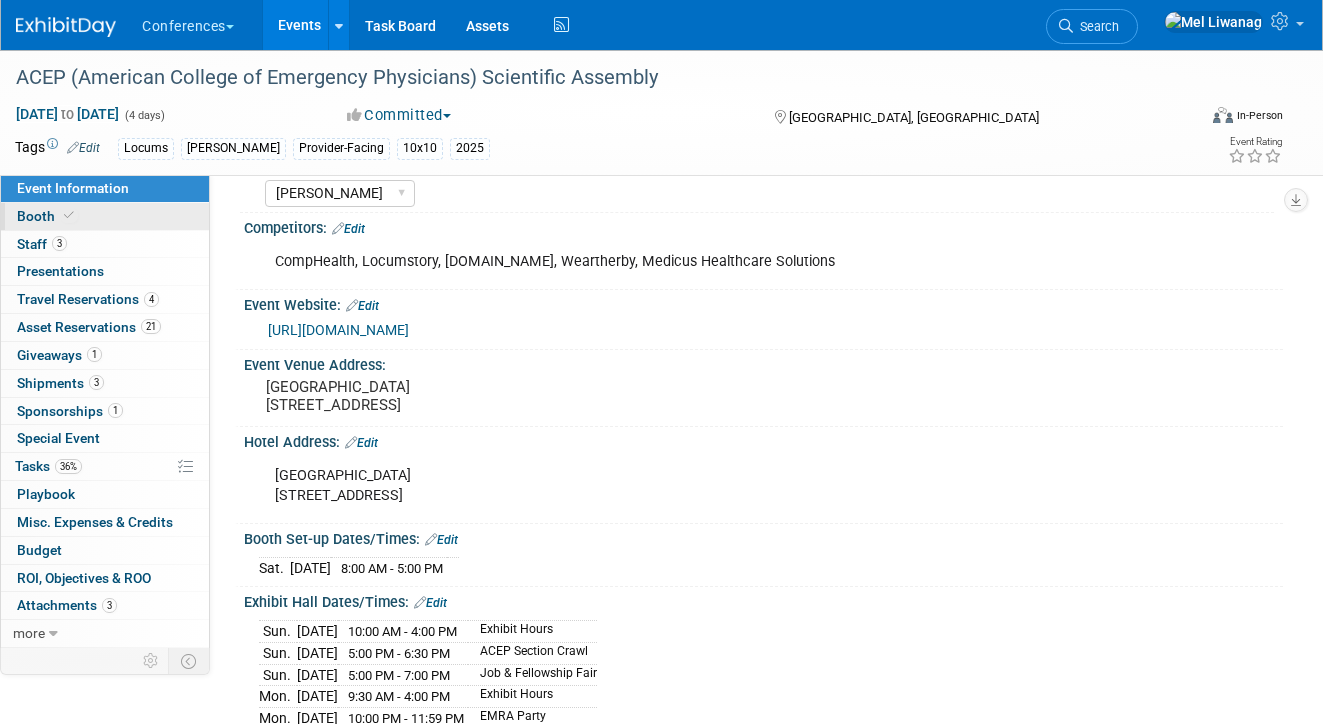scroll, scrollTop: 0, scrollLeft: 0, axis: both 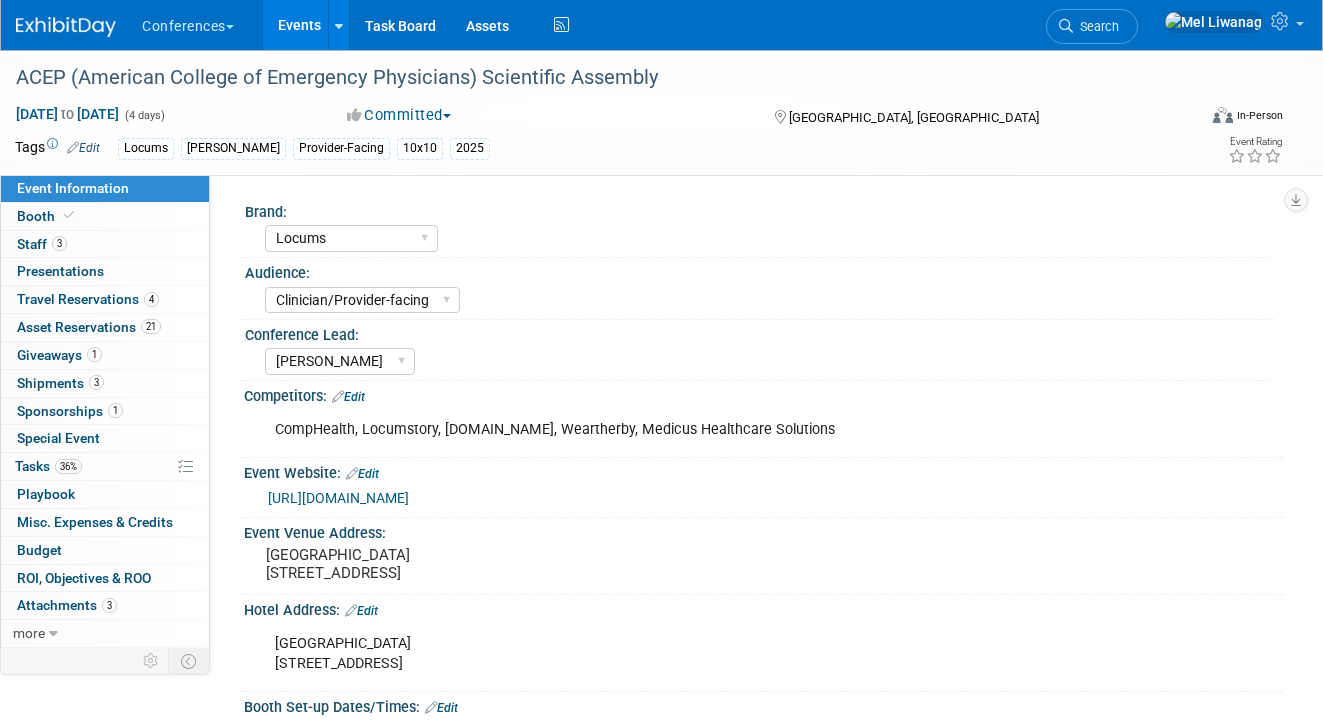 click at bounding box center [78, 17] 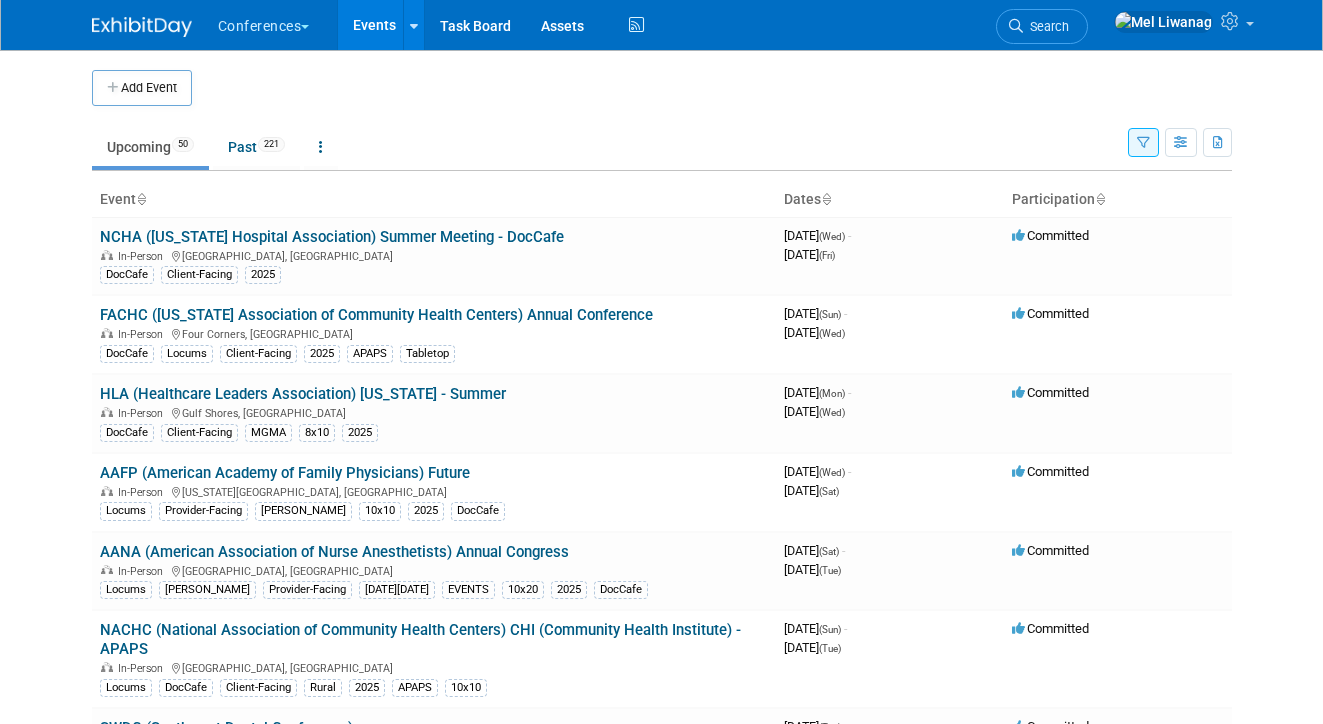 scroll, scrollTop: 0, scrollLeft: 0, axis: both 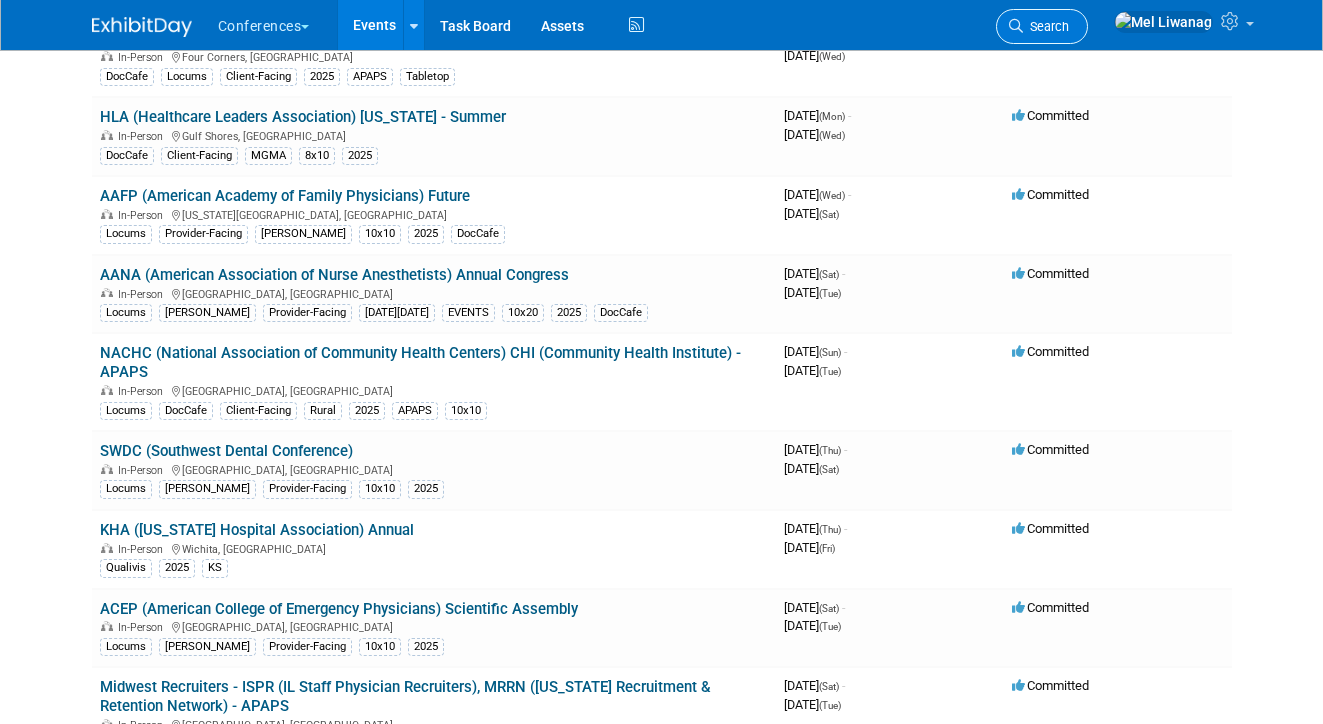 click on "Search" at bounding box center [1046, 26] 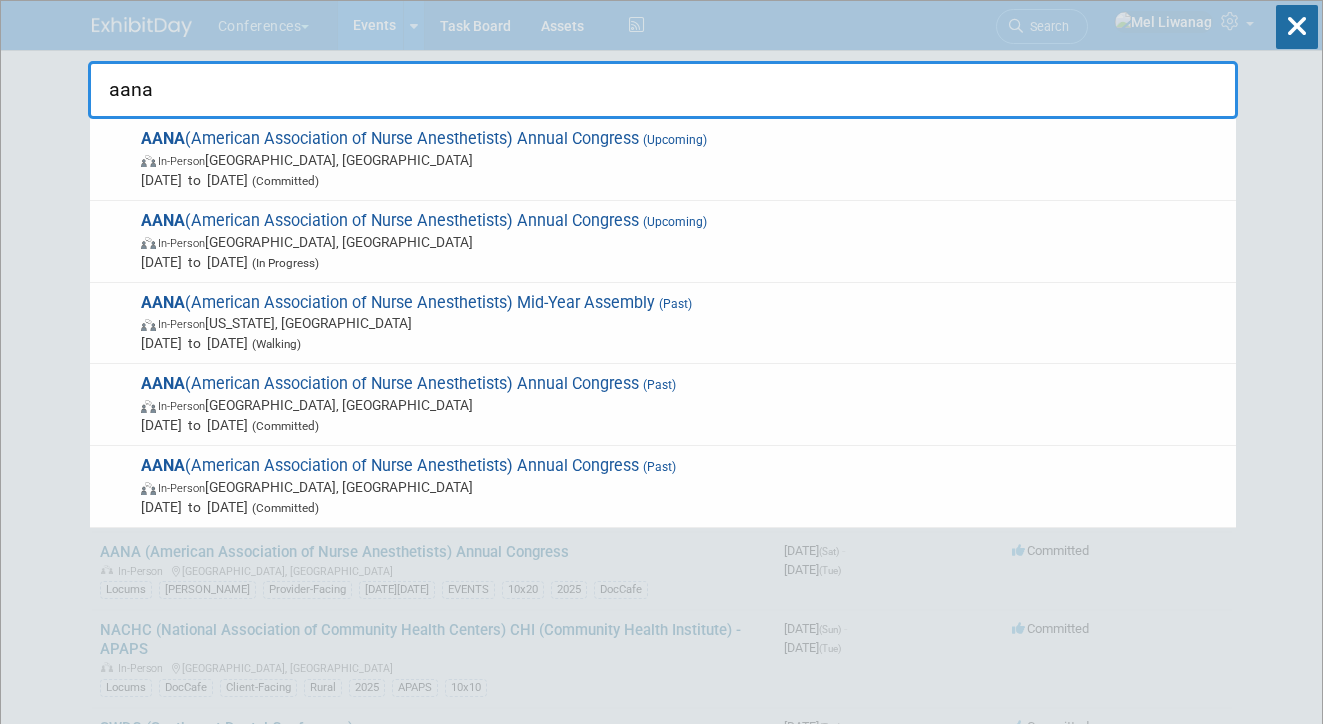 type on "aana" 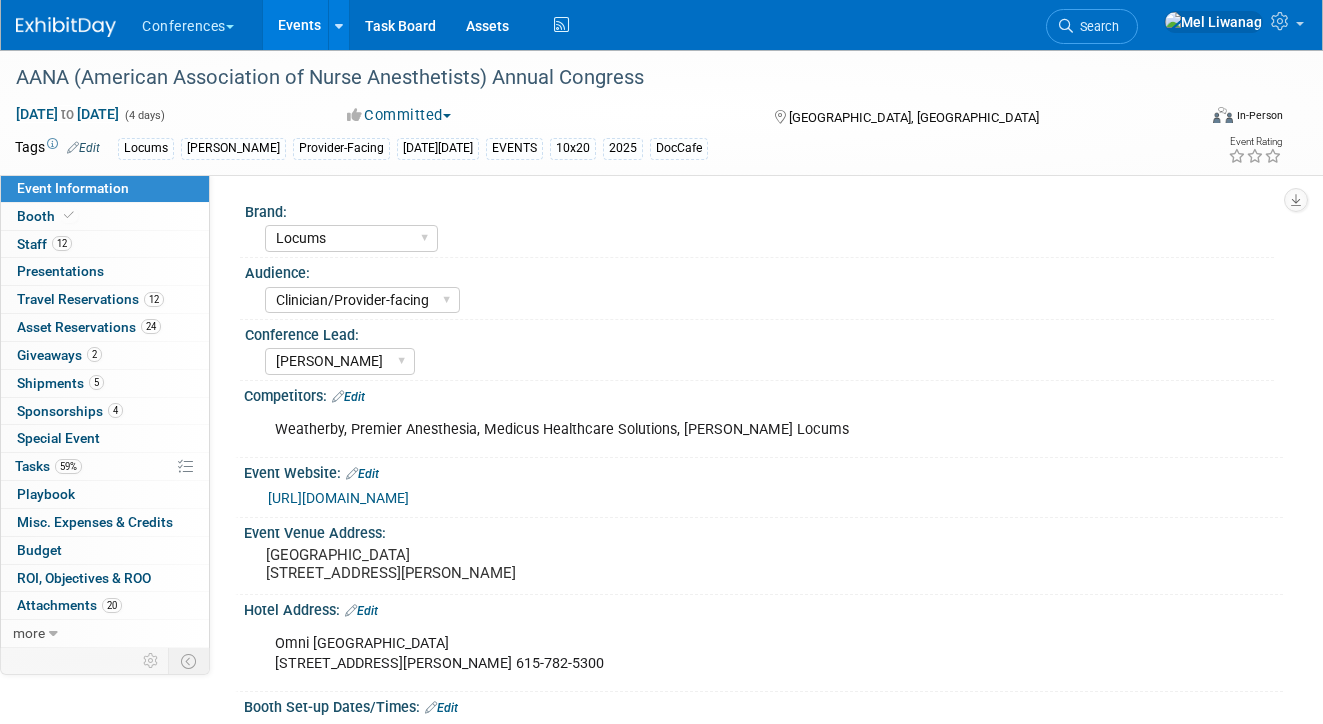 select on "Locums" 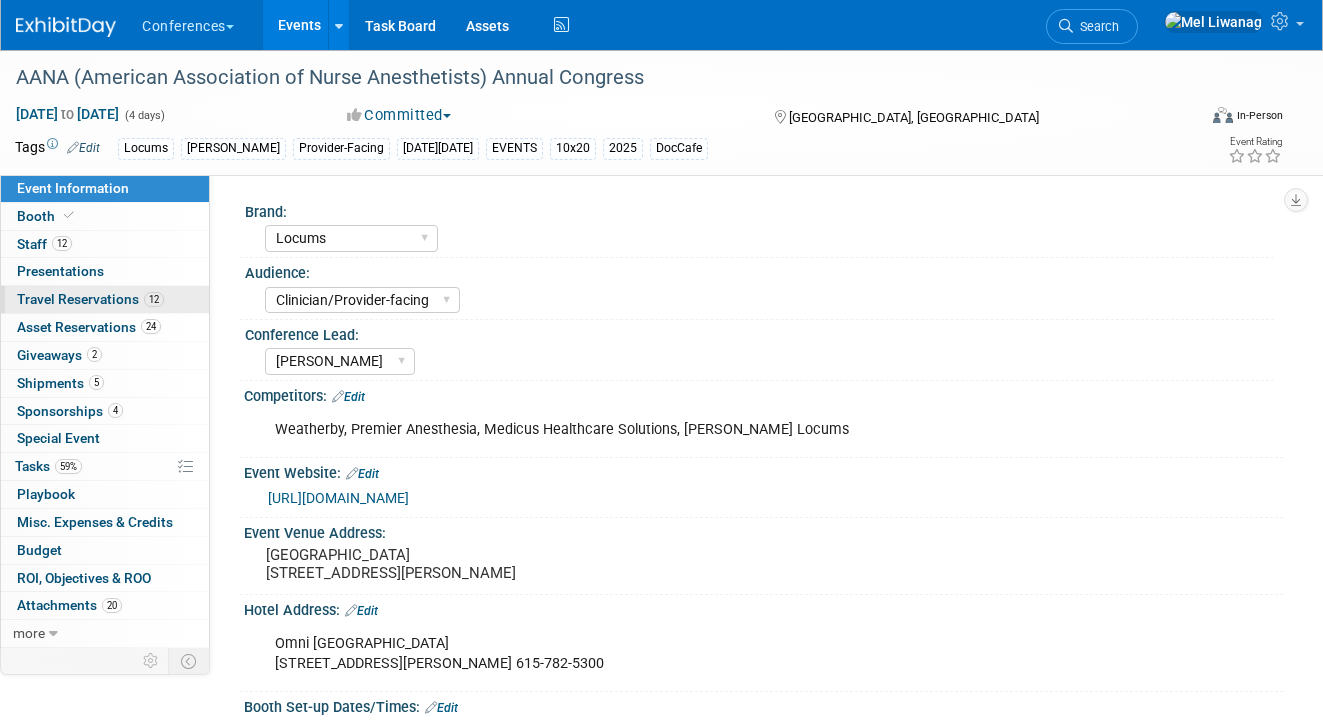 click on "12" at bounding box center (154, 299) 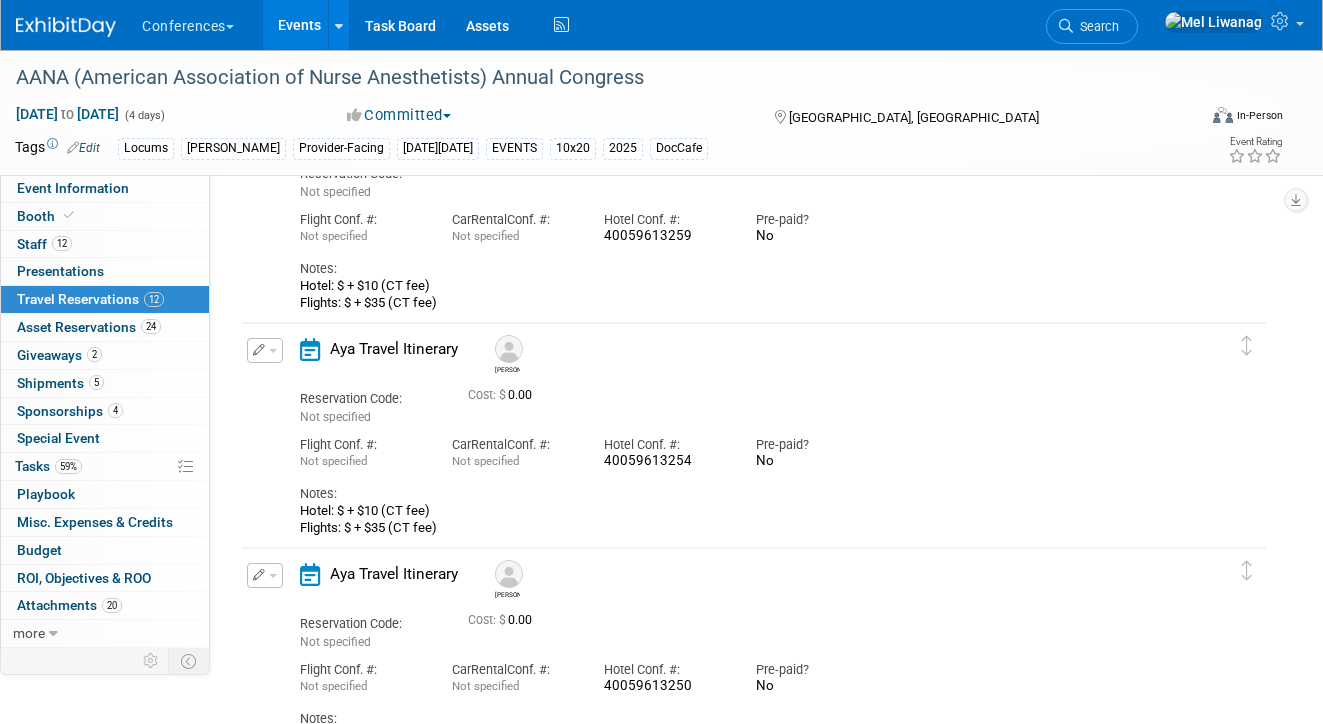 scroll, scrollTop: 166, scrollLeft: 0, axis: vertical 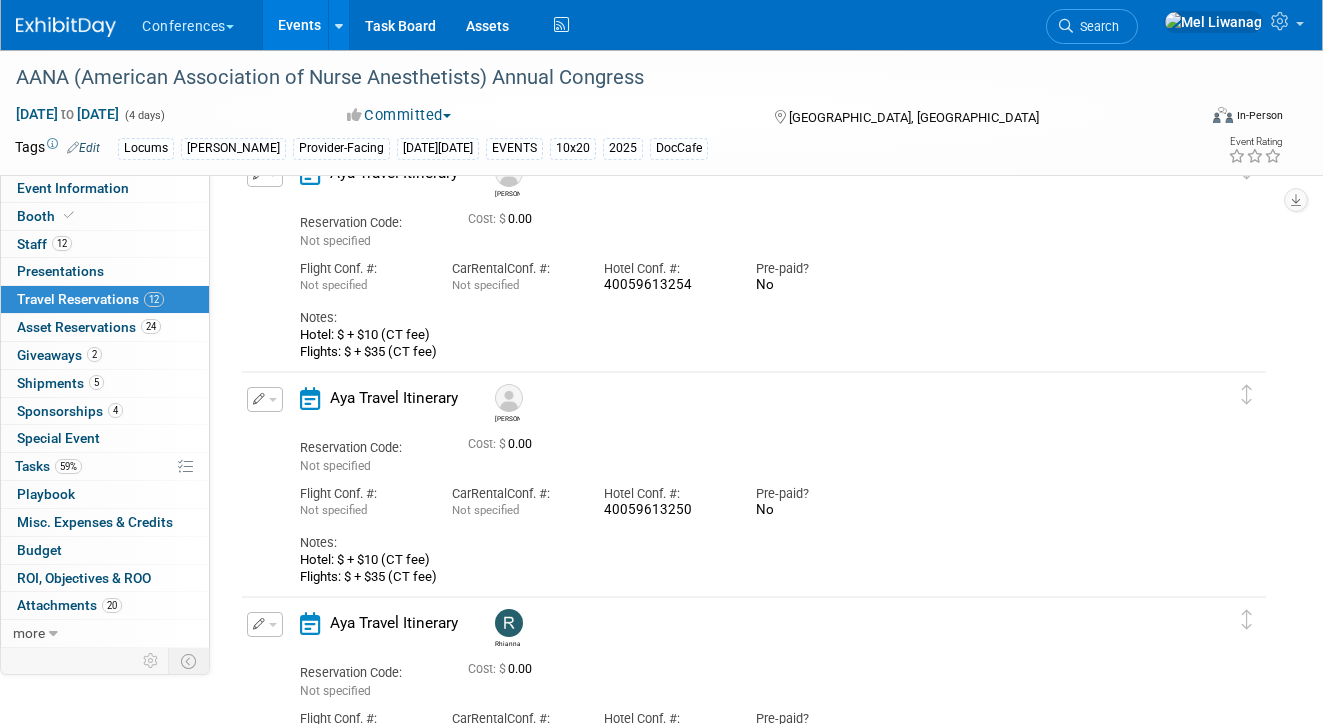 click at bounding box center [265, 399] 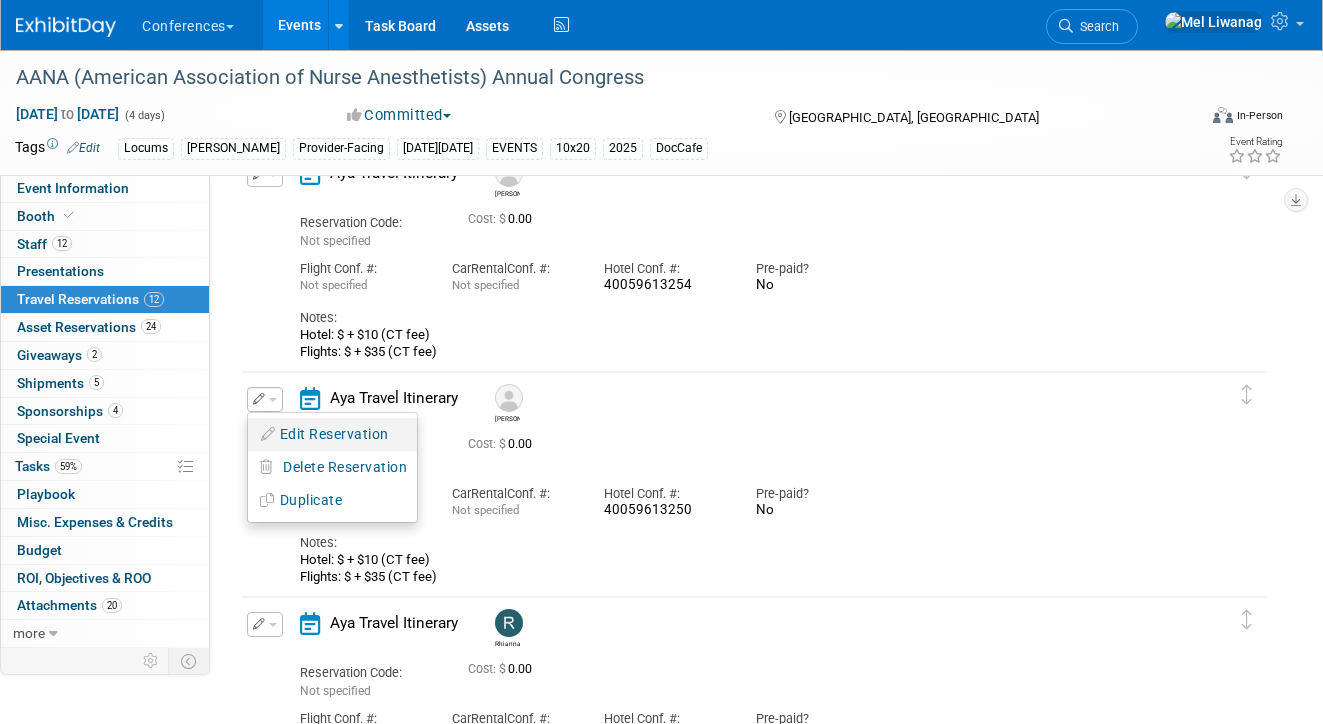 click on "Edit Reservation" at bounding box center (332, 434) 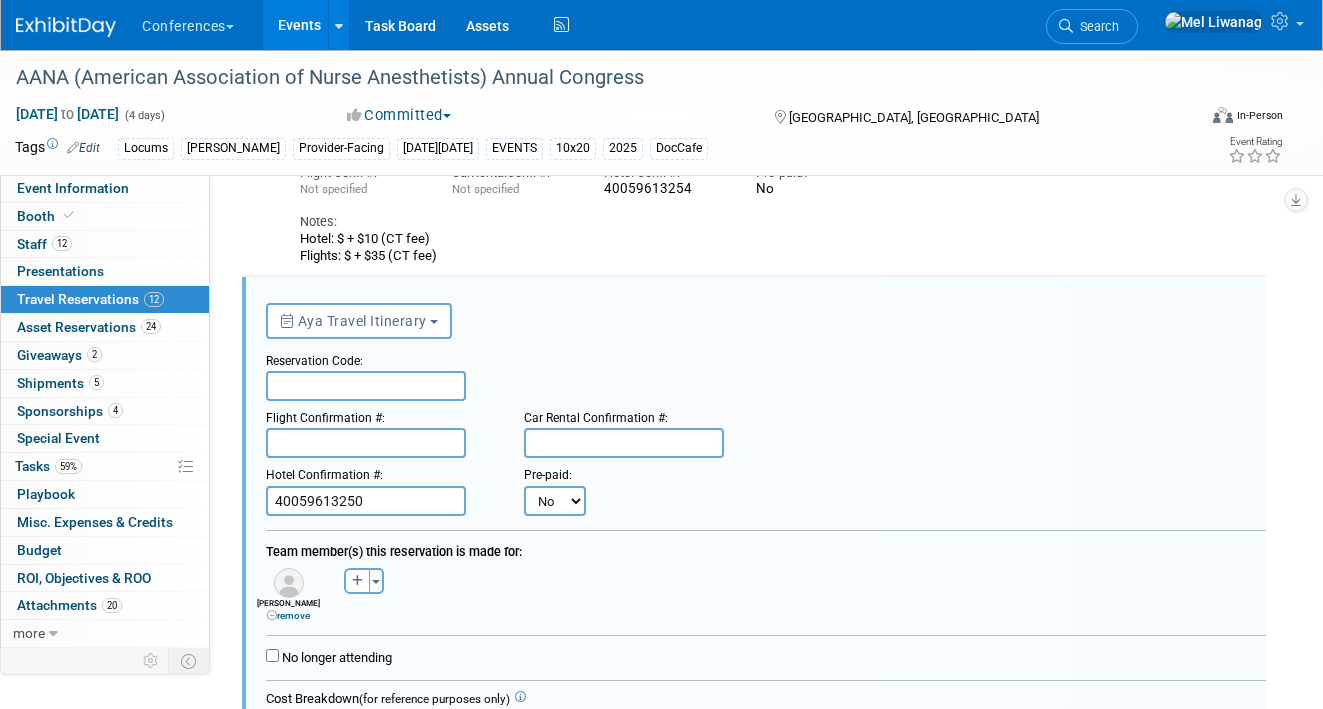 scroll, scrollTop: 437, scrollLeft: 0, axis: vertical 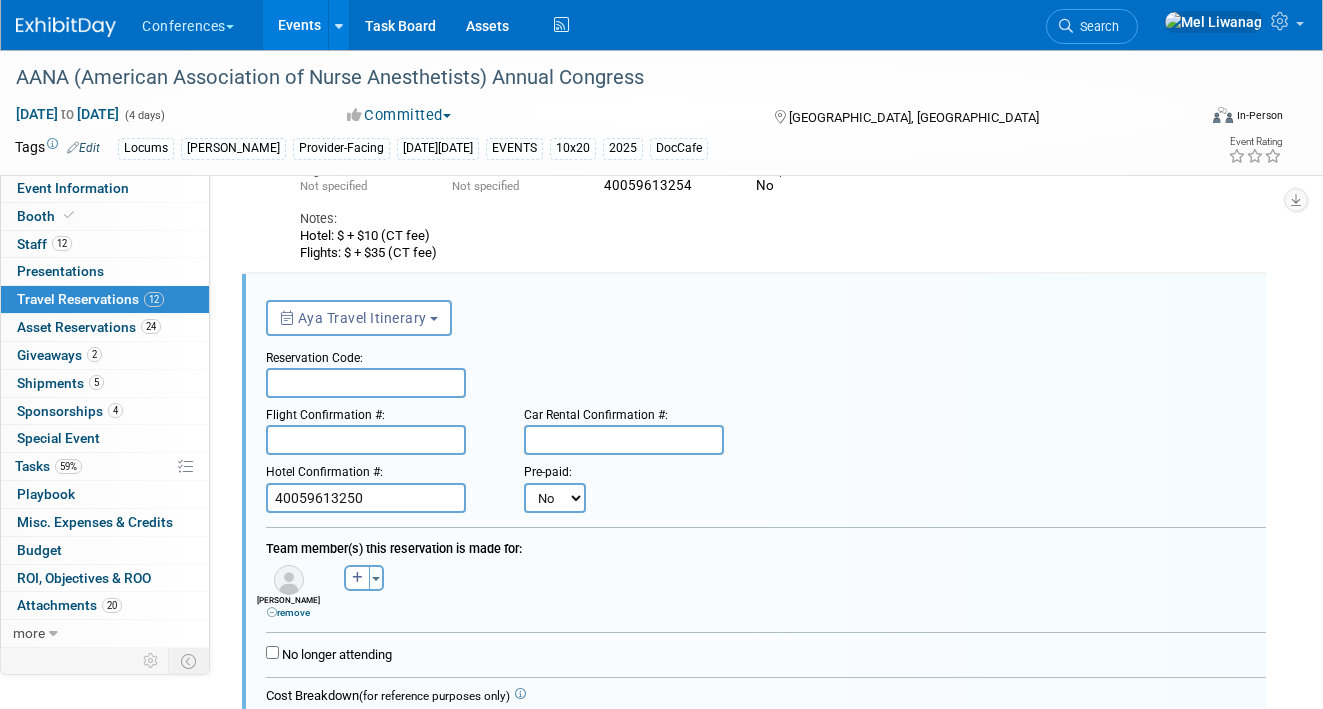 click at bounding box center [366, 383] 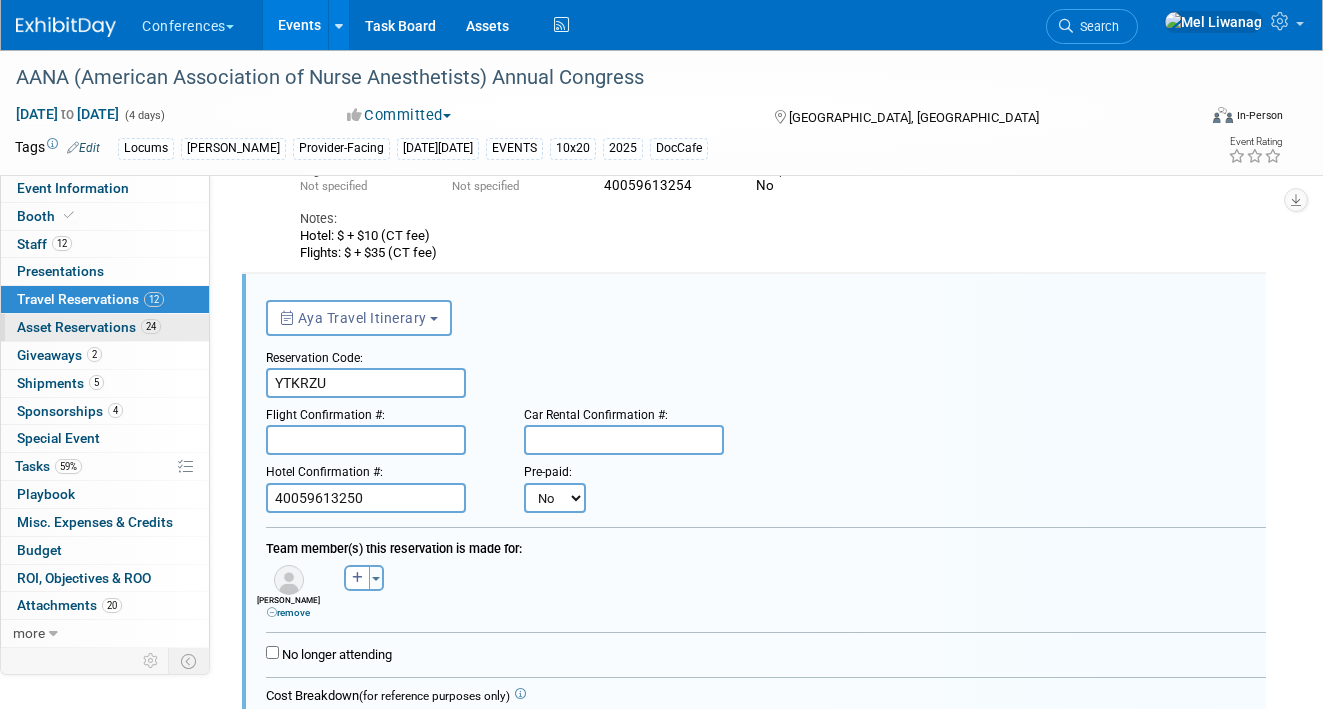 type on "YTKRZU" 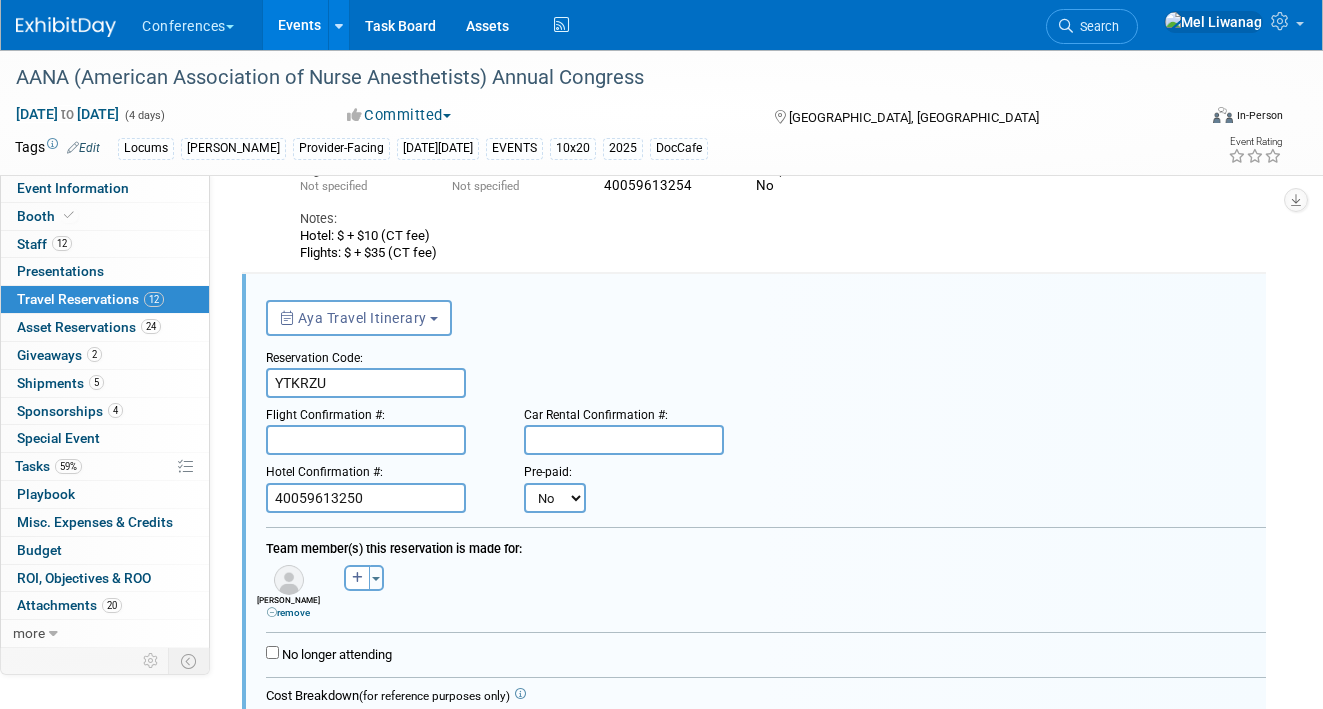 click at bounding box center [366, 440] 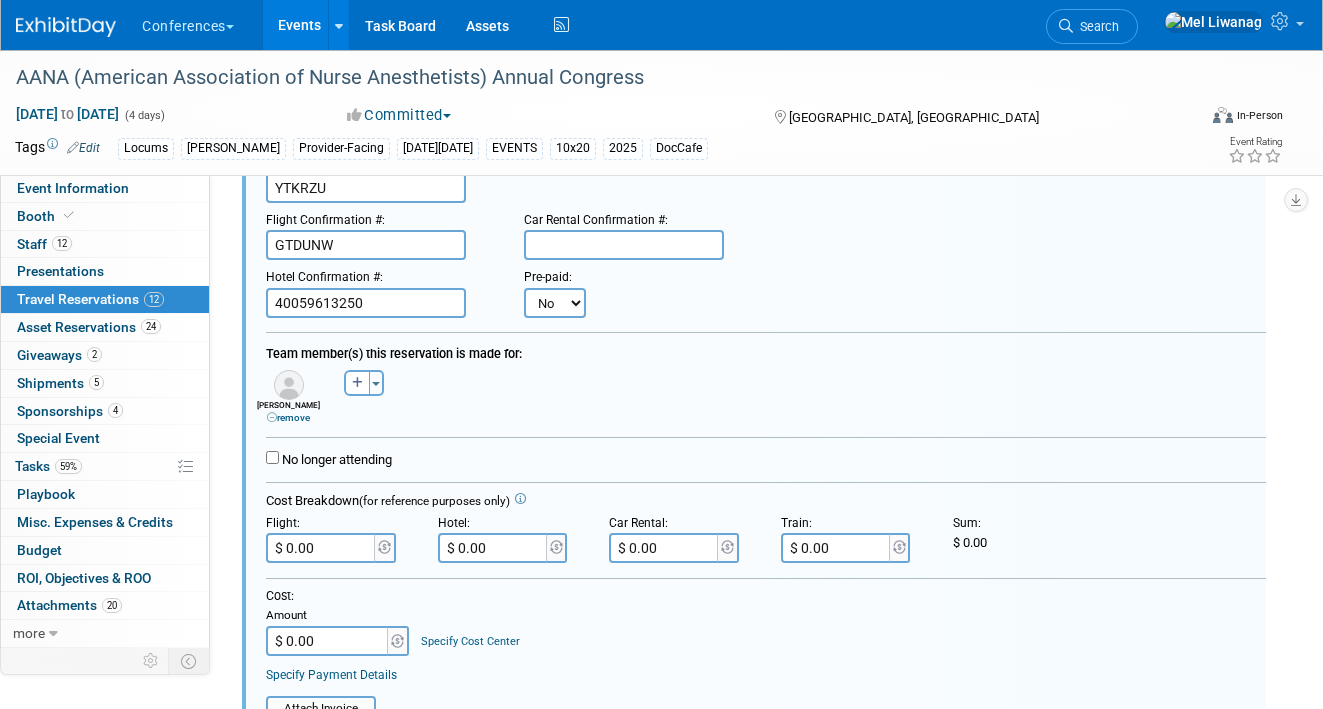 scroll, scrollTop: 663, scrollLeft: 0, axis: vertical 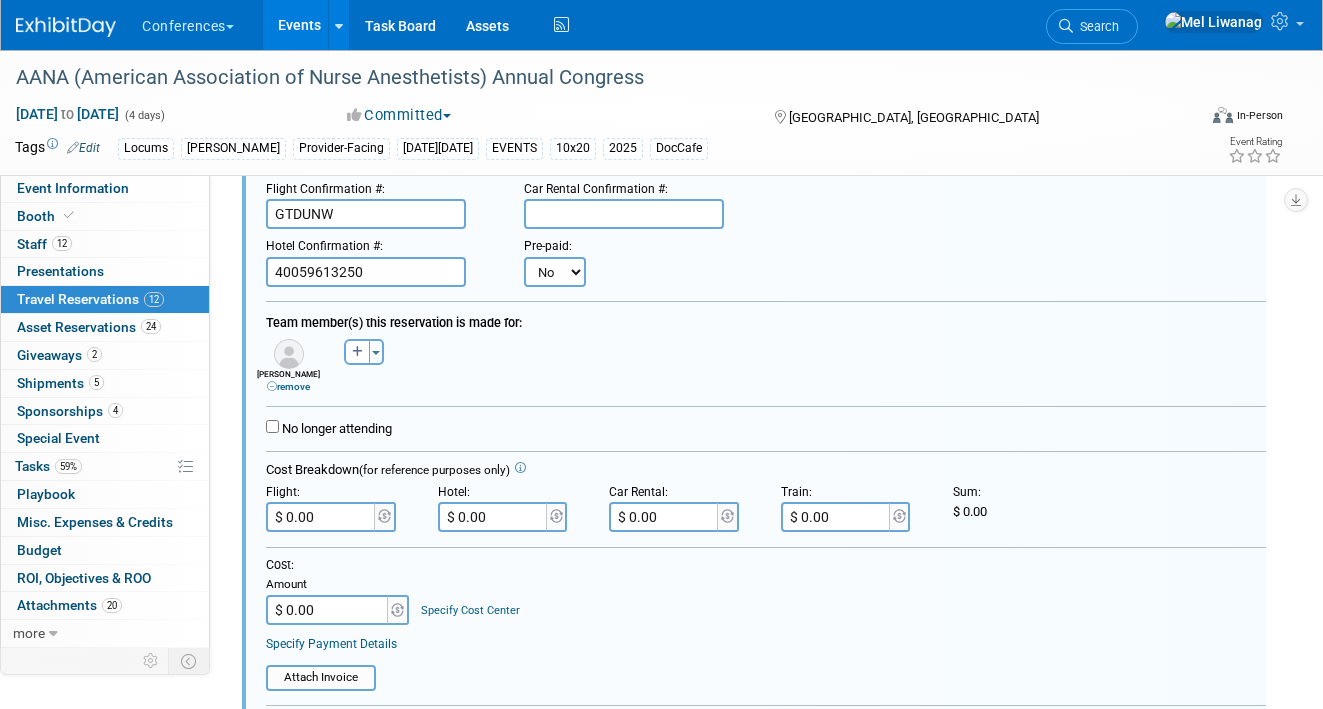 type on "GTDUNW" 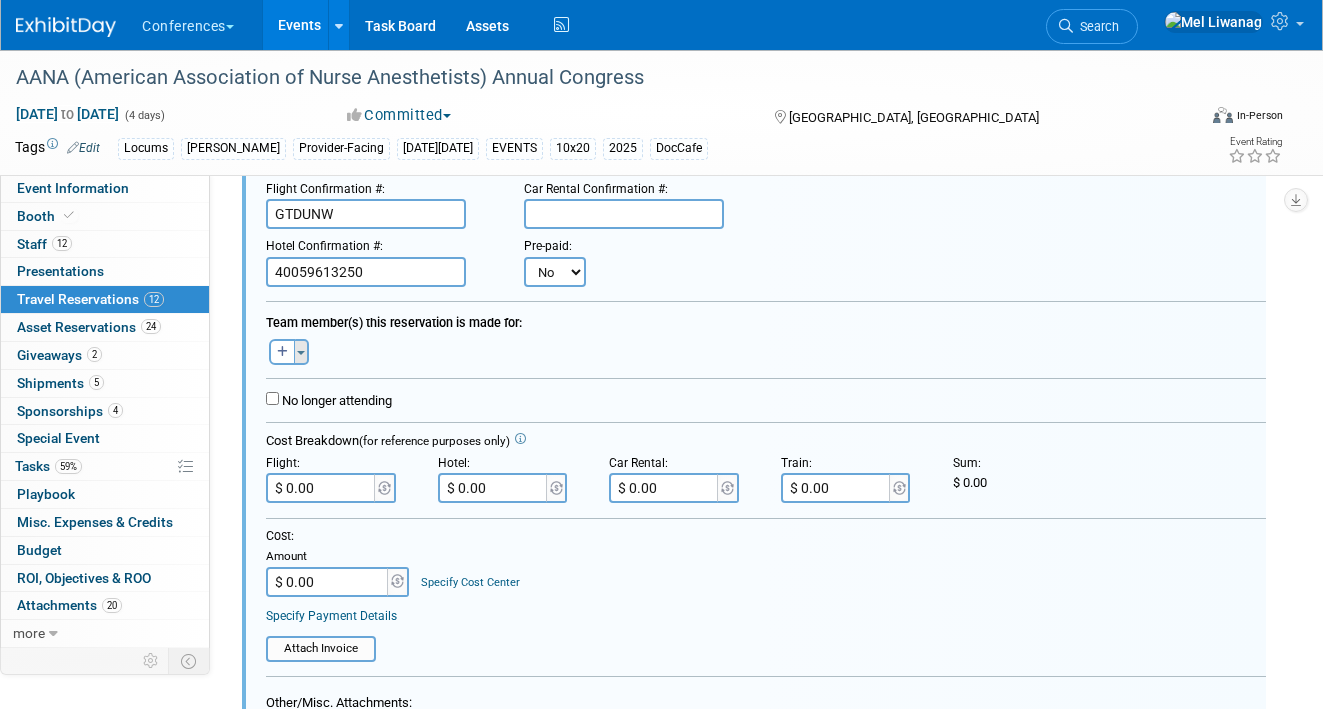 click at bounding box center (301, 353) 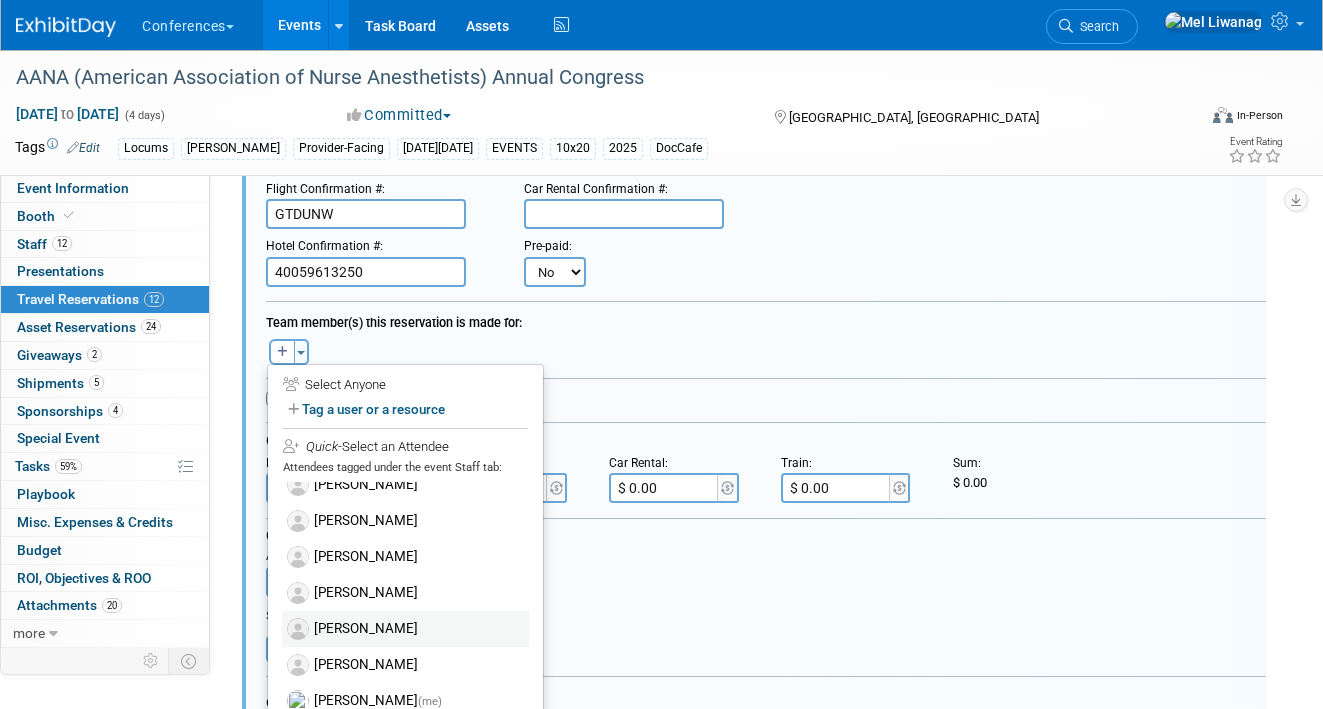scroll, scrollTop: 166, scrollLeft: 0, axis: vertical 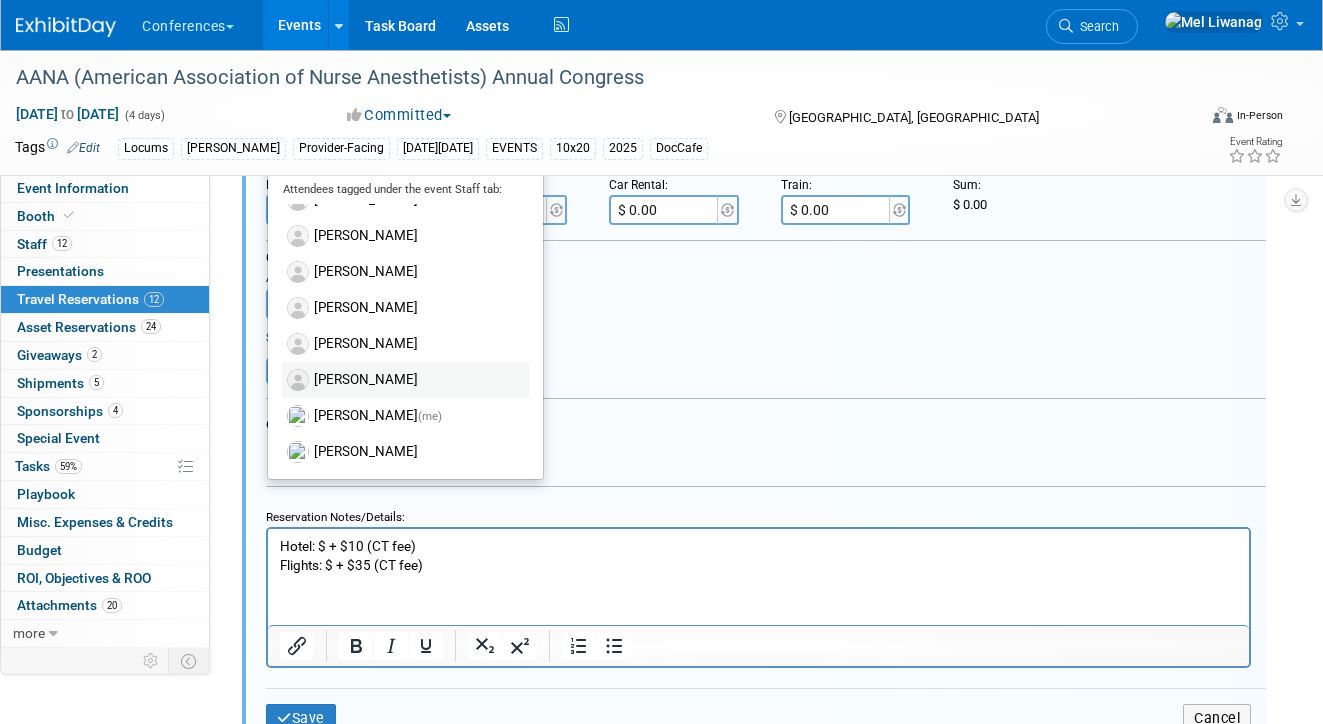click on "[PERSON_NAME]" at bounding box center [405, 380] 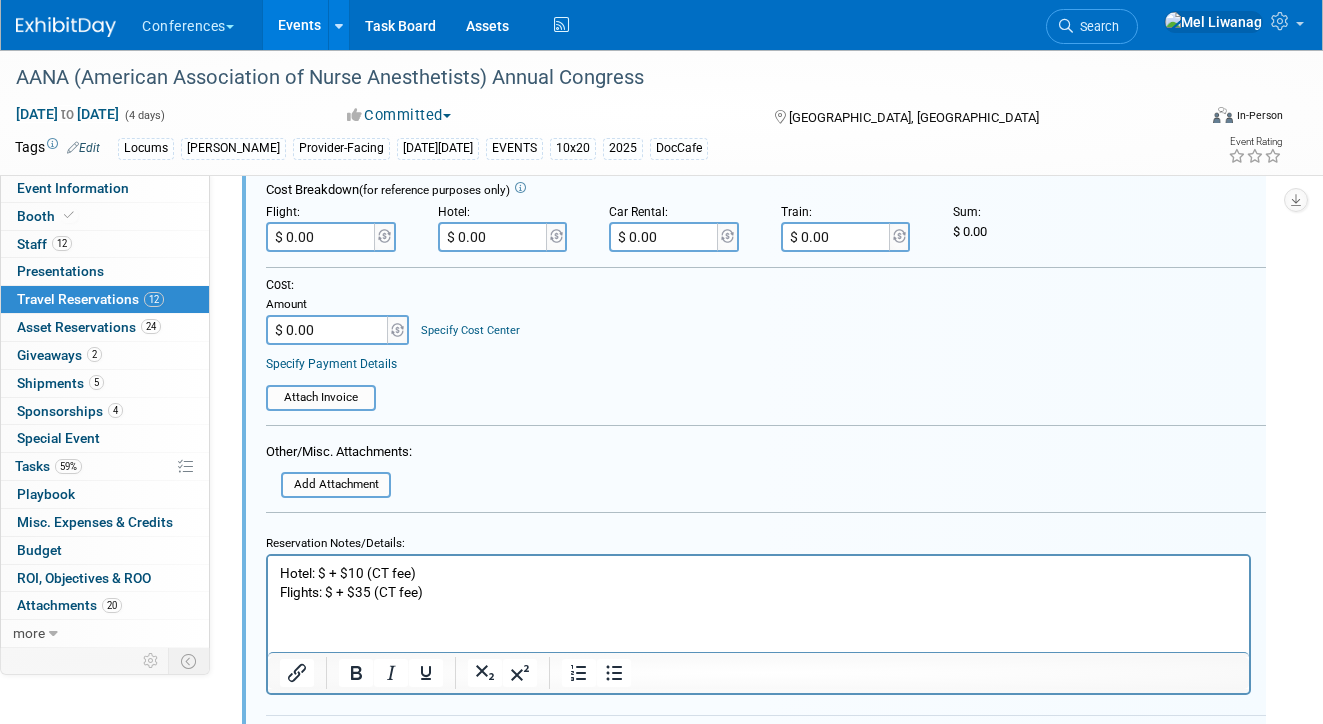 scroll, scrollTop: 945, scrollLeft: 0, axis: vertical 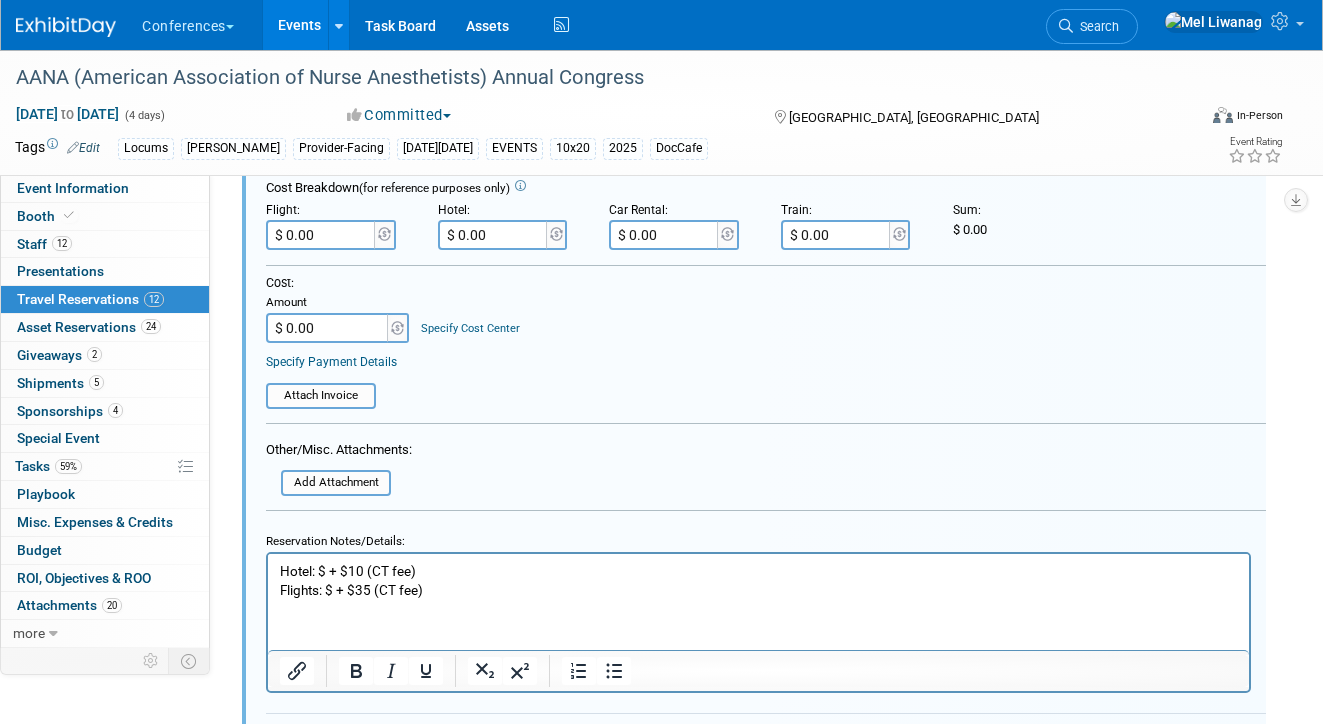 click on "Hotel: $ + $10 (CT fee) Flights: $ + $35 (CT fee)" at bounding box center [759, 580] 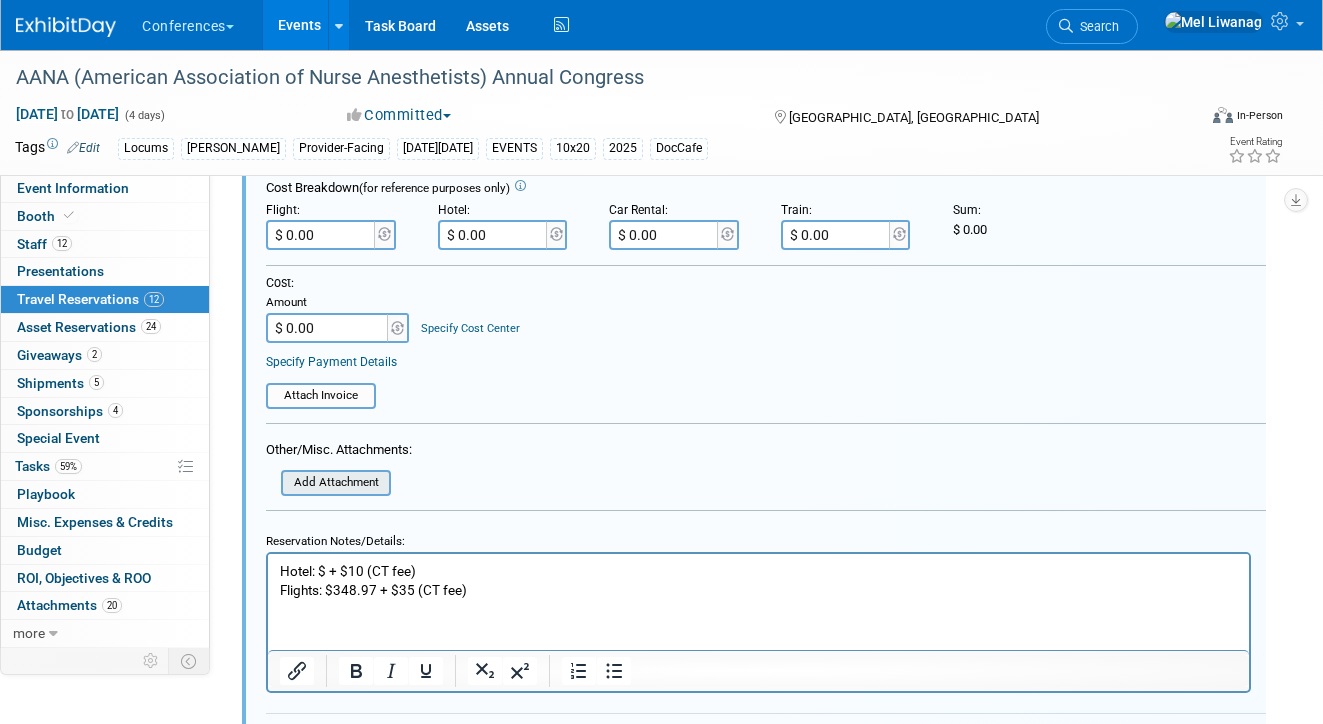 click at bounding box center [270, 483] 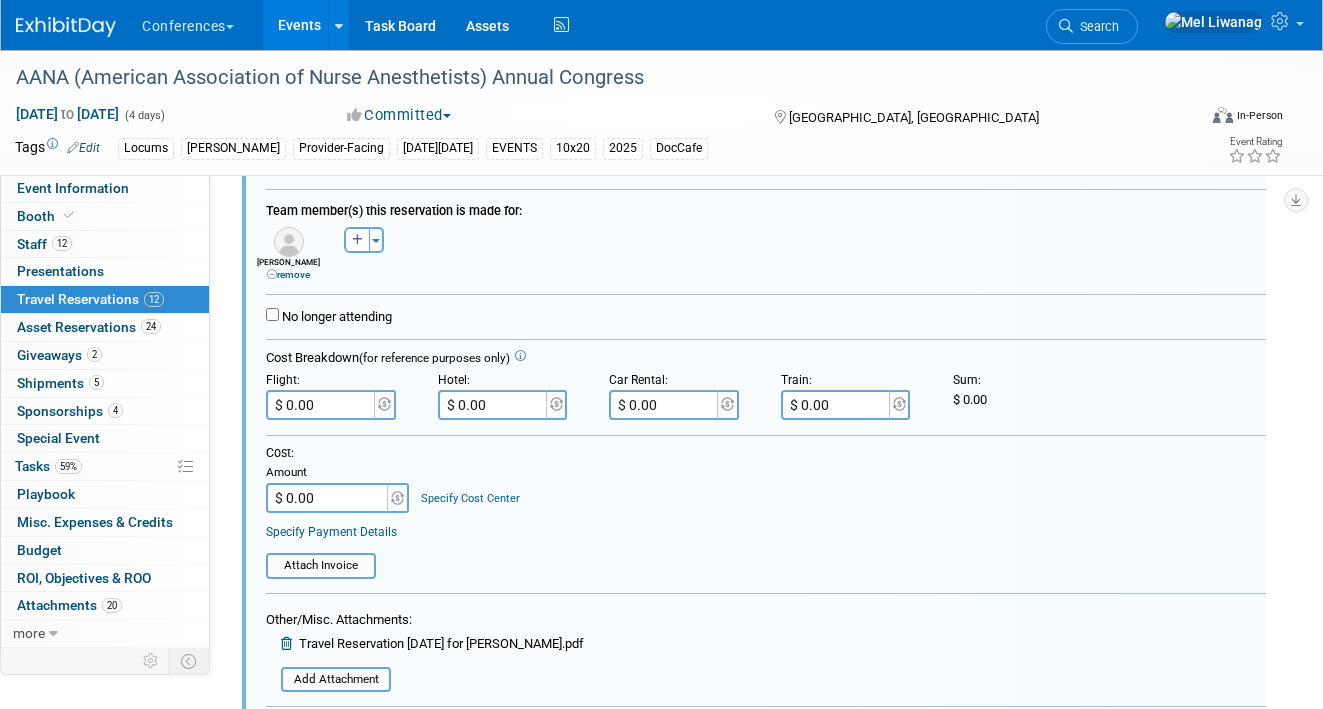 scroll, scrollTop: 759, scrollLeft: 0, axis: vertical 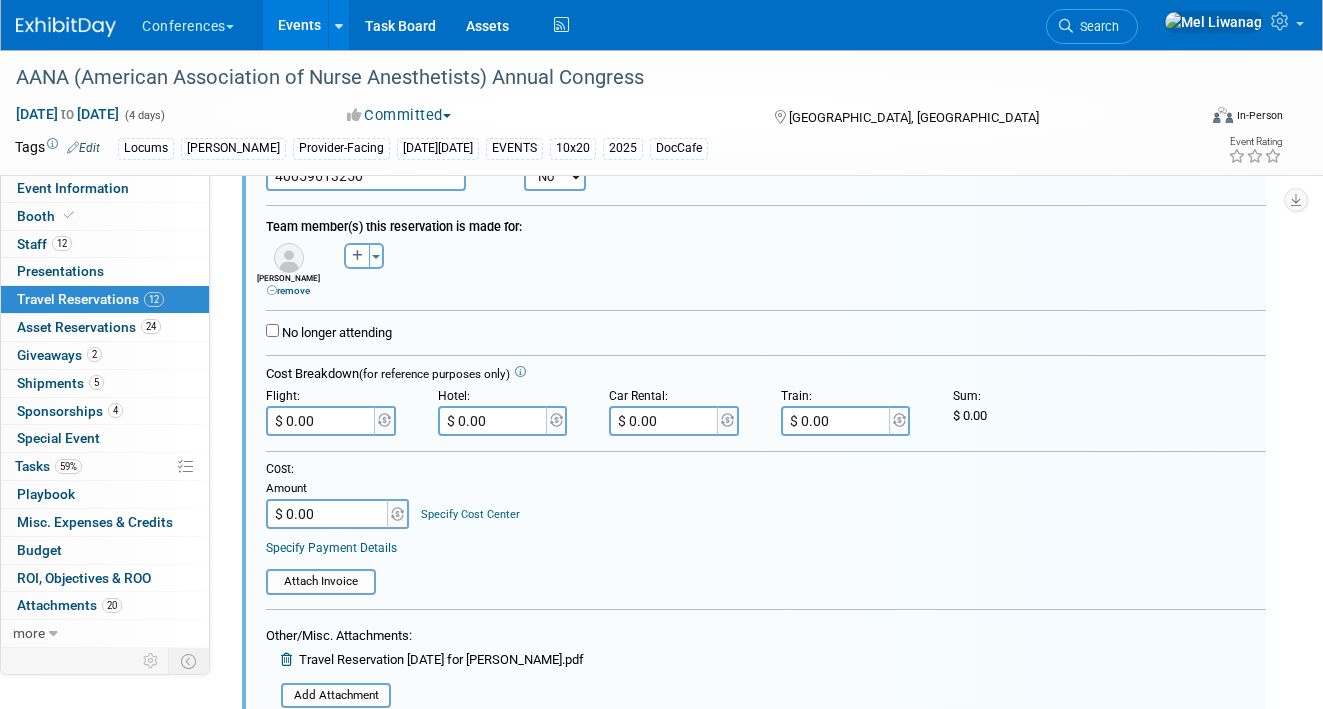 click on "$ 0.00" at bounding box center [322, 421] 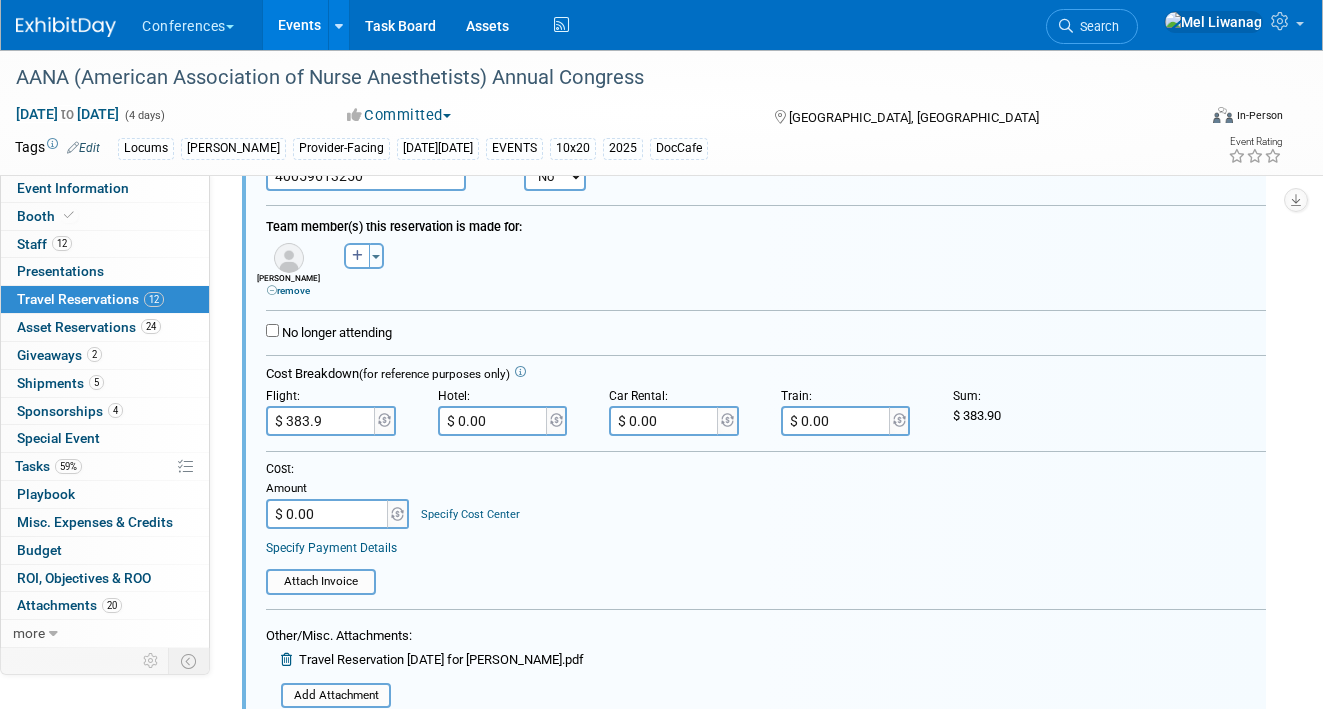 type on "$ 383.97" 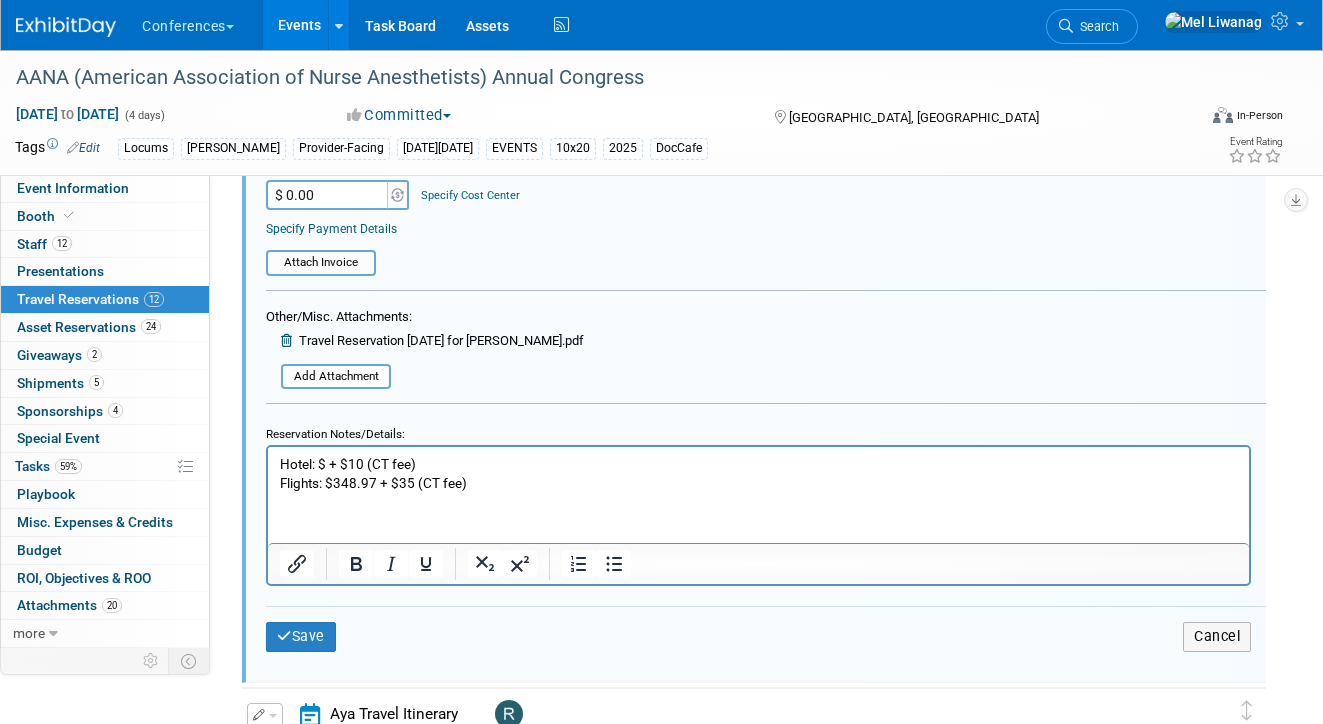 scroll, scrollTop: 1084, scrollLeft: 0, axis: vertical 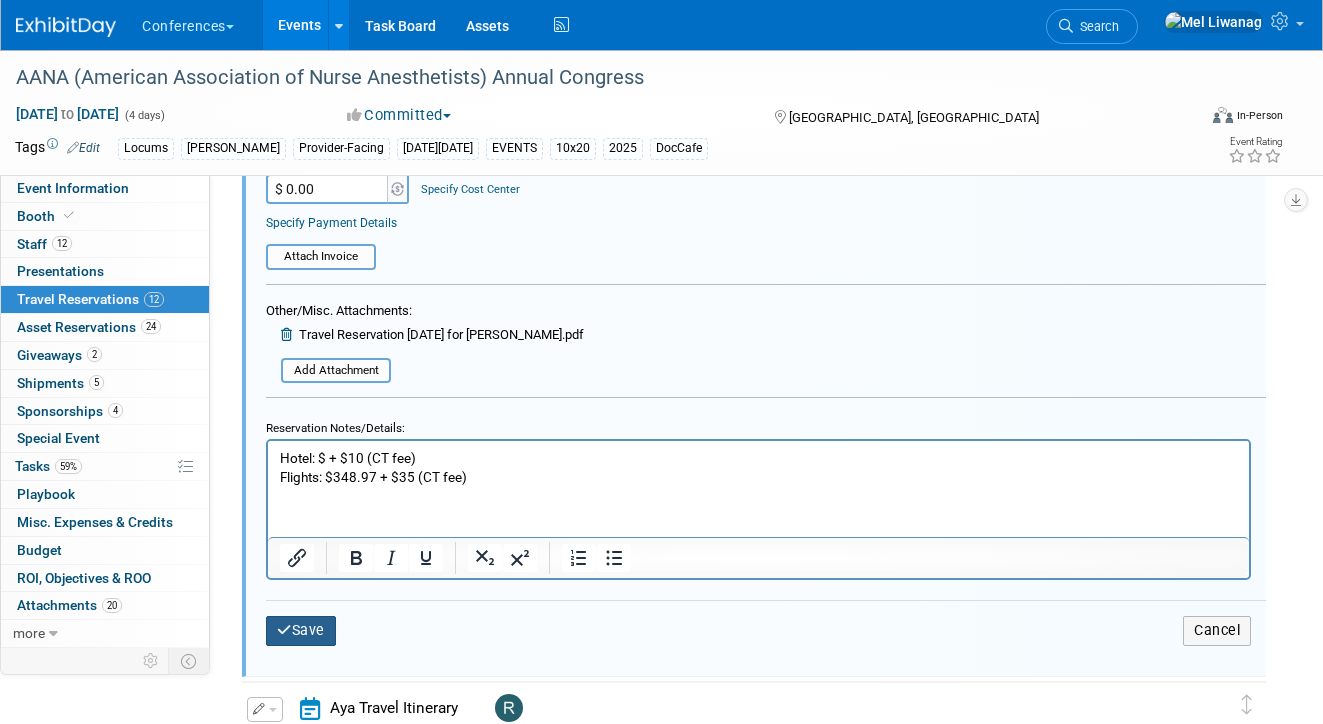 click on "Save" at bounding box center [301, 630] 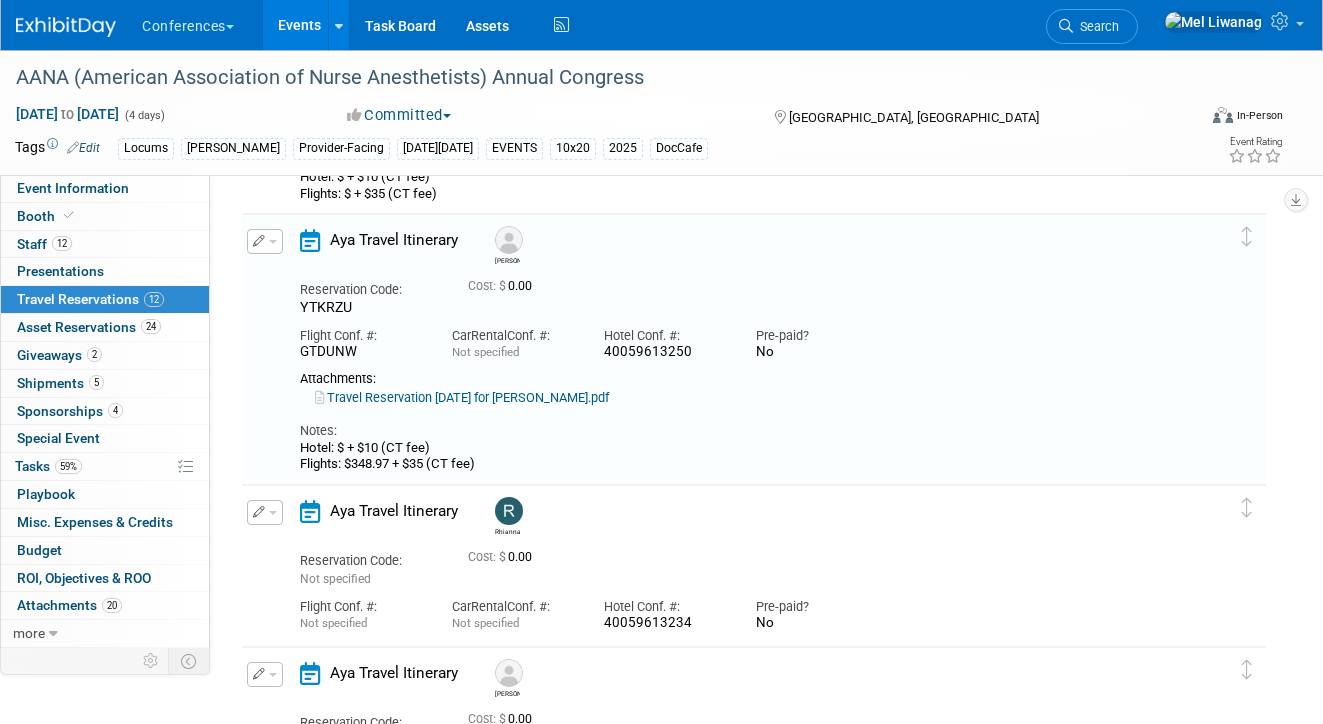 scroll, scrollTop: 484, scrollLeft: 0, axis: vertical 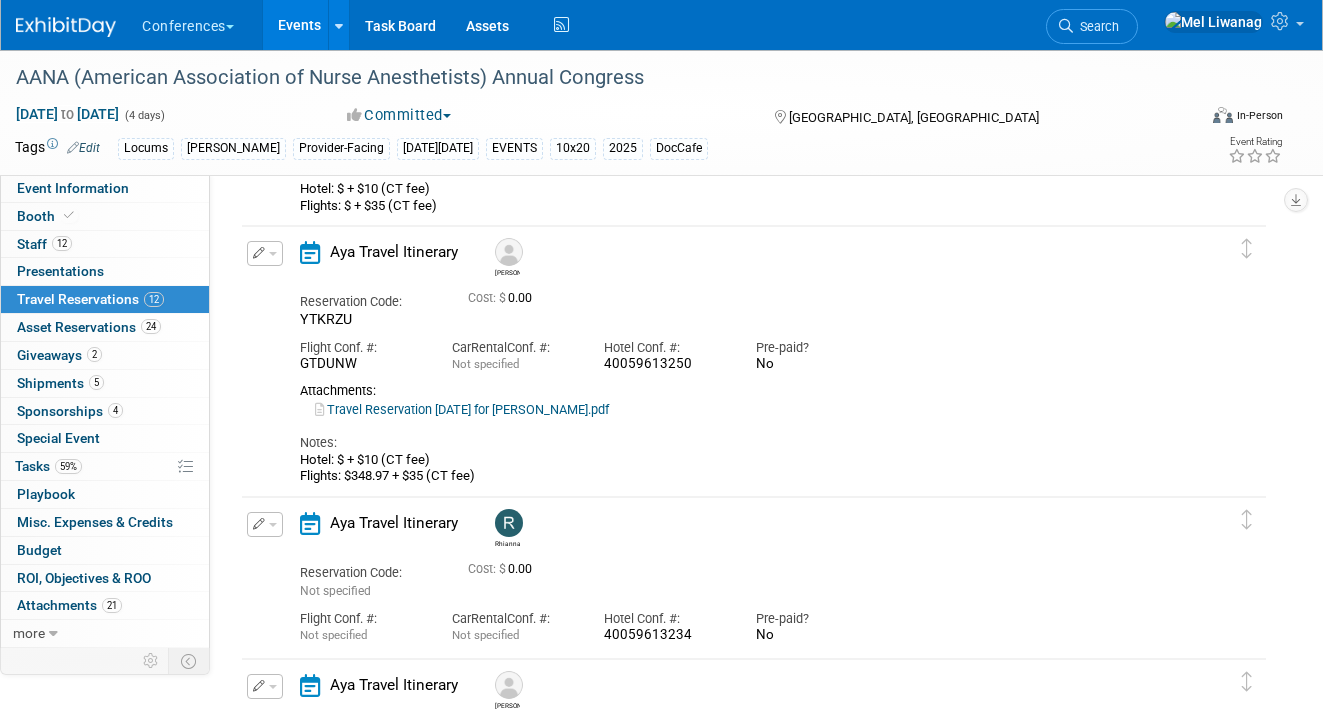 click at bounding box center [265, 524] 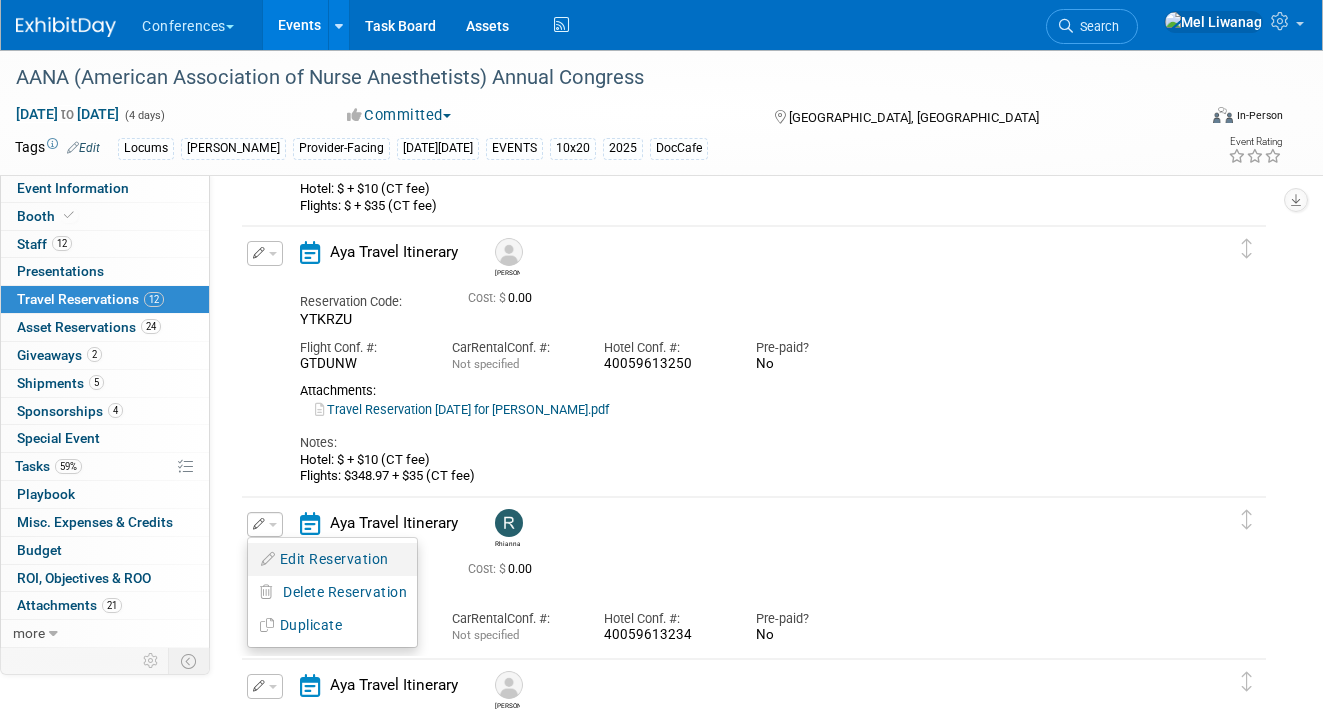 click on "Edit Reservation" at bounding box center [332, 559] 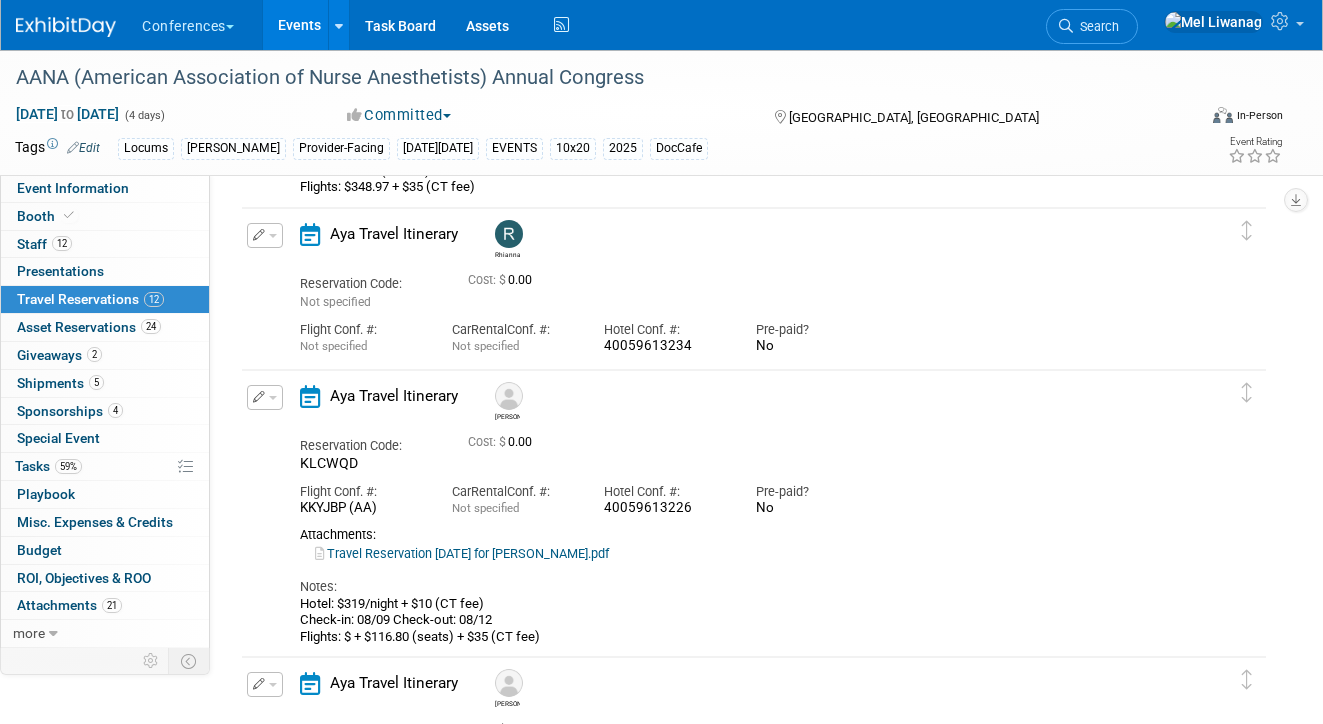 scroll, scrollTop: 815, scrollLeft: 0, axis: vertical 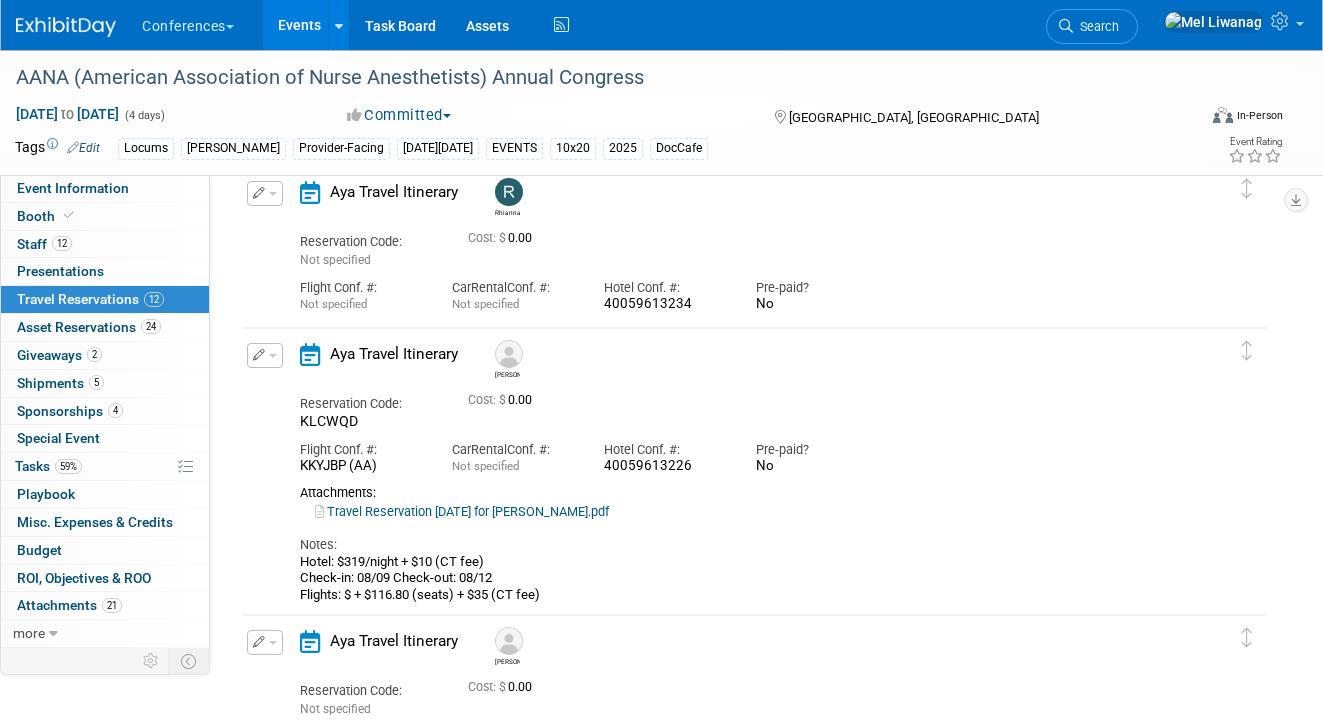 click at bounding box center (265, 193) 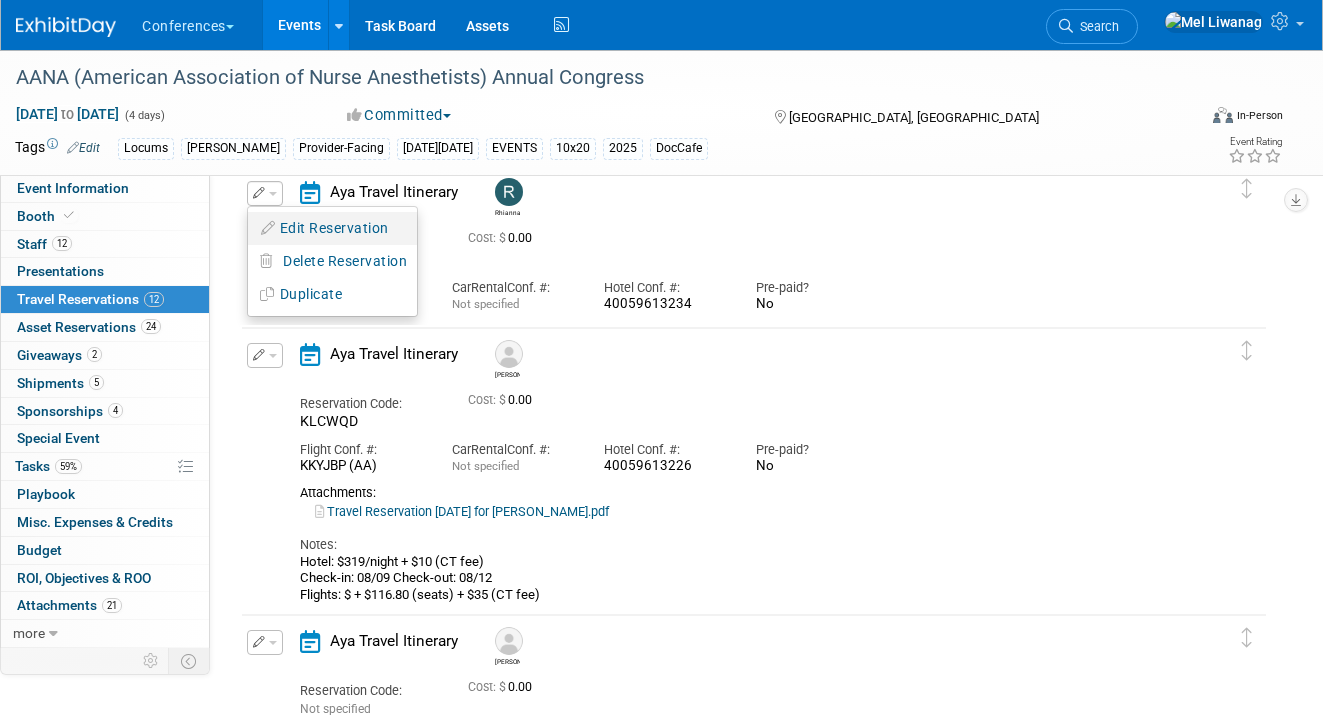 click on "Edit Reservation" at bounding box center (332, 228) 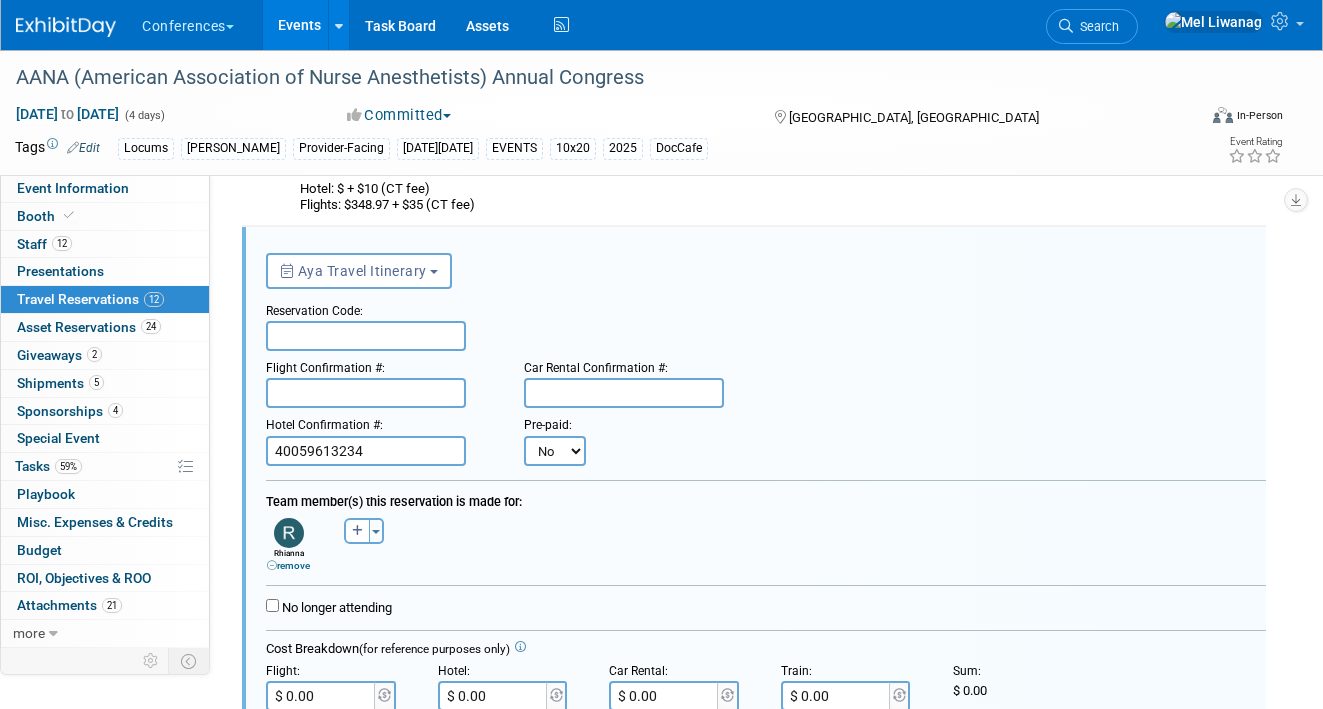 scroll, scrollTop: 953, scrollLeft: 0, axis: vertical 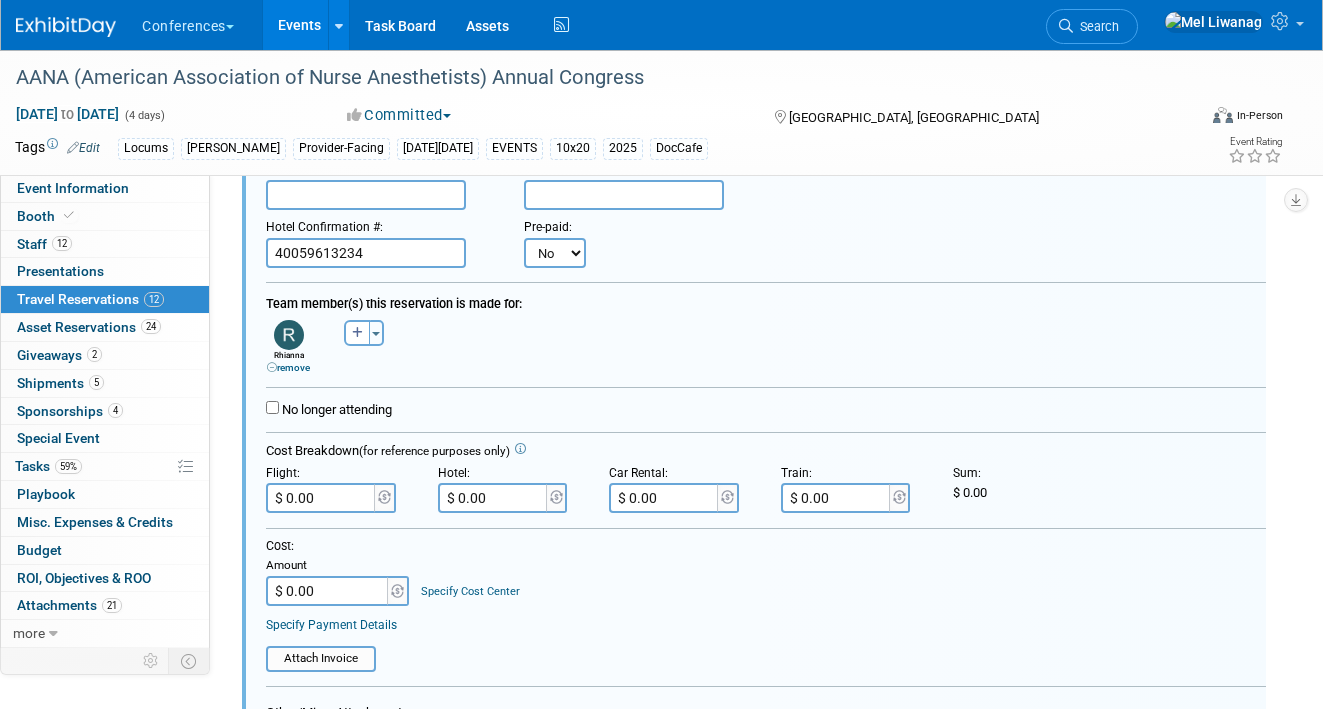 click on "remove" at bounding box center (288, 367) 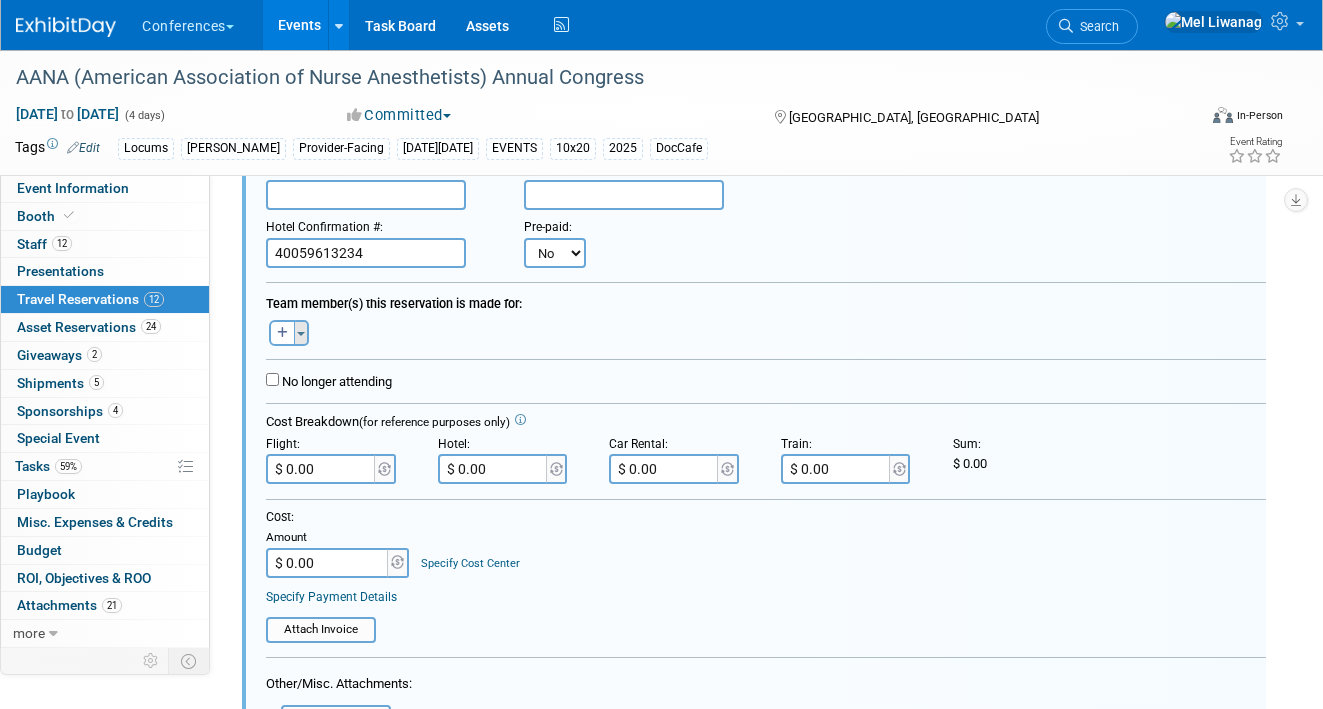 click at bounding box center (301, 334) 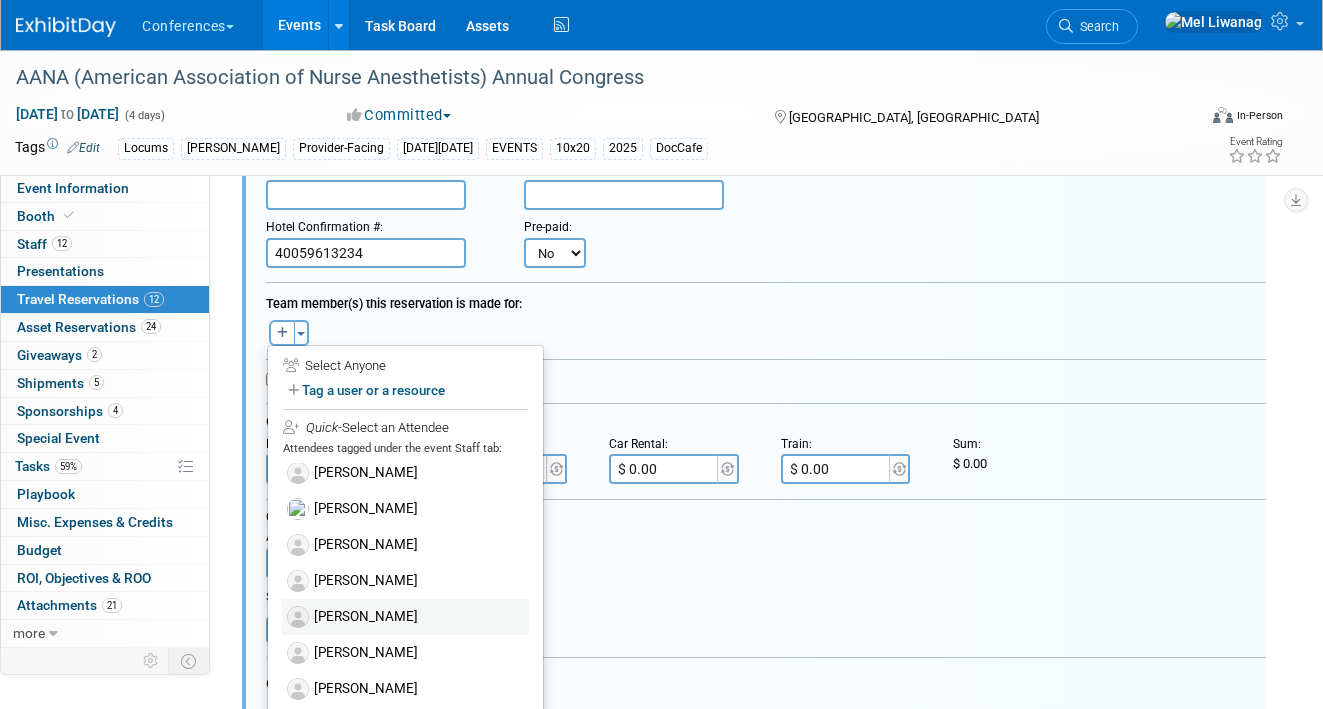 scroll, scrollTop: 166, scrollLeft: 0, axis: vertical 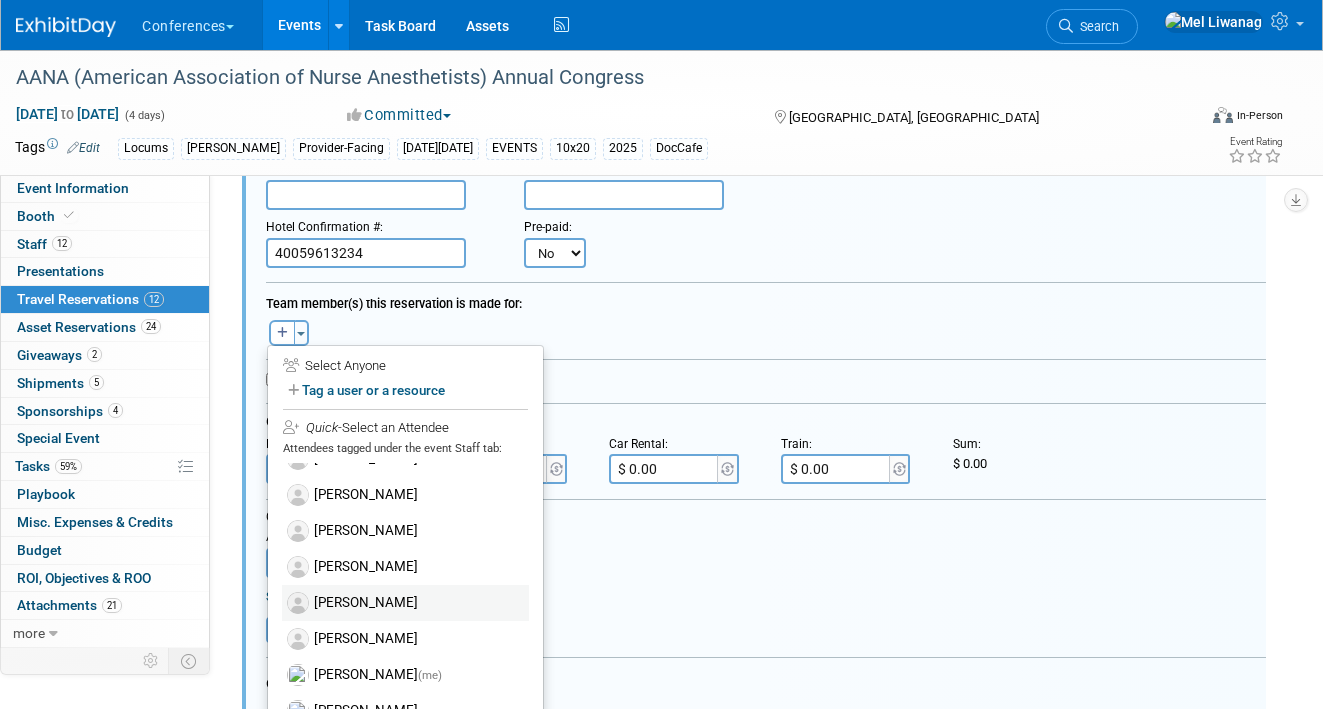 click on "[PERSON_NAME]" at bounding box center [405, 603] 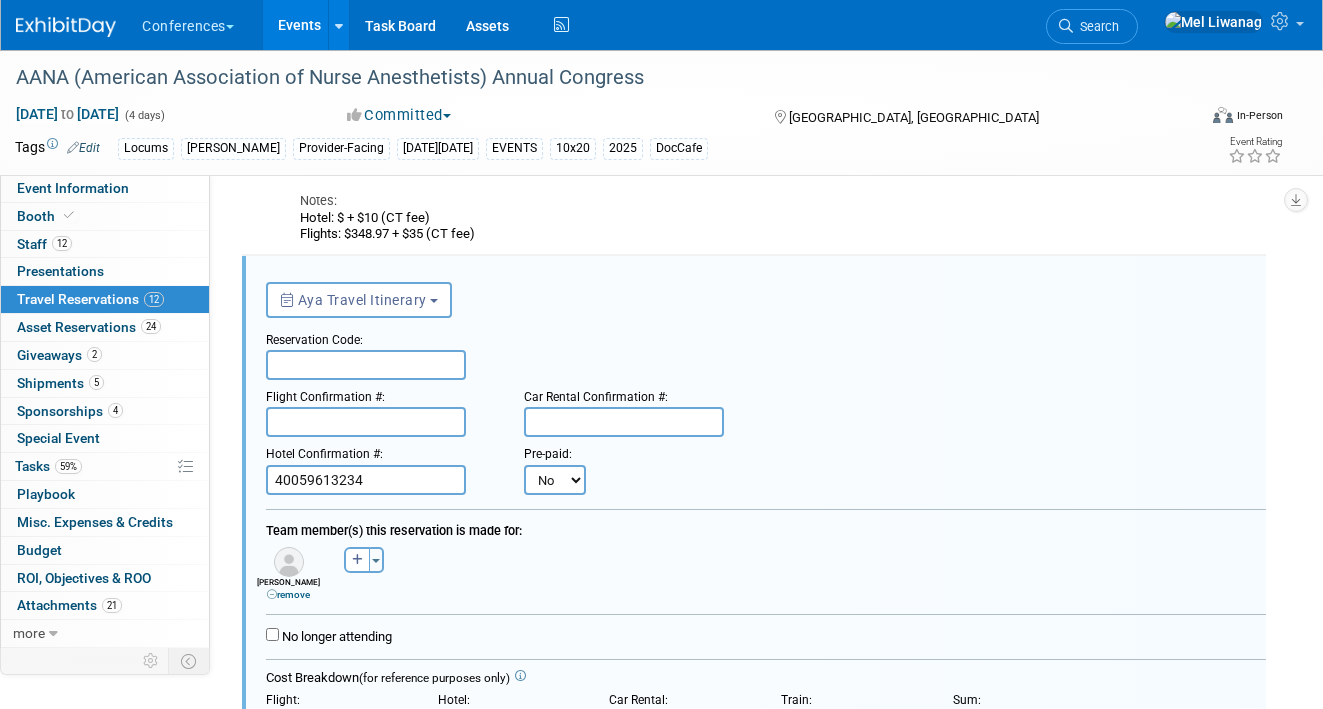 scroll, scrollTop: 1147, scrollLeft: 0, axis: vertical 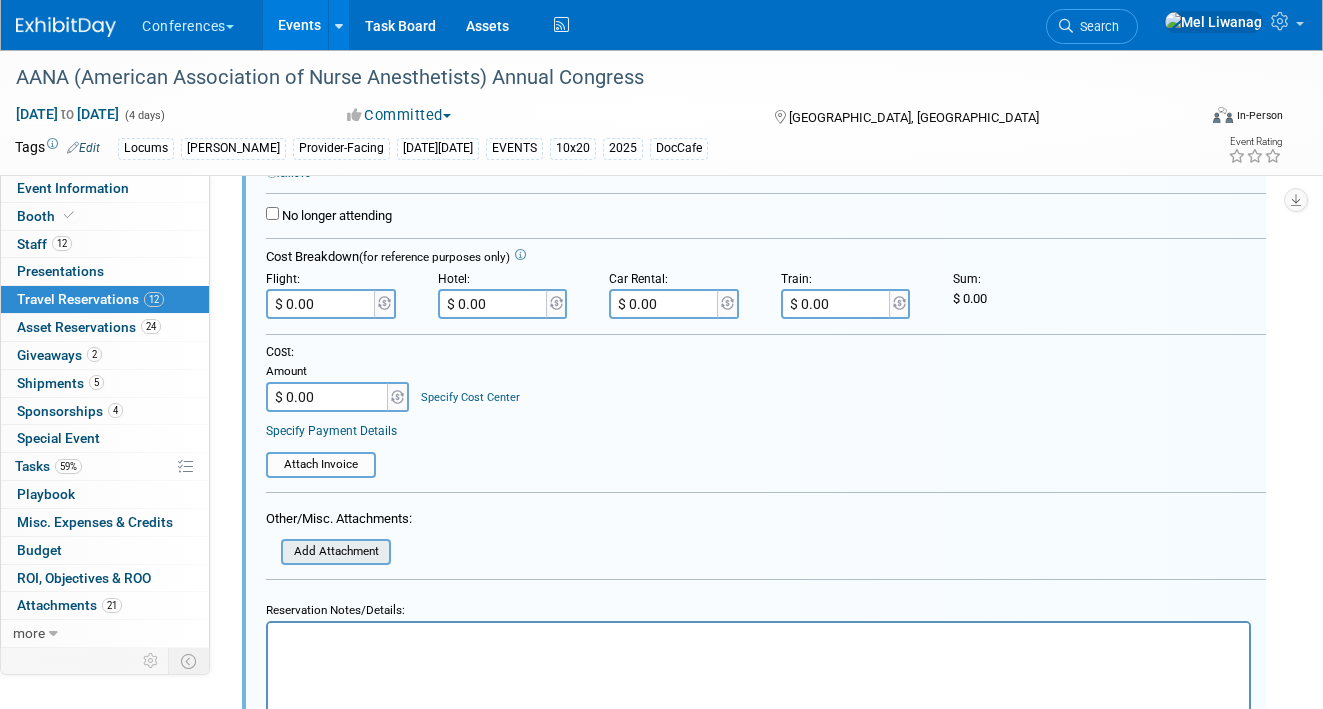 click at bounding box center (270, 552) 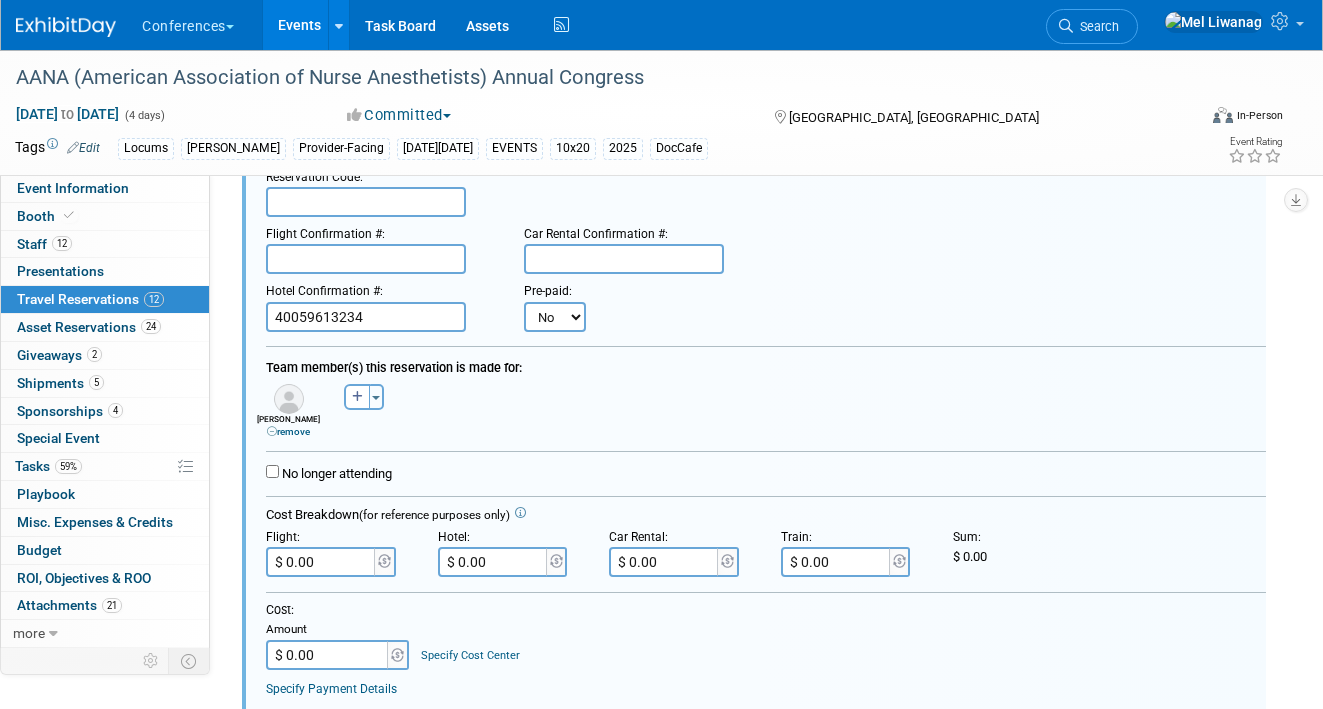 scroll, scrollTop: 884, scrollLeft: 0, axis: vertical 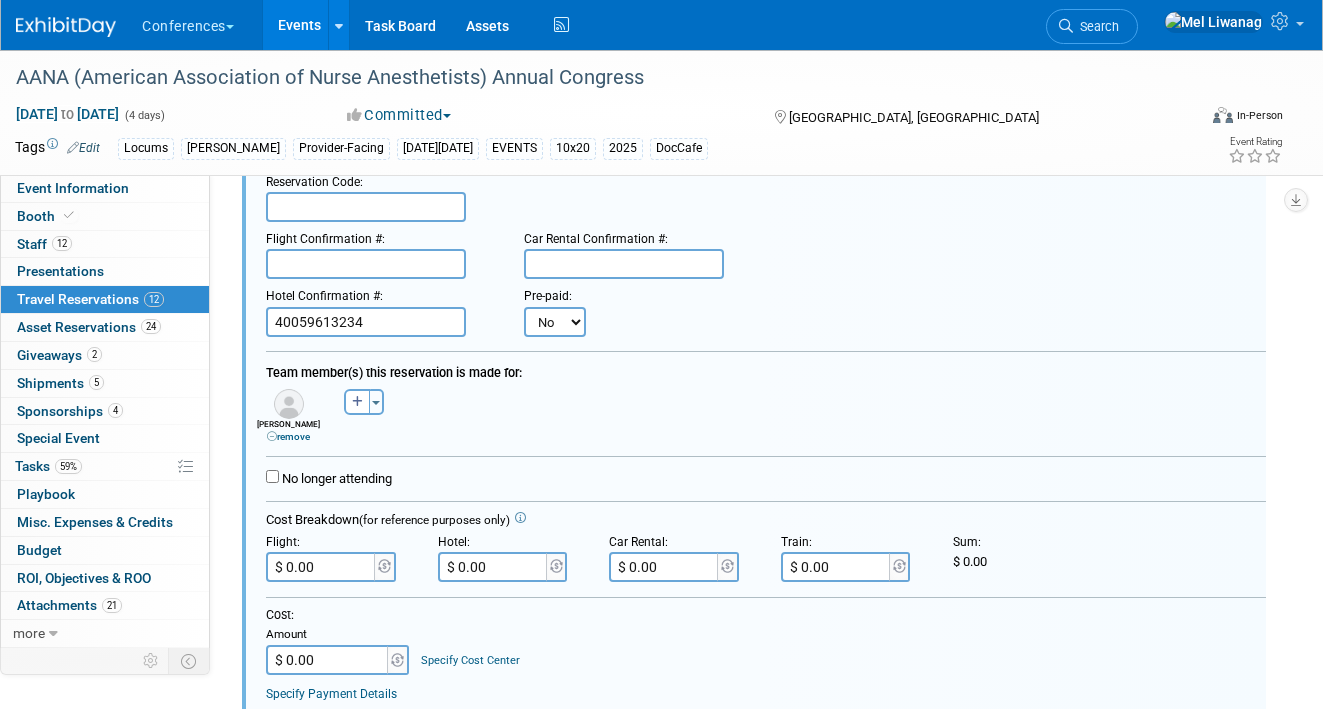 click at bounding box center [366, 207] 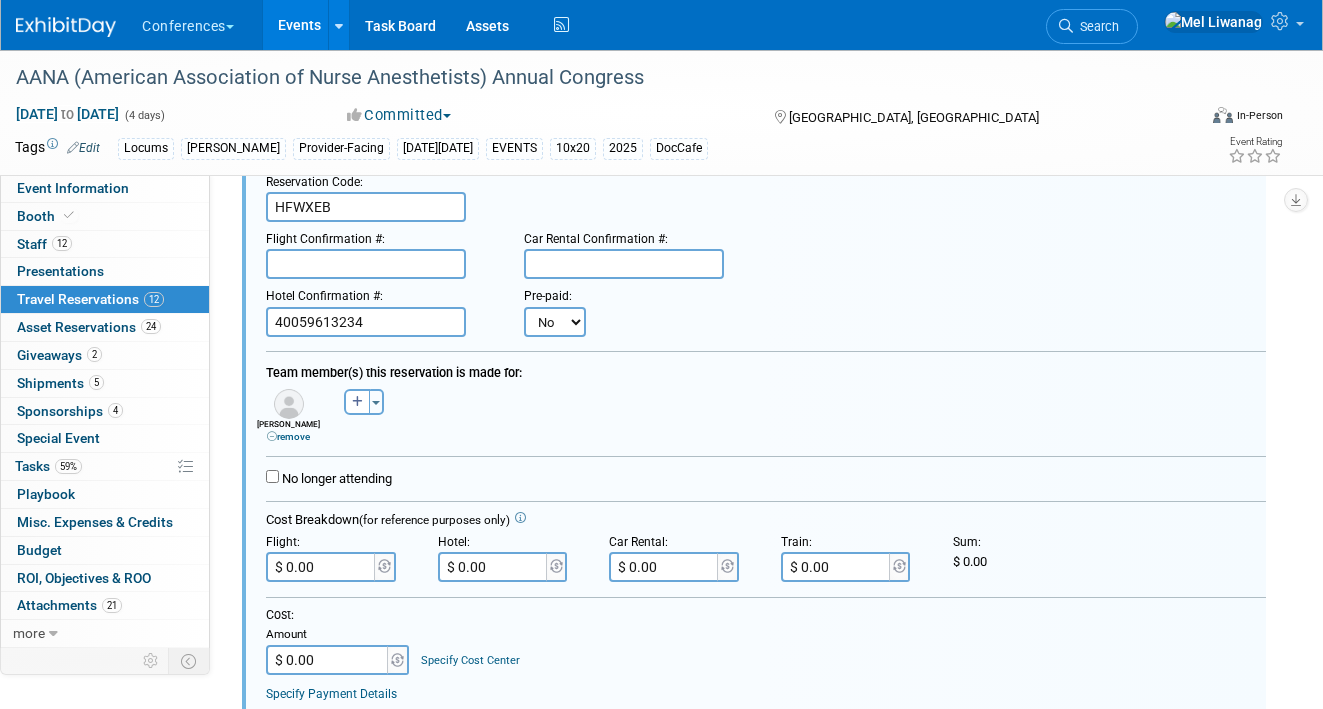 type on "HFWXEB" 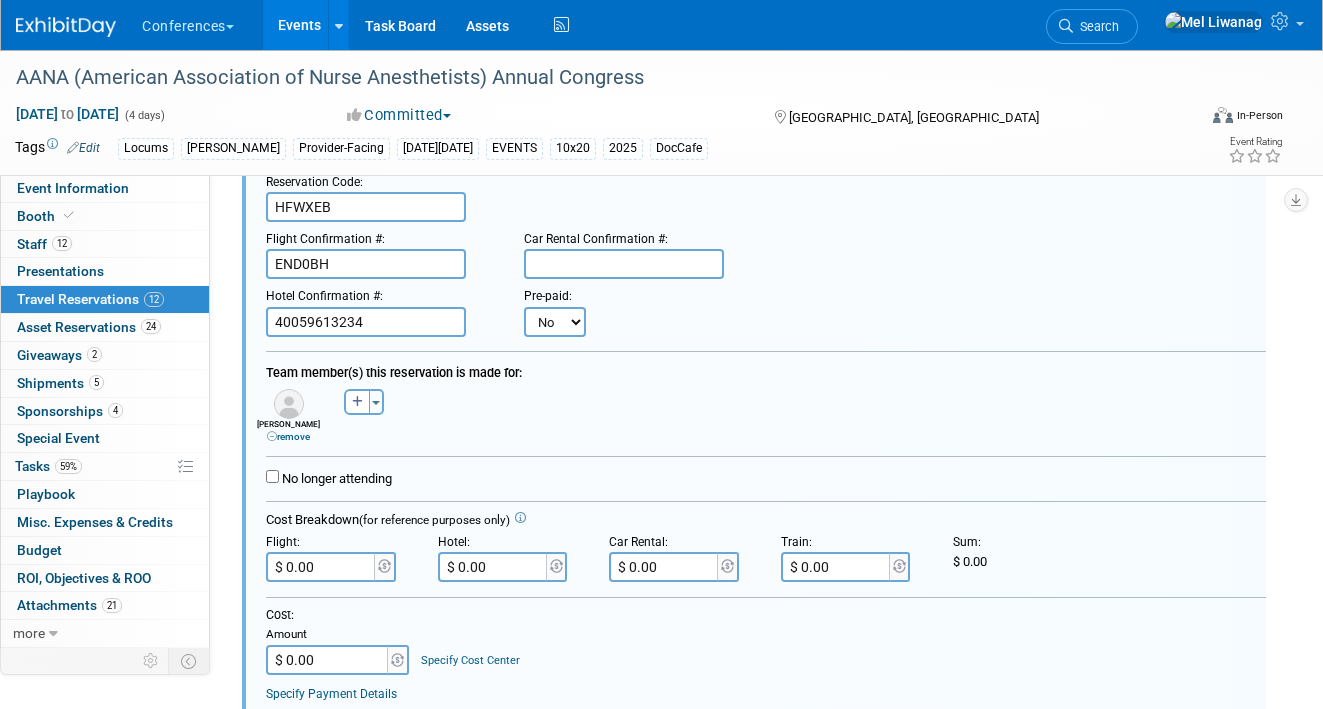 type on "END0BH" 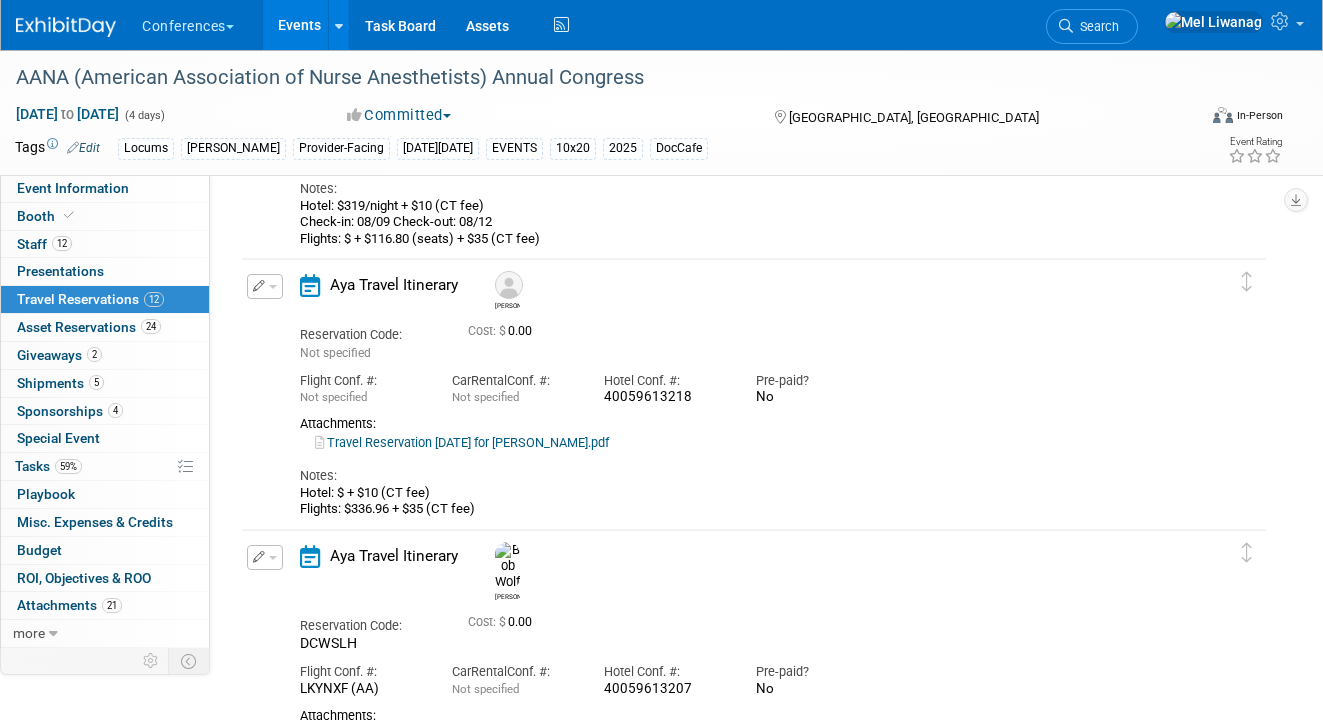 scroll, scrollTop: 2072, scrollLeft: 0, axis: vertical 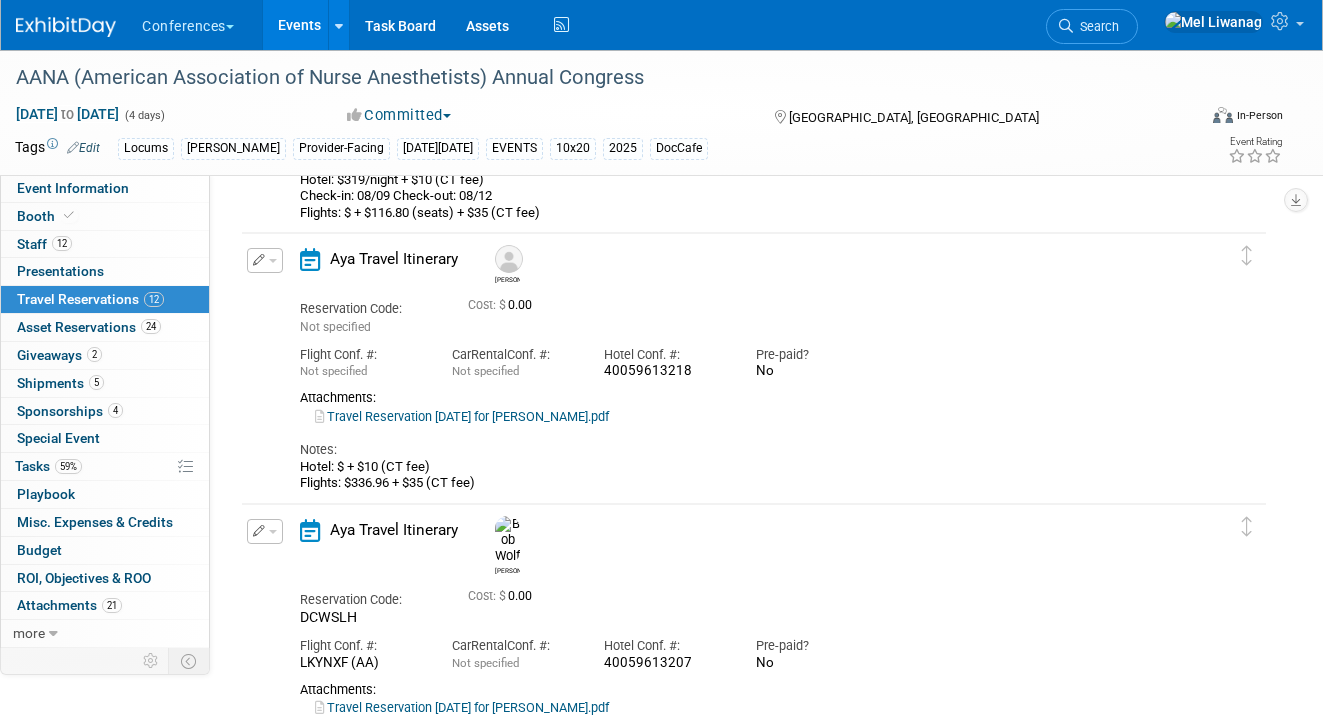 drag, startPoint x: 486, startPoint y: 488, endPoint x: 299, endPoint y: 469, distance: 187.96277 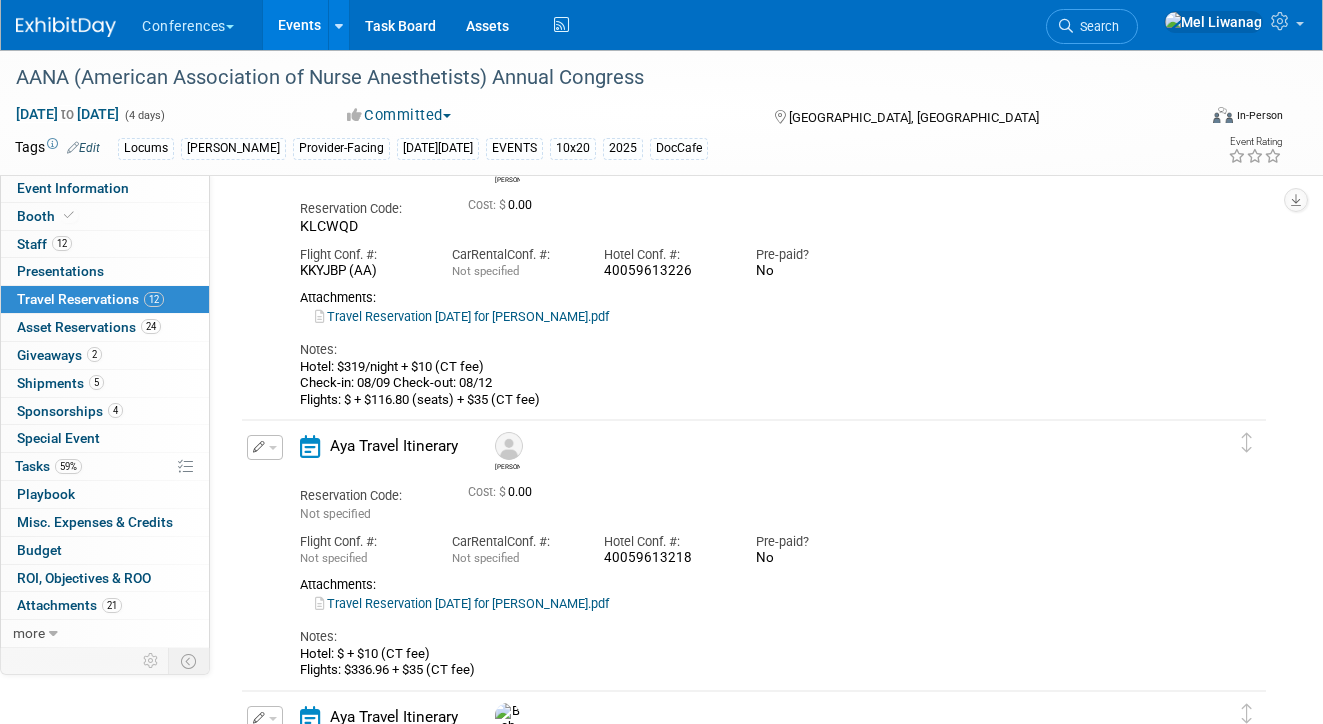 scroll, scrollTop: 1468, scrollLeft: 0, axis: vertical 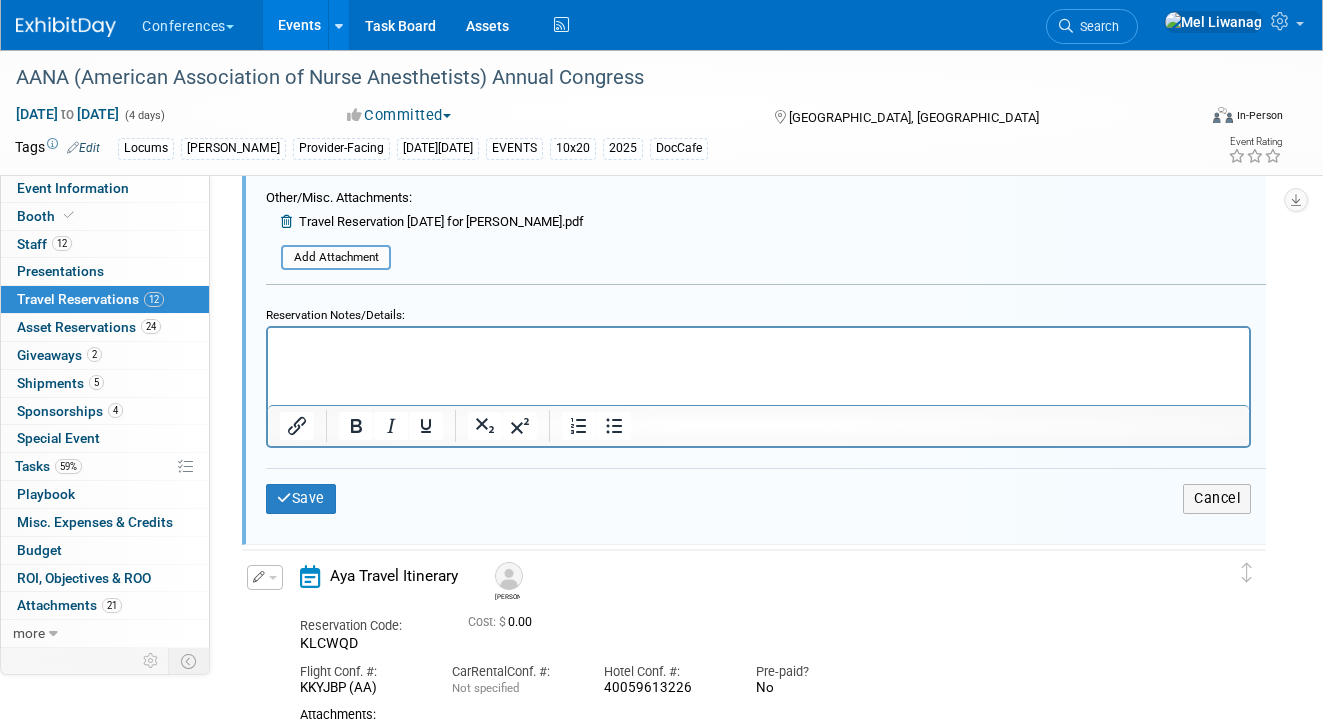 click at bounding box center (758, 341) 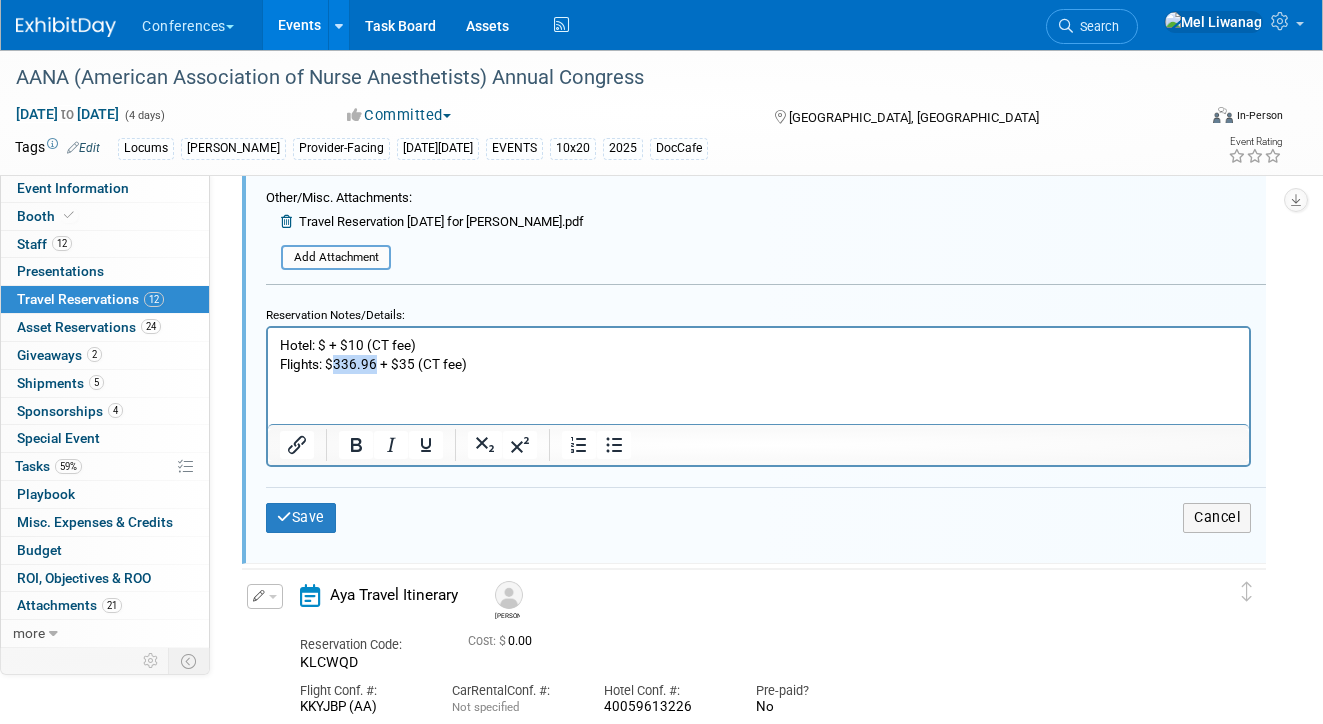drag, startPoint x: 374, startPoint y: 362, endPoint x: 336, endPoint y: 360, distance: 38.052597 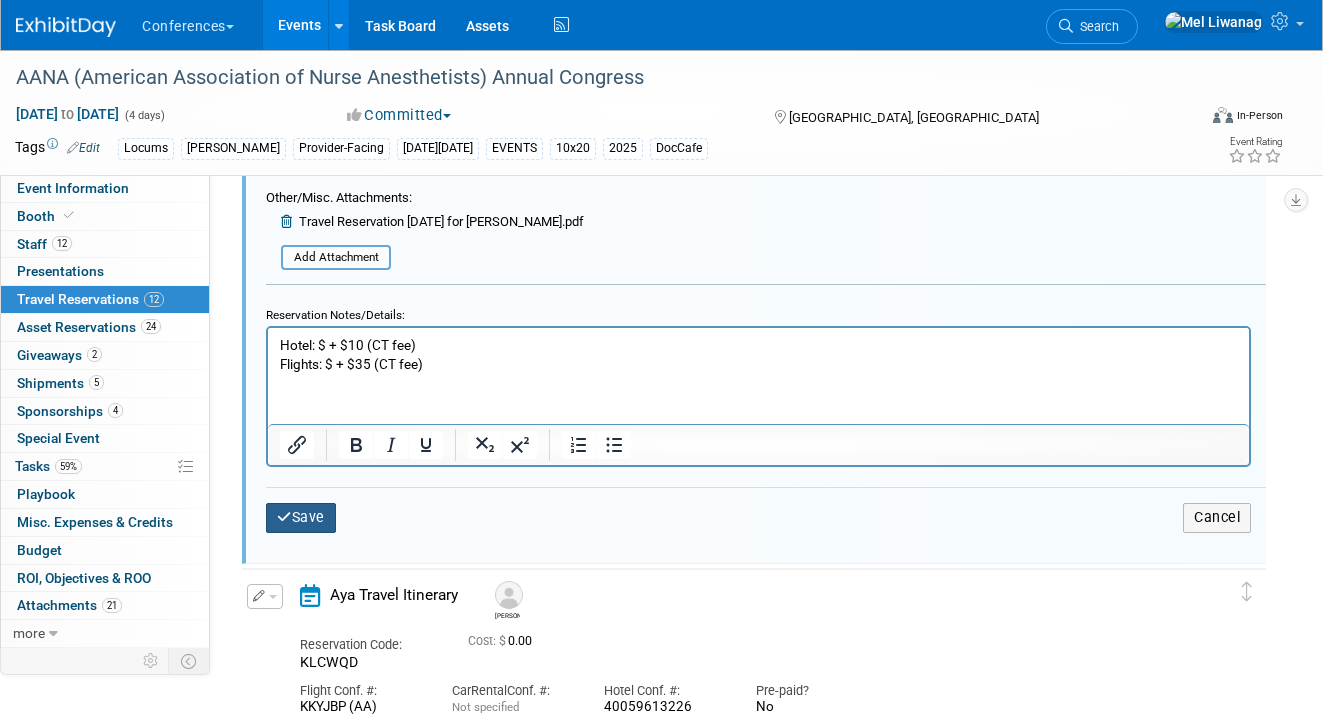 click on "Save" at bounding box center [301, 517] 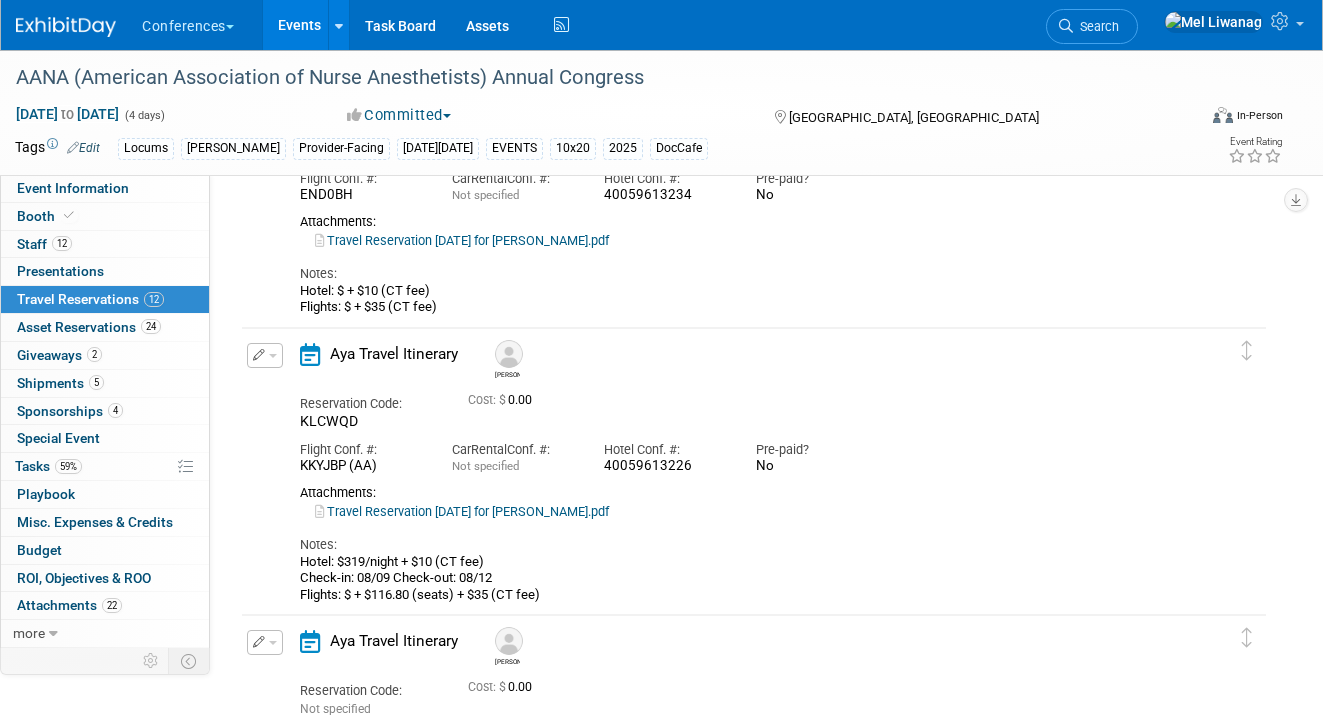 scroll, scrollTop: 20, scrollLeft: 0, axis: vertical 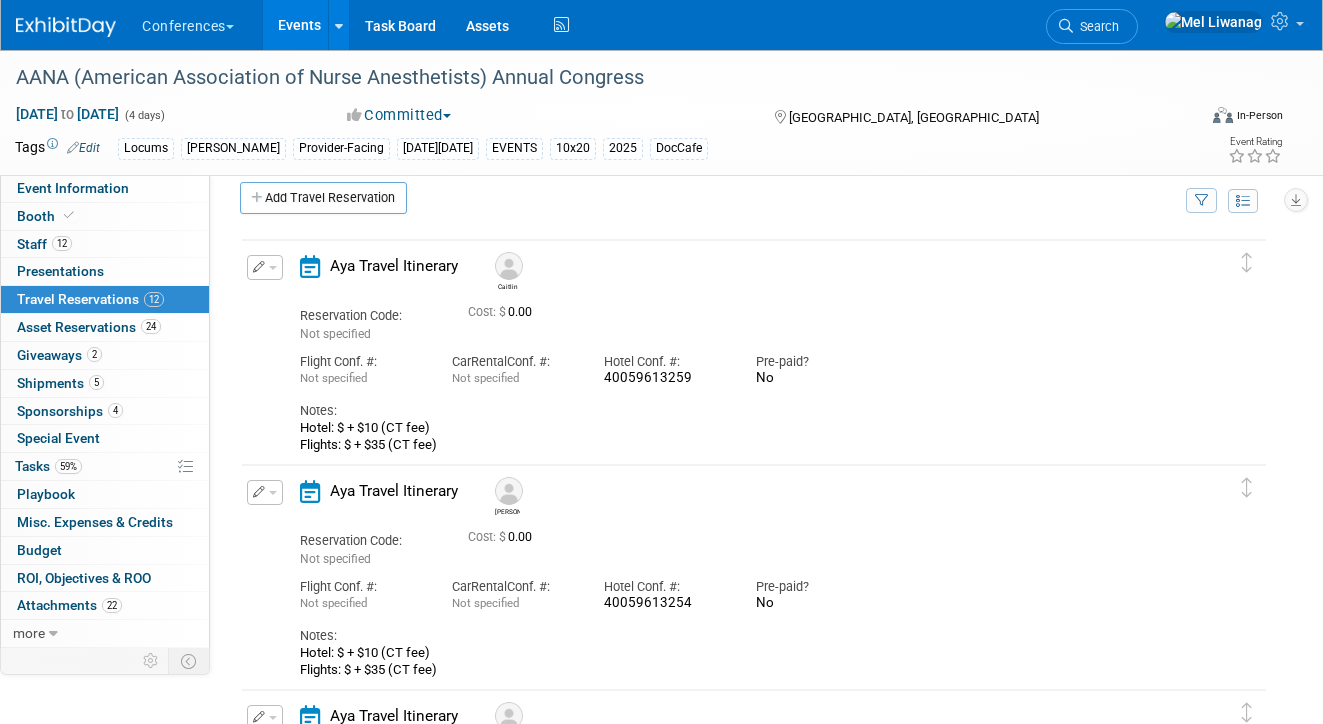 click at bounding box center [265, 492] 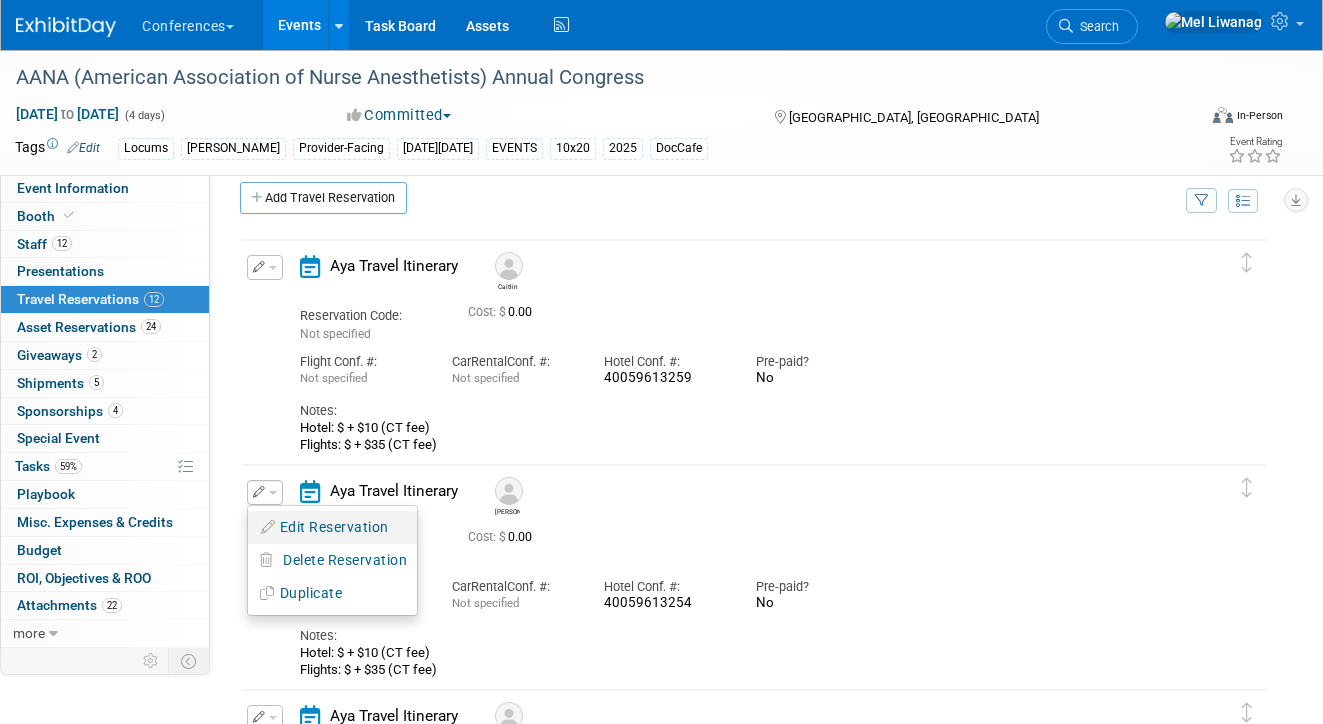 click on "Edit Reservation" at bounding box center [332, 527] 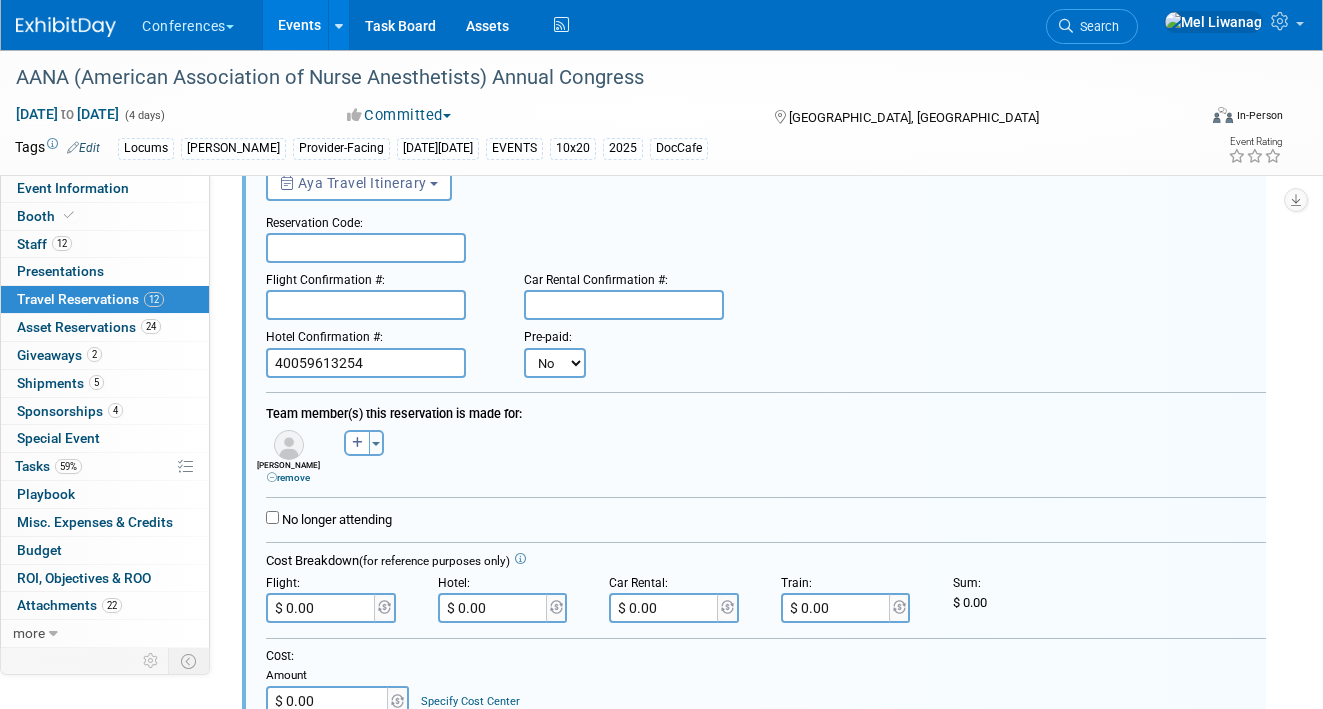 scroll, scrollTop: 351, scrollLeft: 0, axis: vertical 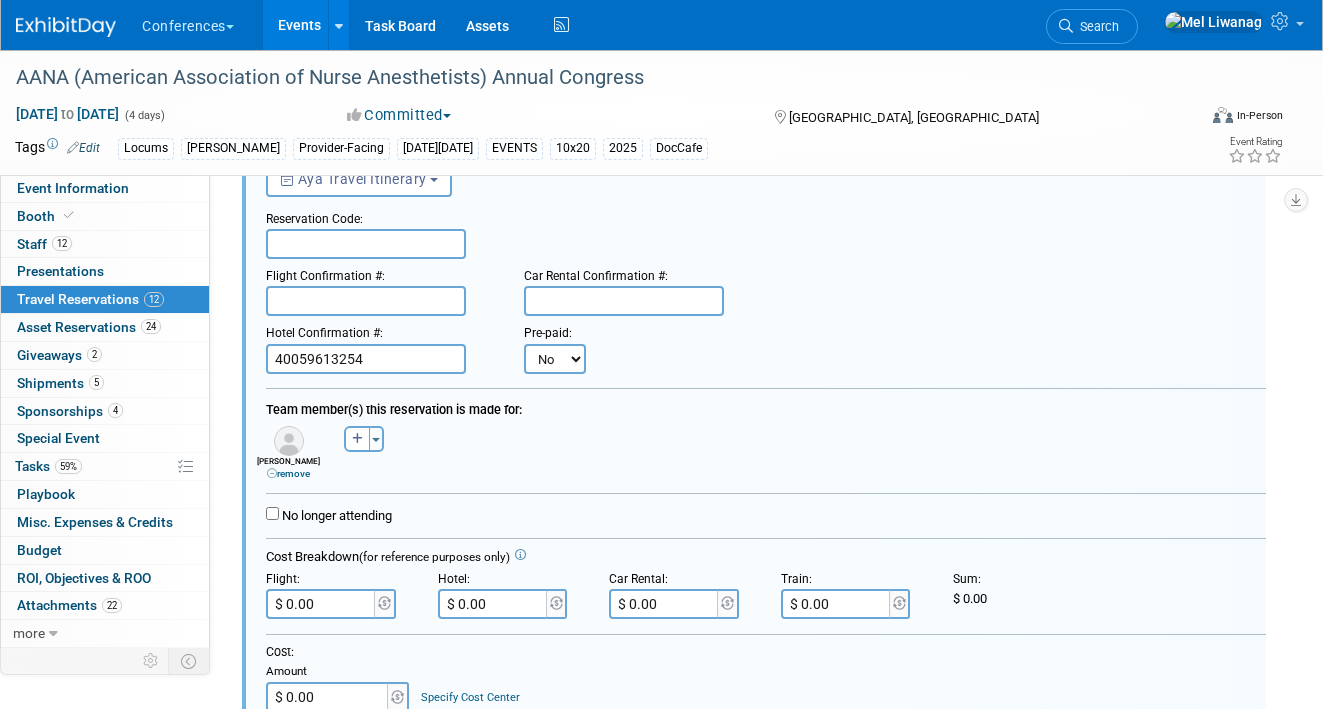 click on "remove" at bounding box center (288, 473) 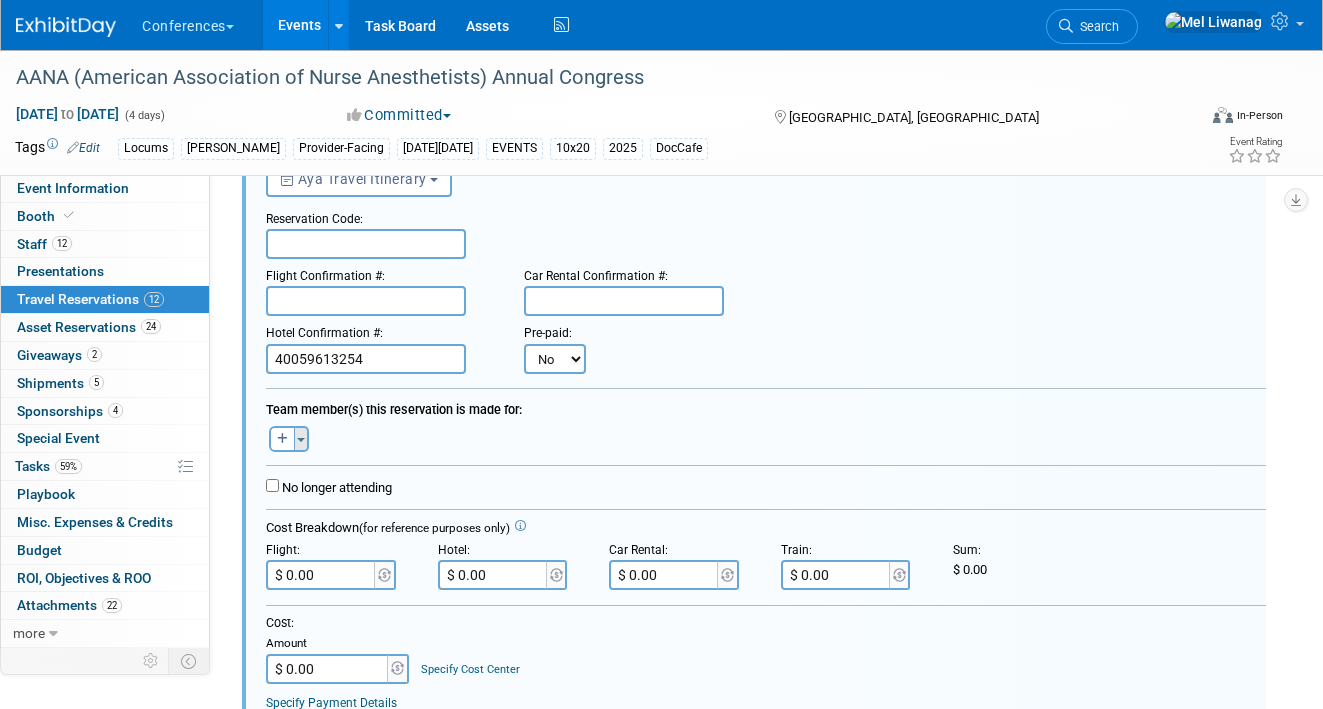 click at bounding box center (301, 440) 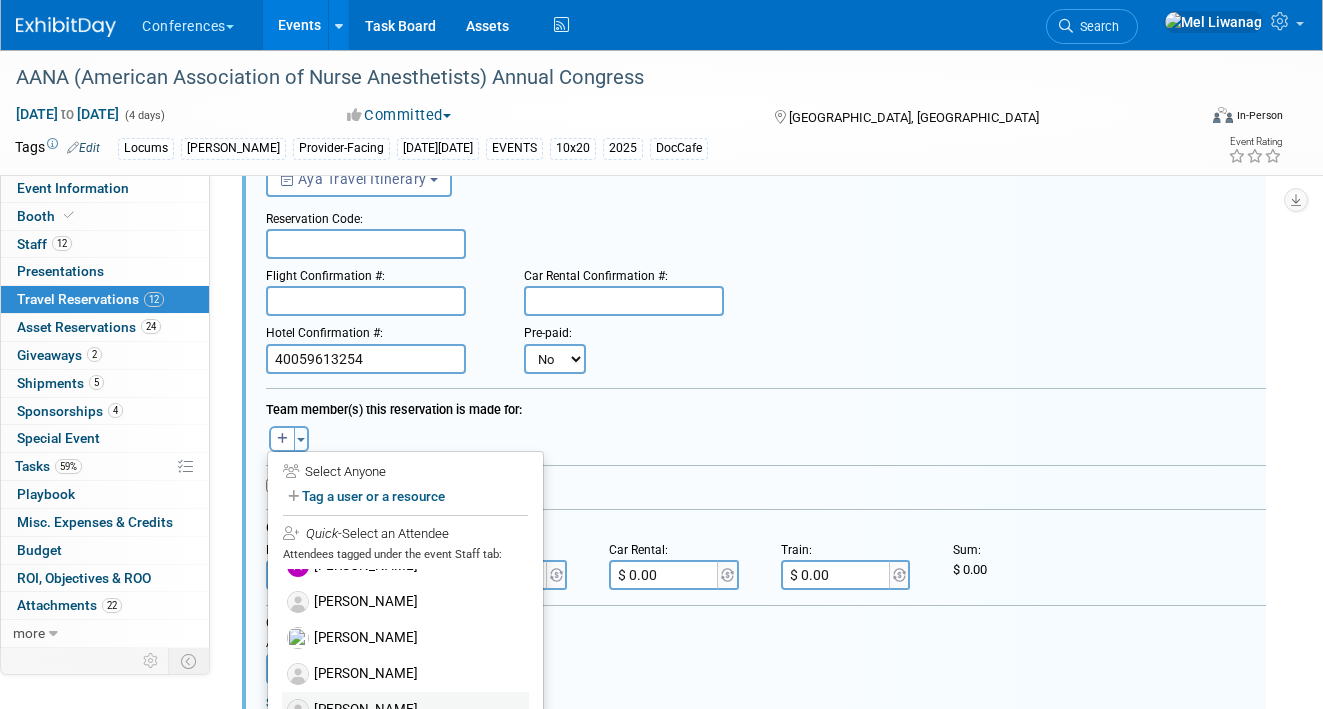 scroll, scrollTop: 166, scrollLeft: 0, axis: vertical 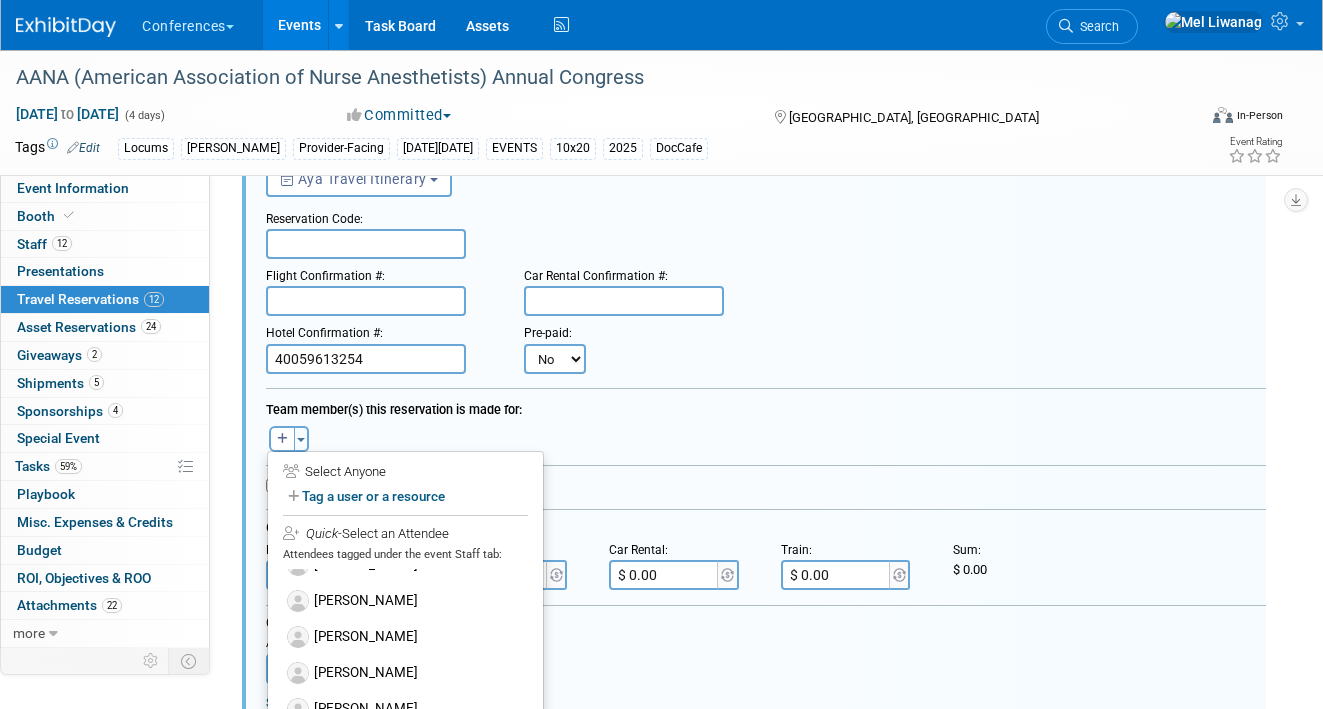 click on "Heather Kylen" at bounding box center (405, 673) 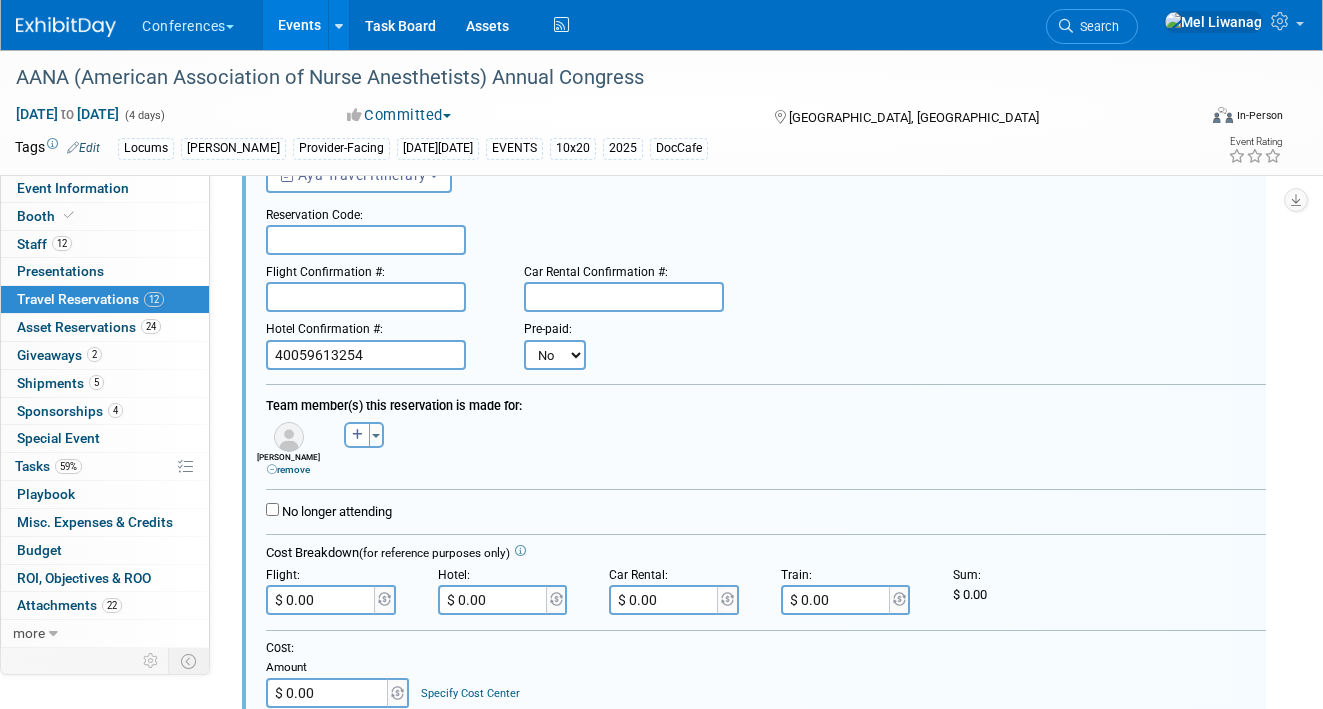scroll, scrollTop: 242, scrollLeft: 0, axis: vertical 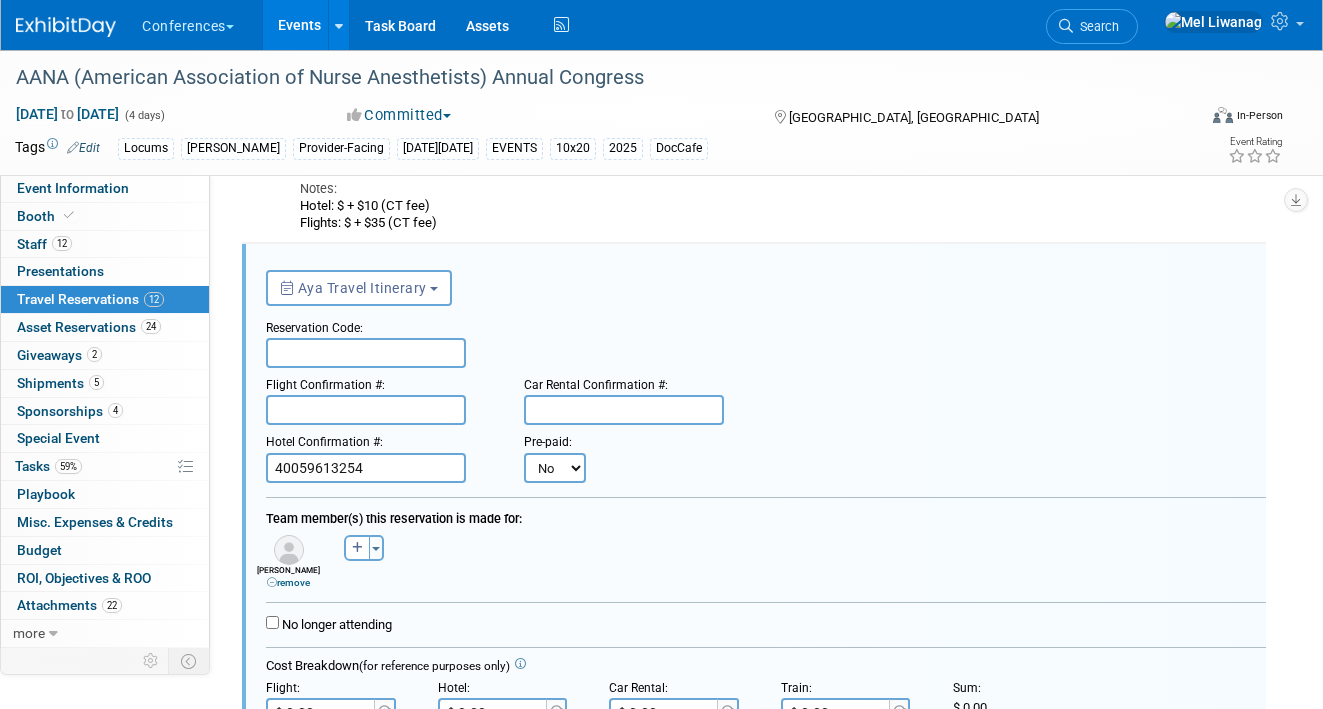 click at bounding box center (366, 353) 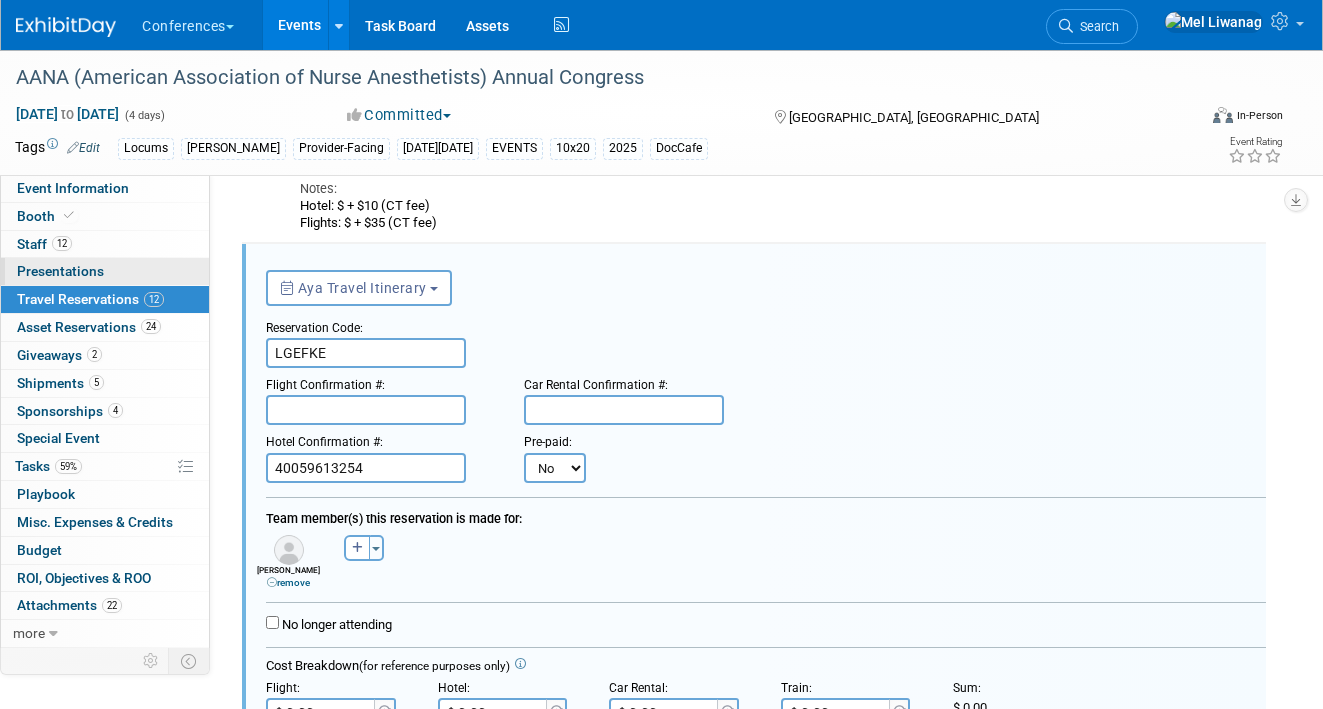 type on "LGEFKE" 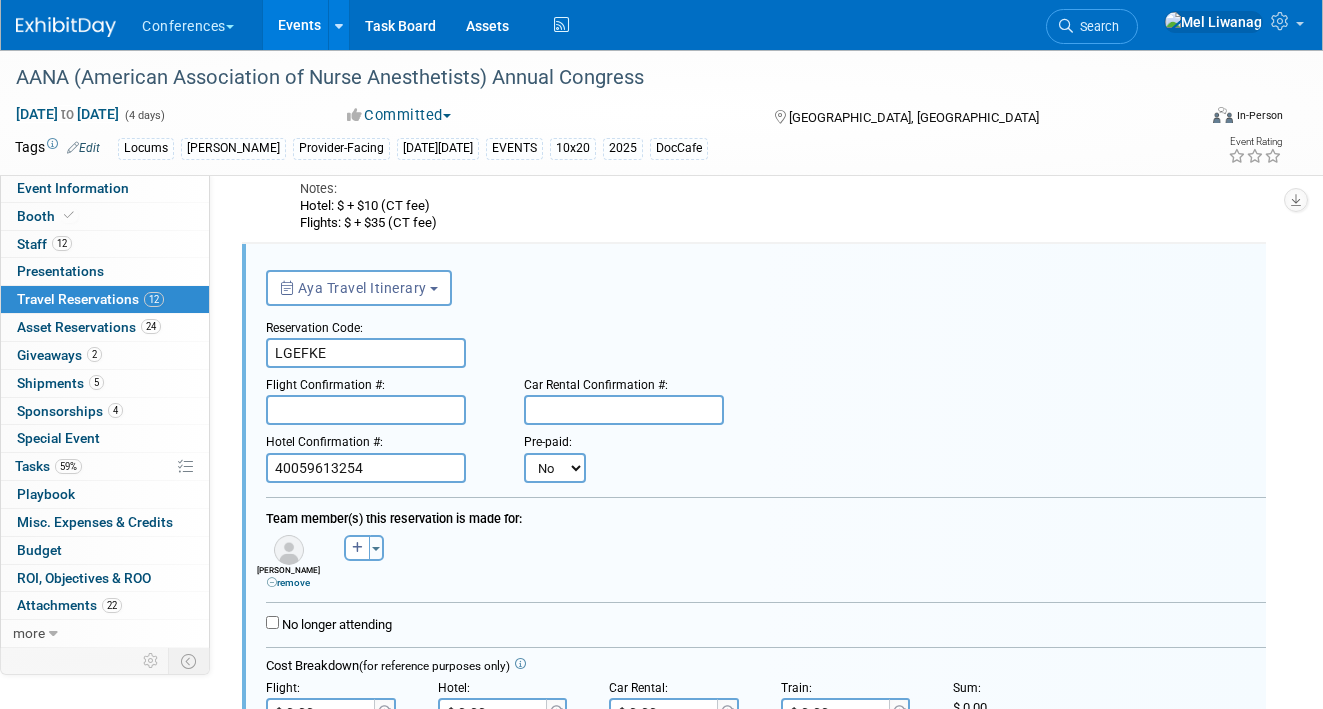 click at bounding box center (366, 410) 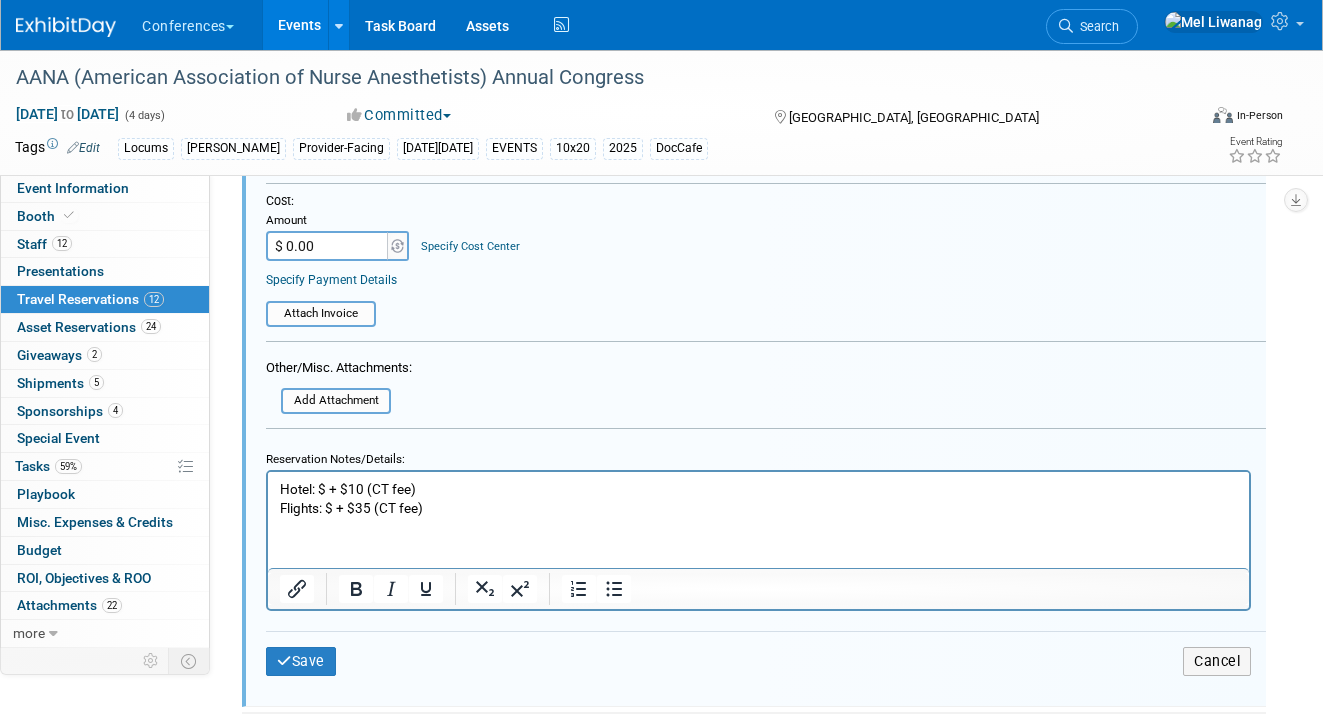 scroll, scrollTop: 805, scrollLeft: 0, axis: vertical 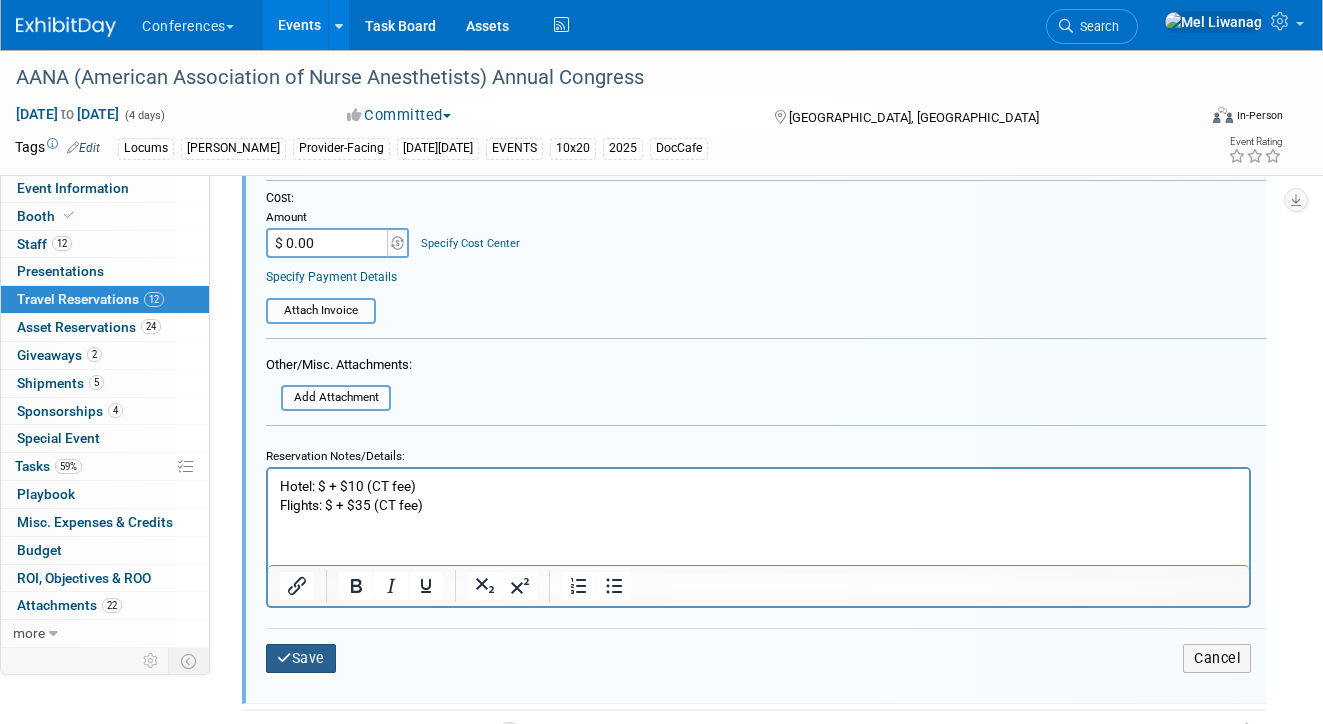 type on "AIQI5T" 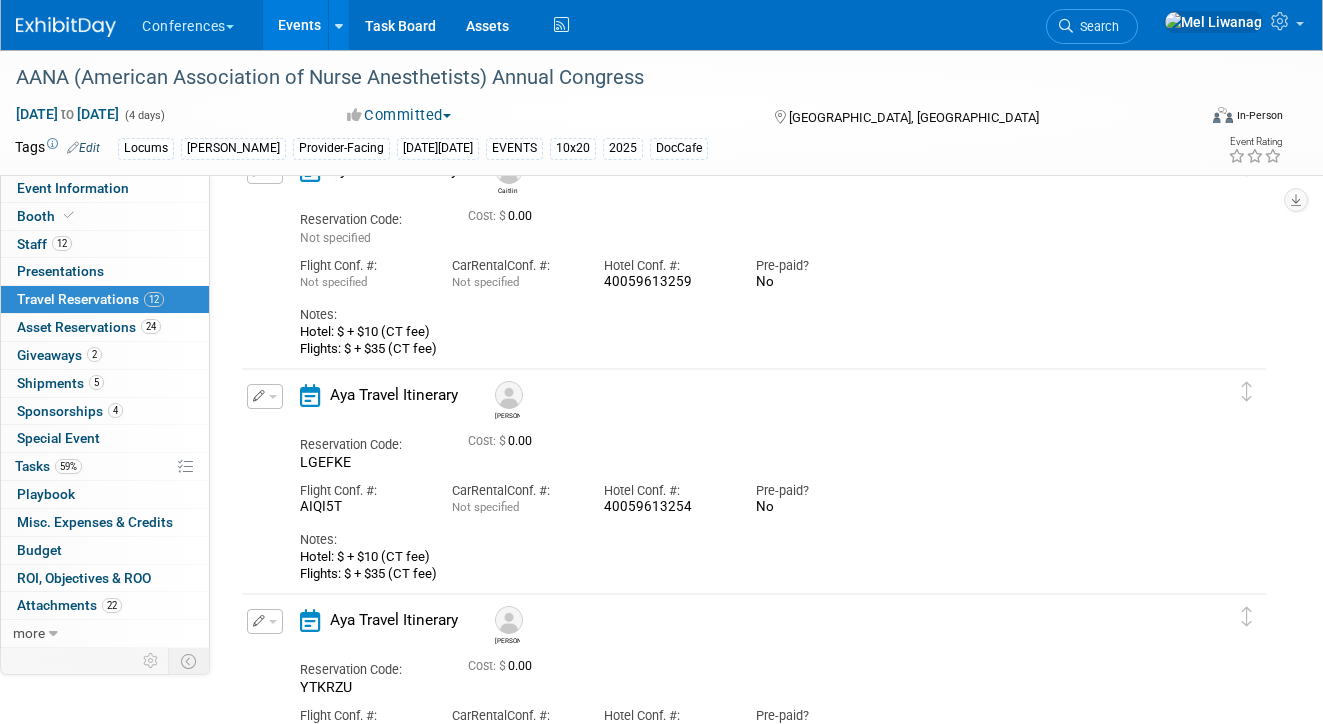 scroll, scrollTop: 118, scrollLeft: 0, axis: vertical 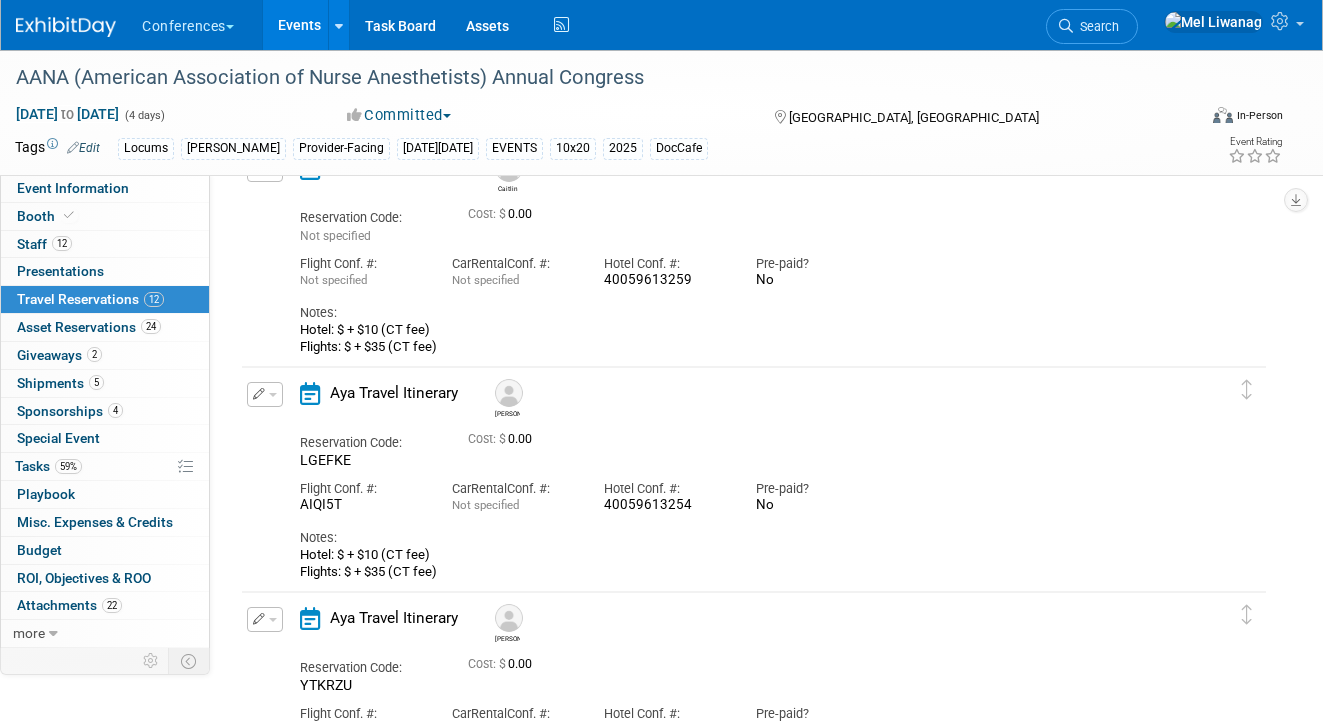 click at bounding box center (273, 395) 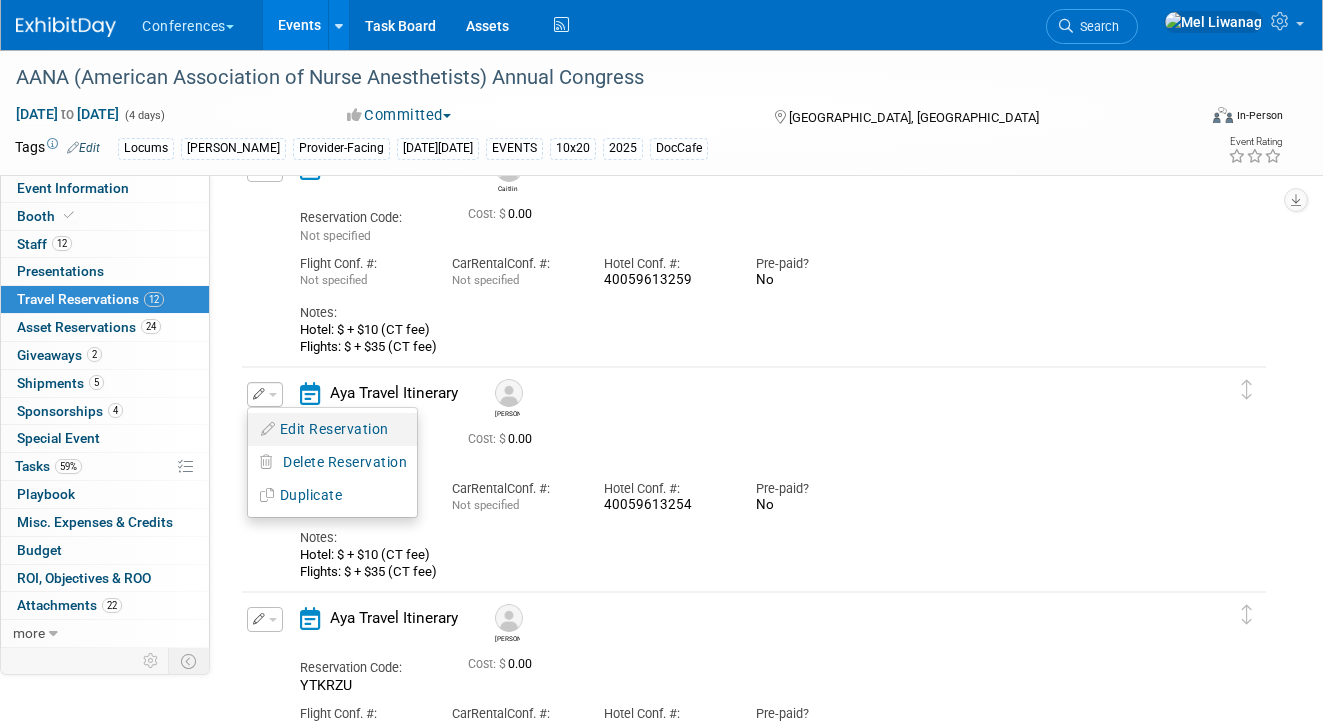 click on "Edit Reservation" at bounding box center [332, 429] 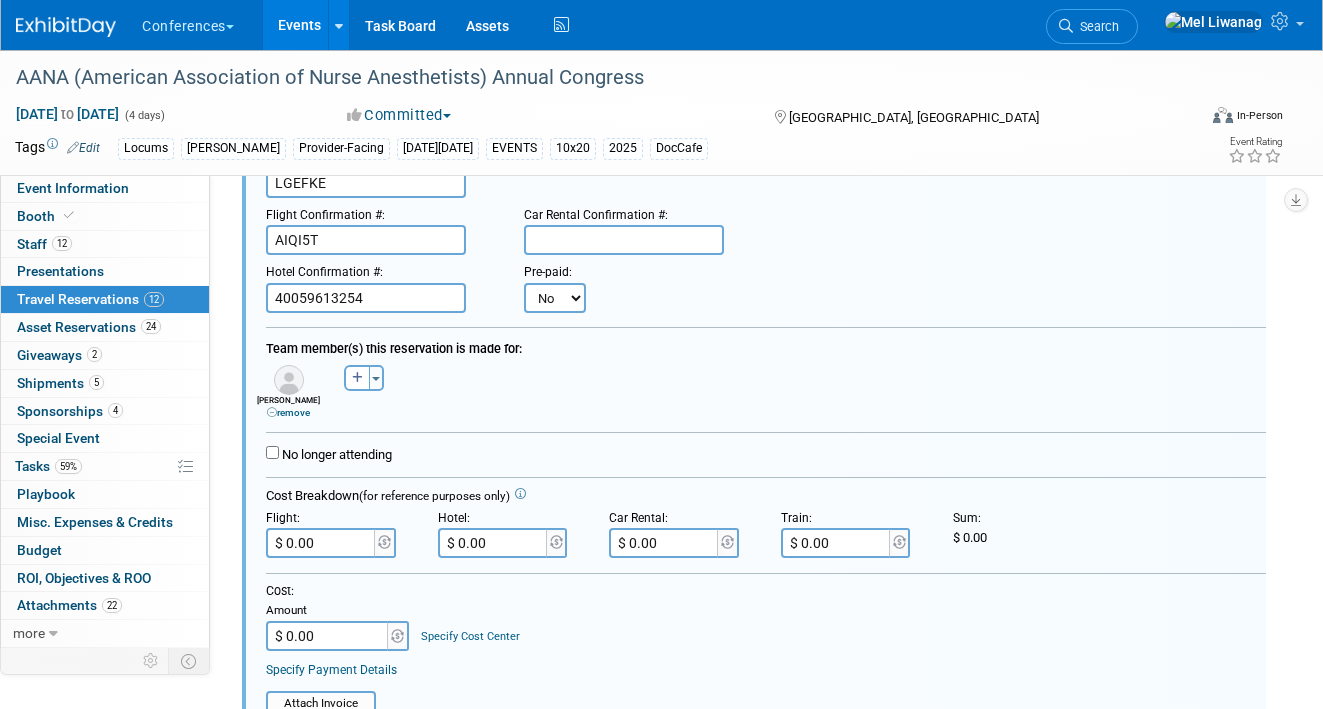 scroll, scrollTop: 669, scrollLeft: 0, axis: vertical 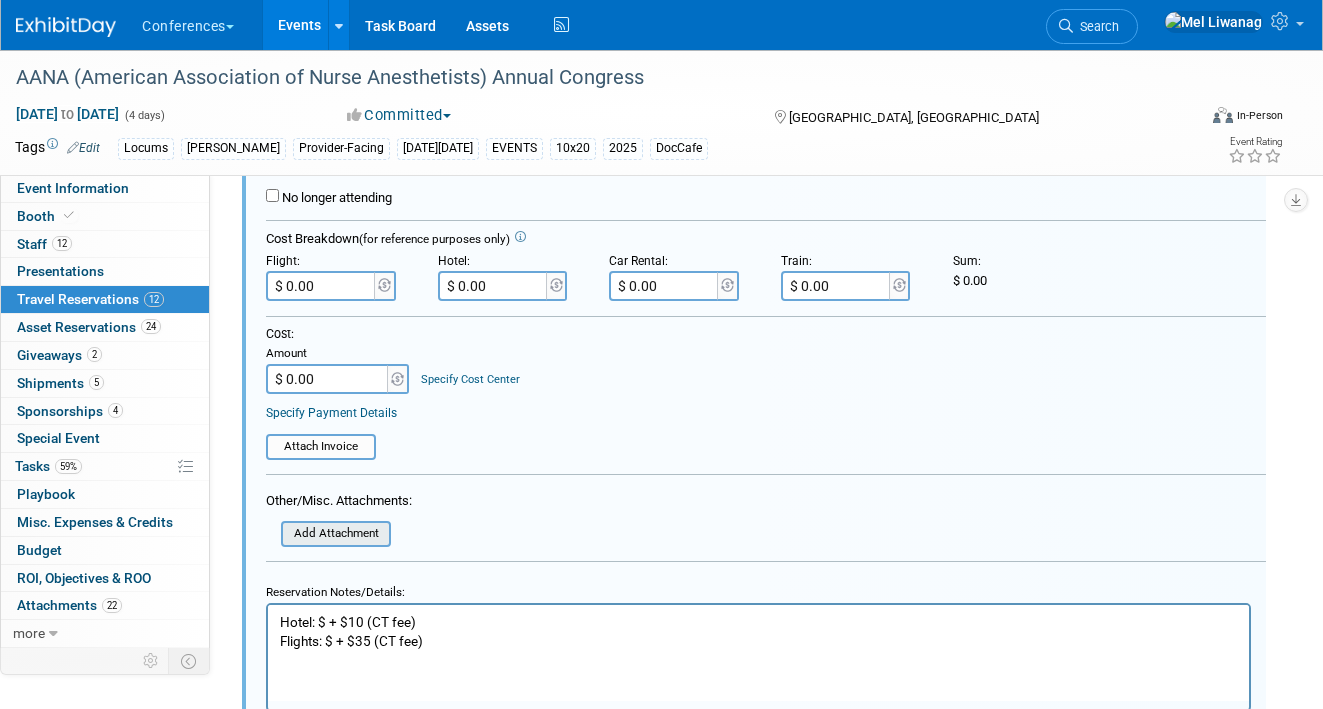 click at bounding box center (270, 534) 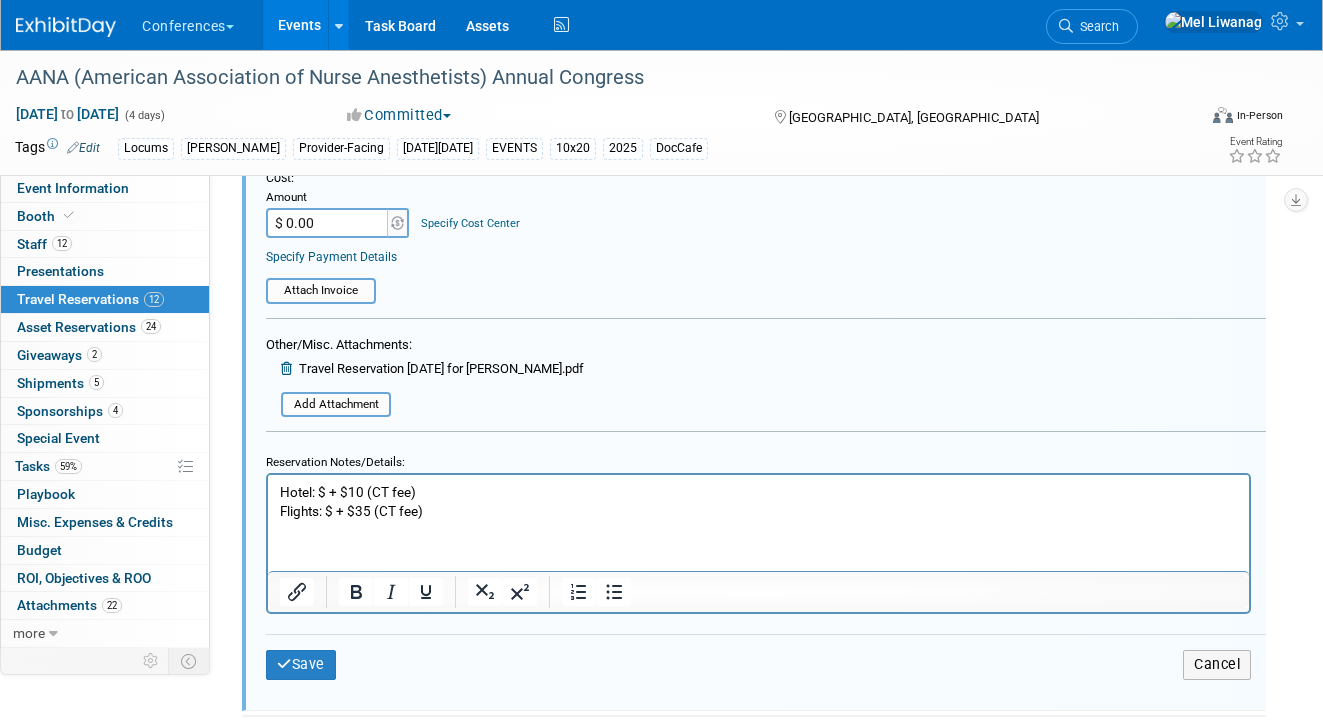 scroll, scrollTop: 867, scrollLeft: 0, axis: vertical 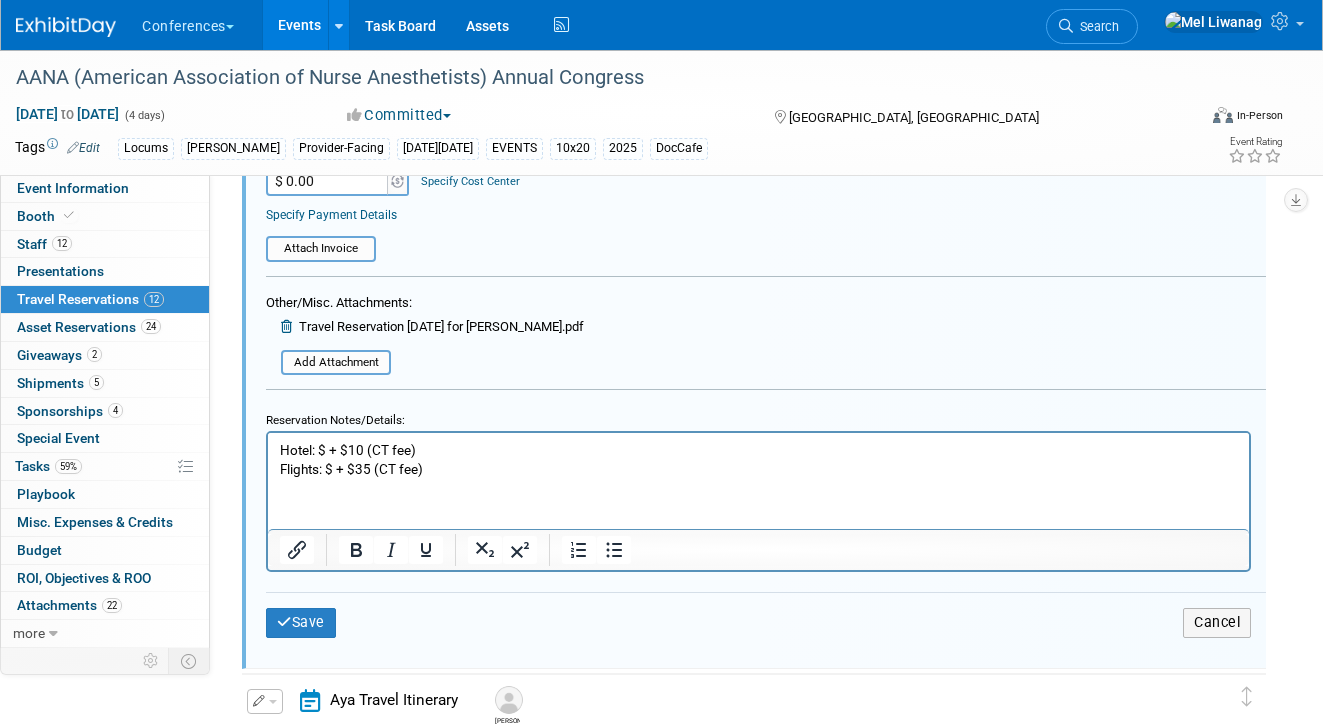 click on "Save
Cancel" at bounding box center [766, 622] 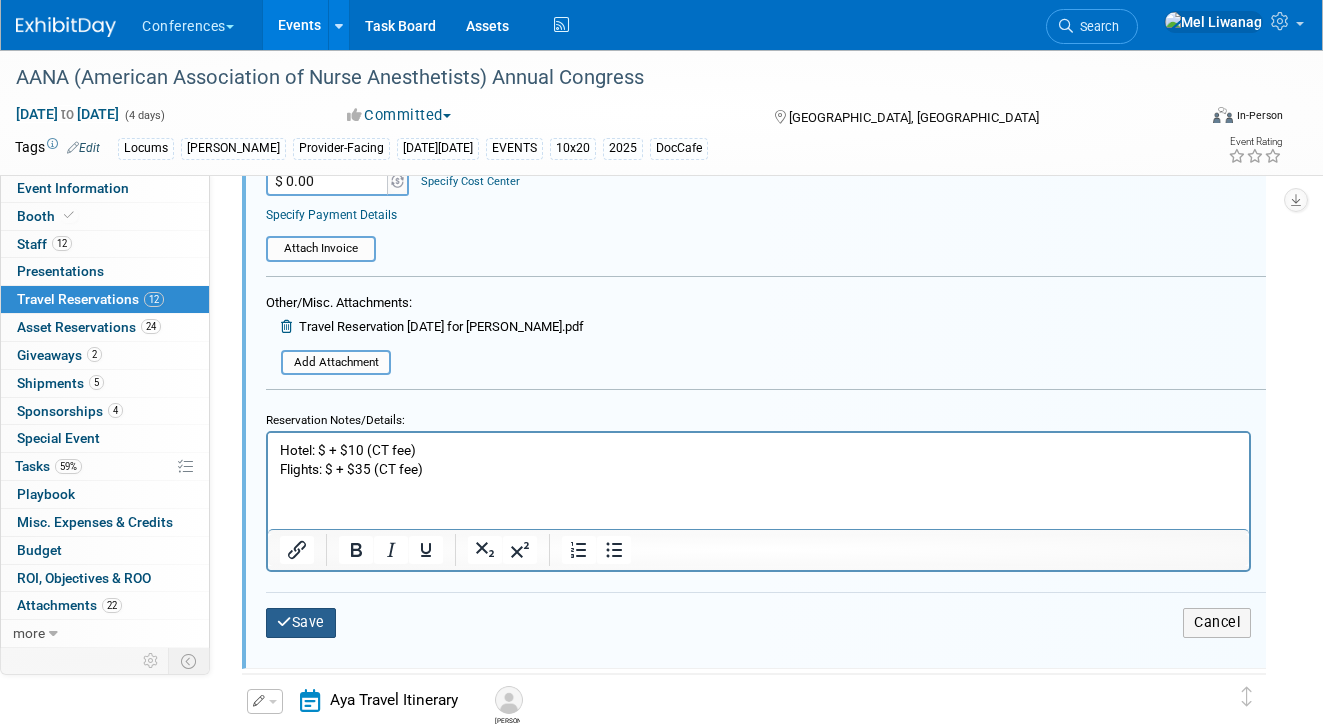 click on "Save" at bounding box center [301, 622] 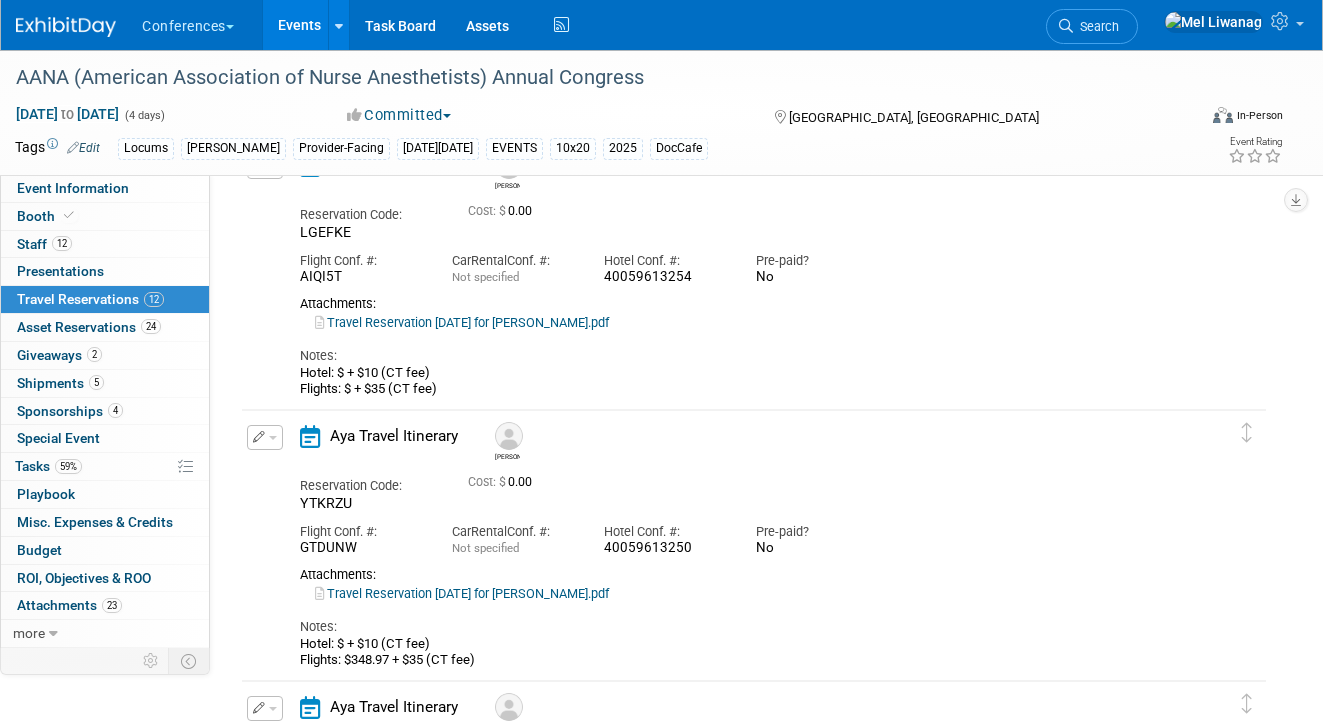 scroll, scrollTop: 0, scrollLeft: 0, axis: both 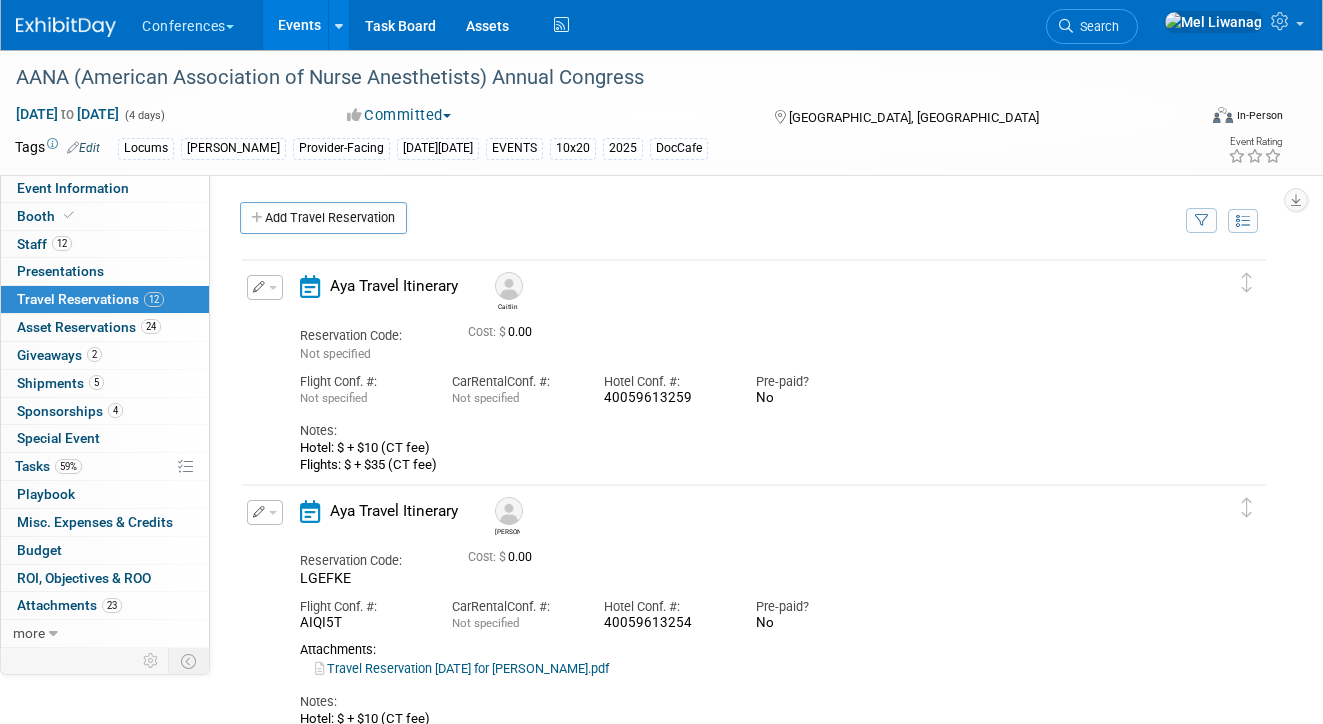 click at bounding box center (265, 287) 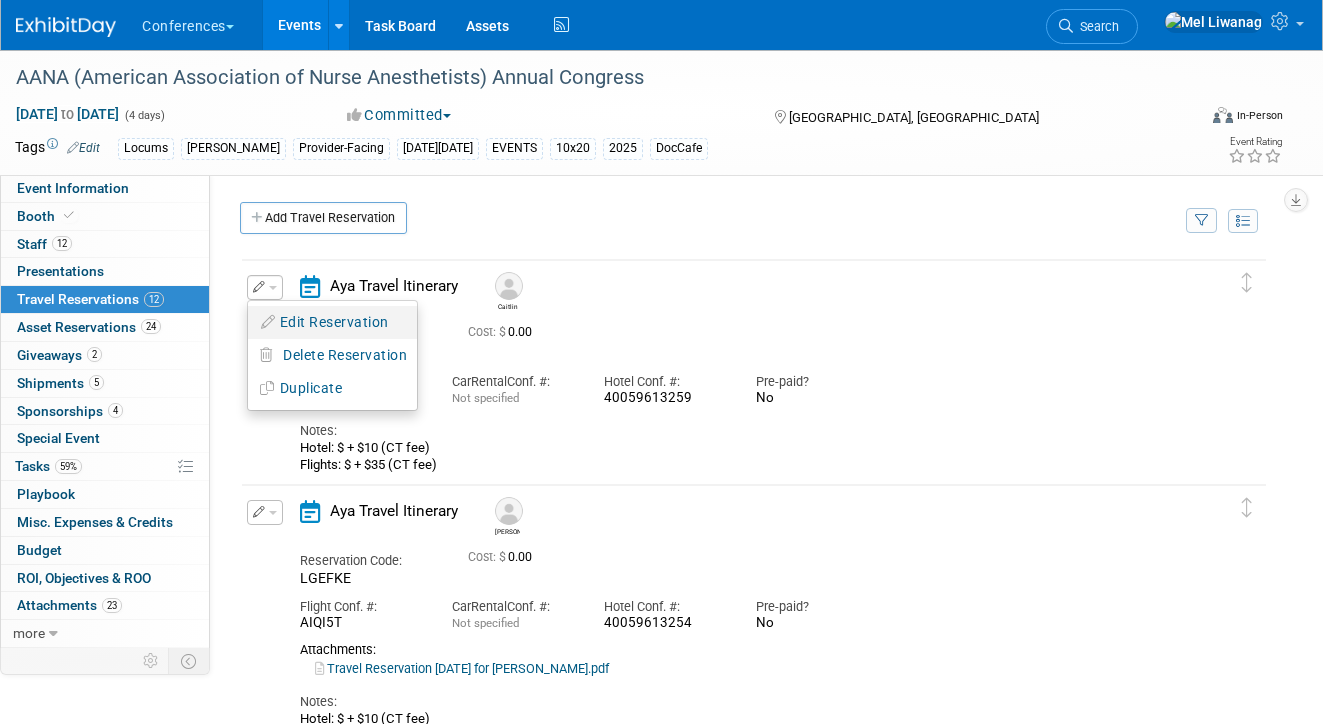 click on "Edit Reservation" at bounding box center [332, 322] 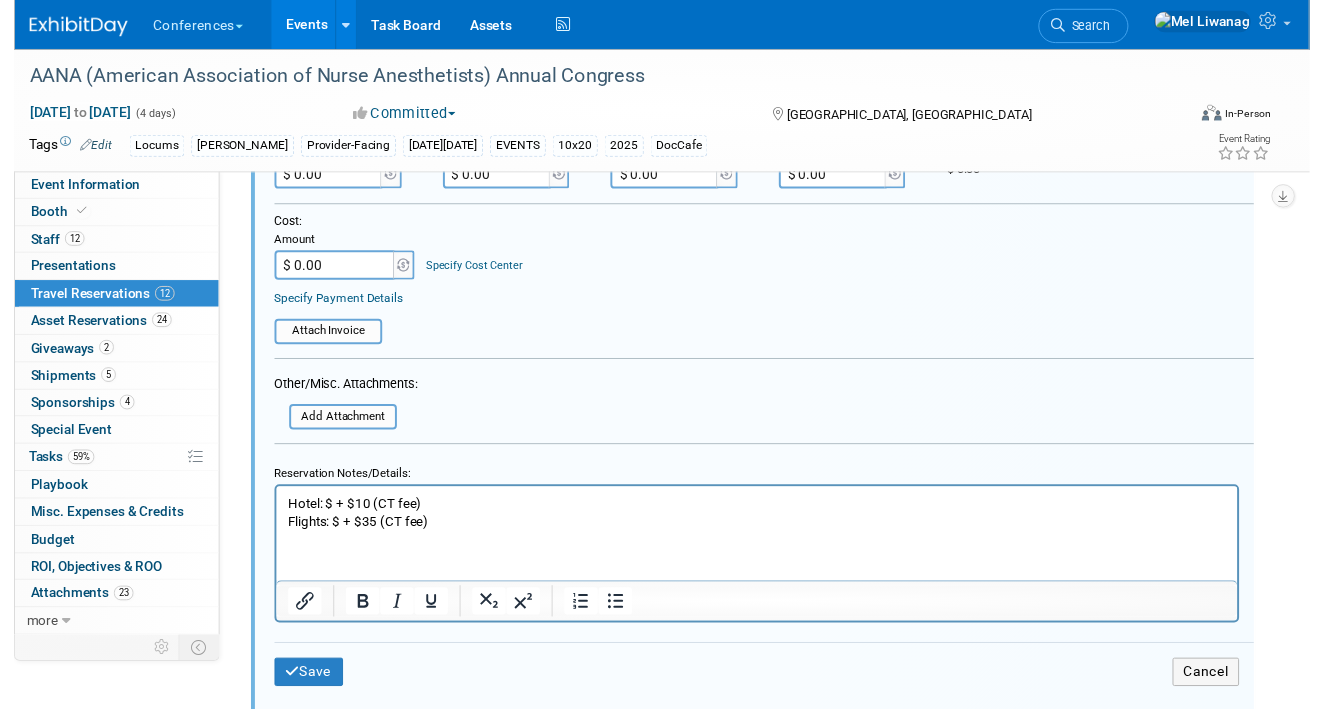 scroll, scrollTop: 146, scrollLeft: 0, axis: vertical 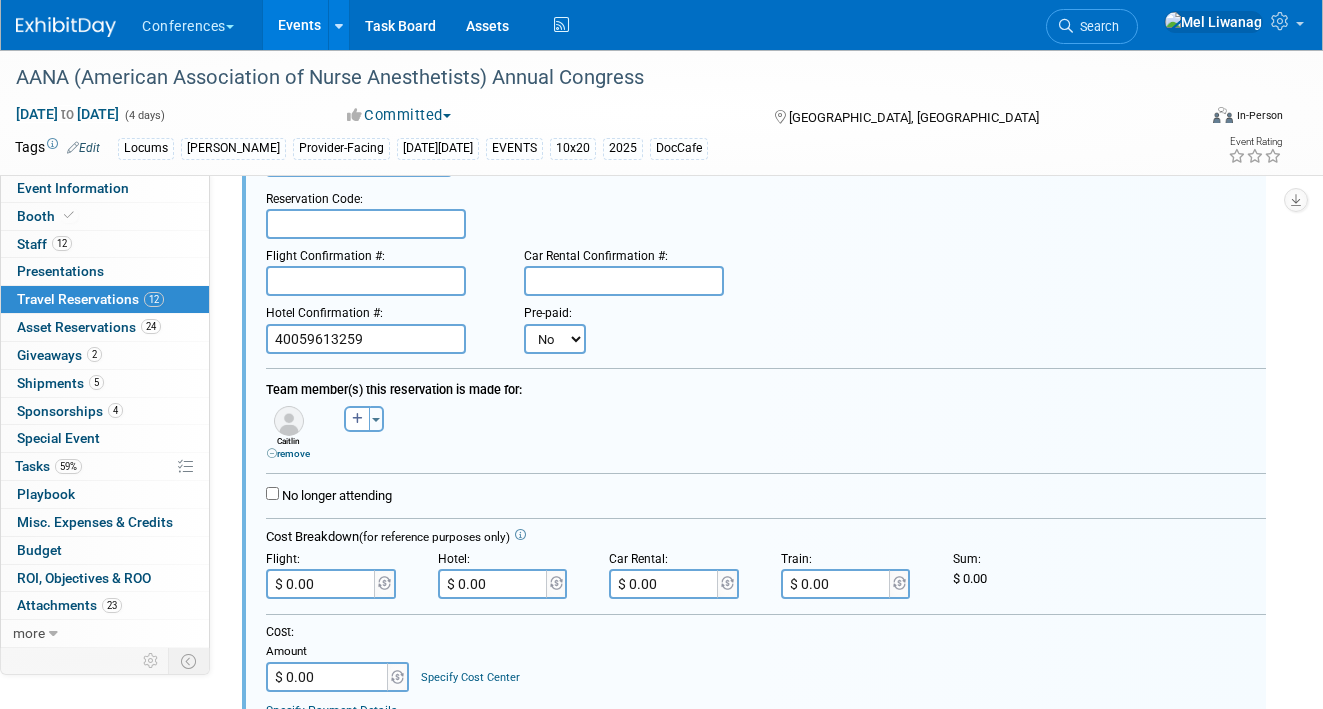click at bounding box center [766, 478] 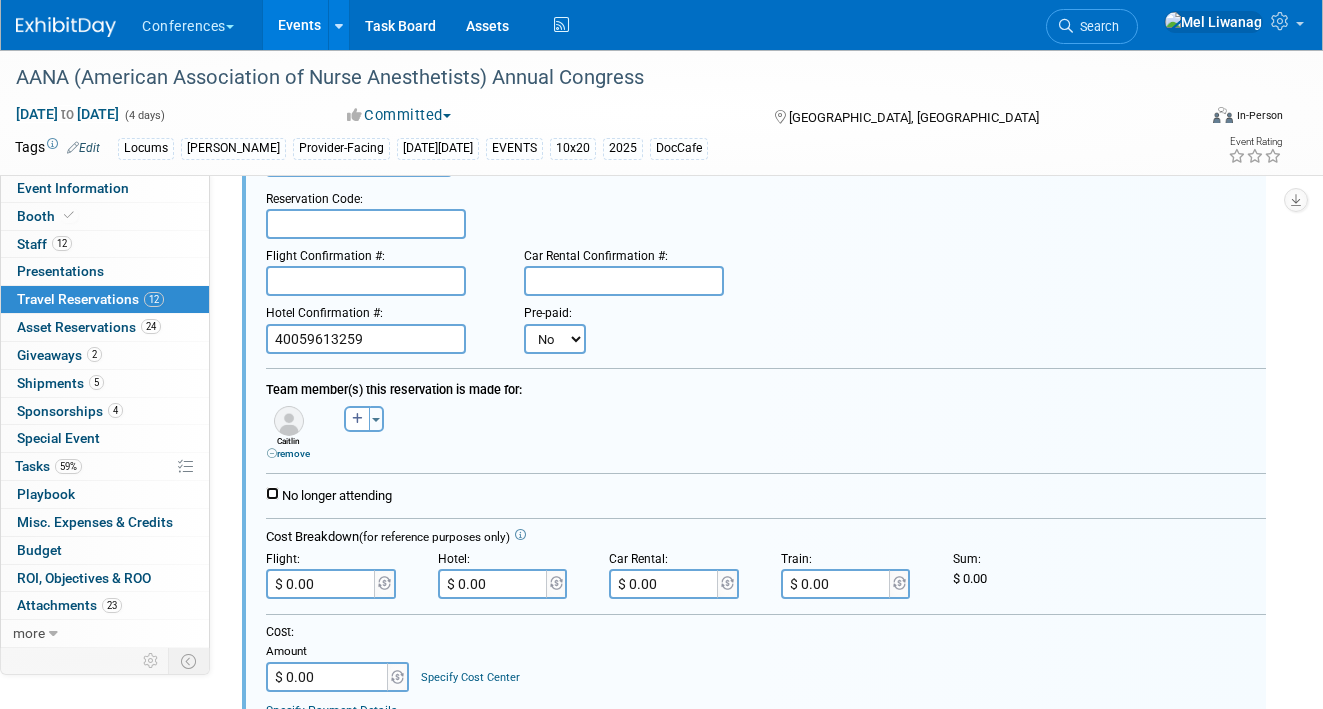 click on "No longer attending" at bounding box center (272, 493) 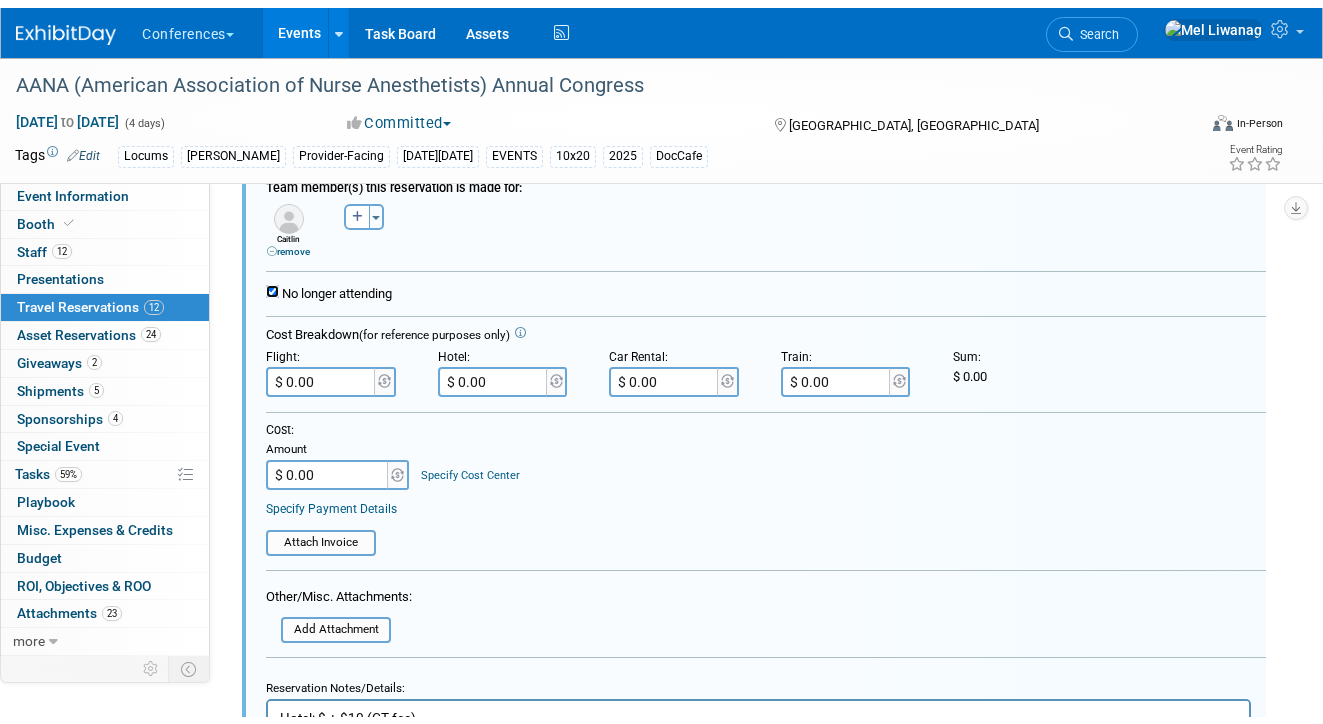 scroll, scrollTop: 680, scrollLeft: 0, axis: vertical 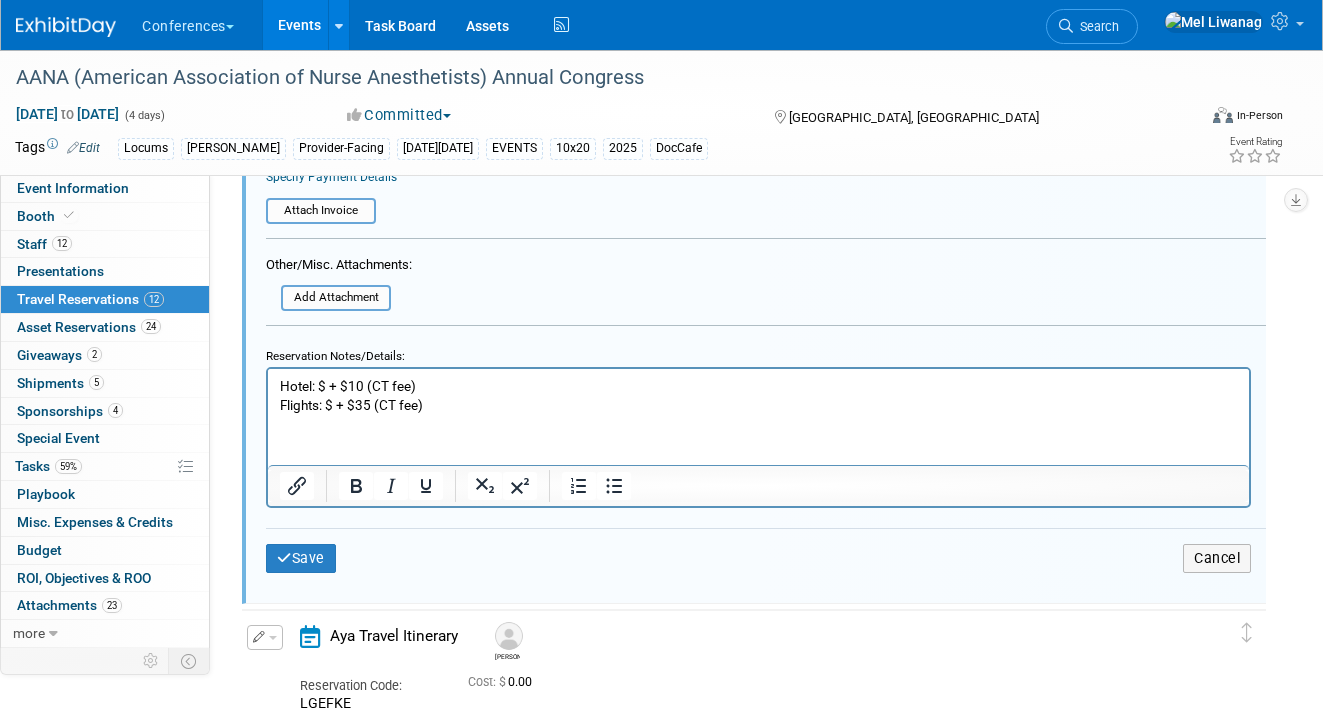 click on "Hotel: $ + $10 (CT fee) Flights: $ + $35 (CT fee)" at bounding box center (758, 391) 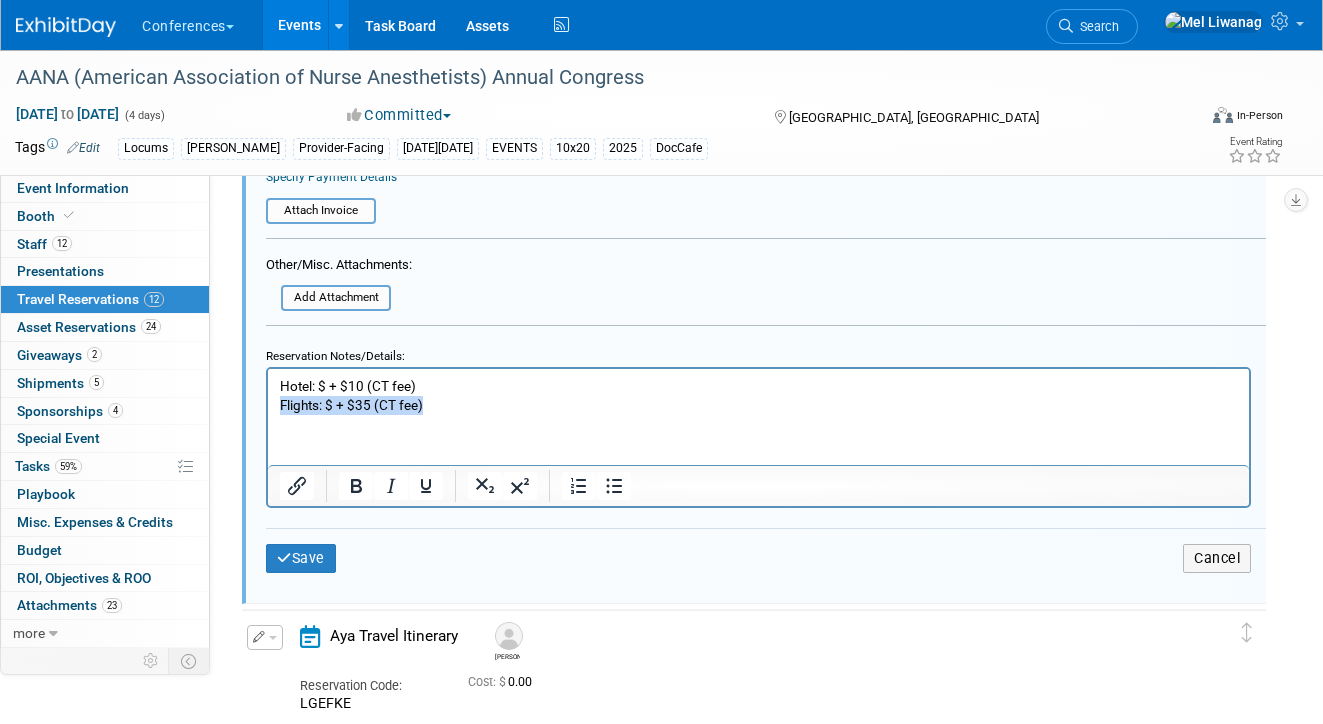 drag, startPoint x: 435, startPoint y: 406, endPoint x: 404, endPoint y: 777, distance: 372.2929 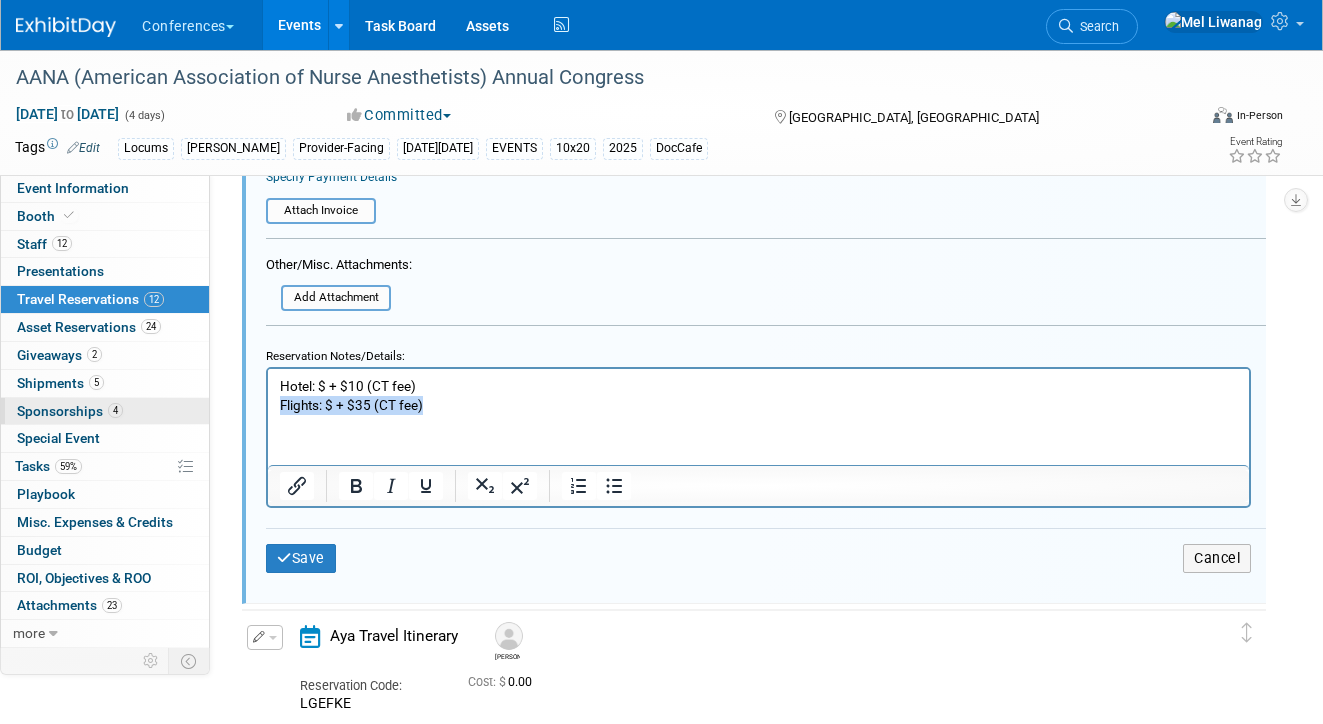 type 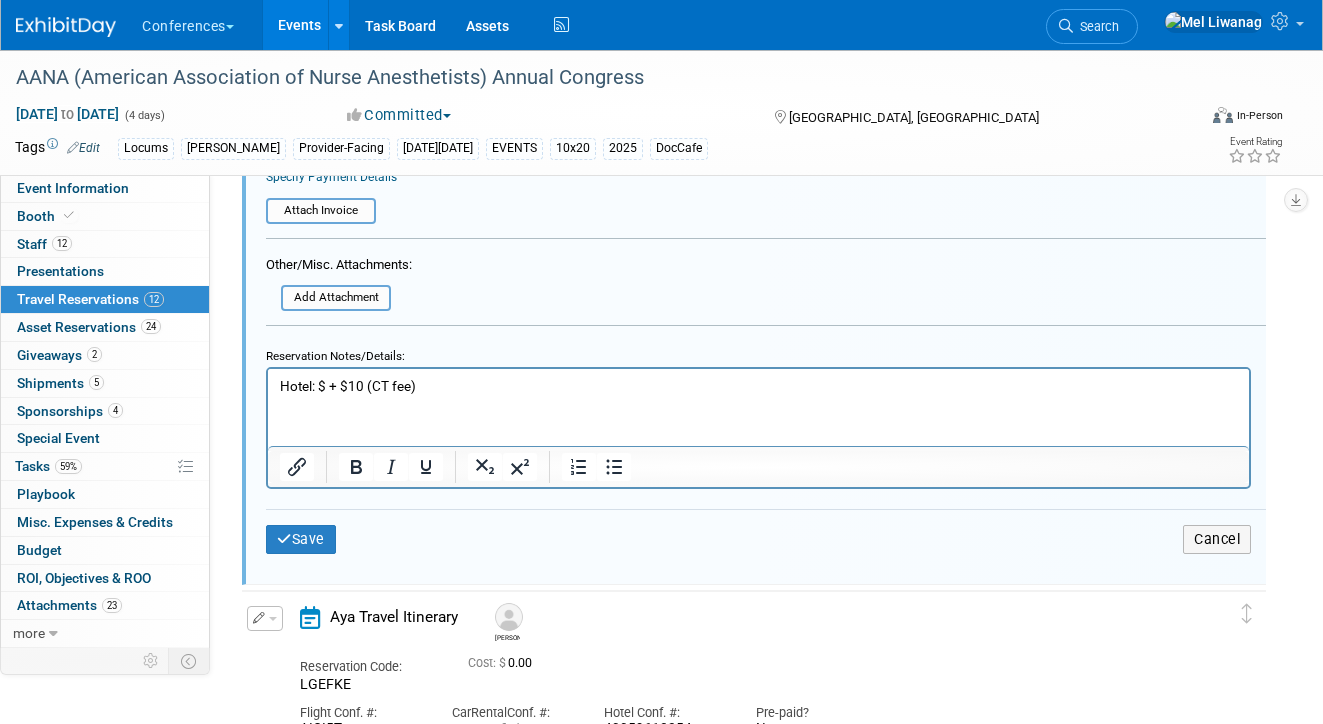 click on "Hotel: $ + $10 (CT fee)" at bounding box center (759, 385) 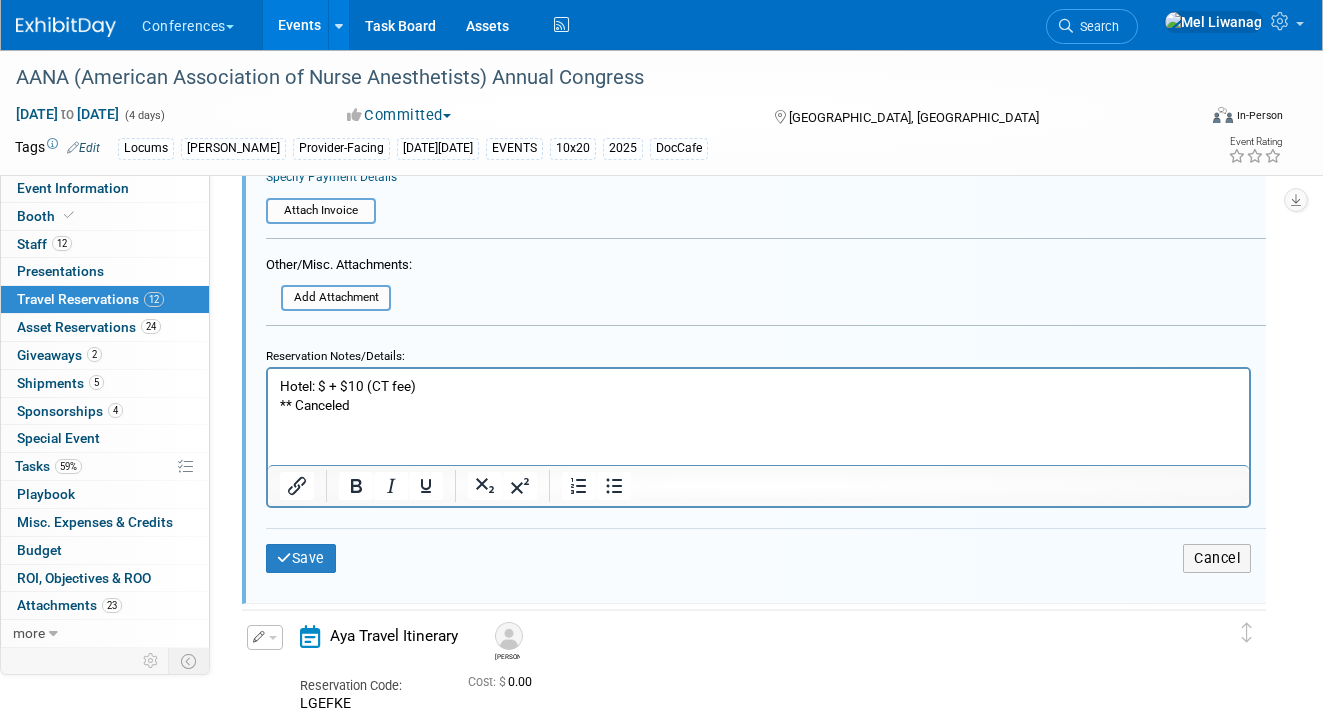 click on "Save
Cancel" at bounding box center [766, 558] 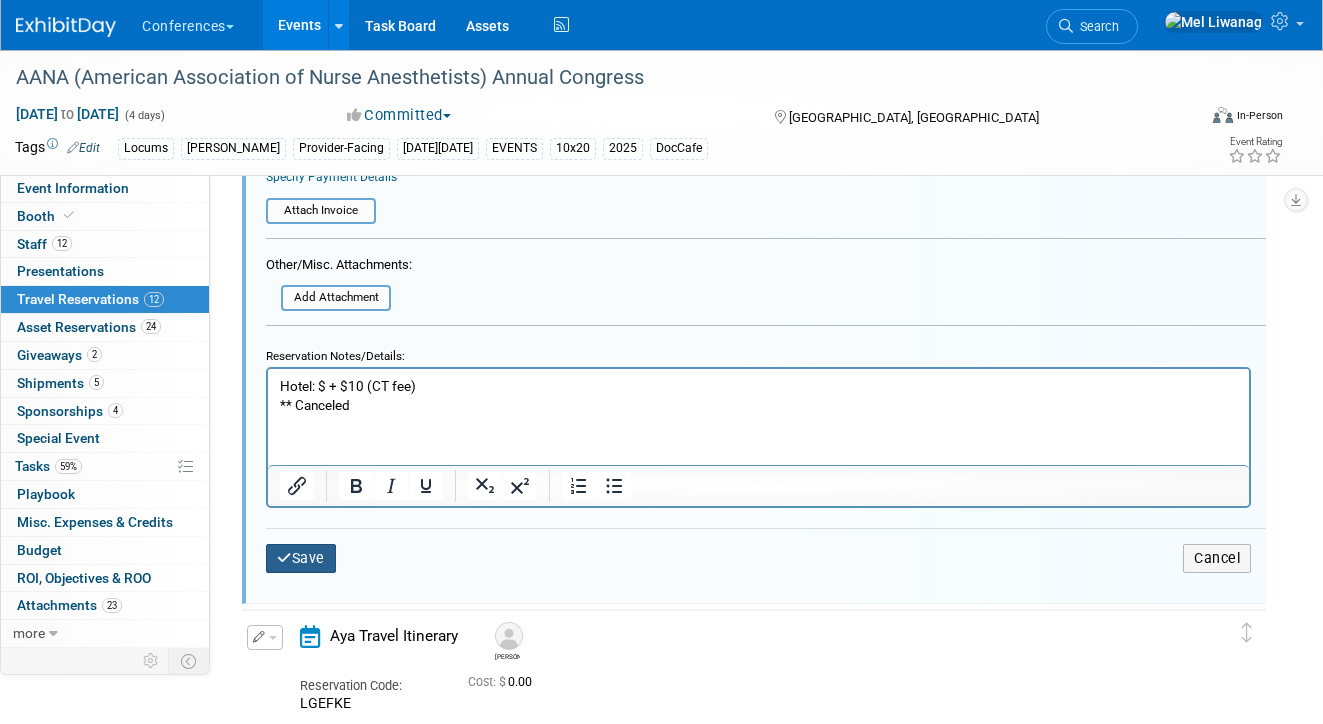 click on "Save" at bounding box center [301, 558] 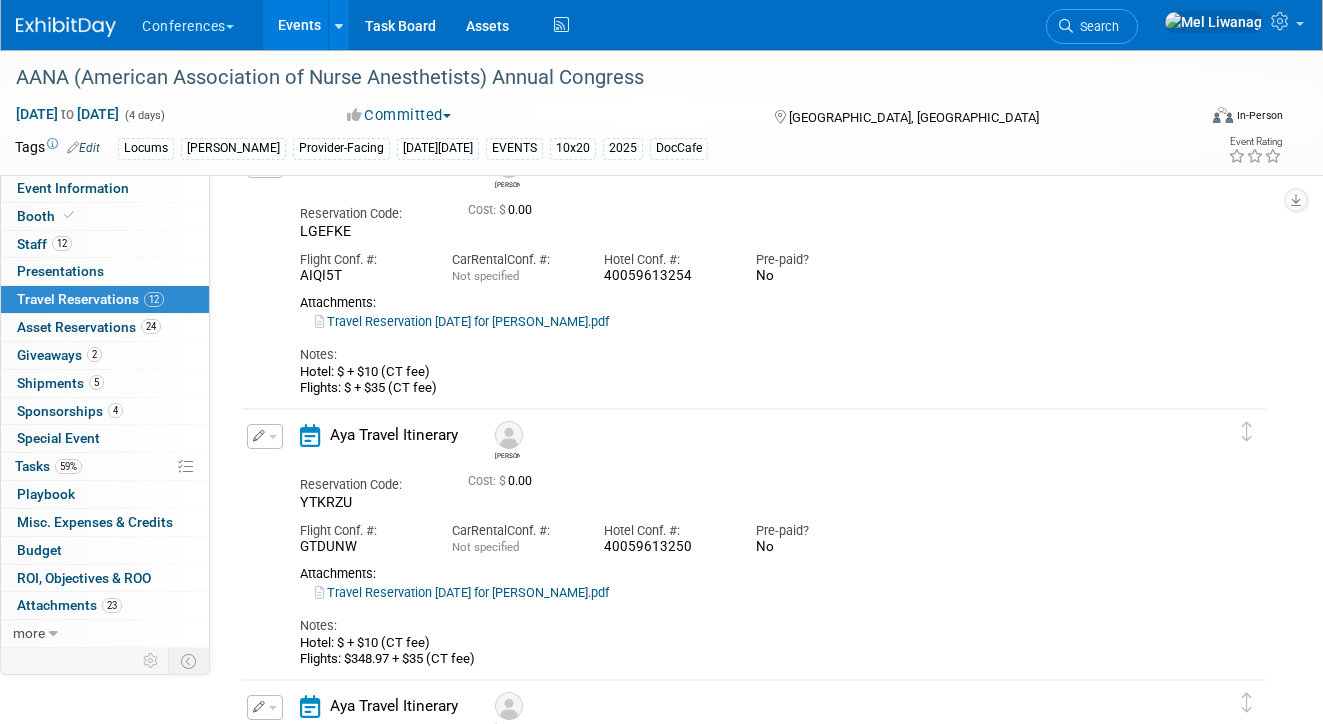 scroll, scrollTop: 0, scrollLeft: 0, axis: both 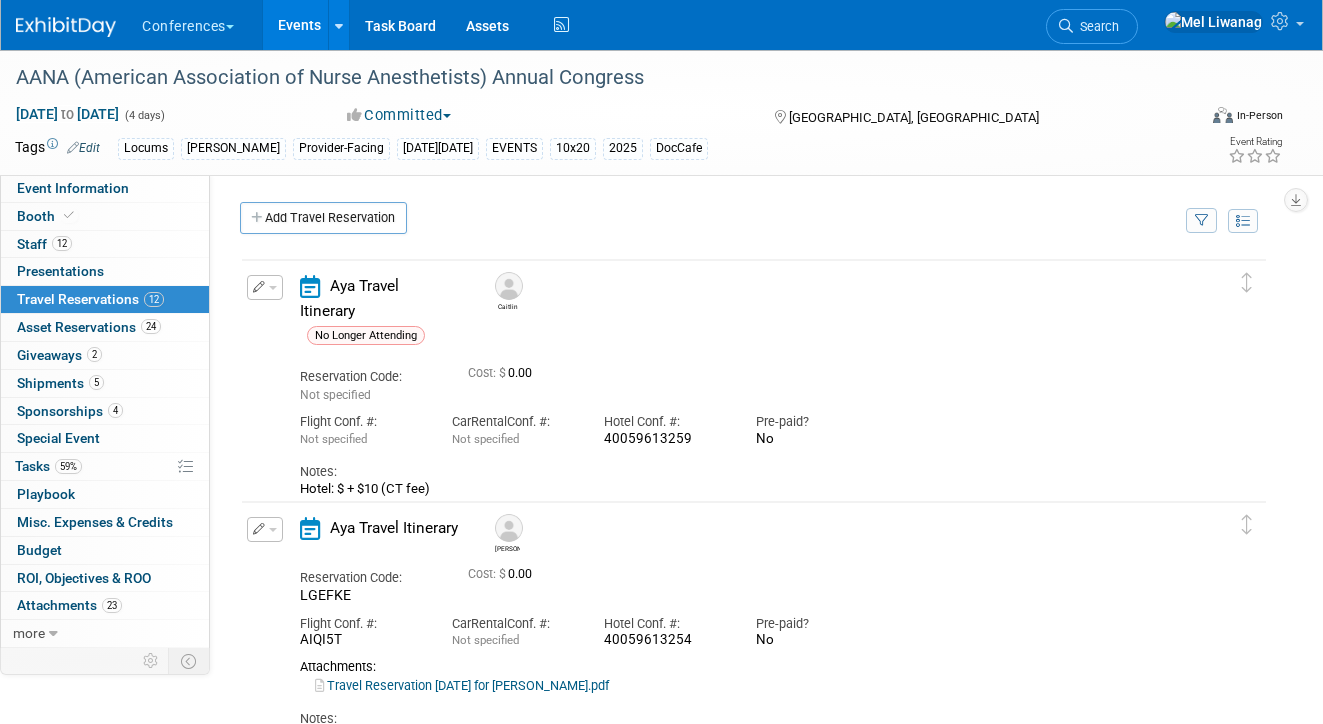 click on "Cost: $  0.00" at bounding box center [794, 372] 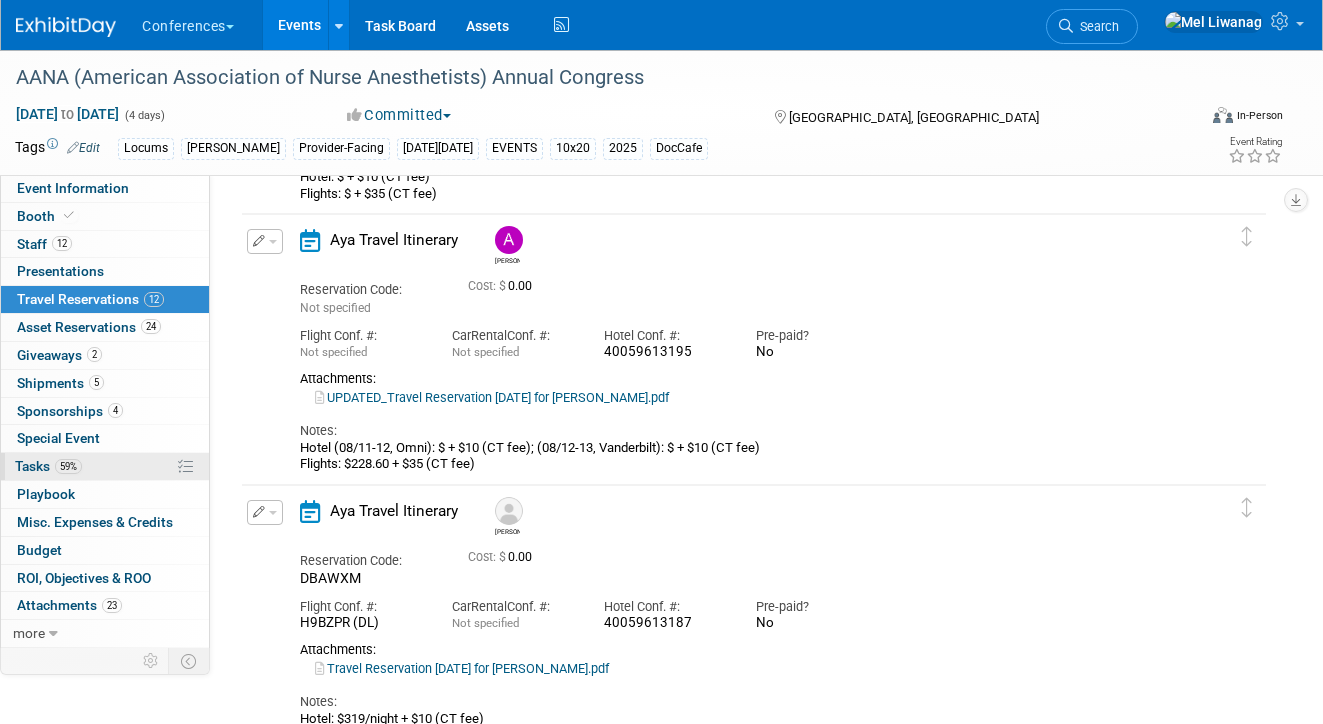 scroll, scrollTop: 2166, scrollLeft: 0, axis: vertical 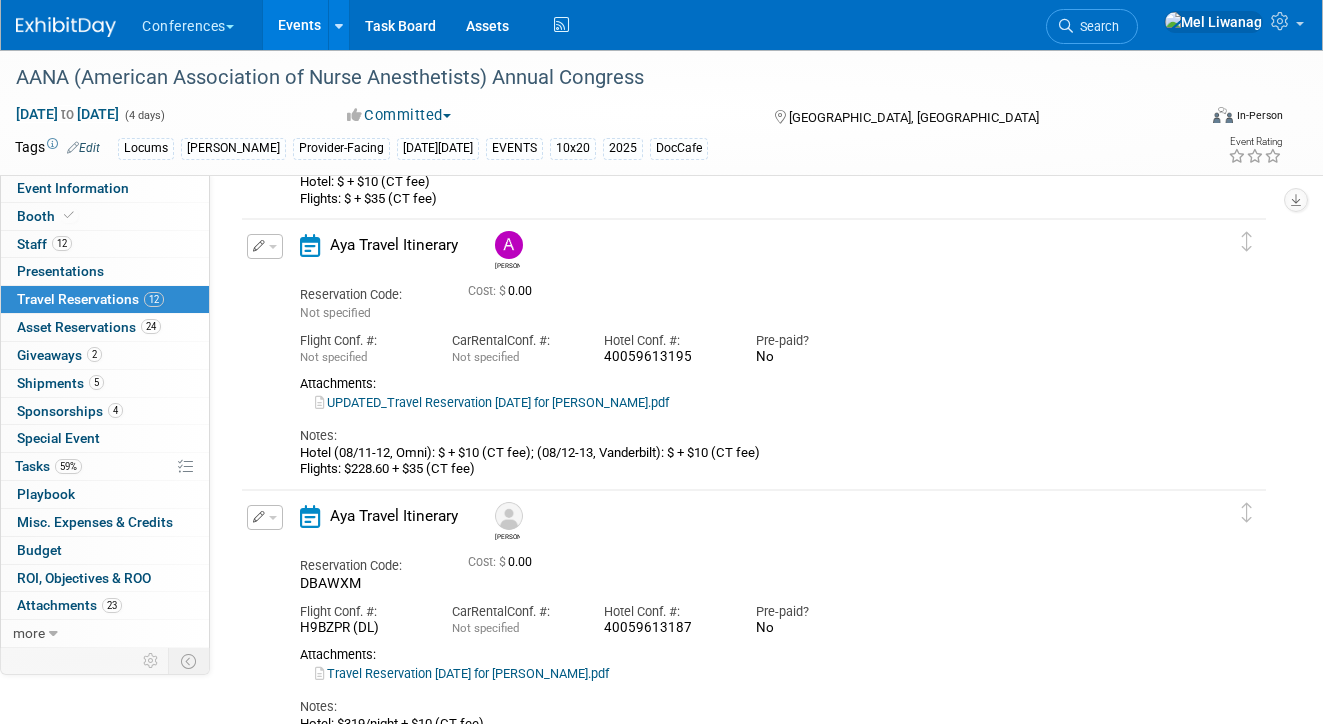 click at bounding box center (265, 246) 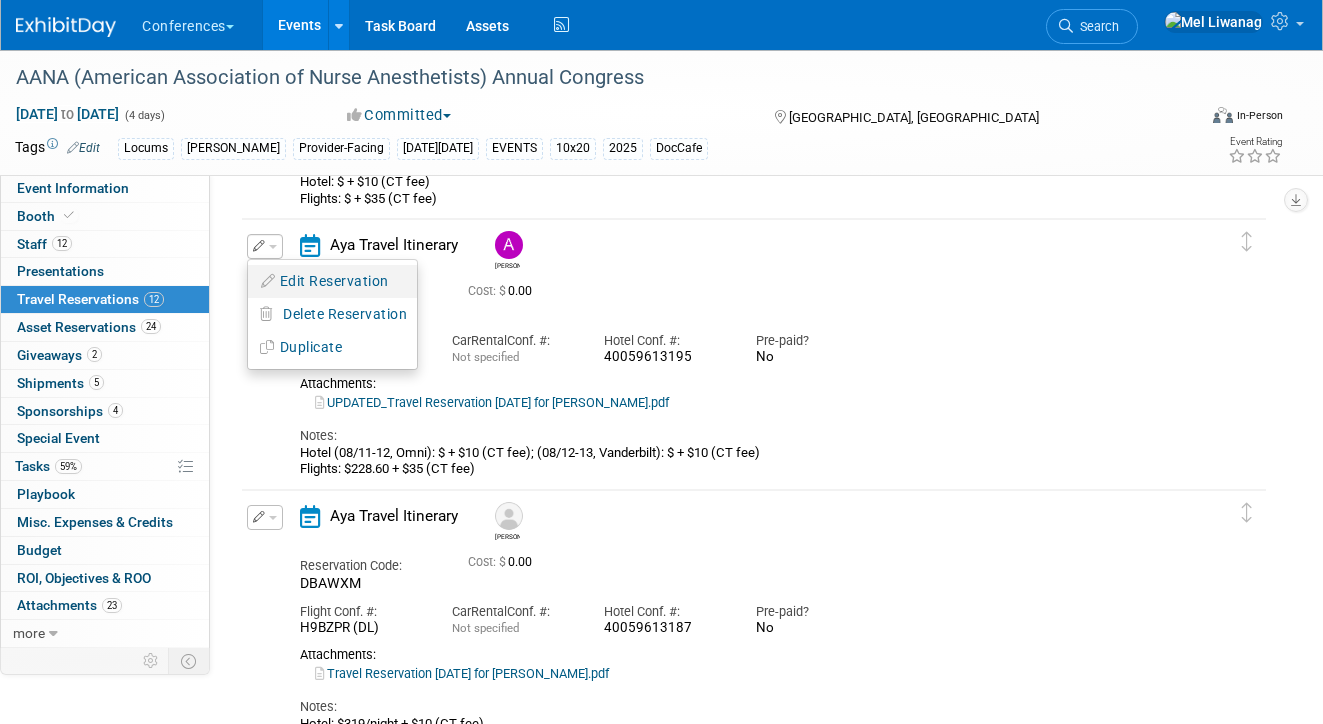 click on "Edit Reservation" at bounding box center [332, 281] 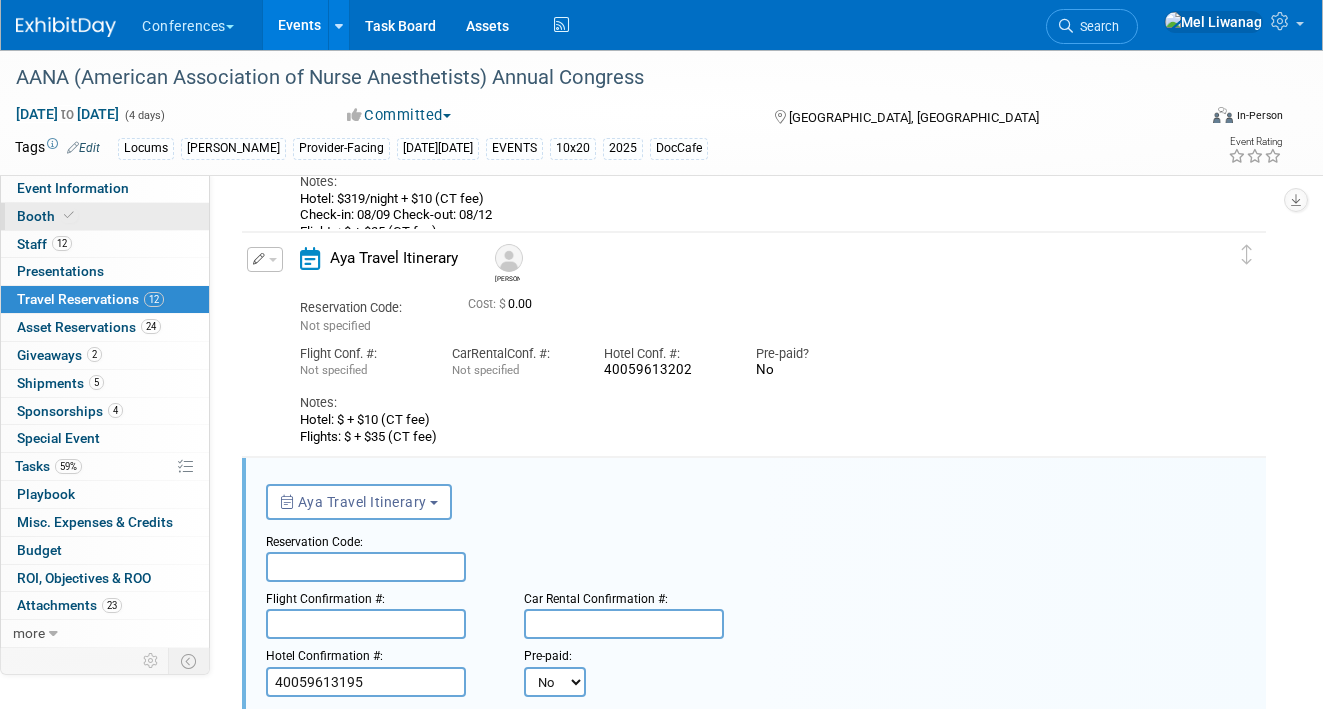 scroll, scrollTop: 1935, scrollLeft: 0, axis: vertical 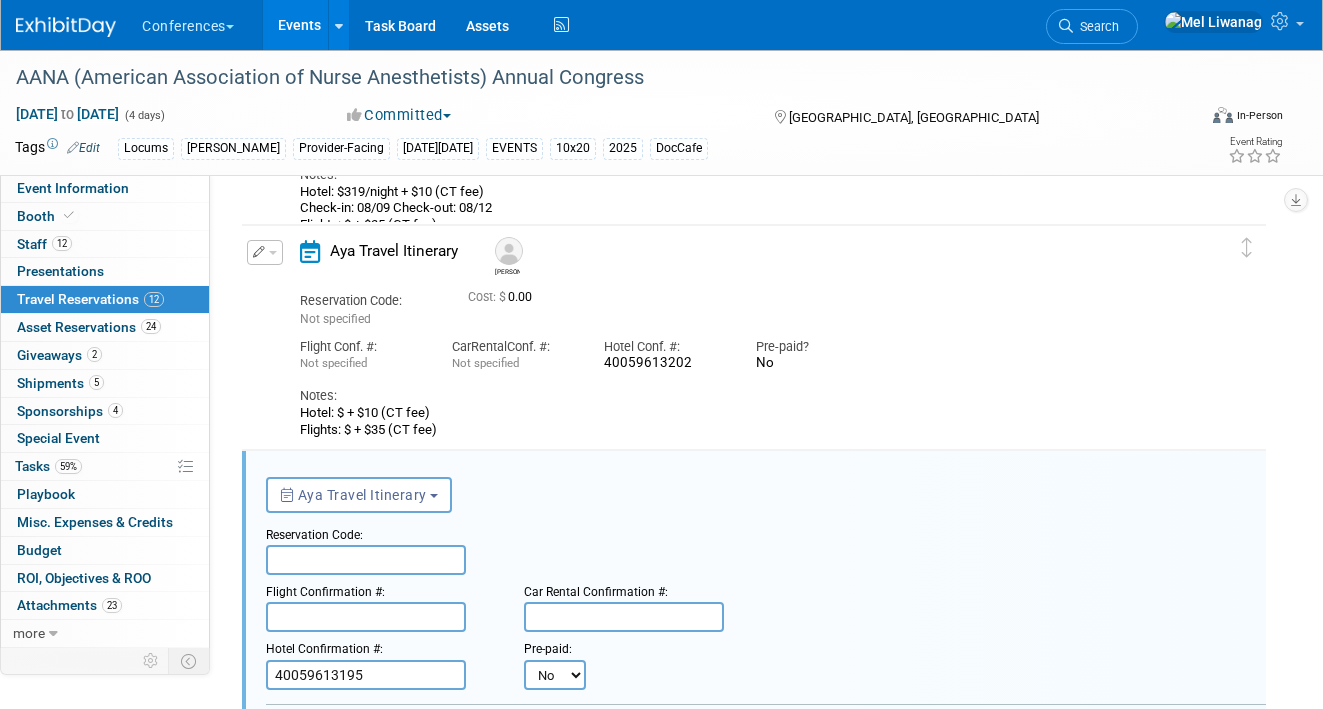 click at bounding box center [366, 560] 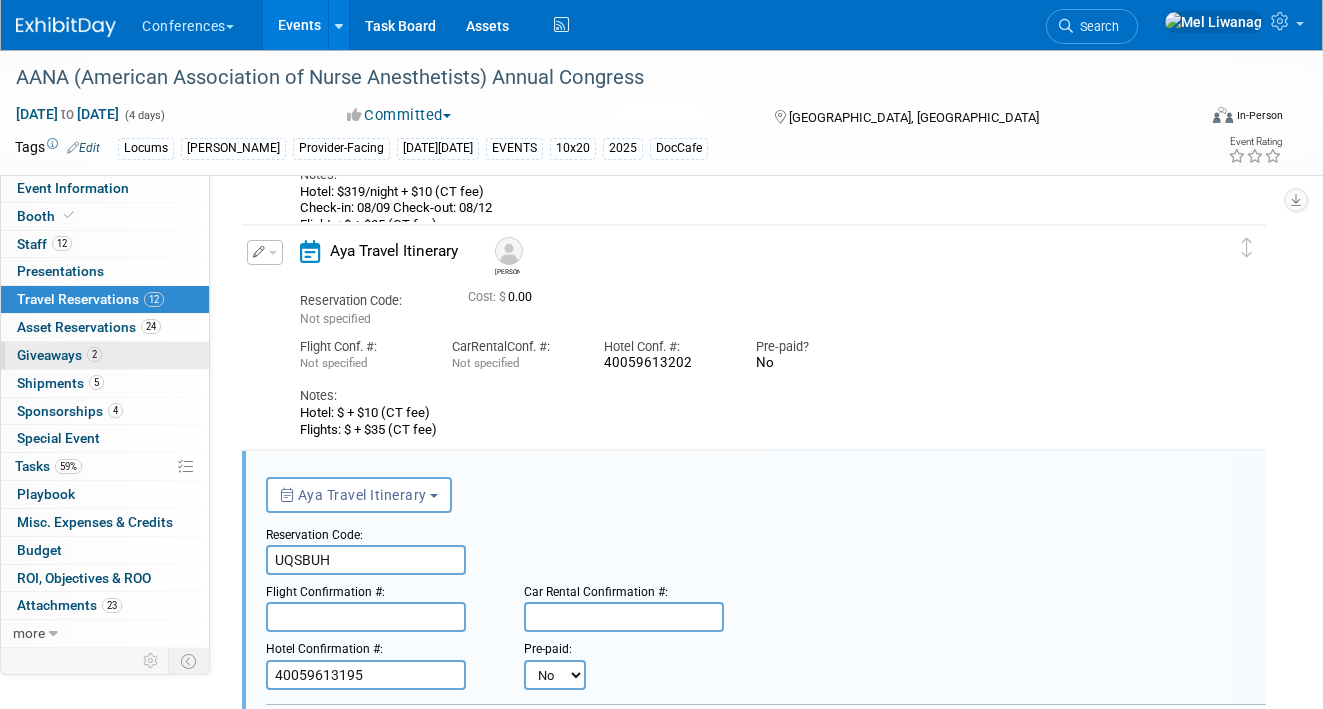 type on "UQSBUH" 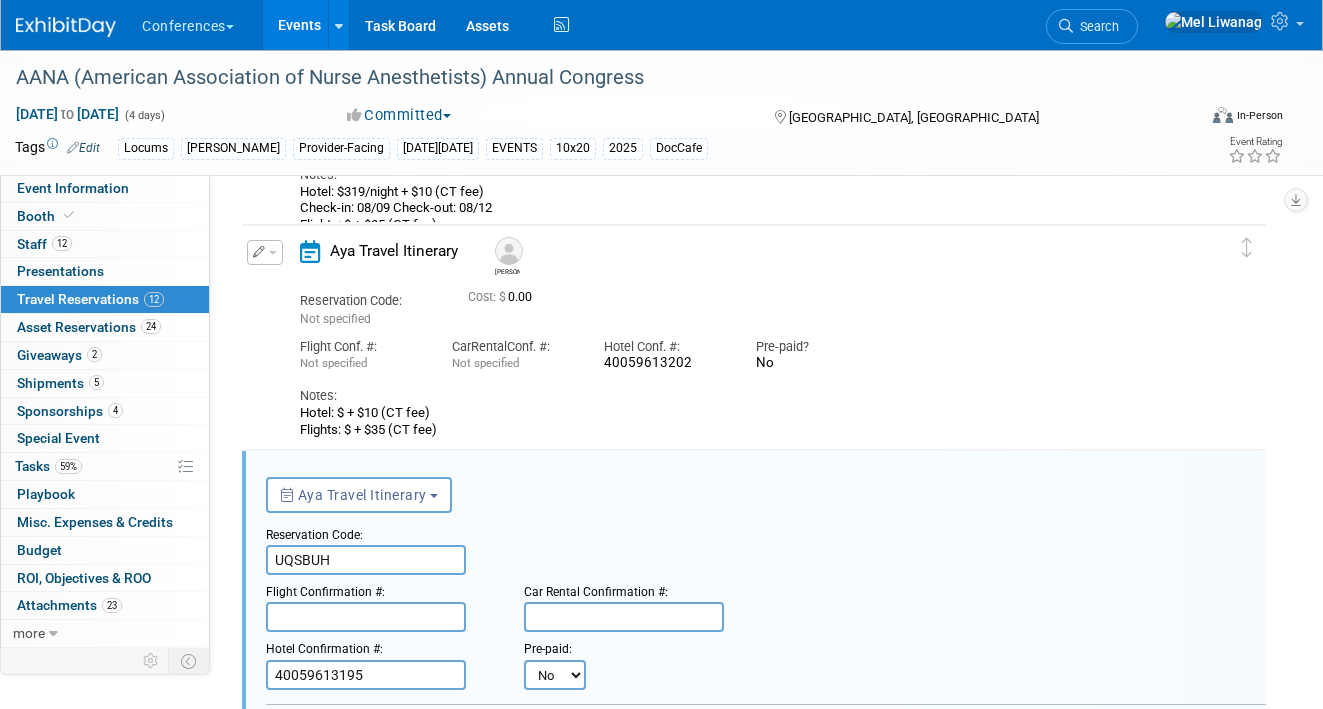 click at bounding box center (366, 617) 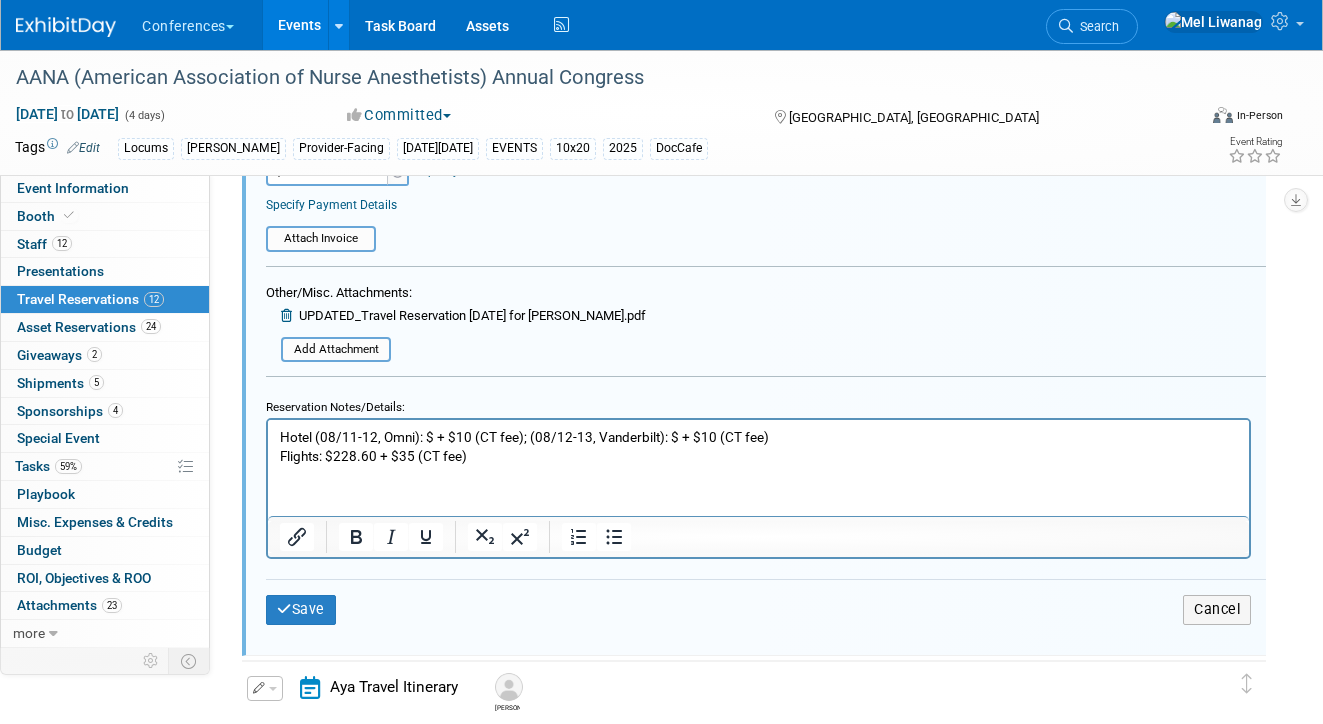 scroll, scrollTop: 3040, scrollLeft: 0, axis: vertical 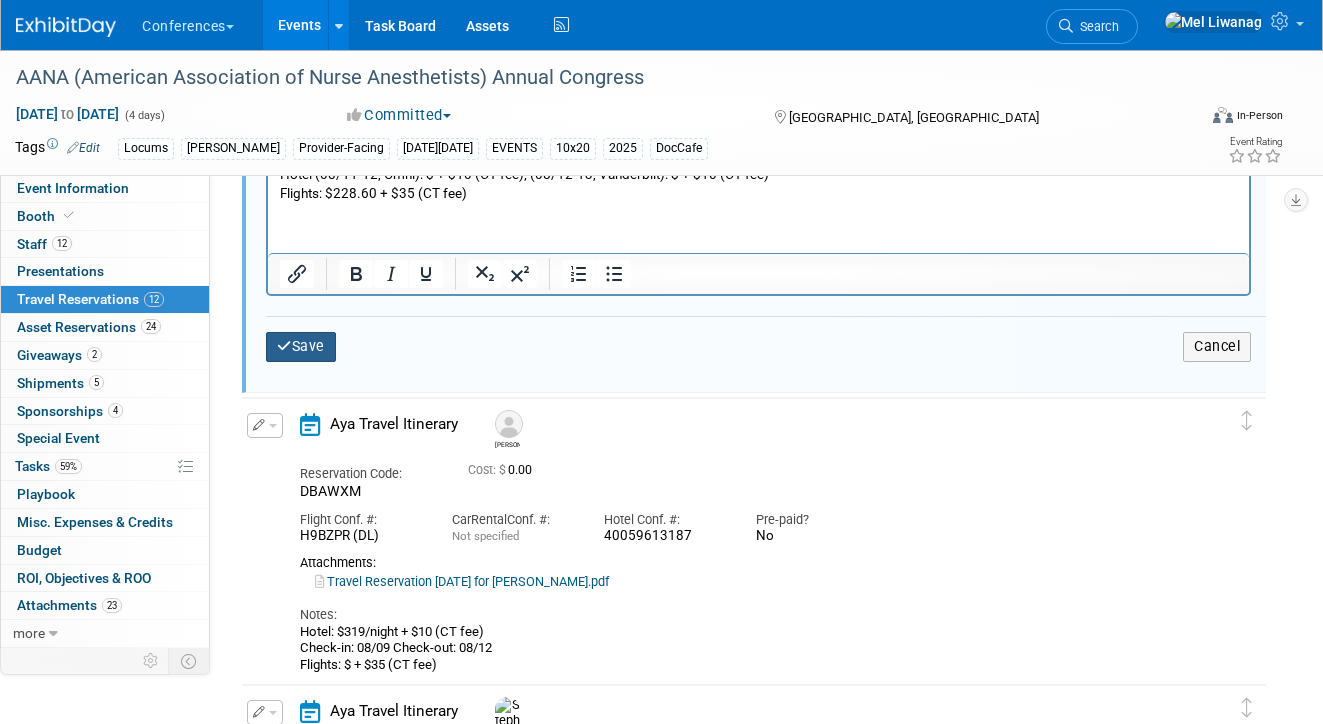 type on "BZGTJW" 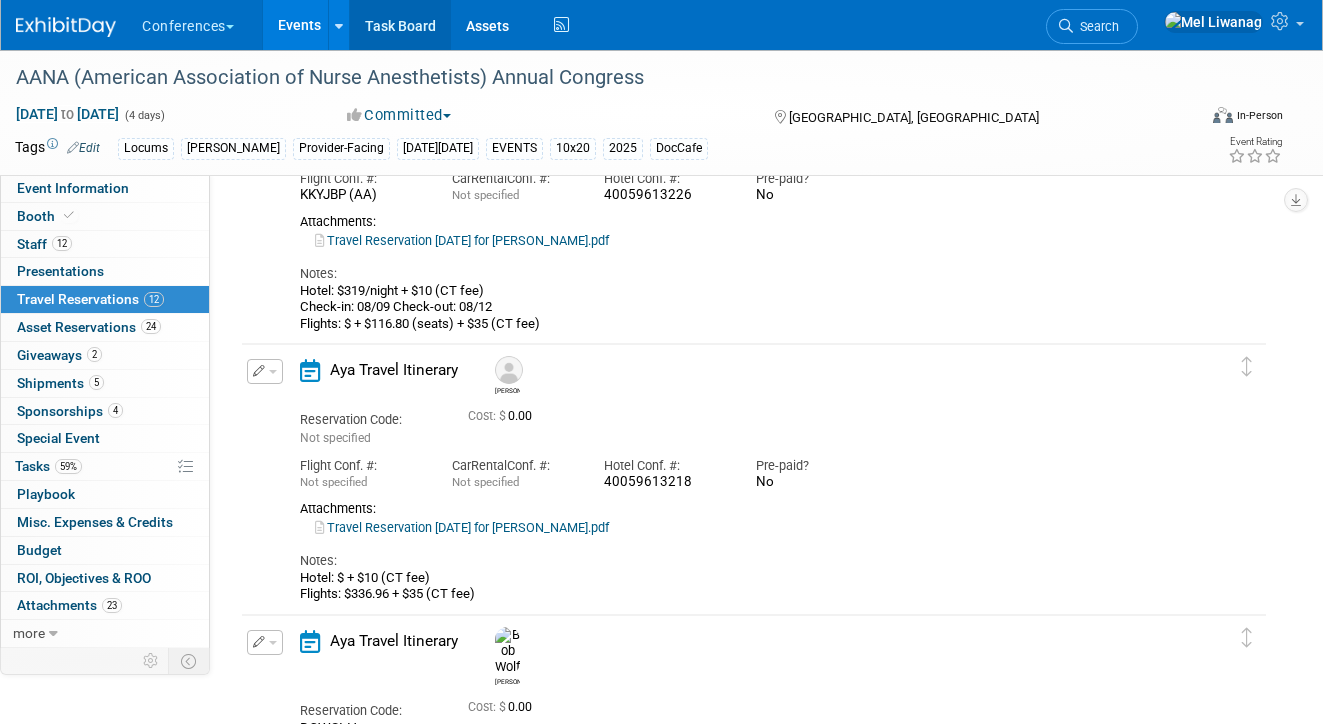 scroll, scrollTop: 1214, scrollLeft: 0, axis: vertical 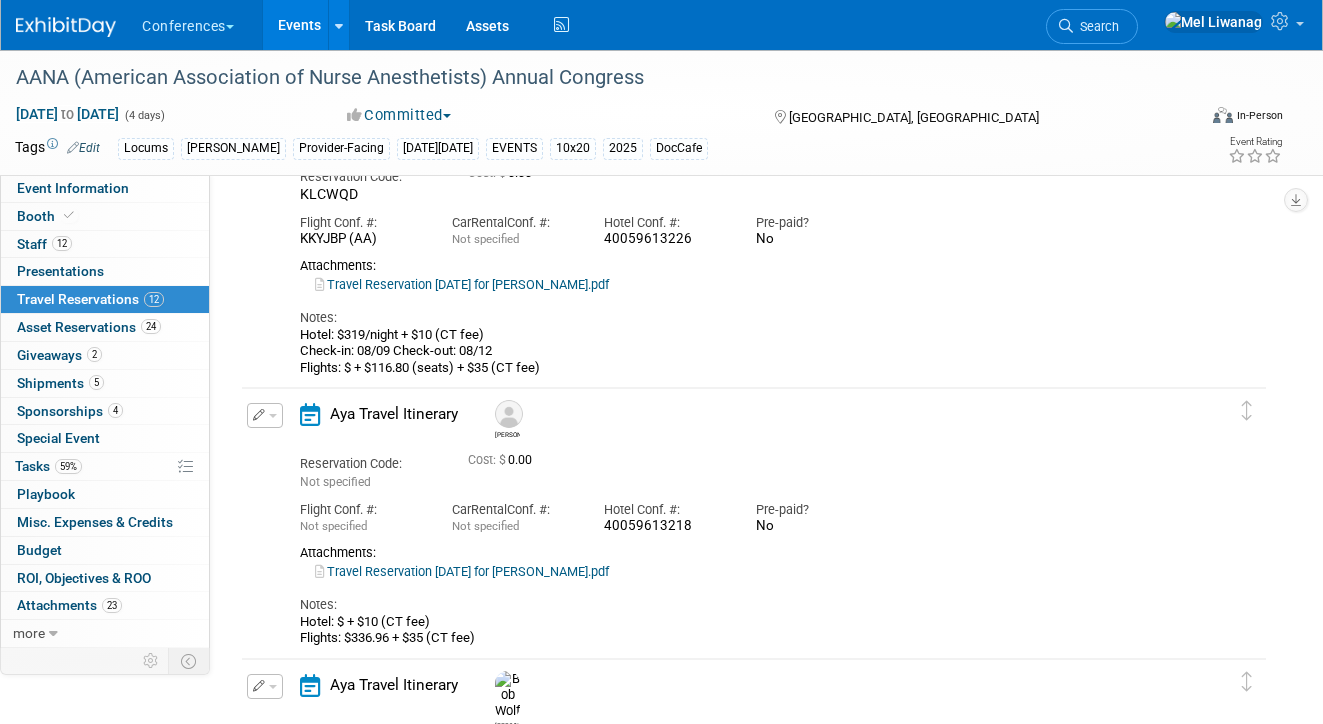 click at bounding box center (259, 415) 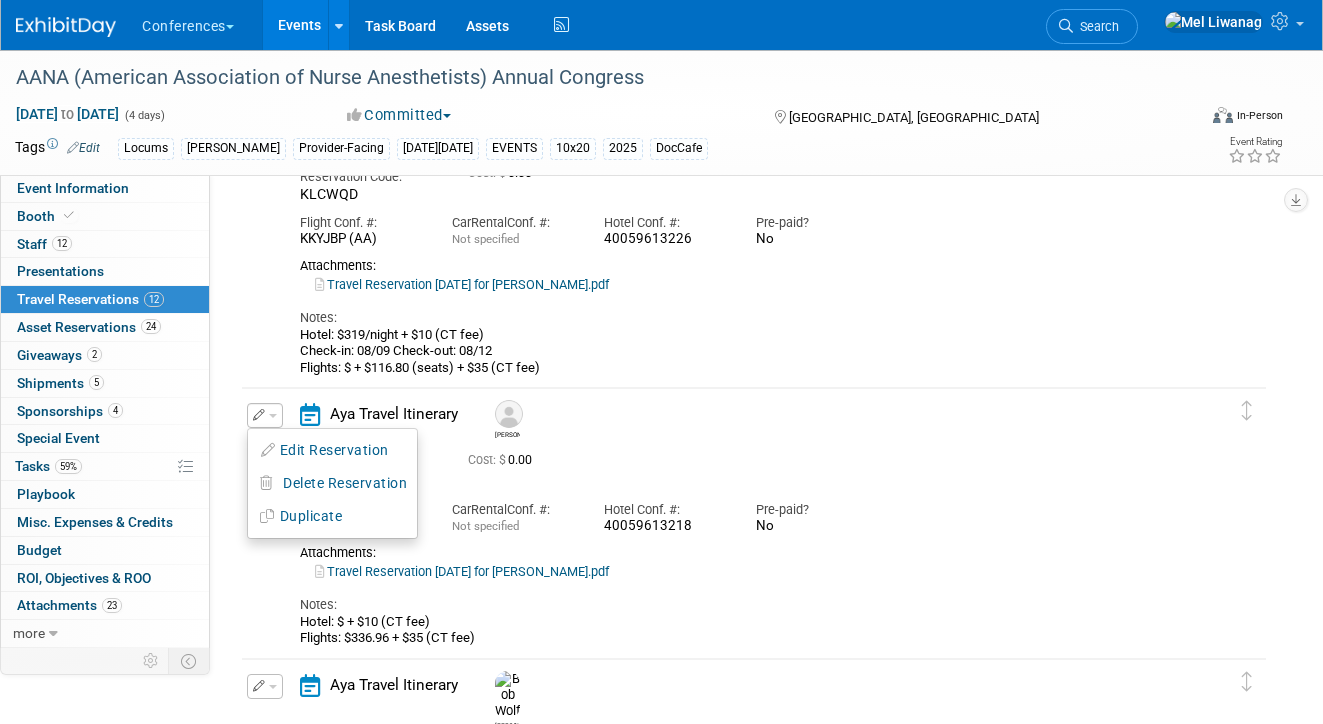 click on "Edit Reservation
Delete Reservation" at bounding box center [332, 483] 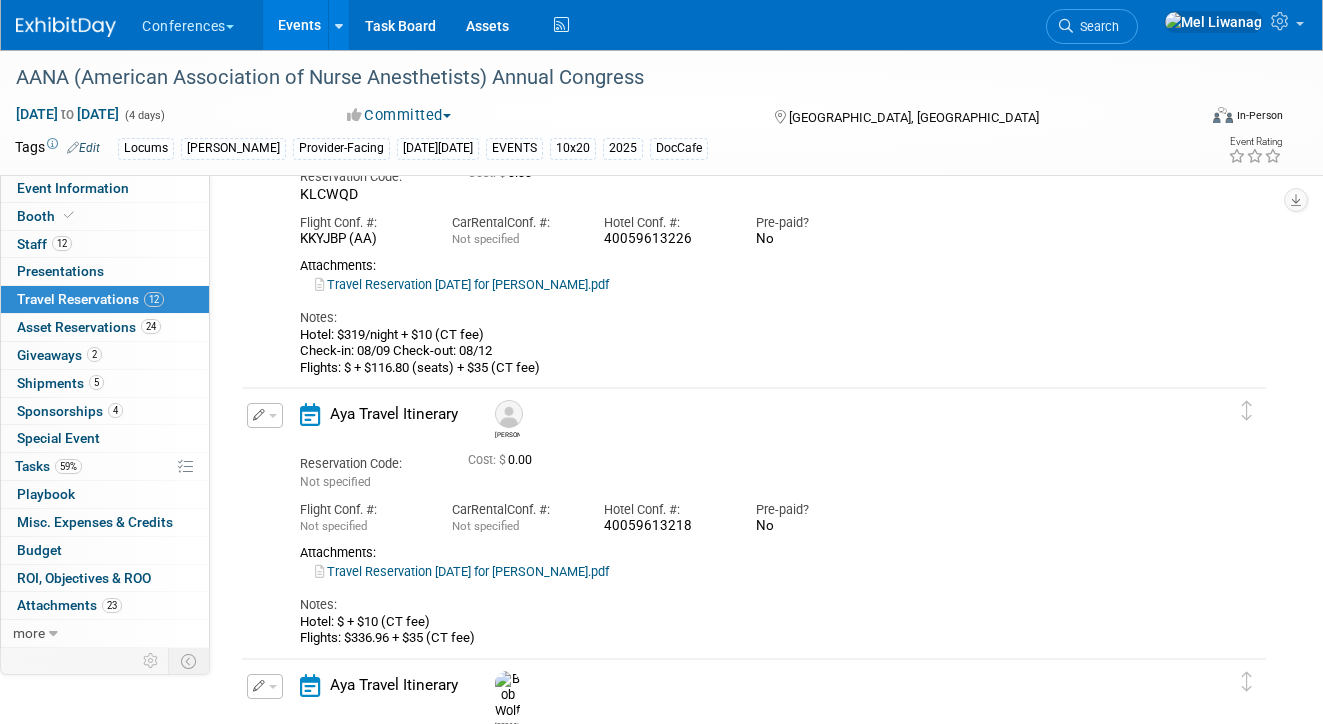 click at bounding box center [265, 415] 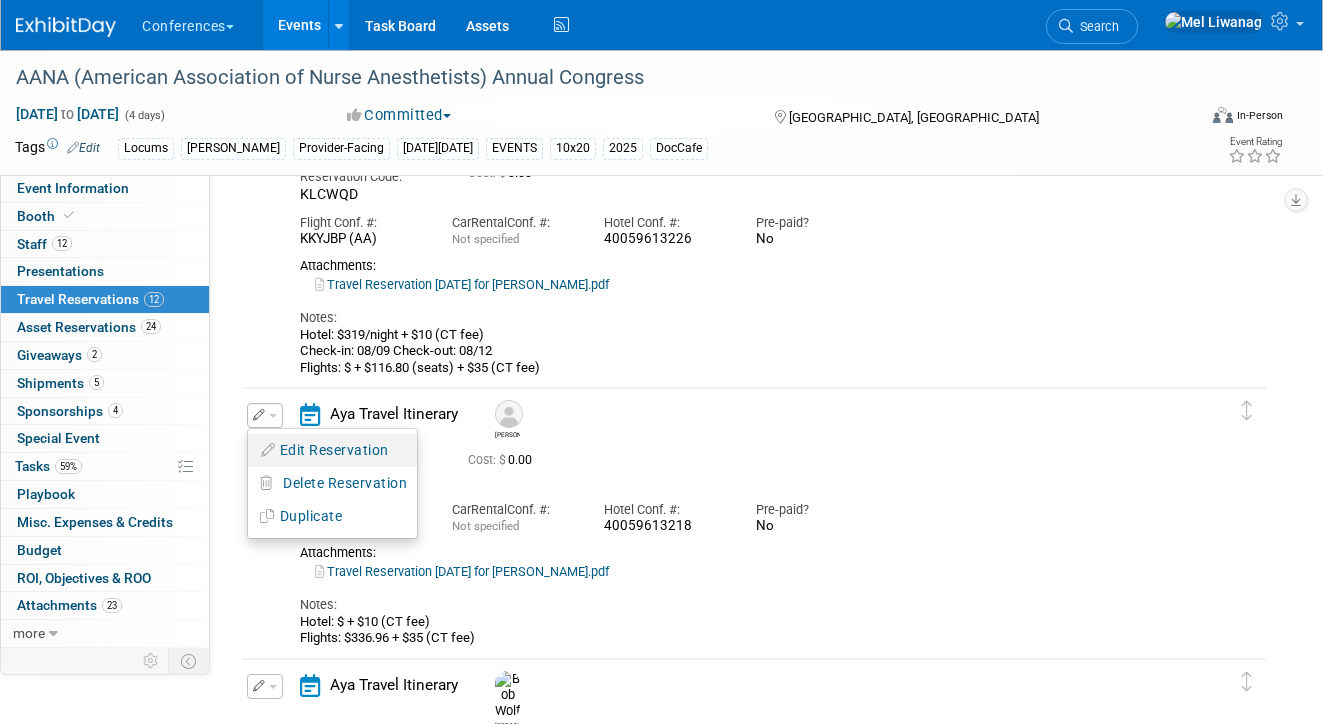 click on "Edit Reservation" at bounding box center [332, 450] 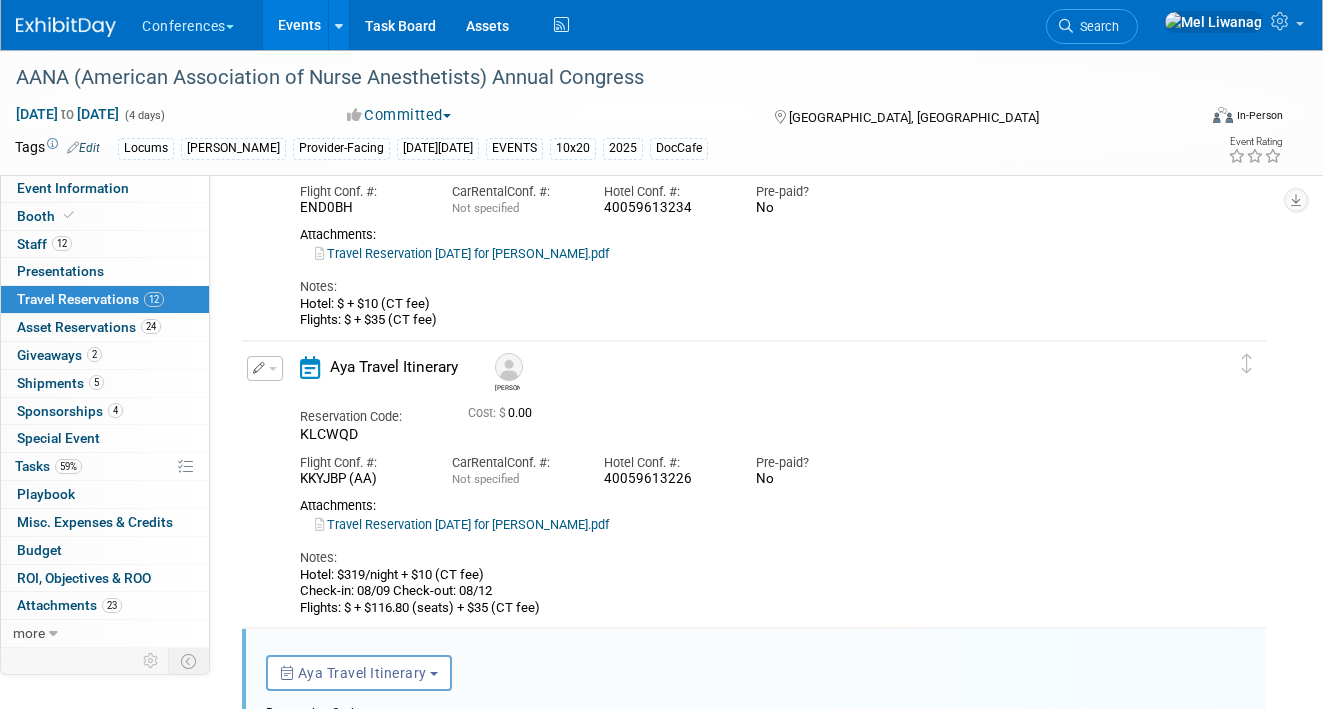 scroll, scrollTop: 1462, scrollLeft: 0, axis: vertical 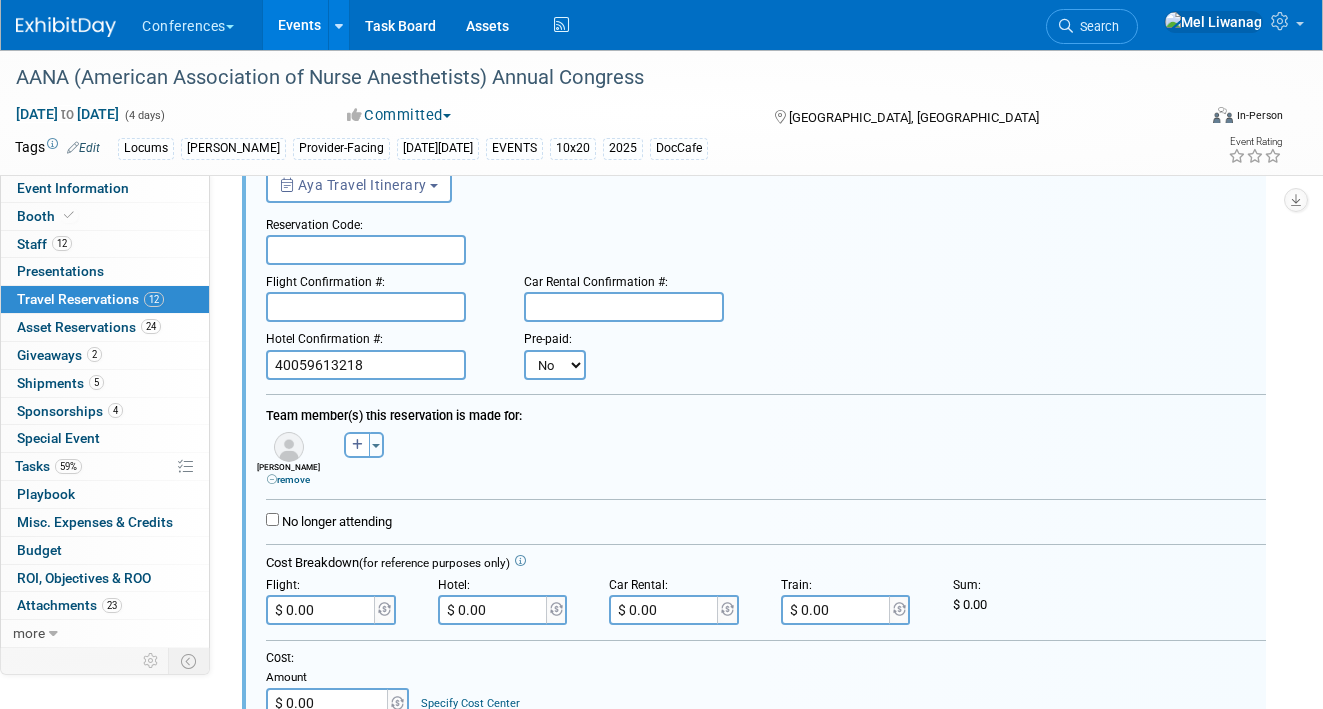 click at bounding box center [366, 250] 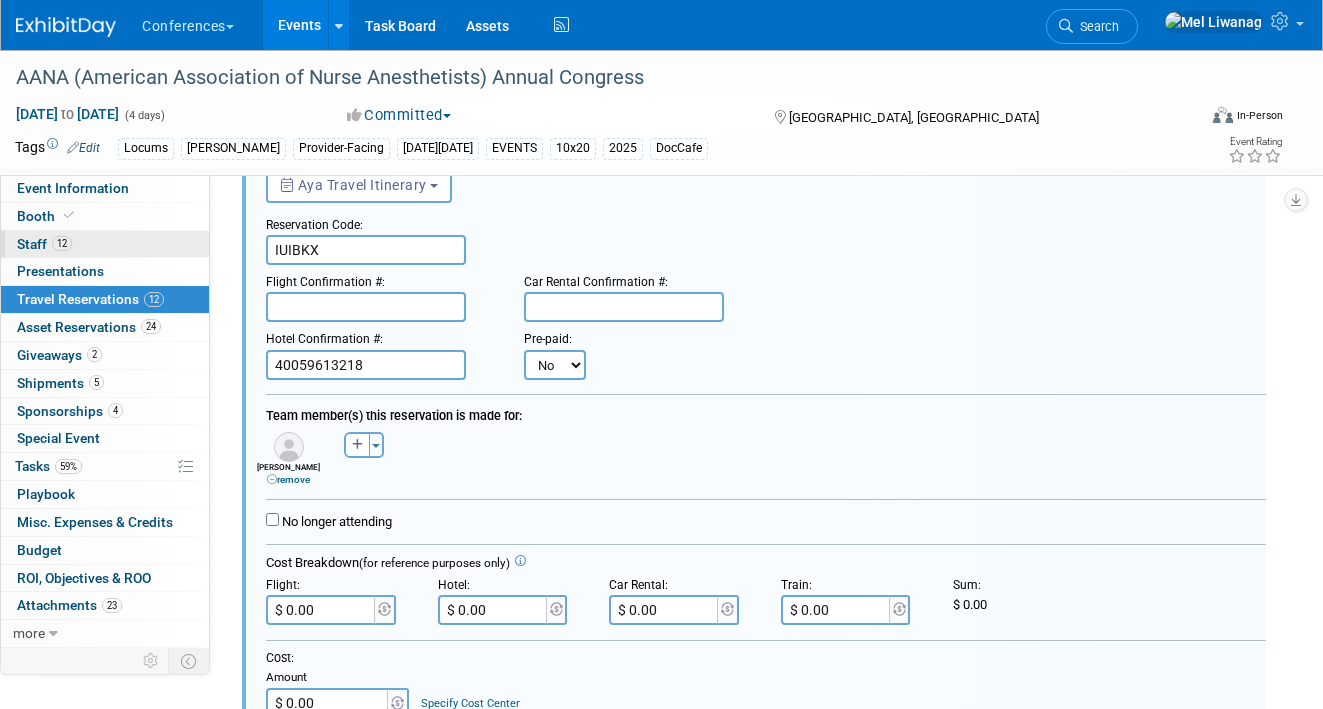 type on "IUIBKX" 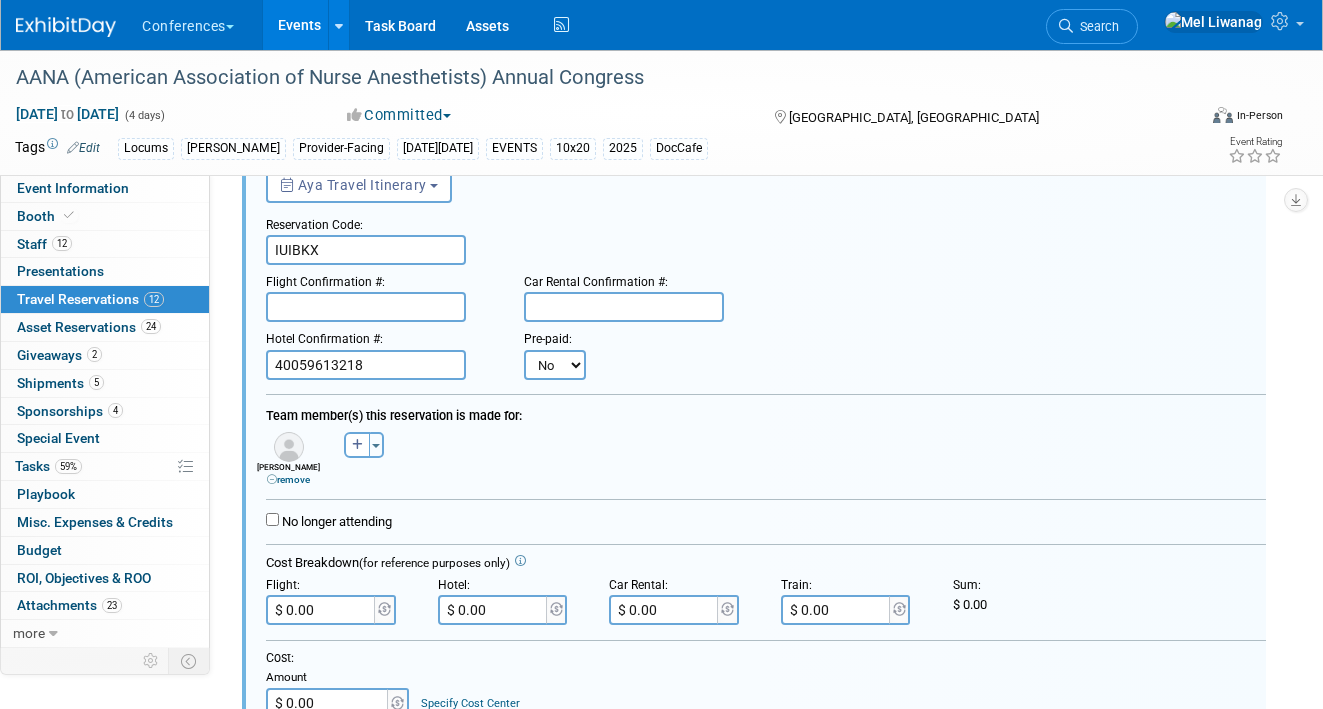 click at bounding box center [366, 307] 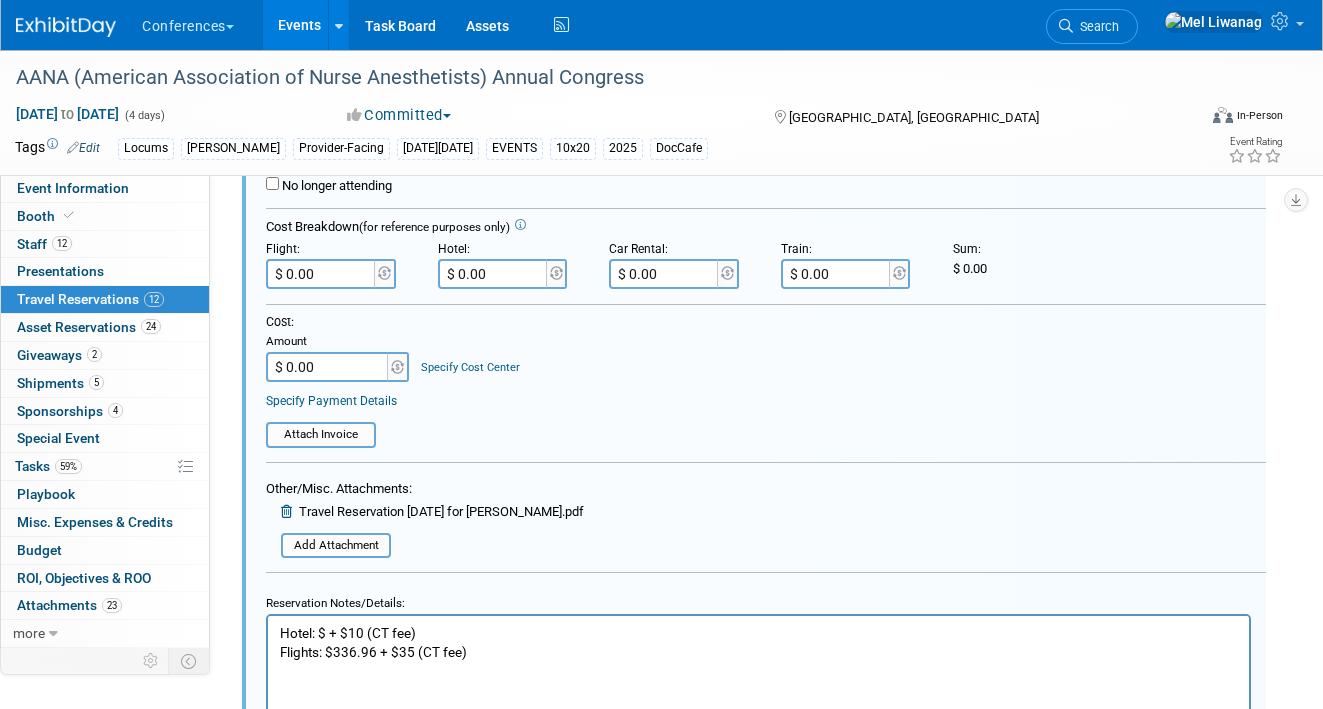 scroll, scrollTop: 1804, scrollLeft: 0, axis: vertical 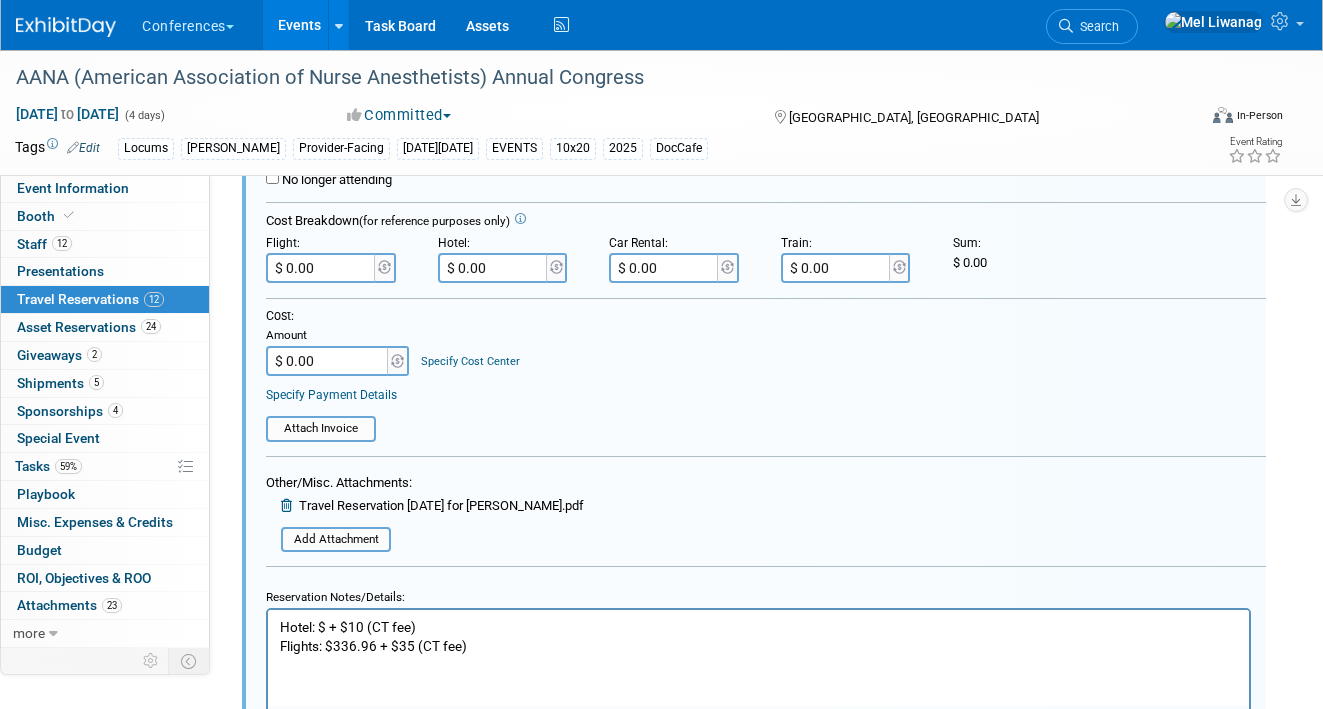 type on "GXPOJV" 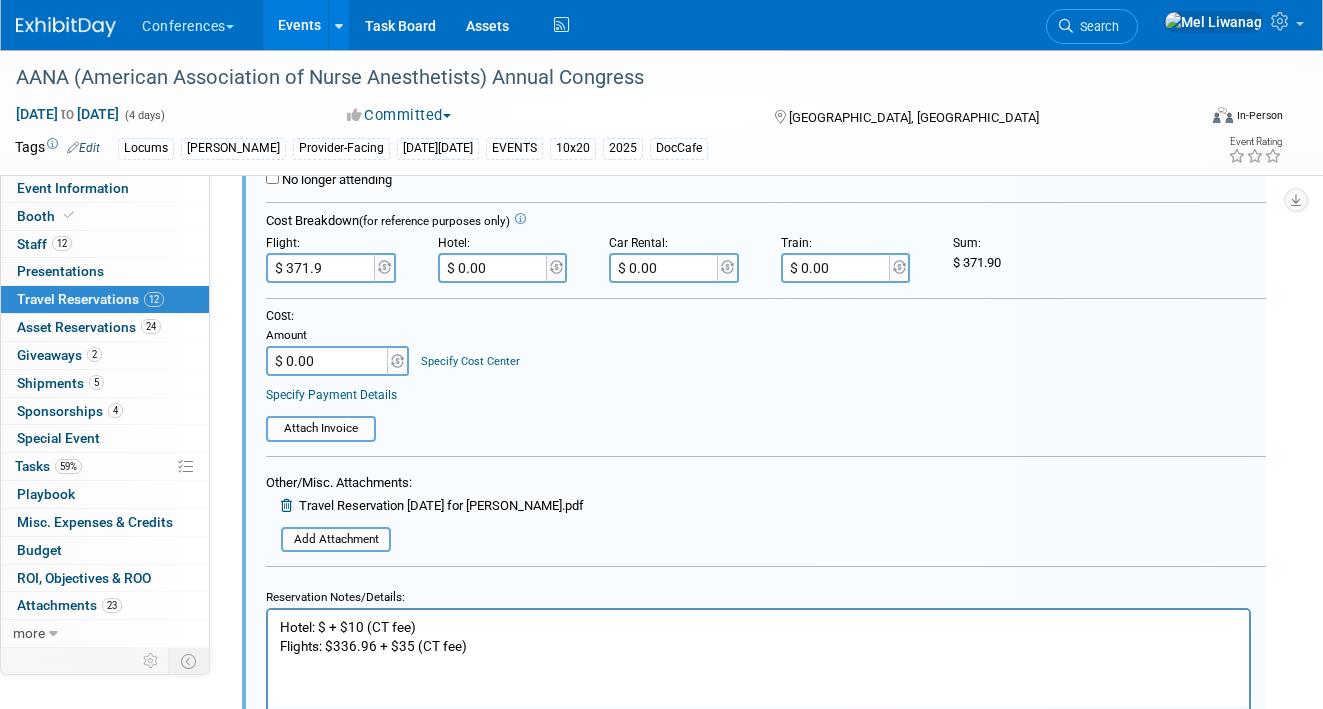 type on "$ 371.96" 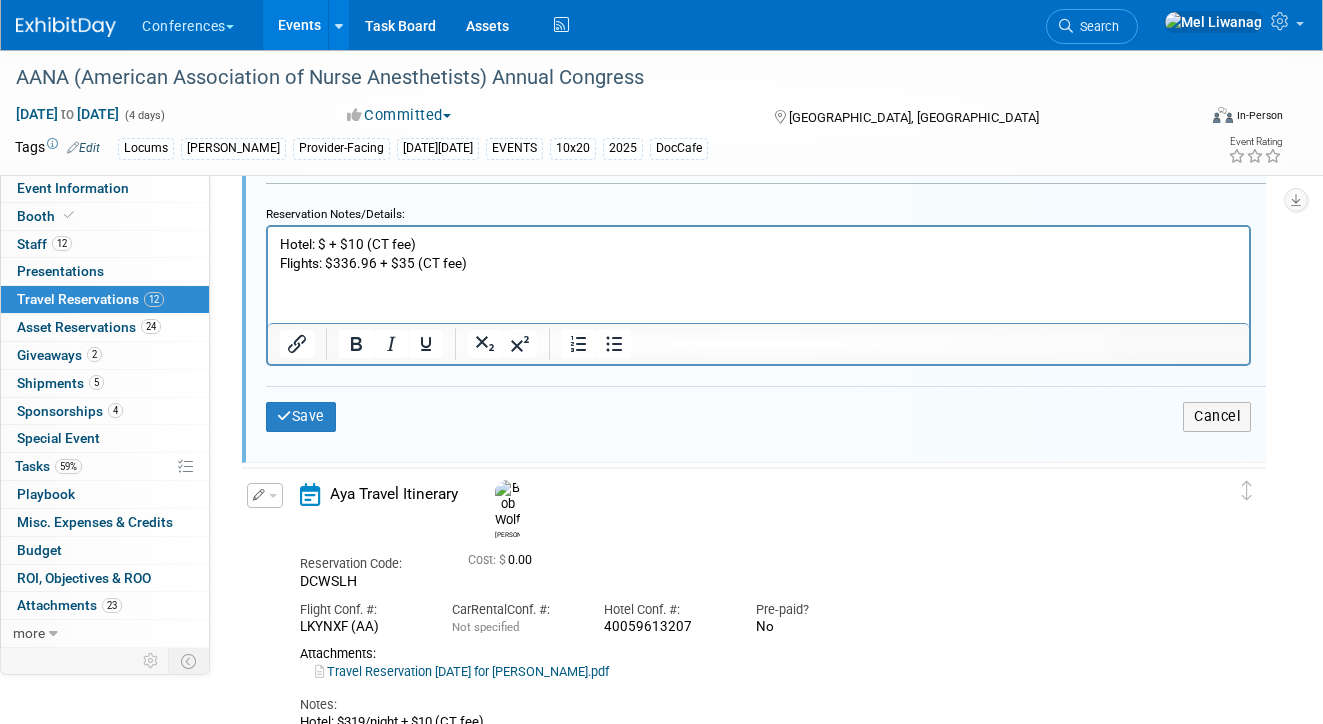 scroll, scrollTop: 2212, scrollLeft: 0, axis: vertical 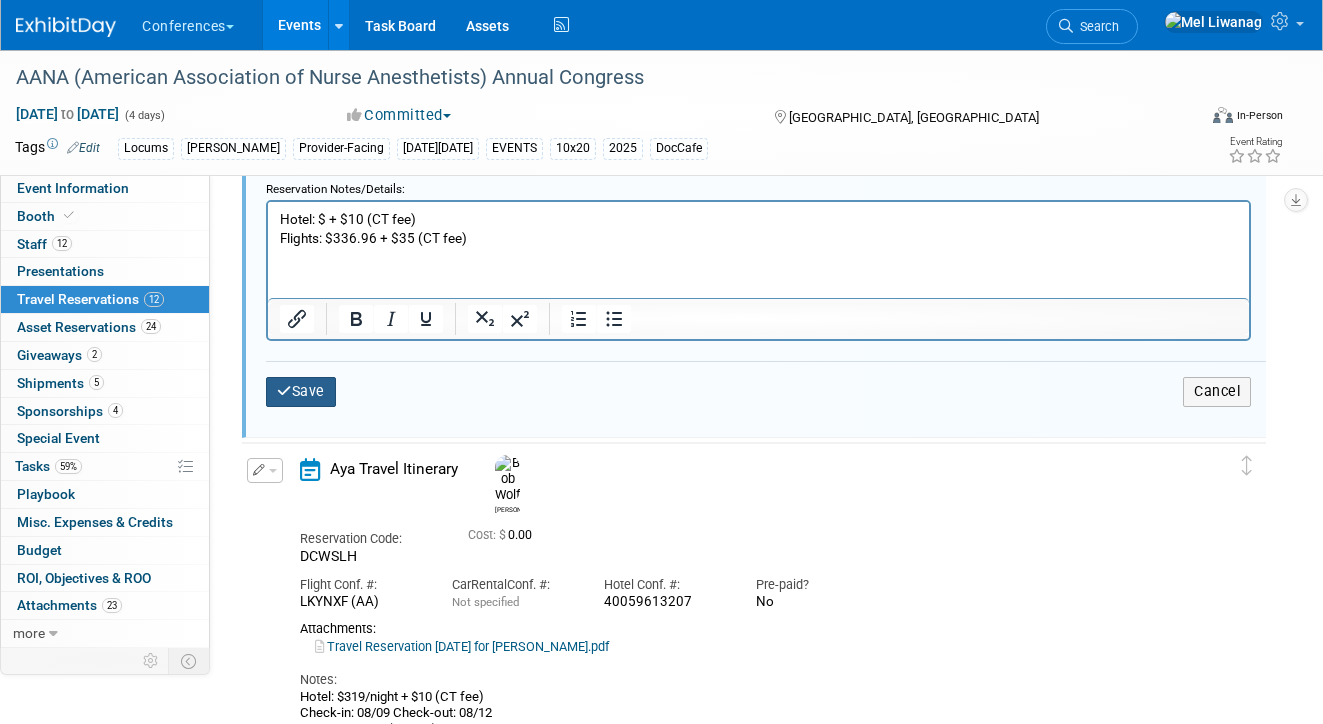 click on "Save" at bounding box center (301, 391) 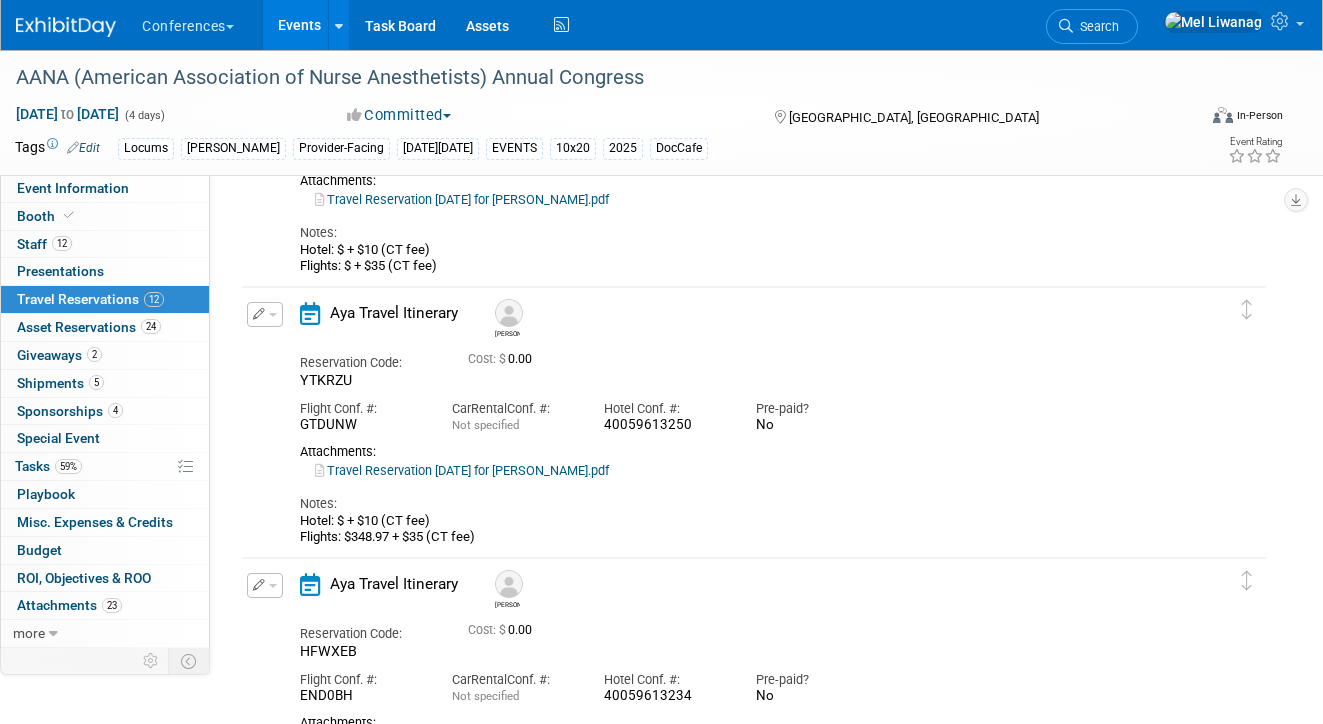 scroll, scrollTop: 527, scrollLeft: 0, axis: vertical 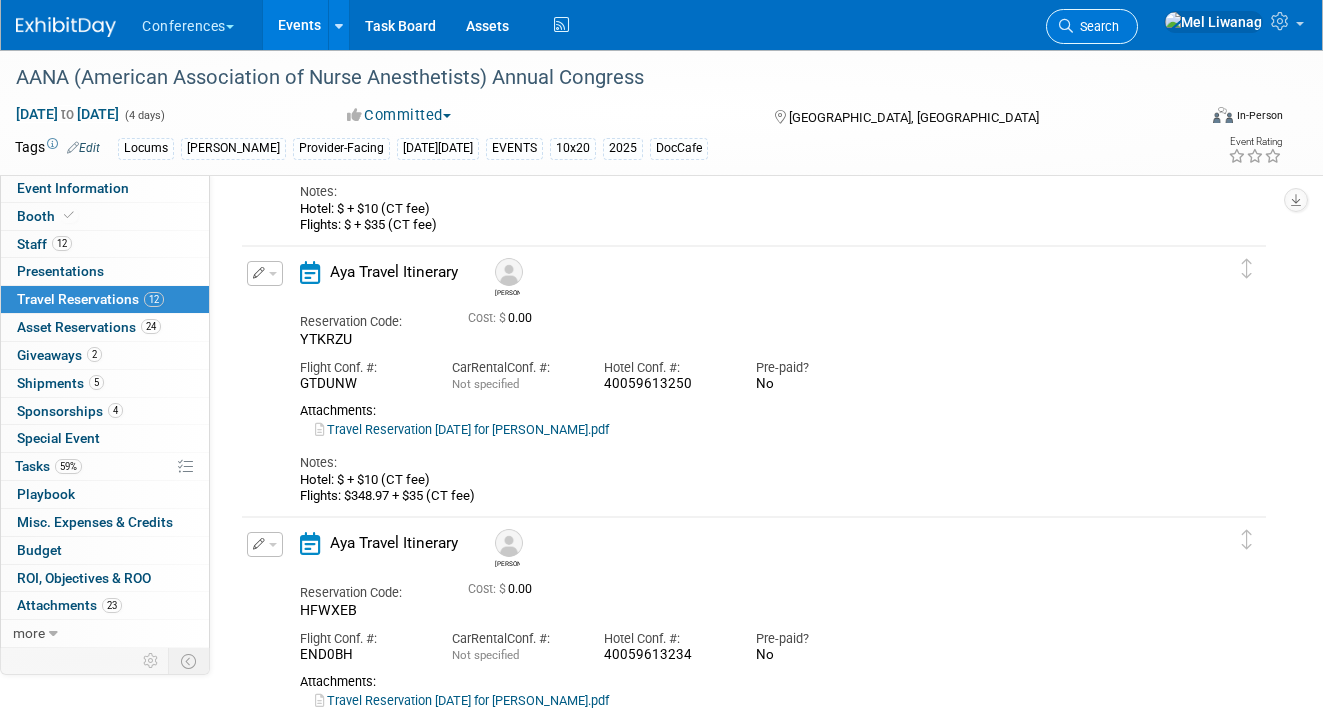 click on "Search" at bounding box center [1096, 26] 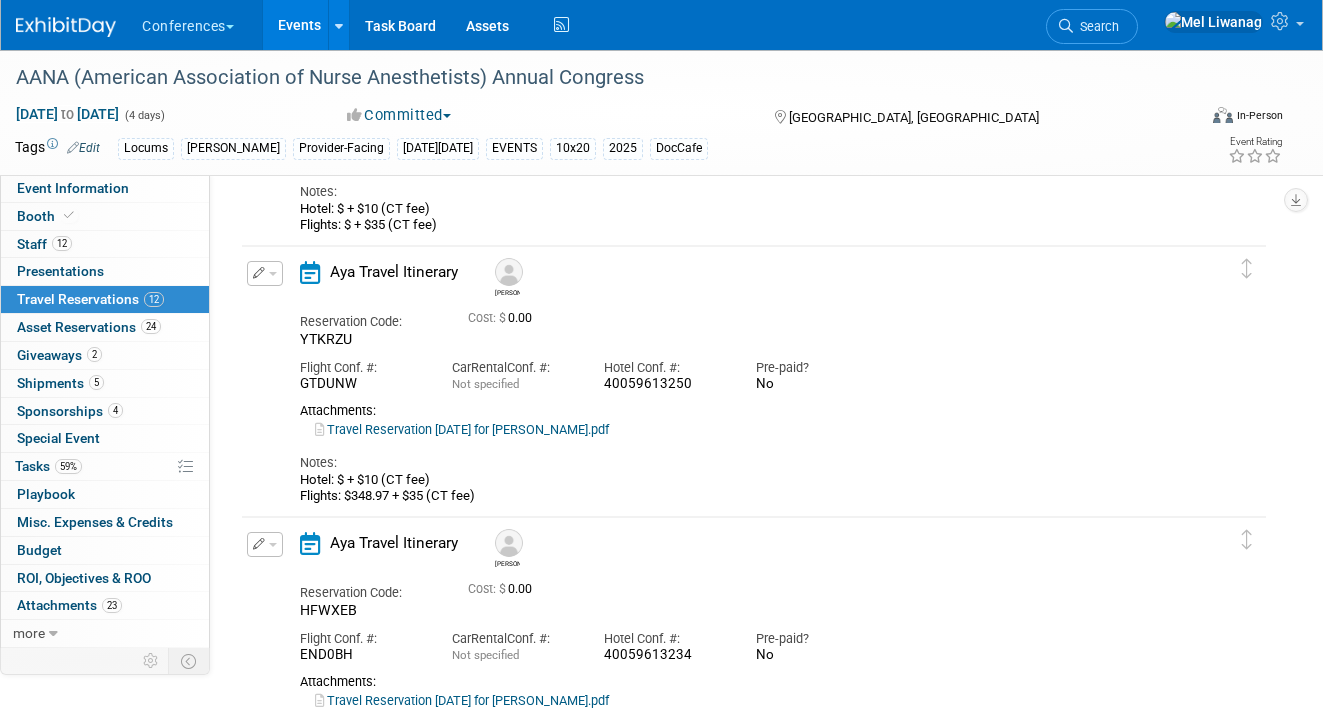 scroll, scrollTop: 0, scrollLeft: 0, axis: both 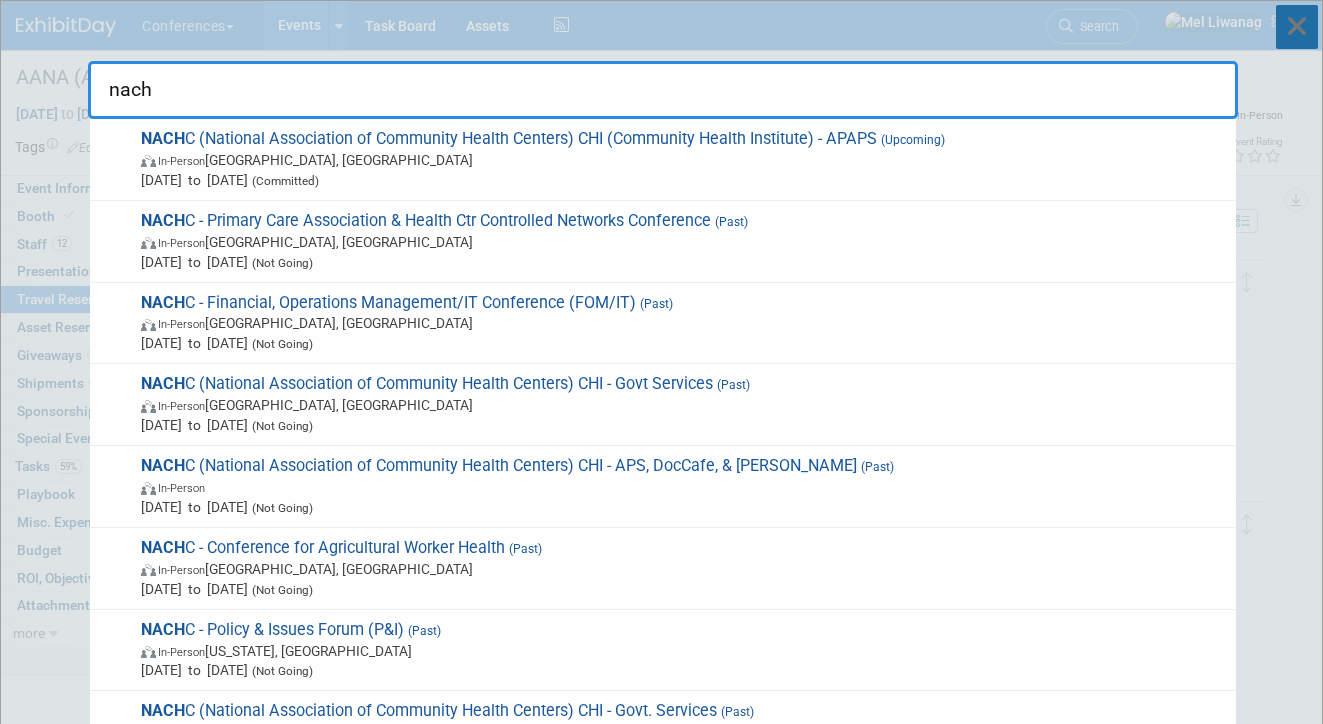 type on "nach" 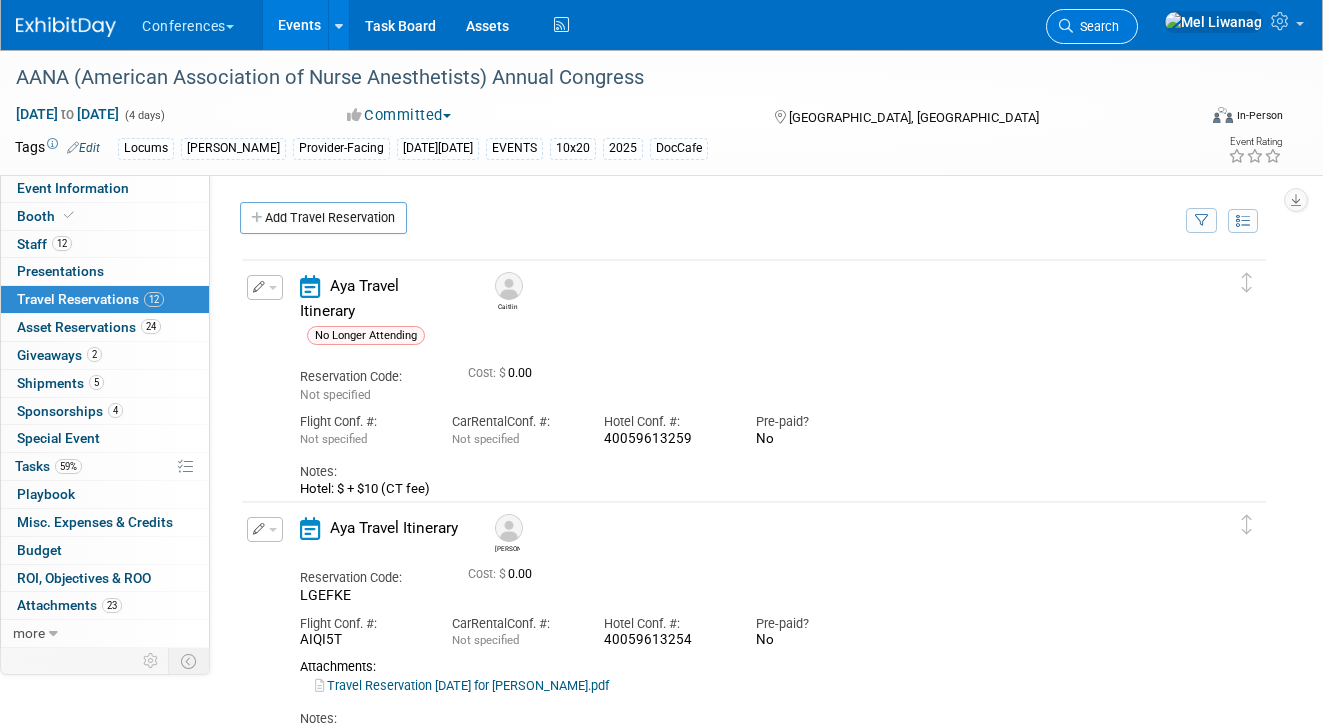 click on "Search" at bounding box center (1092, 26) 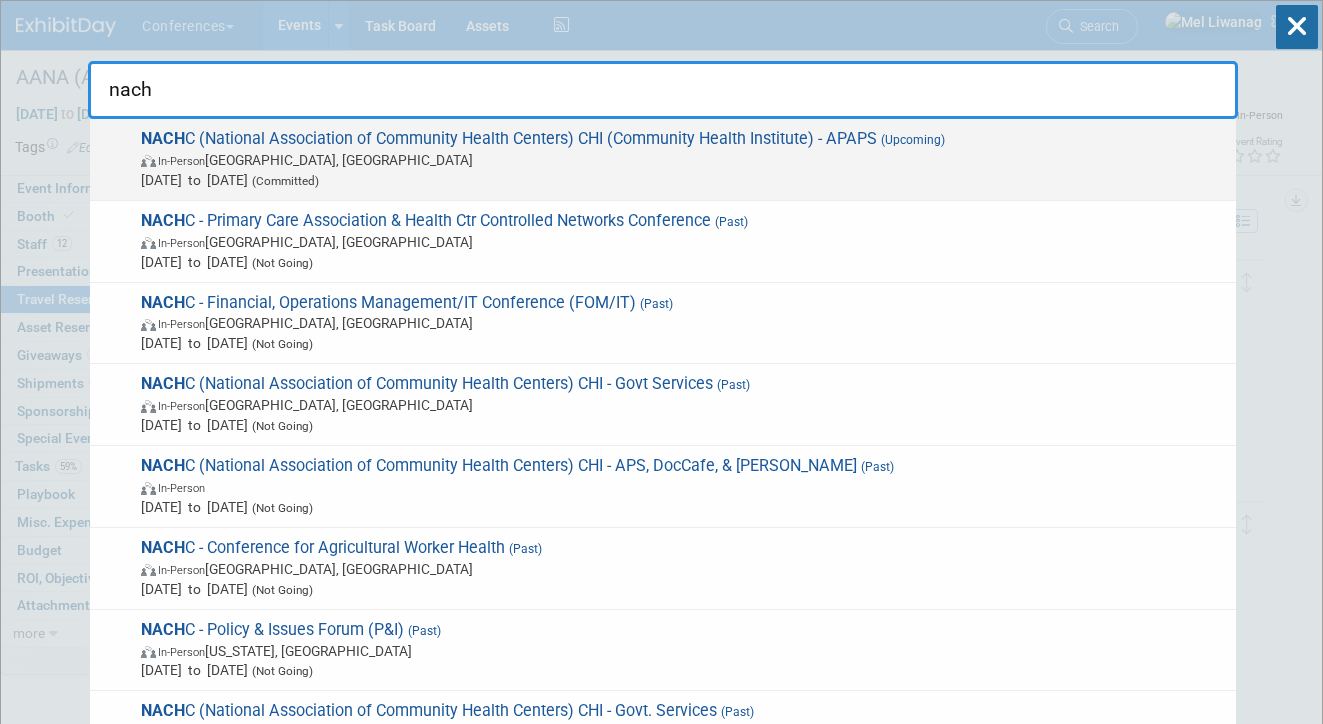 type on "nach" 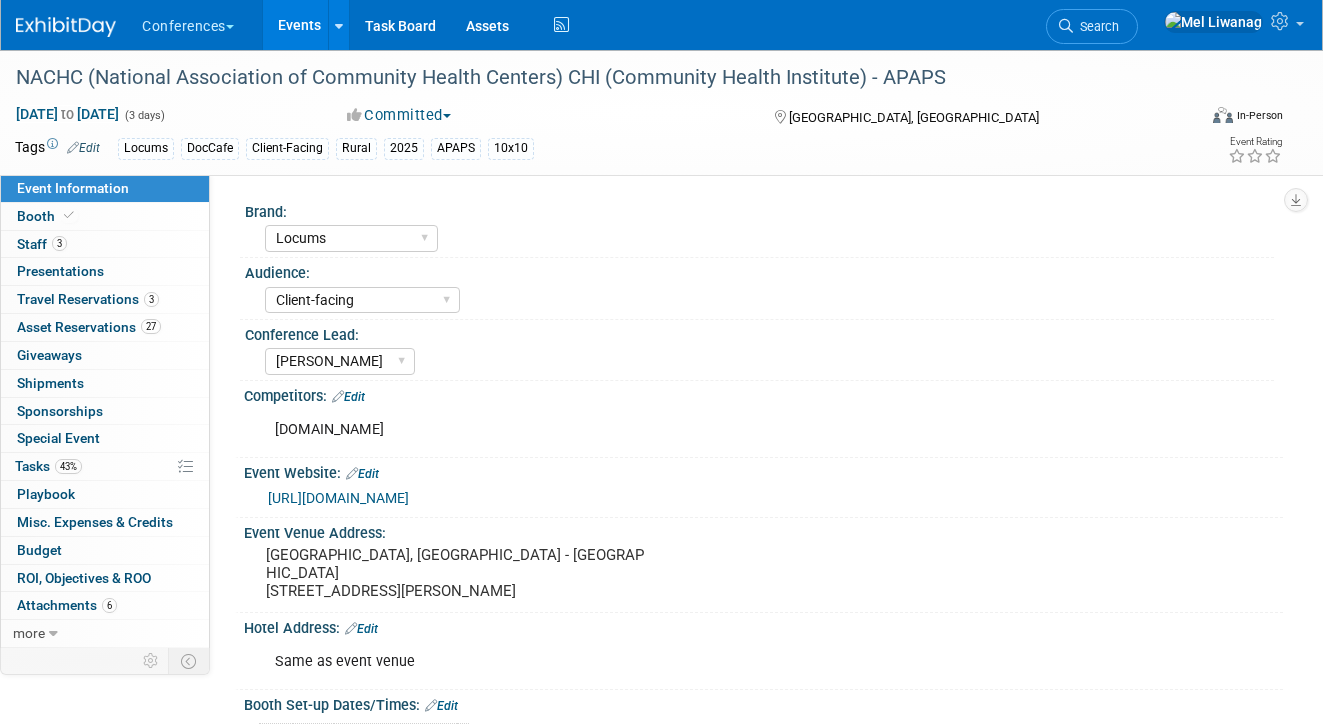 select on "Locums" 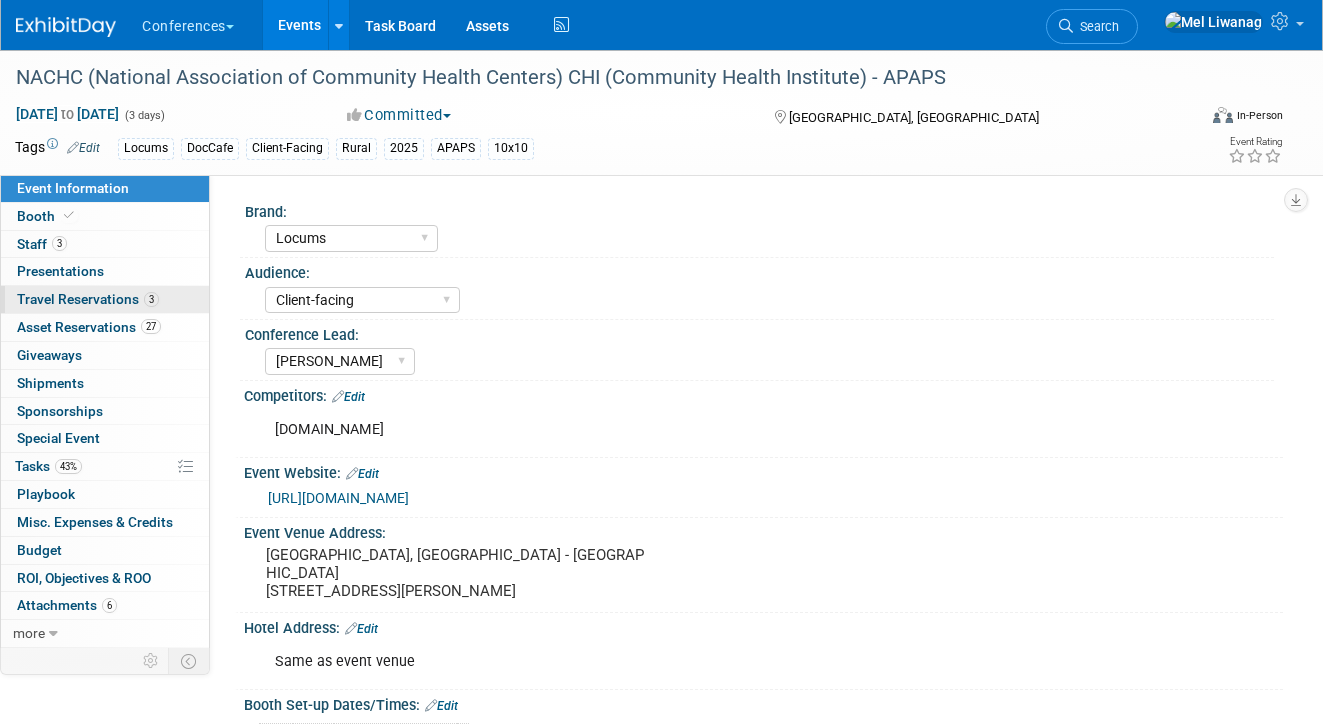 click on "3
Travel Reservations 3" at bounding box center [105, 299] 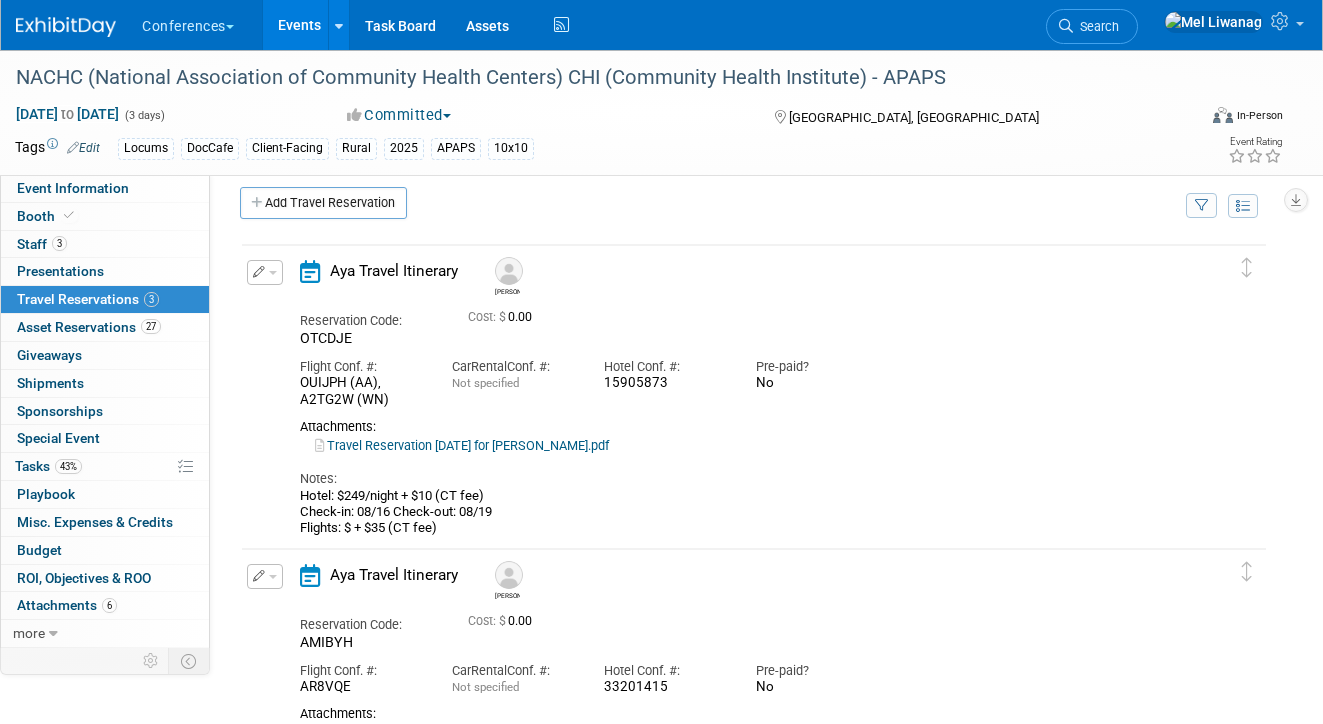scroll, scrollTop: 14, scrollLeft: 0, axis: vertical 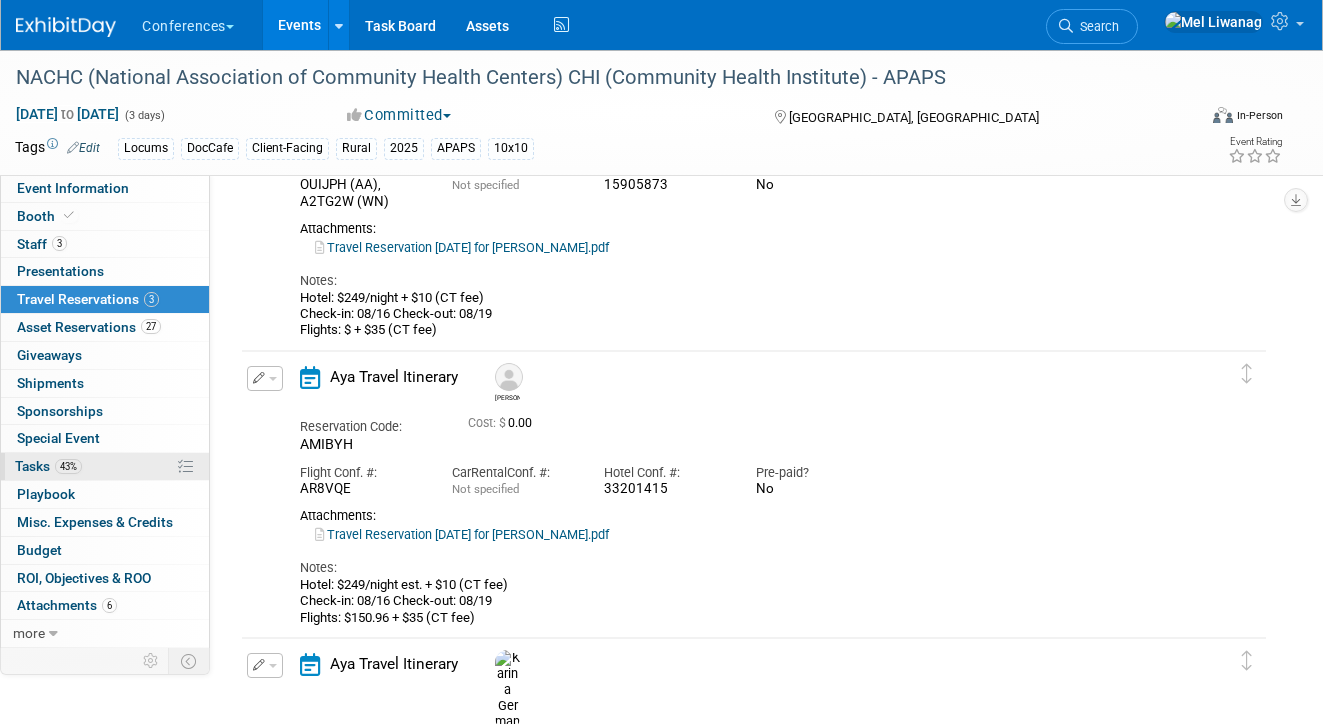 click on "43%
Tasks 43%" at bounding box center (105, 466) 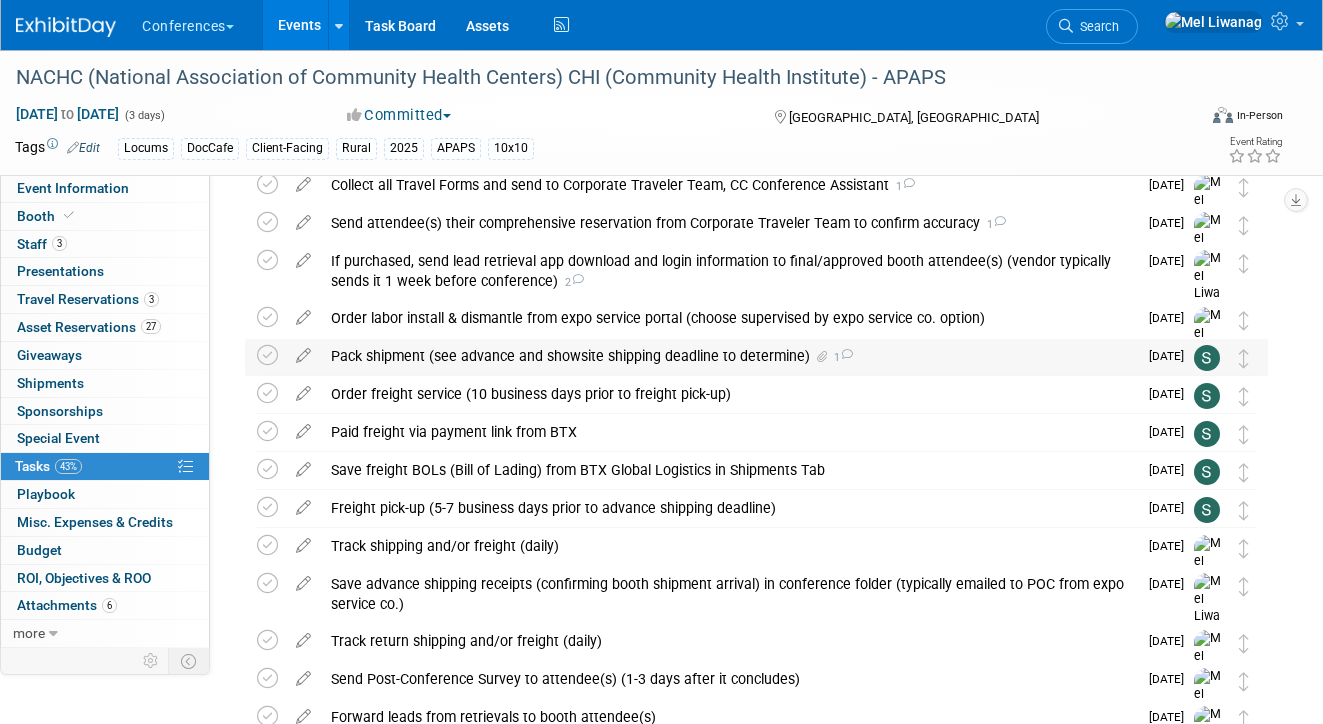 scroll, scrollTop: 400, scrollLeft: 0, axis: vertical 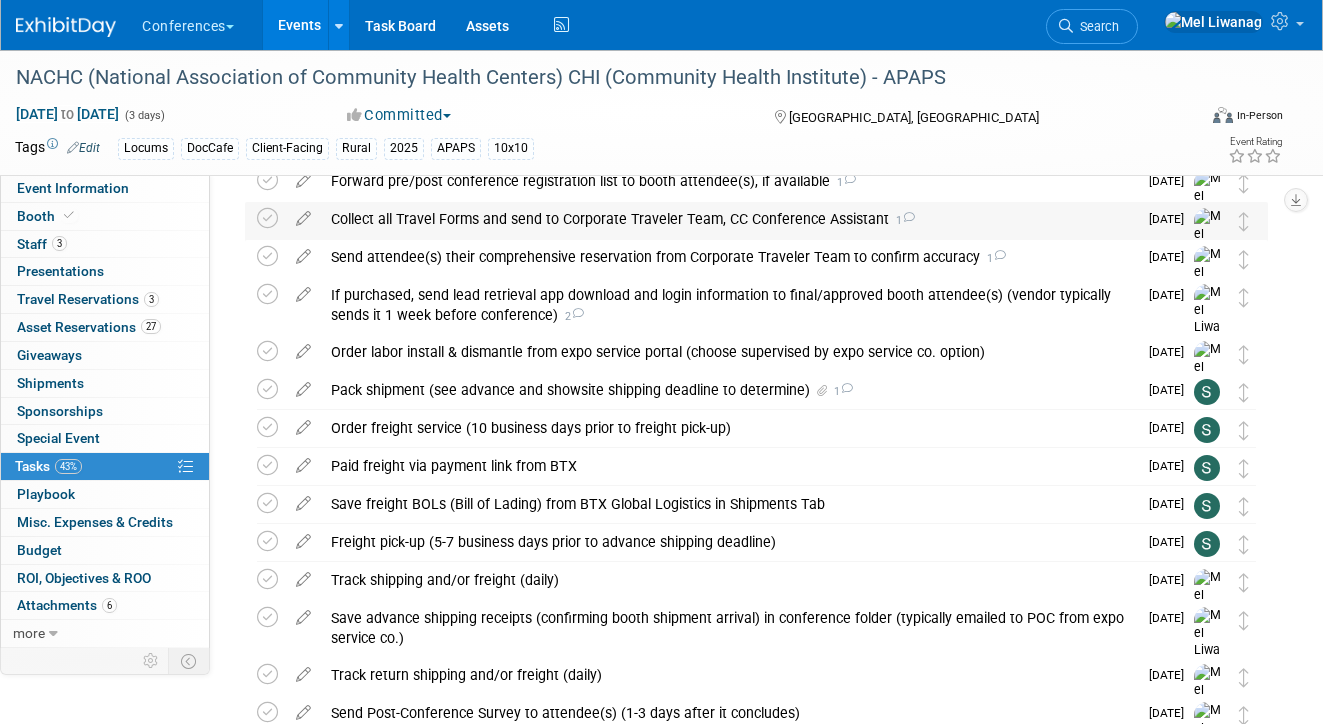 click on "Collect all Travel Forms and send to Corporate Traveler Team, CC Conference Assistant
1" at bounding box center (729, 219) 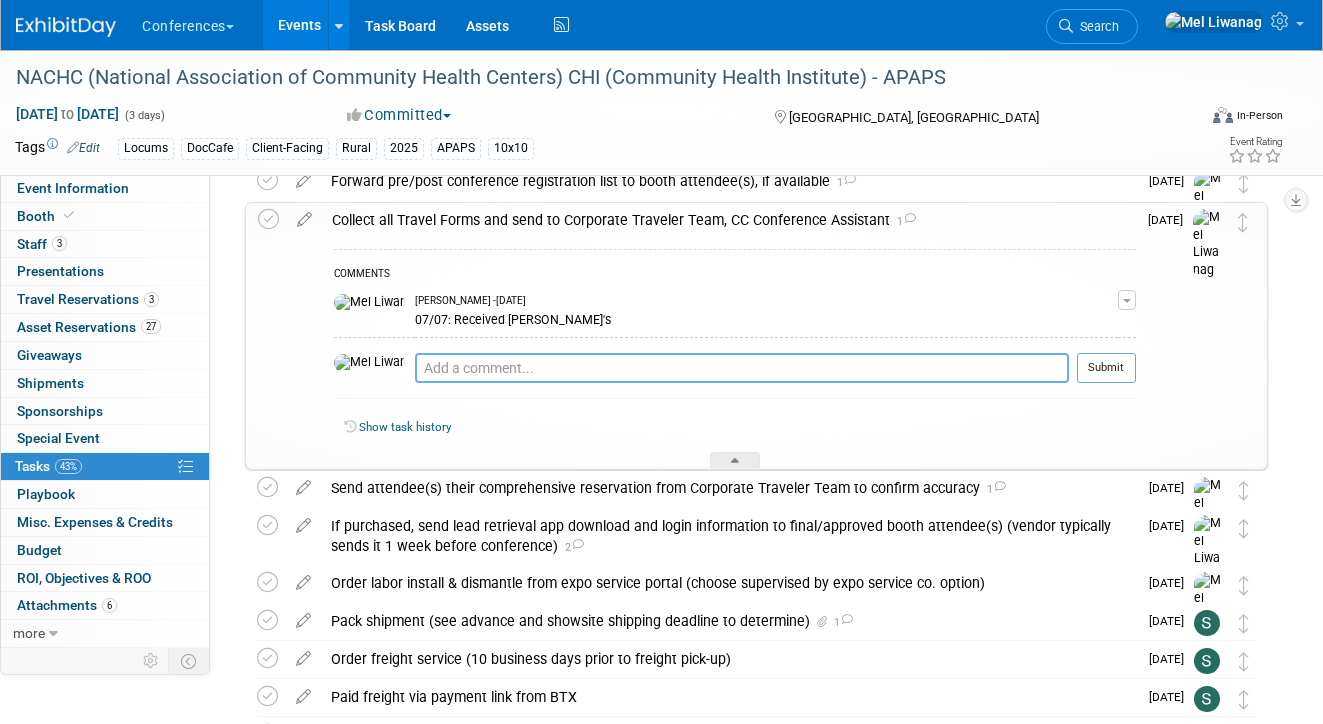 click at bounding box center [742, 368] 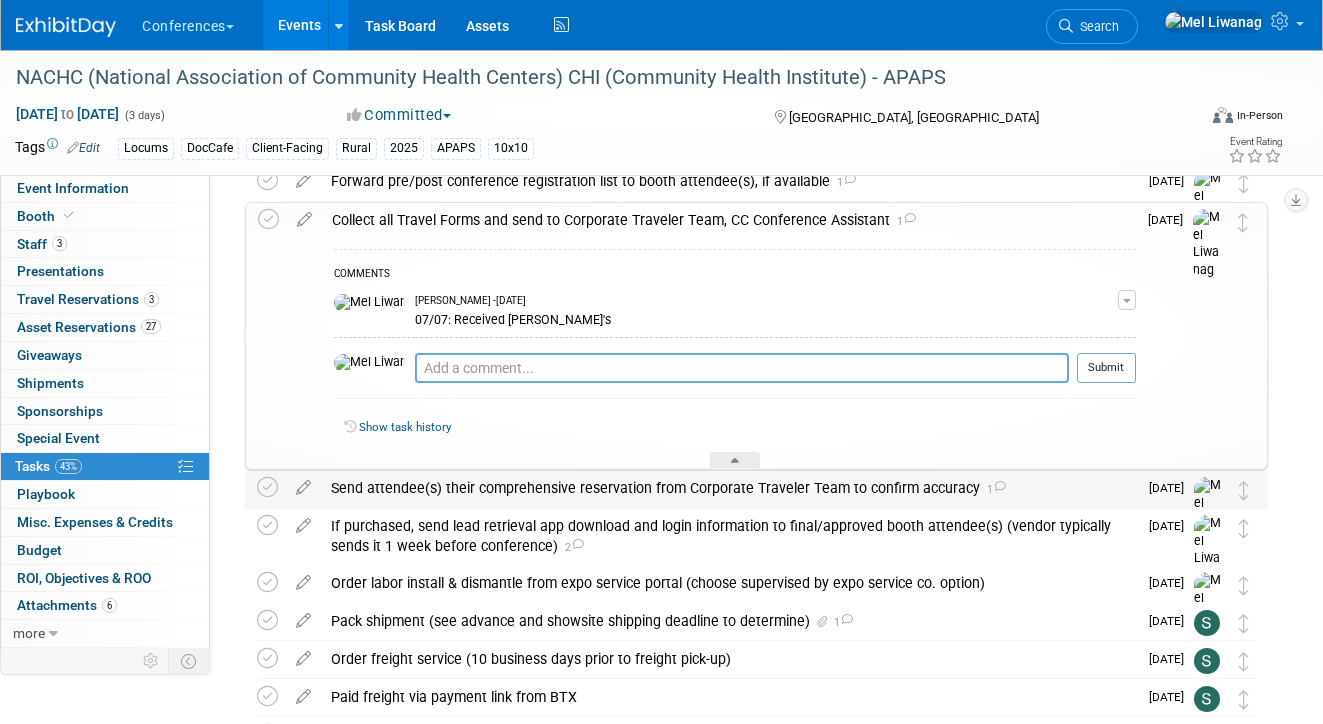 click on "Send attendee(s) their comprehensive reservation from Corporate Traveler Team to confirm accuracy
1" at bounding box center (729, 488) 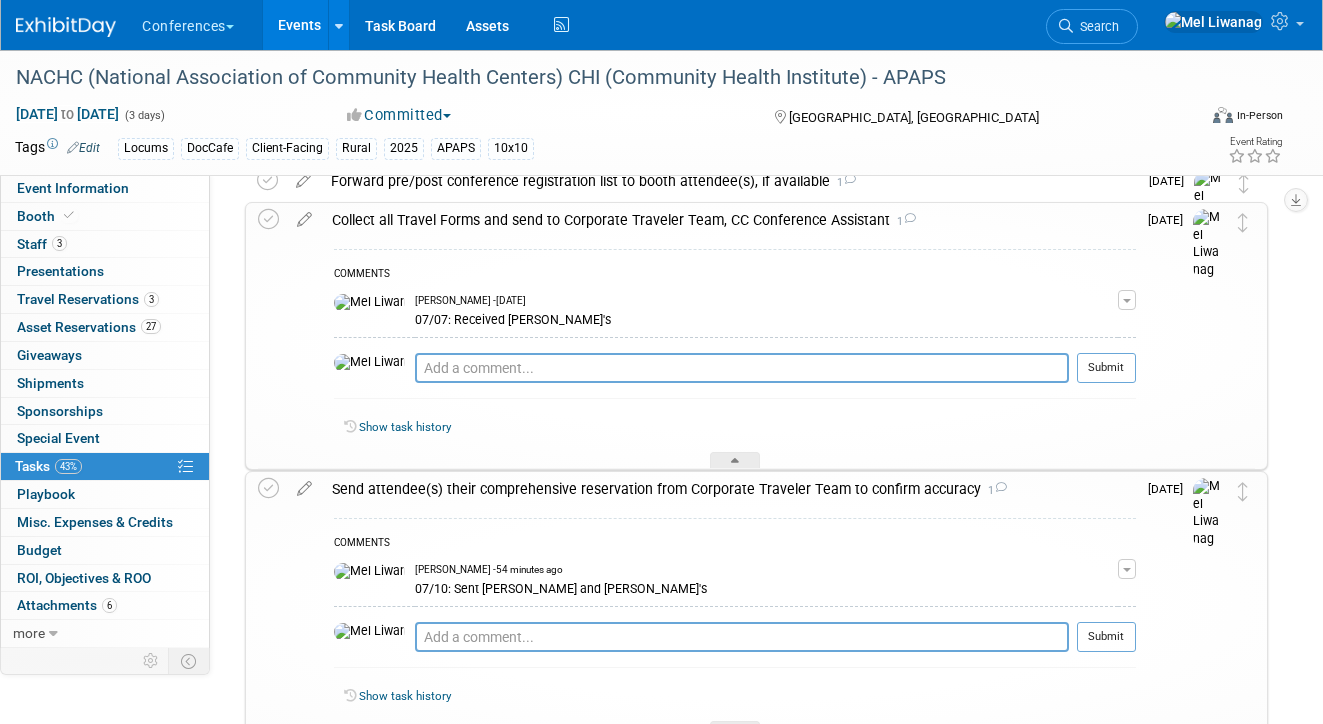 click on "Send attendee(s) their comprehensive reservation from Corporate Traveler Team to confirm accuracy
1" at bounding box center [729, 489] 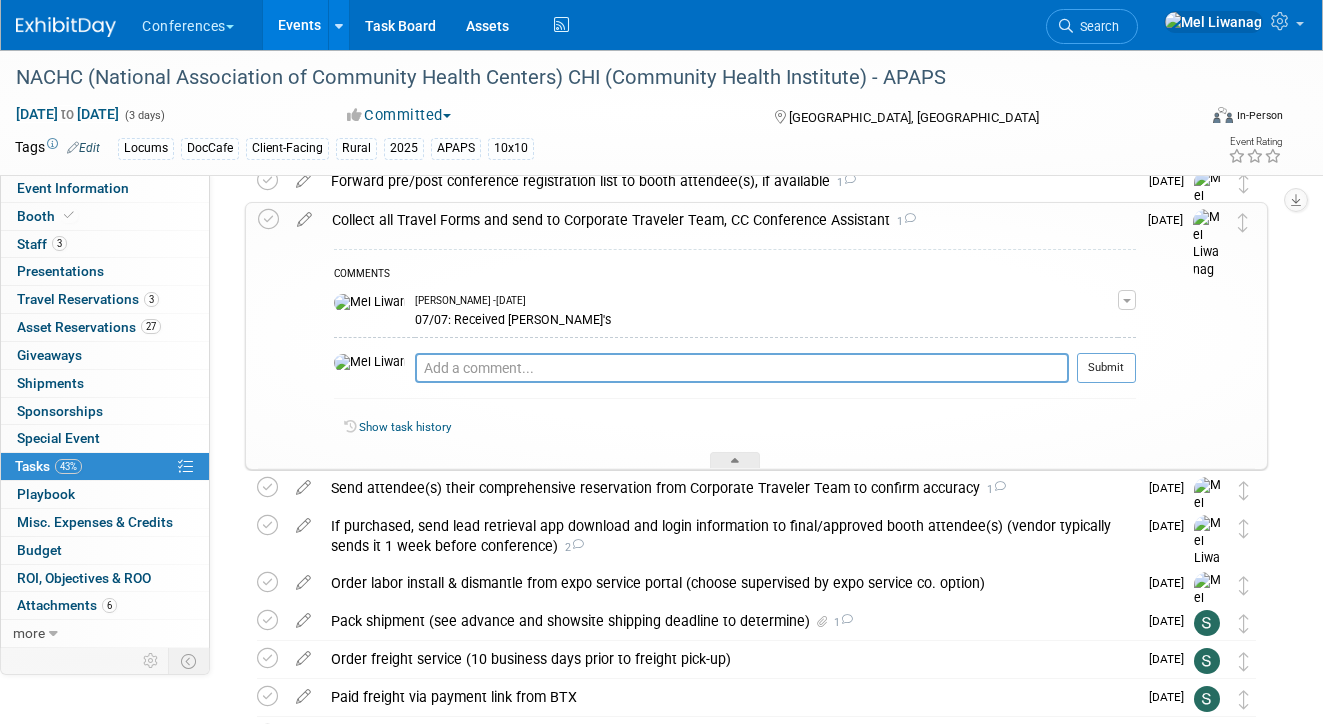 click on "Collect all Travel Forms and send to Corporate Traveler Team, CC Conference Assistant
1" at bounding box center (729, 220) 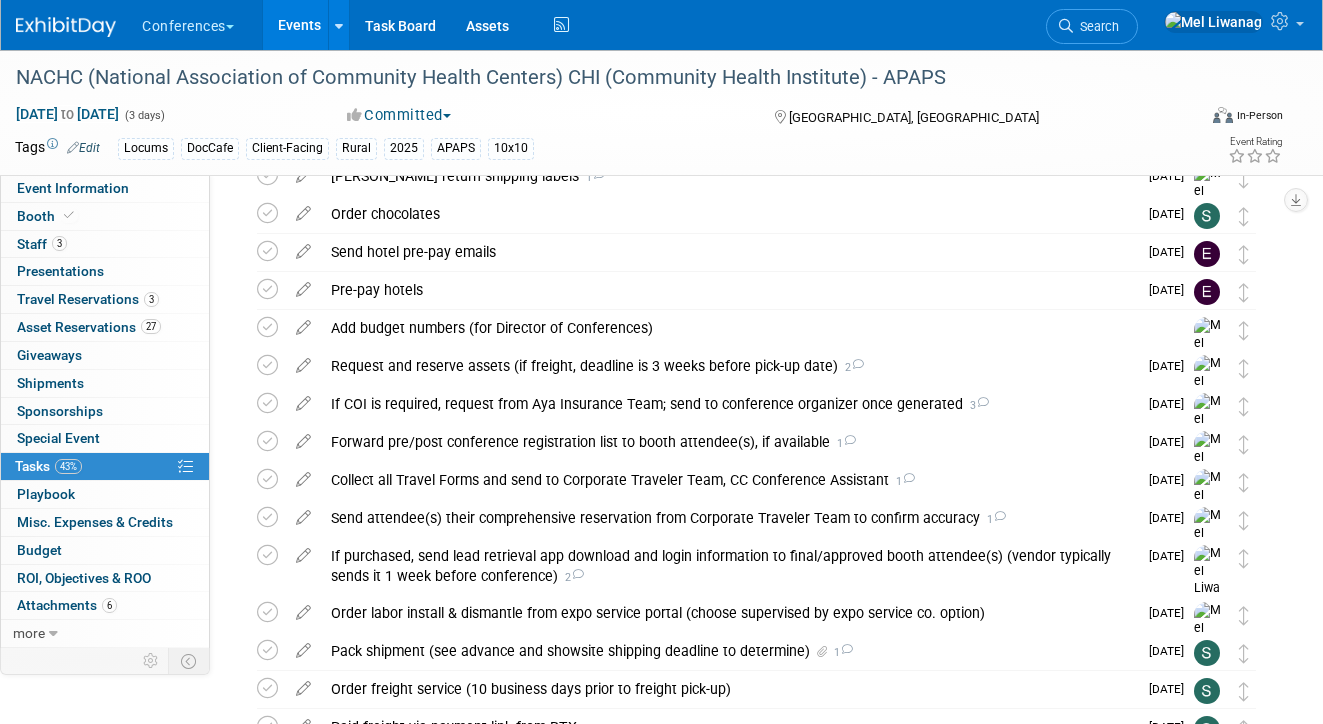 scroll, scrollTop: 0, scrollLeft: 0, axis: both 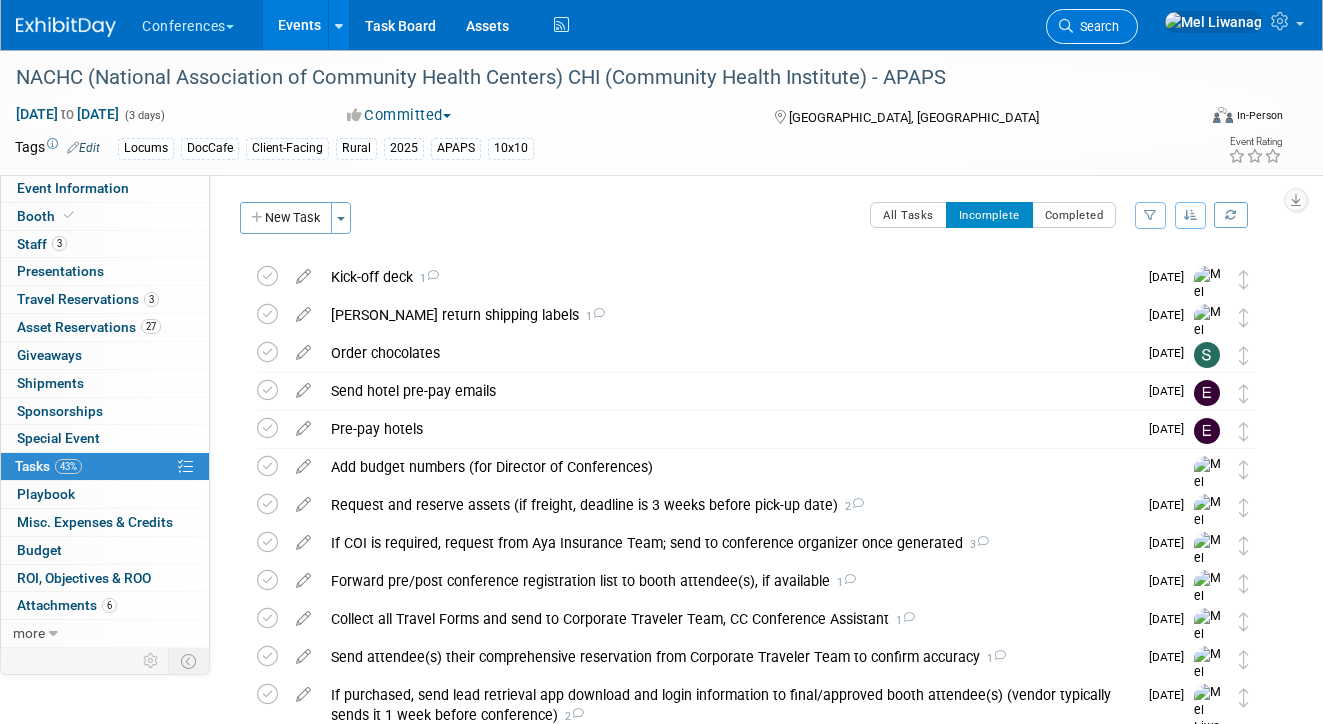 click on "Search" at bounding box center [1096, 26] 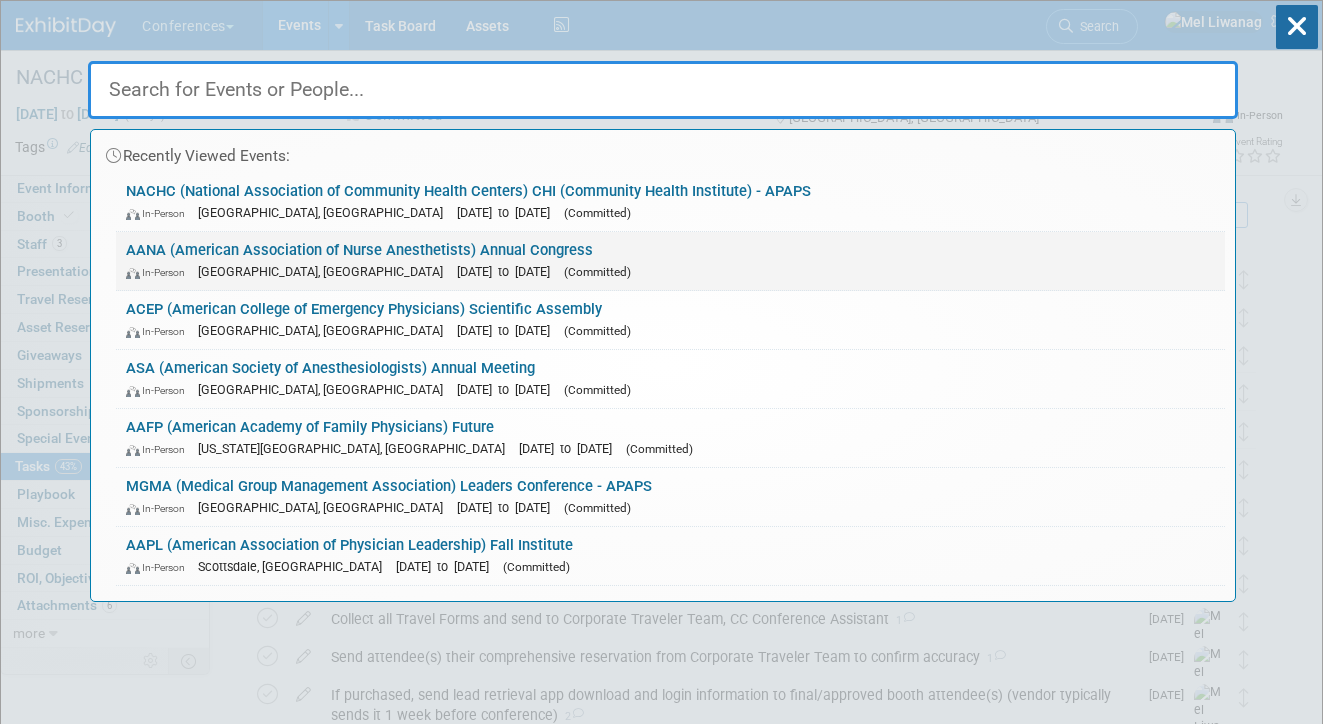 click on "AANA (American Association of Nurse Anesthetists) Annual Congress
In-Person
[GEOGRAPHIC_DATA], [GEOGRAPHIC_DATA]
[DATE]  to  [DATE]
(Committed)" at bounding box center (670, 261) 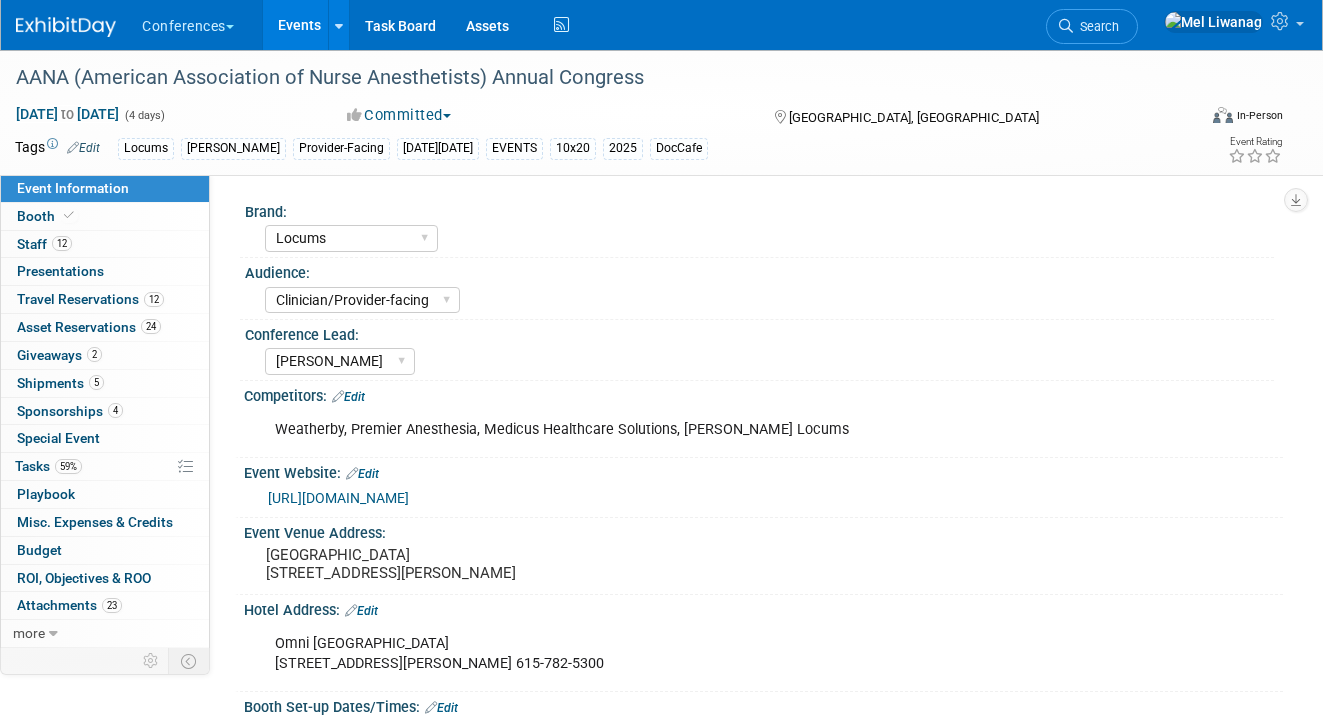 select on "Locums" 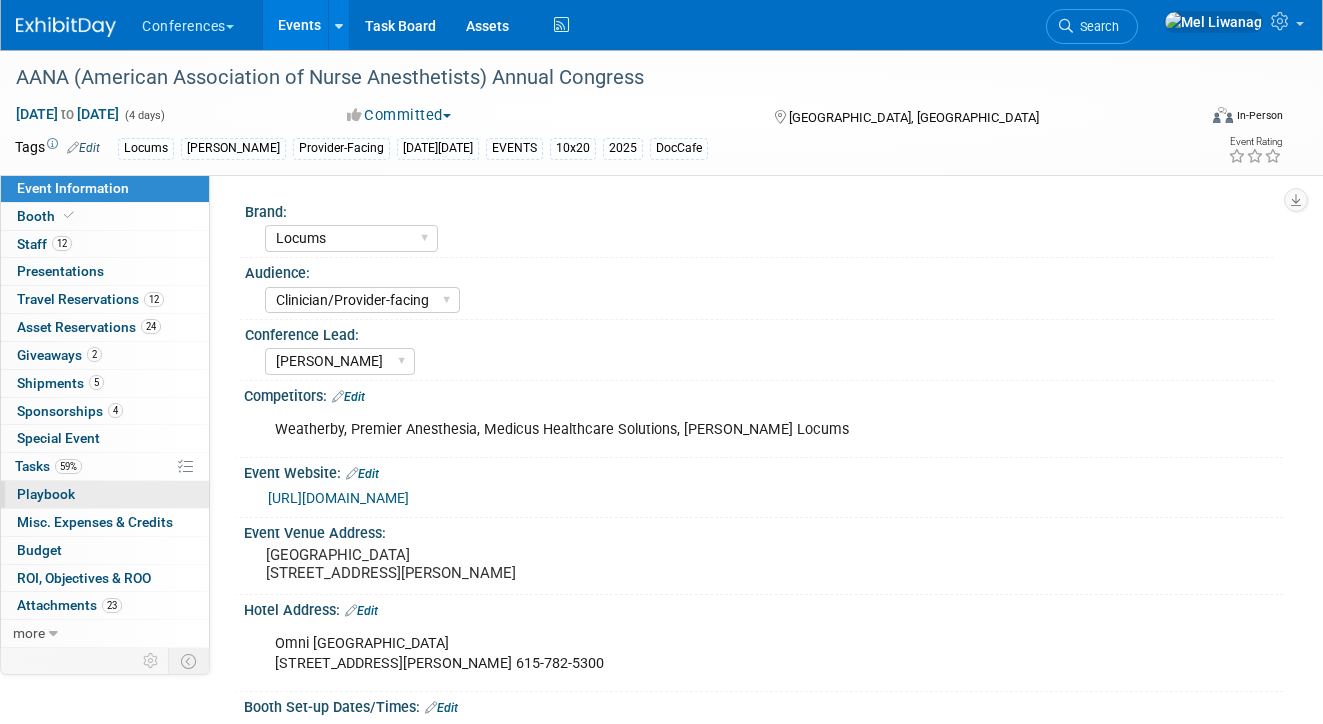 click on "0
Playbook 0" at bounding box center [105, 494] 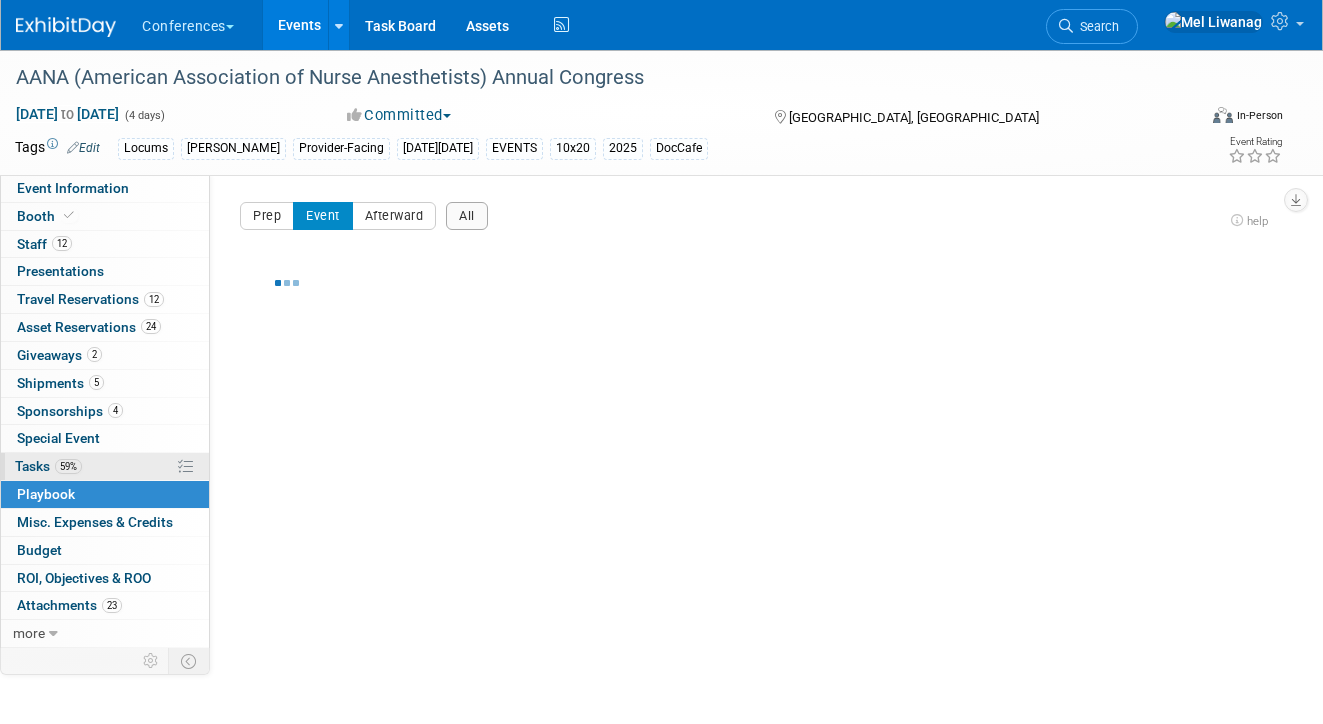 click on "59%
Tasks 59%" at bounding box center [105, 466] 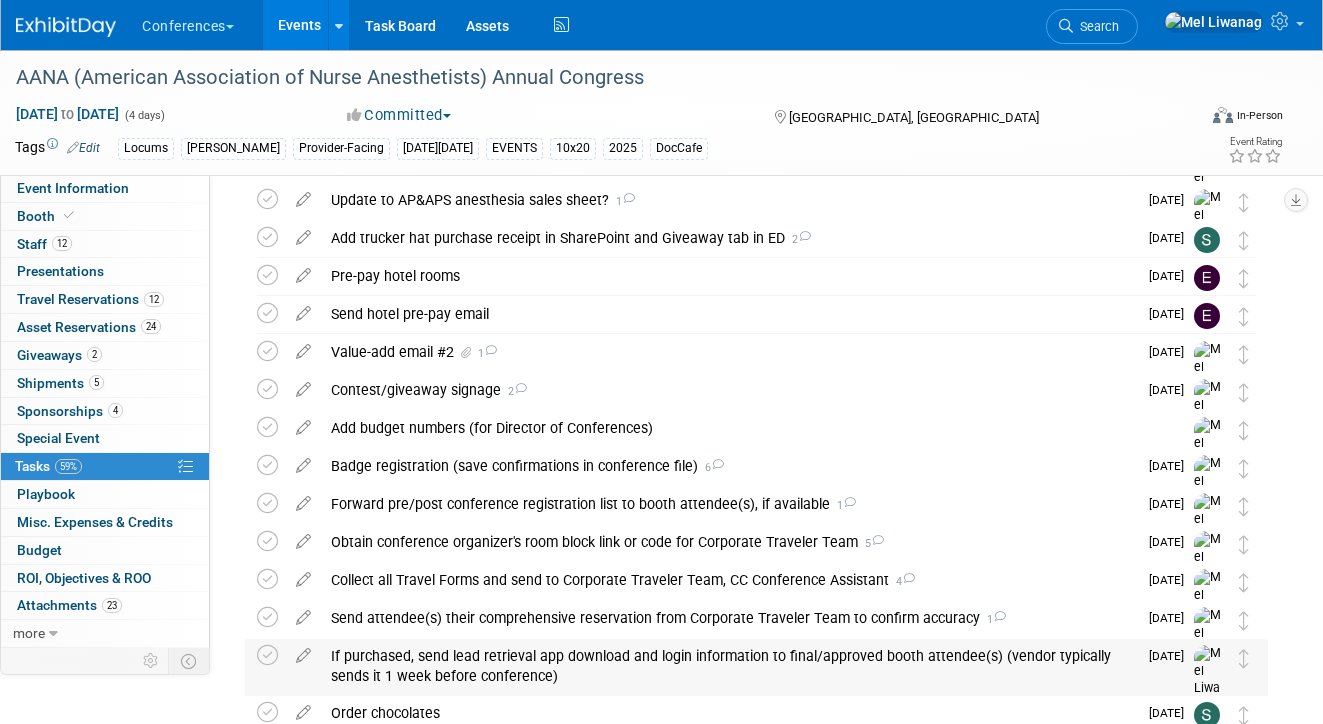 scroll, scrollTop: 220, scrollLeft: 0, axis: vertical 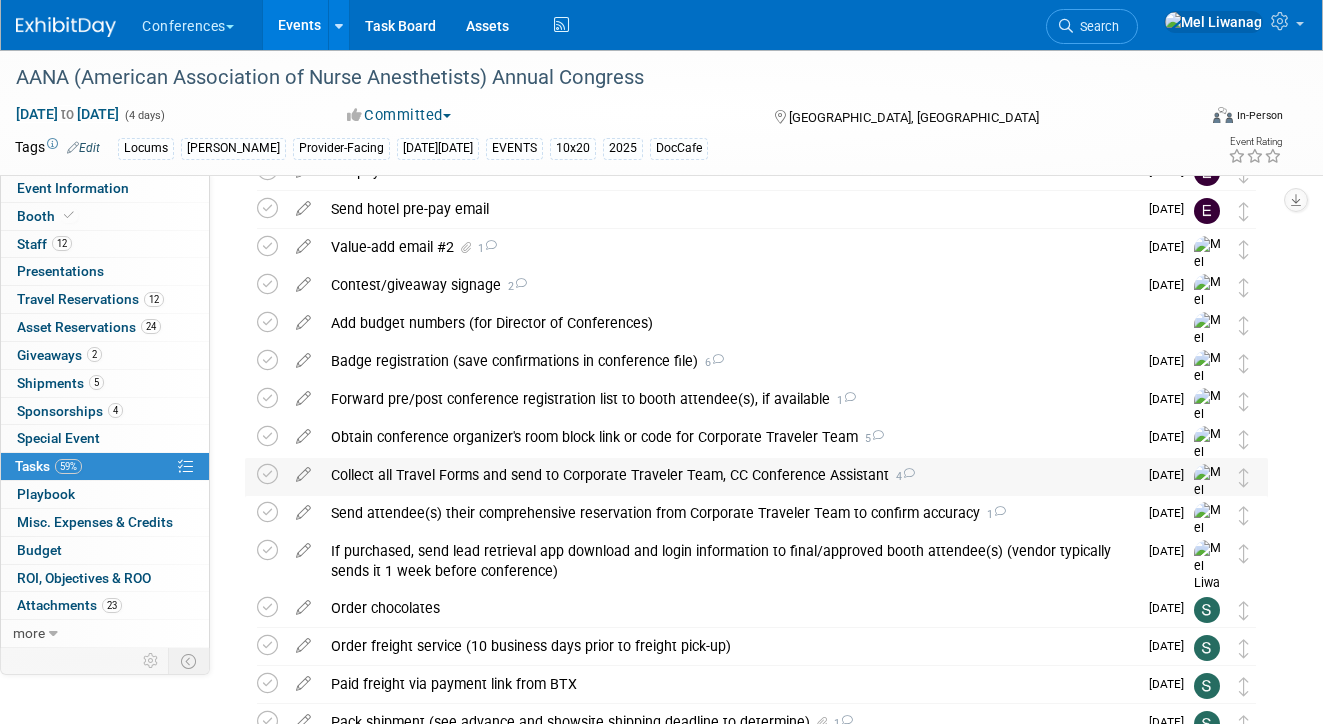 click on "Collect all Travel Forms and send to Corporate Traveler Team, CC Conference Assistant
4" at bounding box center [729, 475] 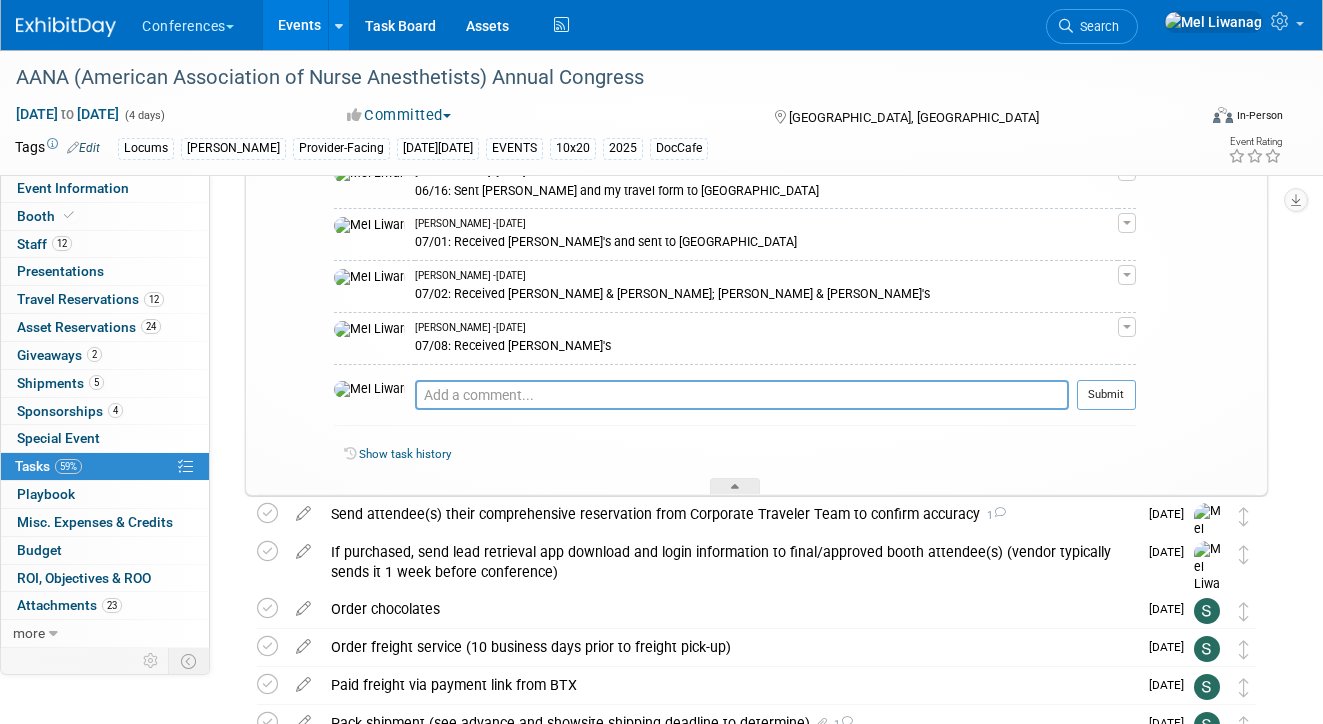 scroll, scrollTop: 604, scrollLeft: 0, axis: vertical 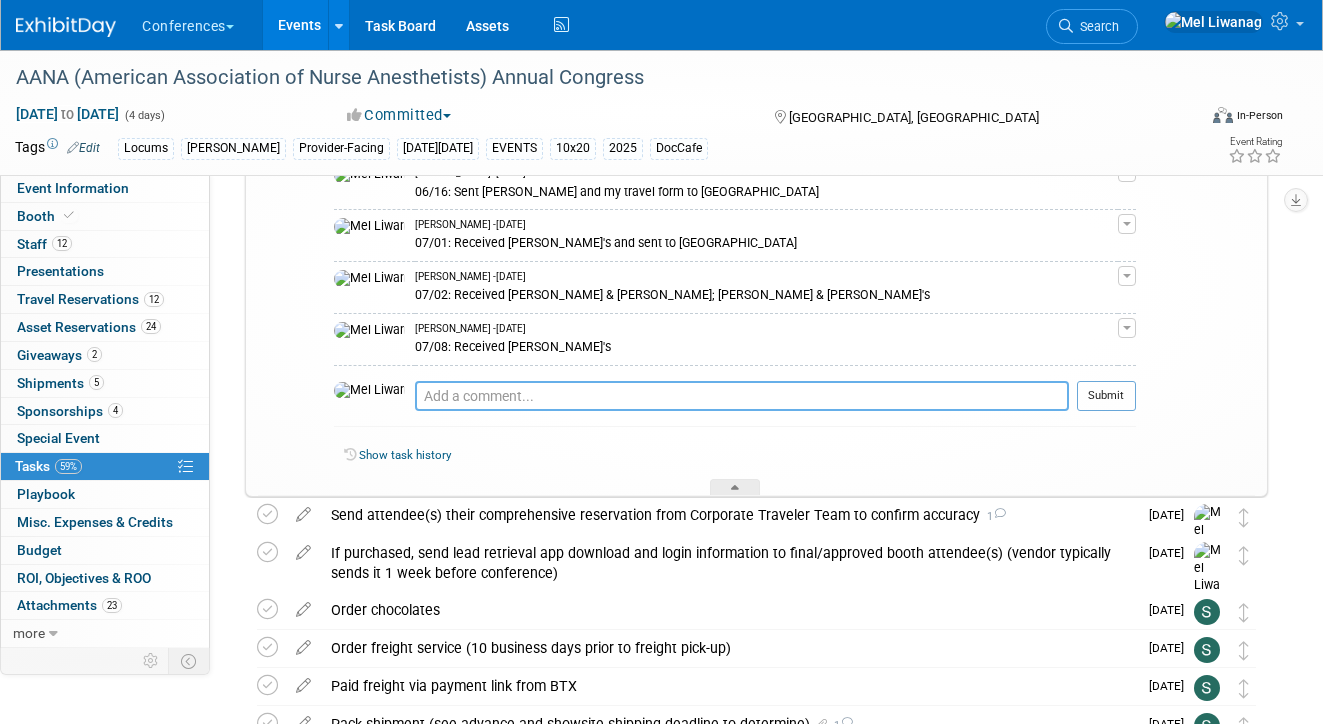 click at bounding box center [742, 396] 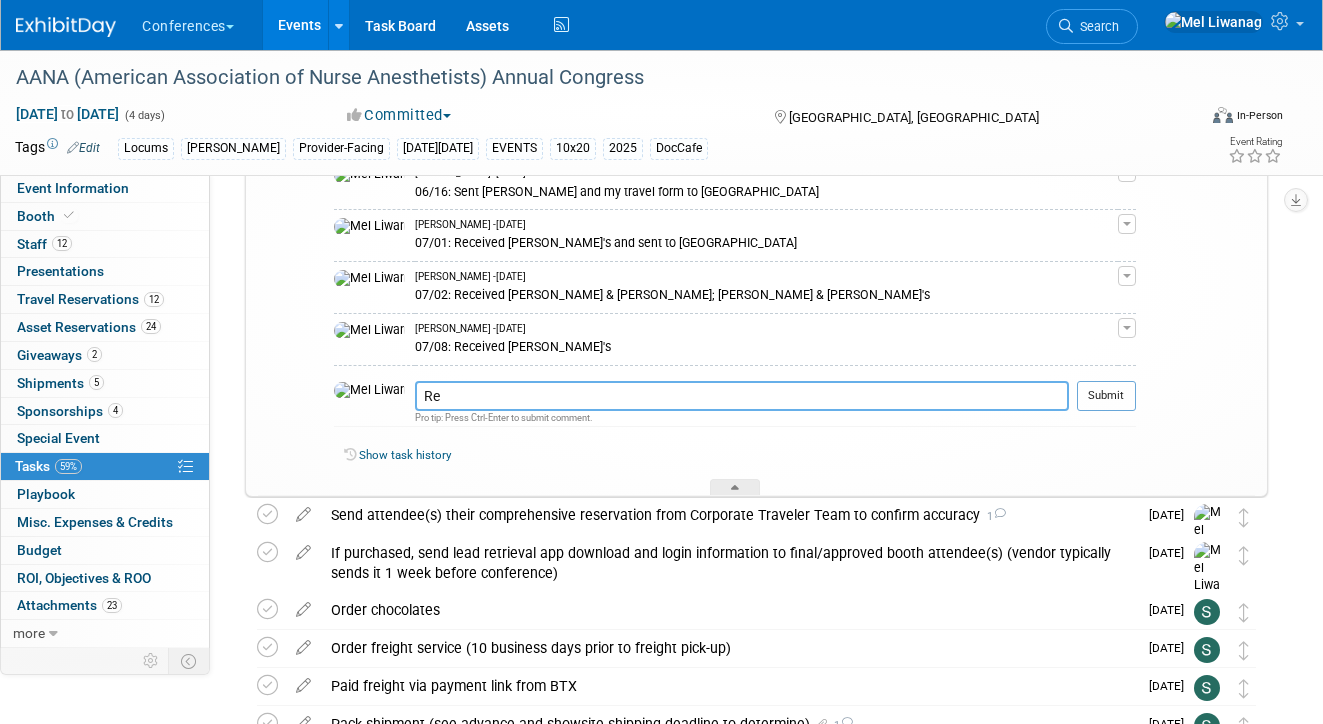type on "R" 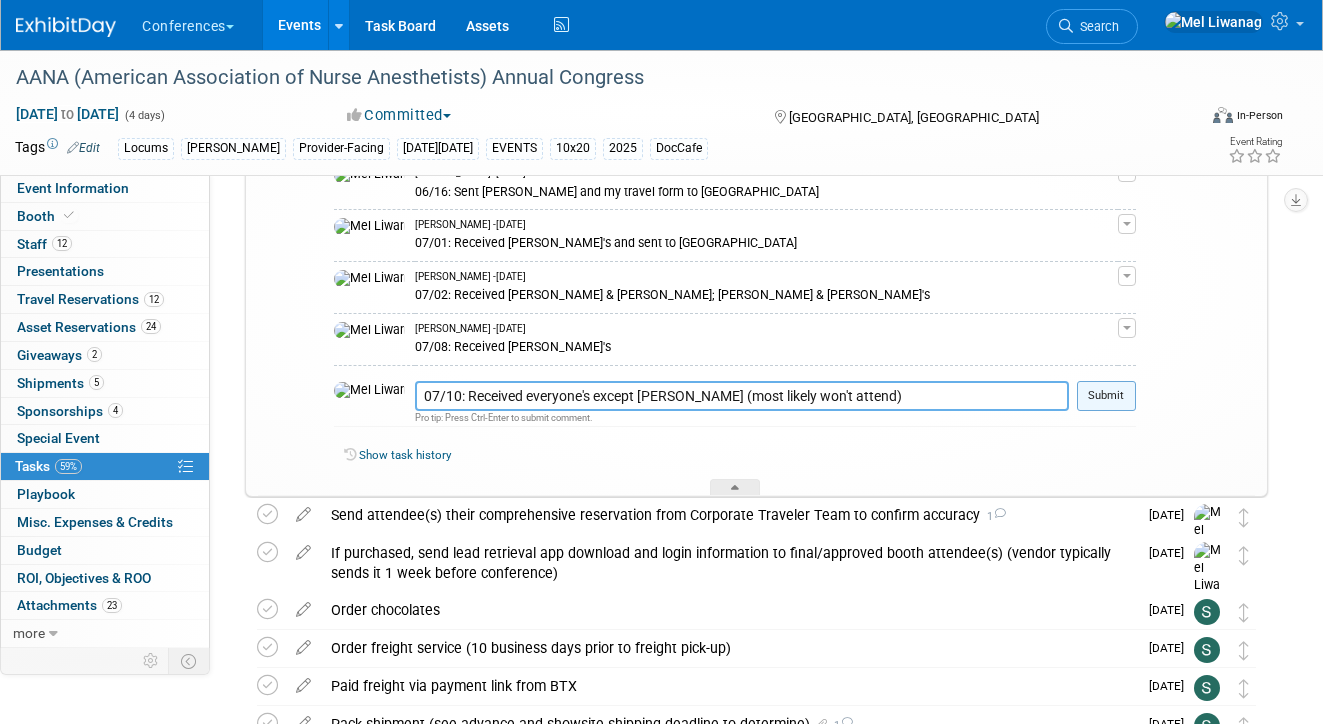 type on "07/10: Received everyone's except [PERSON_NAME] (most likely won't attend)" 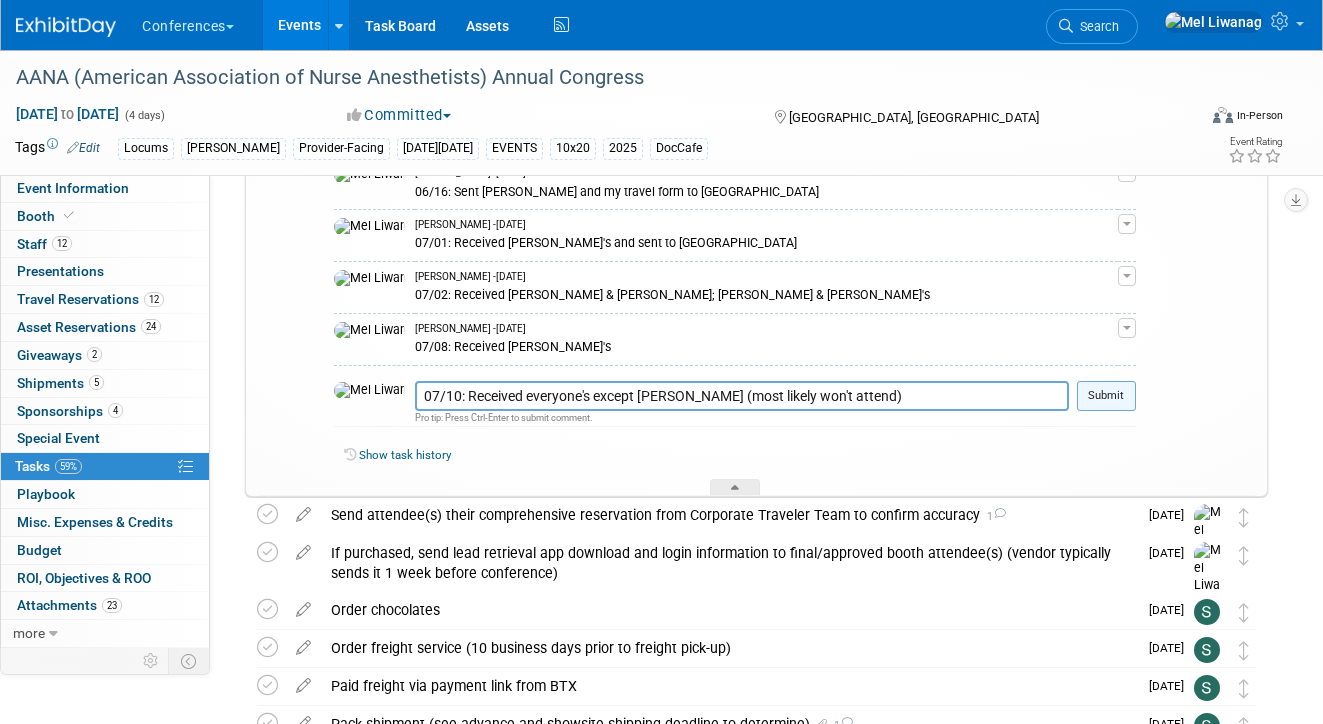 click on "Submit" at bounding box center [1106, 396] 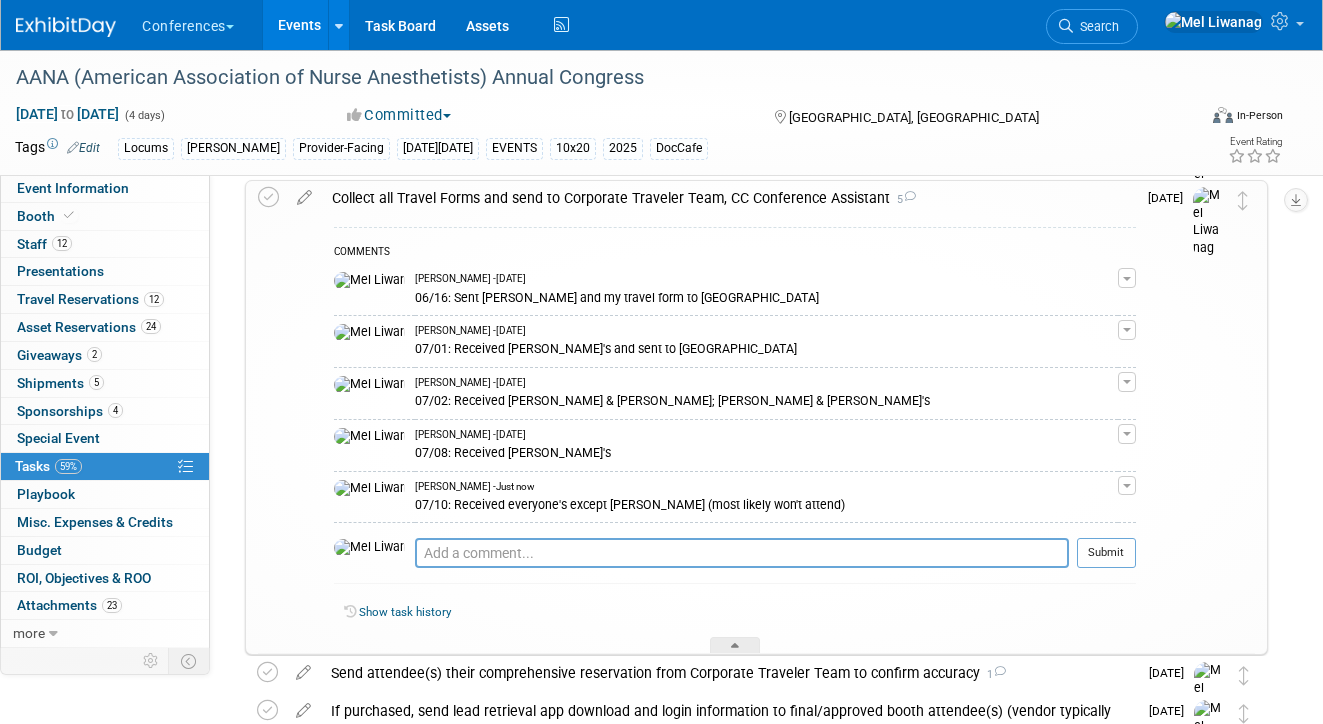 scroll, scrollTop: 413, scrollLeft: 0, axis: vertical 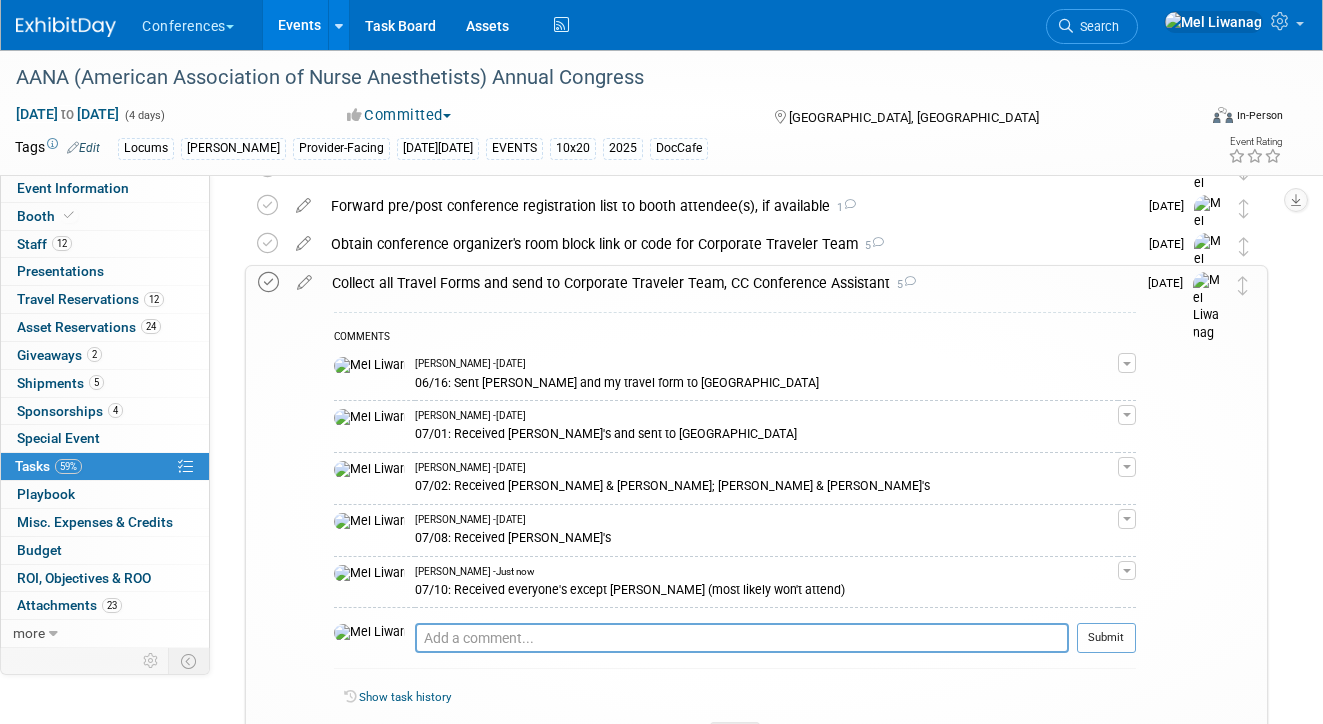 click at bounding box center (268, 282) 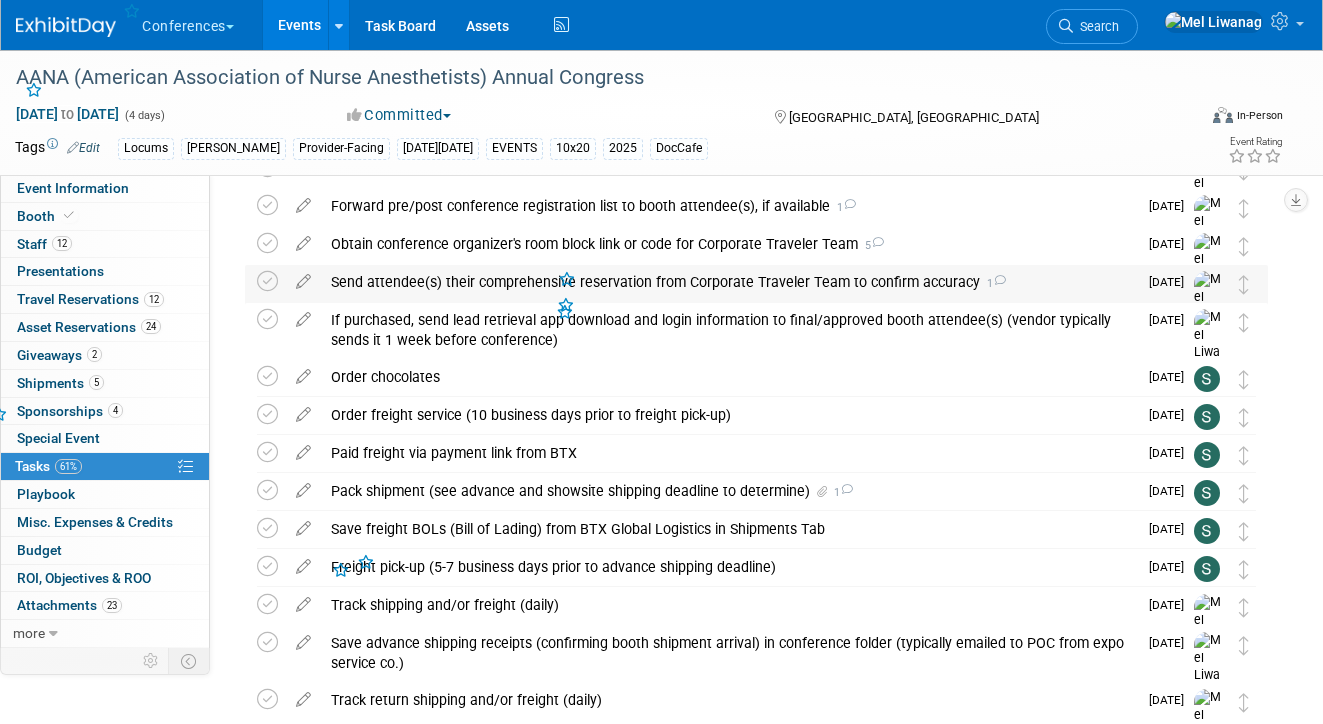 click on "Send attendee(s) their comprehensive reservation from Corporate Traveler Team to confirm accuracy
1" at bounding box center (729, 282) 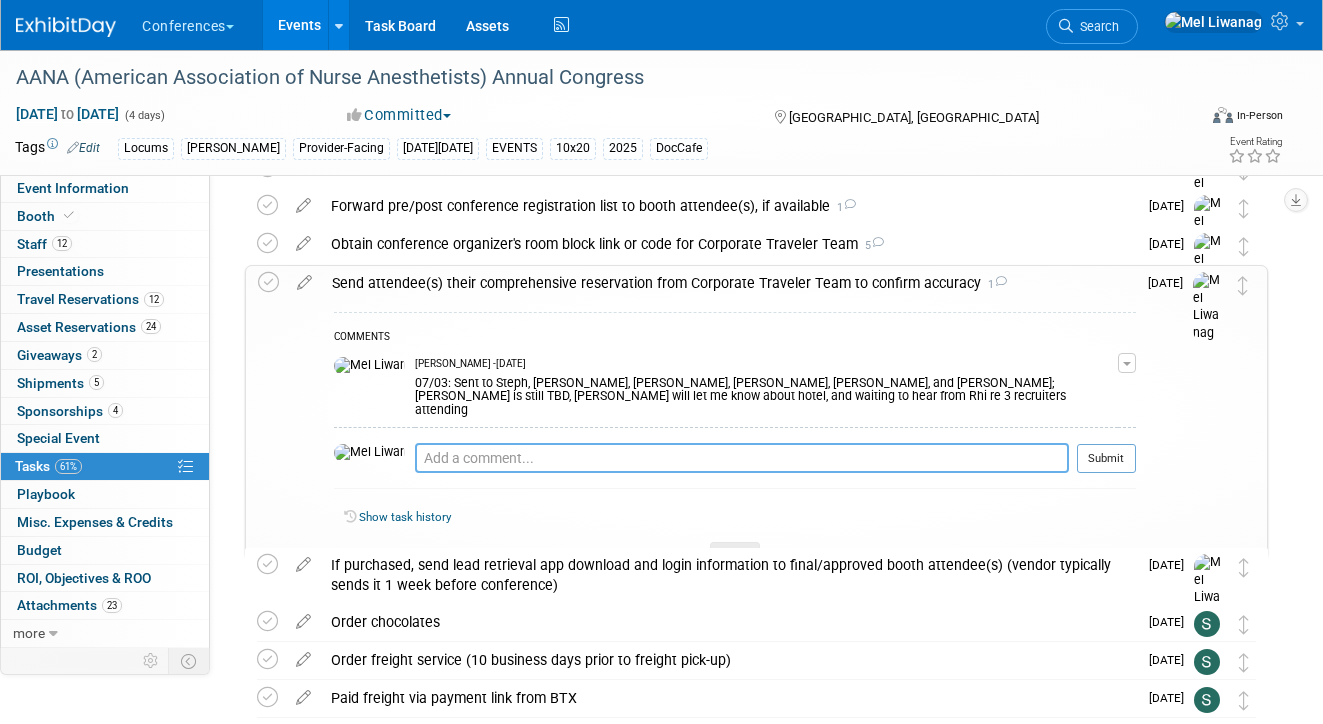 click at bounding box center (742, 458) 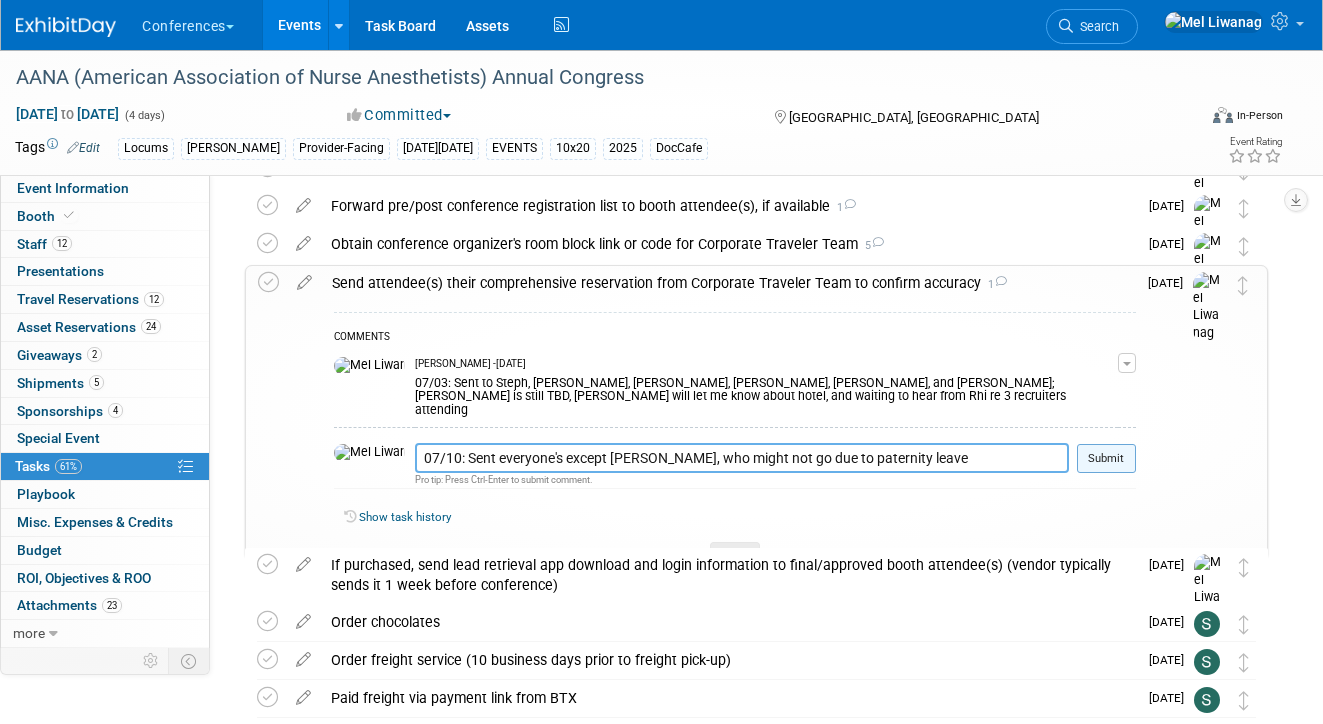 type on "07/10: Sent everyone's except Ari, who might not go due to paternity leave" 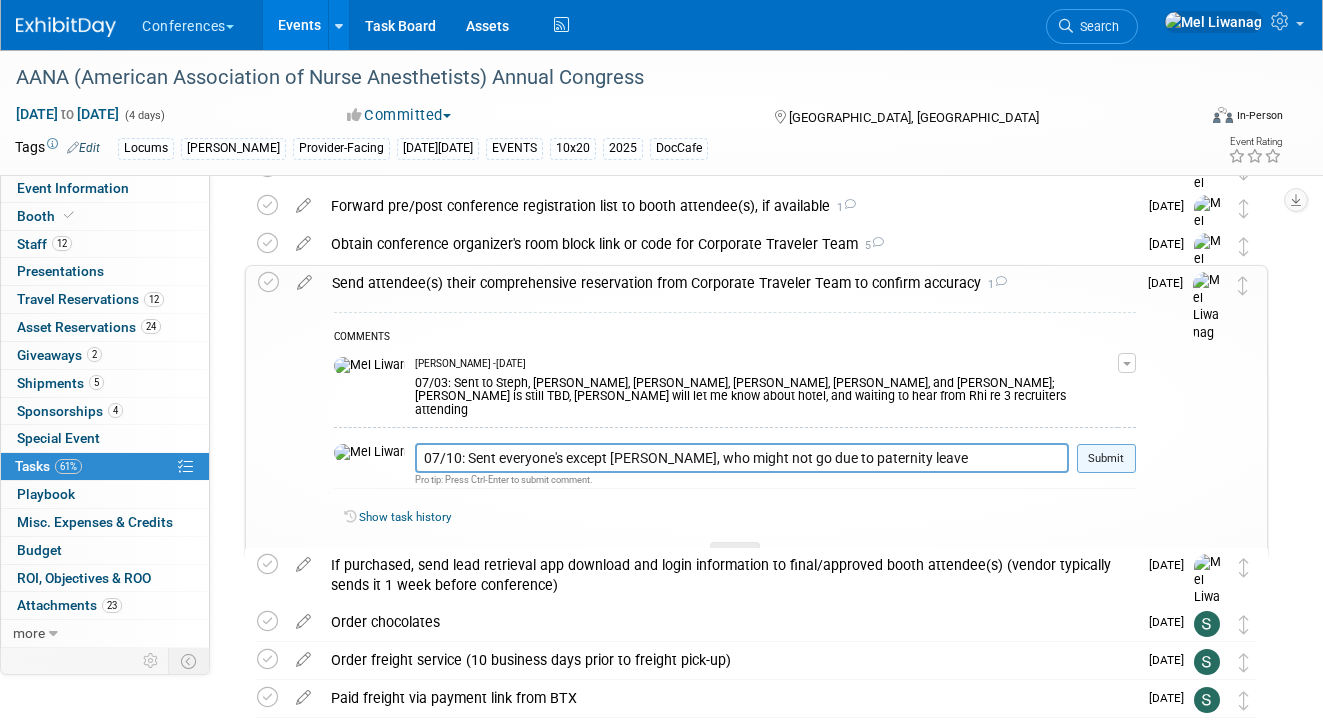 click on "Submit" at bounding box center [1106, 459] 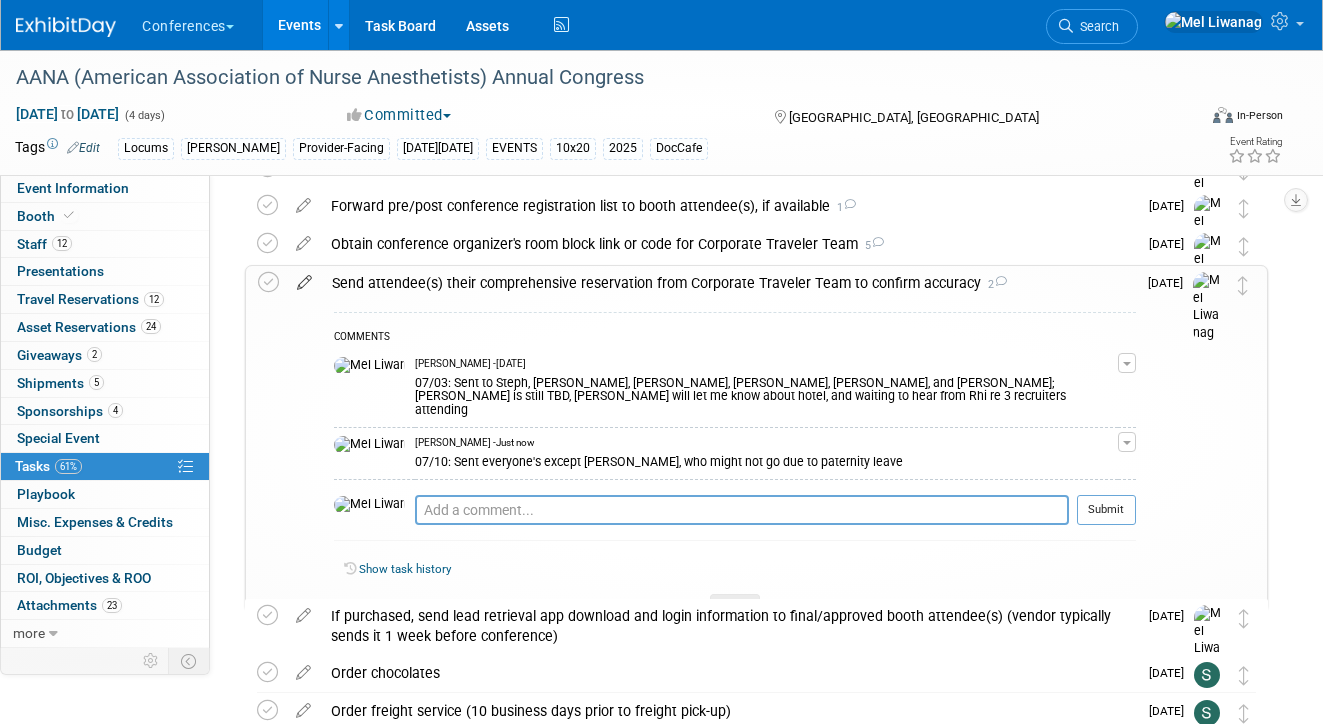 click at bounding box center (304, 278) 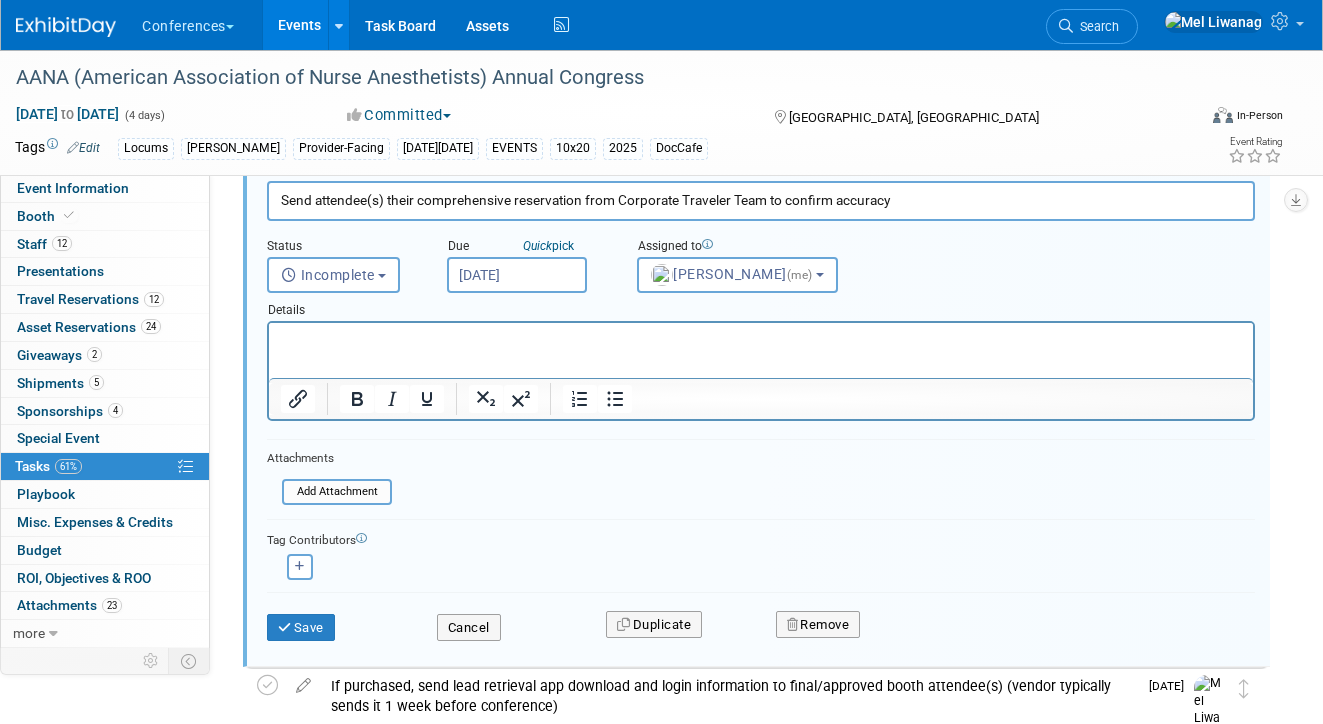 scroll, scrollTop: 555, scrollLeft: 0, axis: vertical 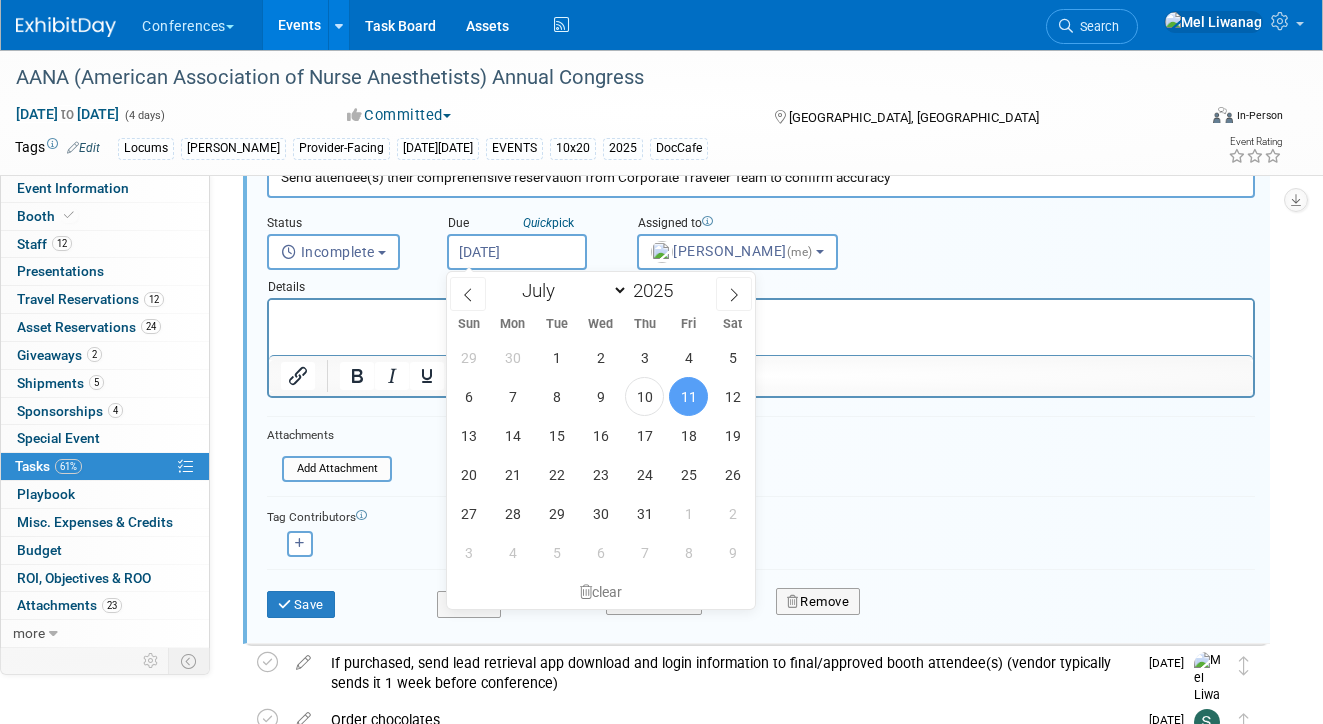 click on "Conferences
Explore:
My Workspaces  2
Go to Workspace:
Conferences
Marketing Requests
Events
Add Event
Bulk Upload Events
Shareable Event Boards
Recently Viewed Events:
AANA (American Association of Nurse Anesthetists) Annual Congress
Nashville, TN
Aug 9, 2025  to  Aug 12, 2025
NACHC (National Association of Community Health Centers) CHI (Community Health Institute) - APAPS
Chicago, IL
Aug 17, 2025  to  Aug 19, 2025
ACEP (American College of Emergency Physicians) Scientific Assembly
Salt Lake City, UT
Sep 6, 2025  to  Sep 9, 2025
Task Board
Assets
Activity Feed
My Account
My Profile & Preferences
Sync to External Calendar...
Team Workspace
Users and Permissions
Workspace Settings" at bounding box center [661, -193] 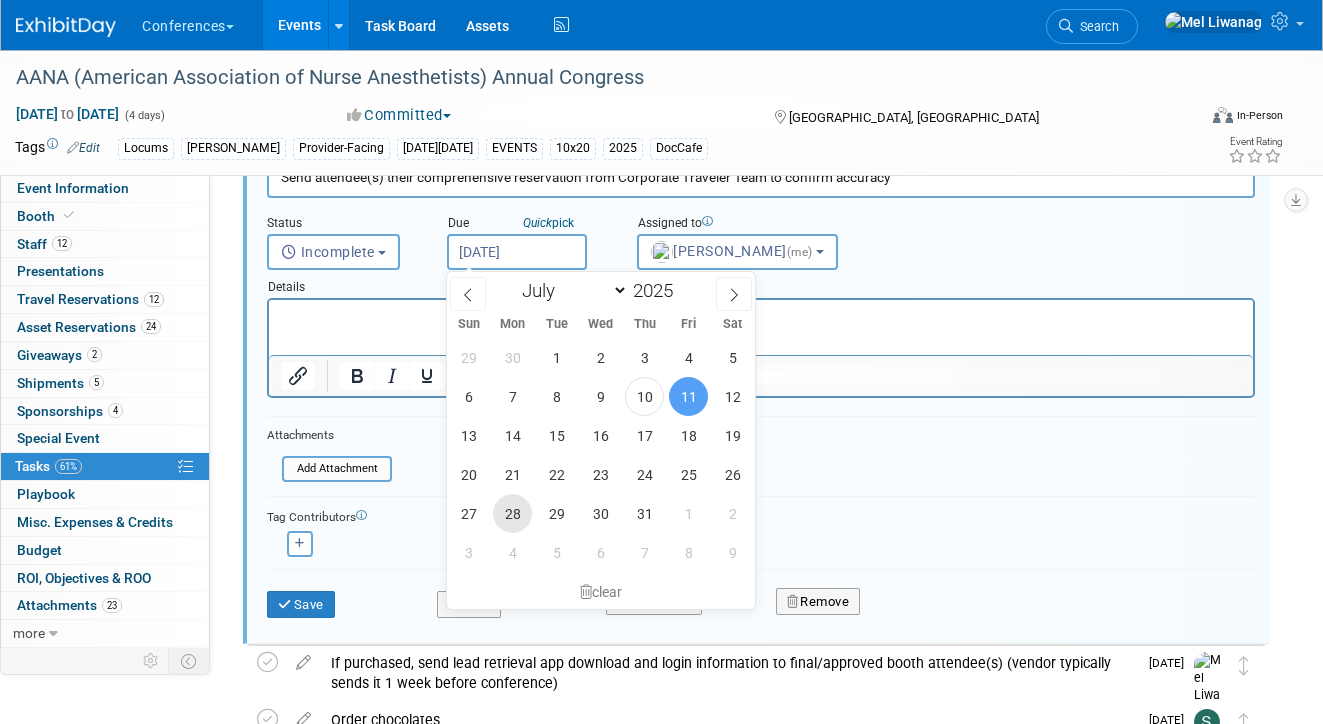 click on "28" at bounding box center (512, 513) 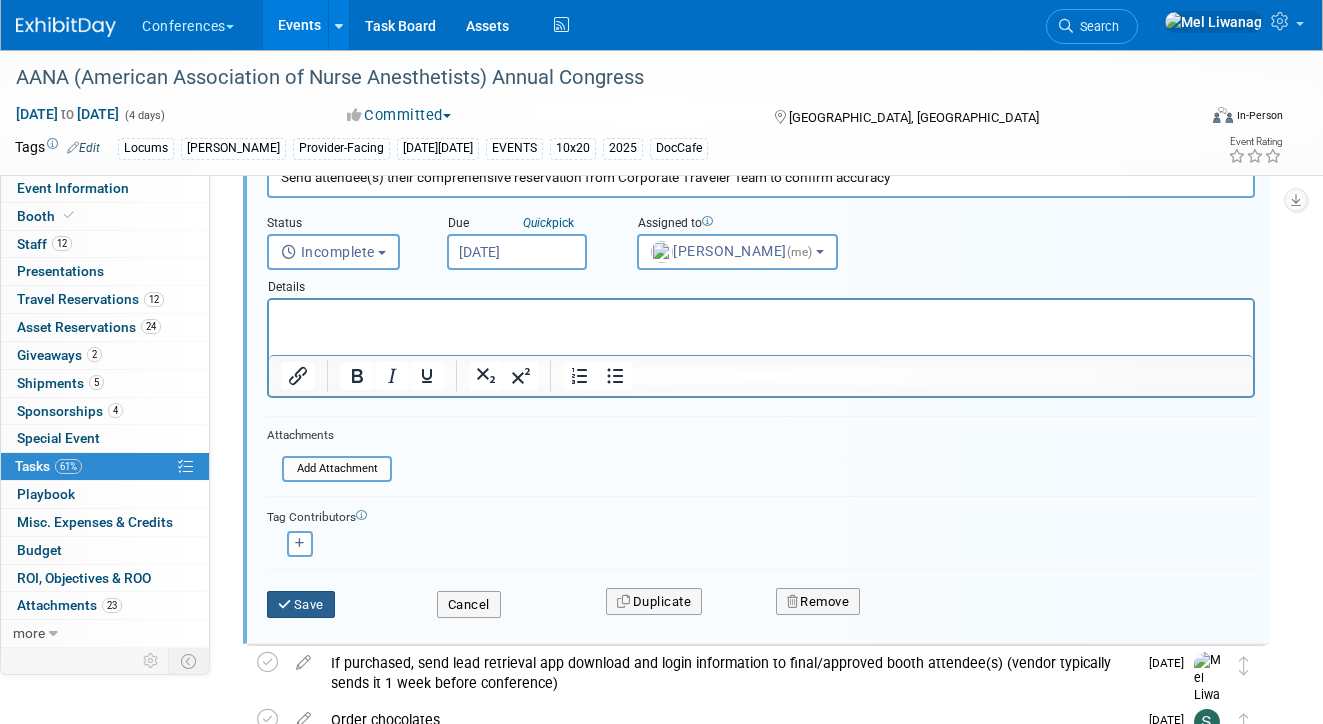 click on "Save" at bounding box center [301, 605] 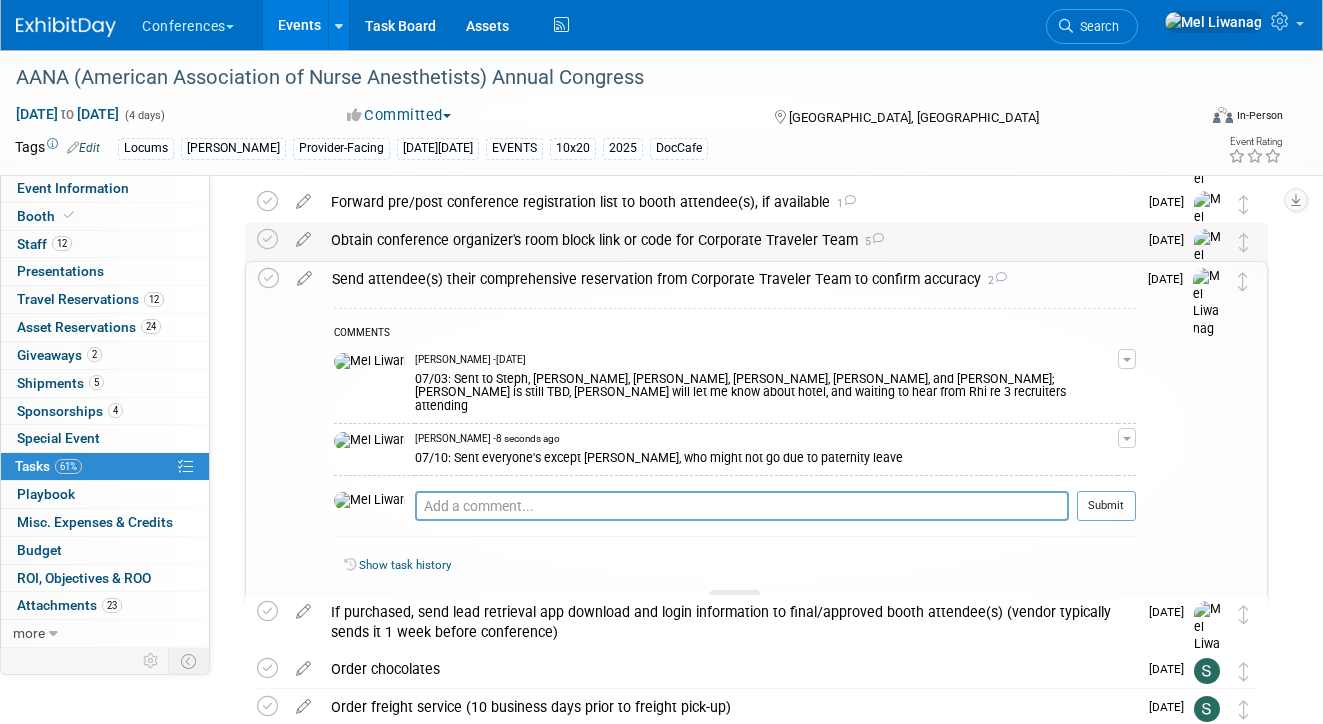 scroll, scrollTop: 412, scrollLeft: 0, axis: vertical 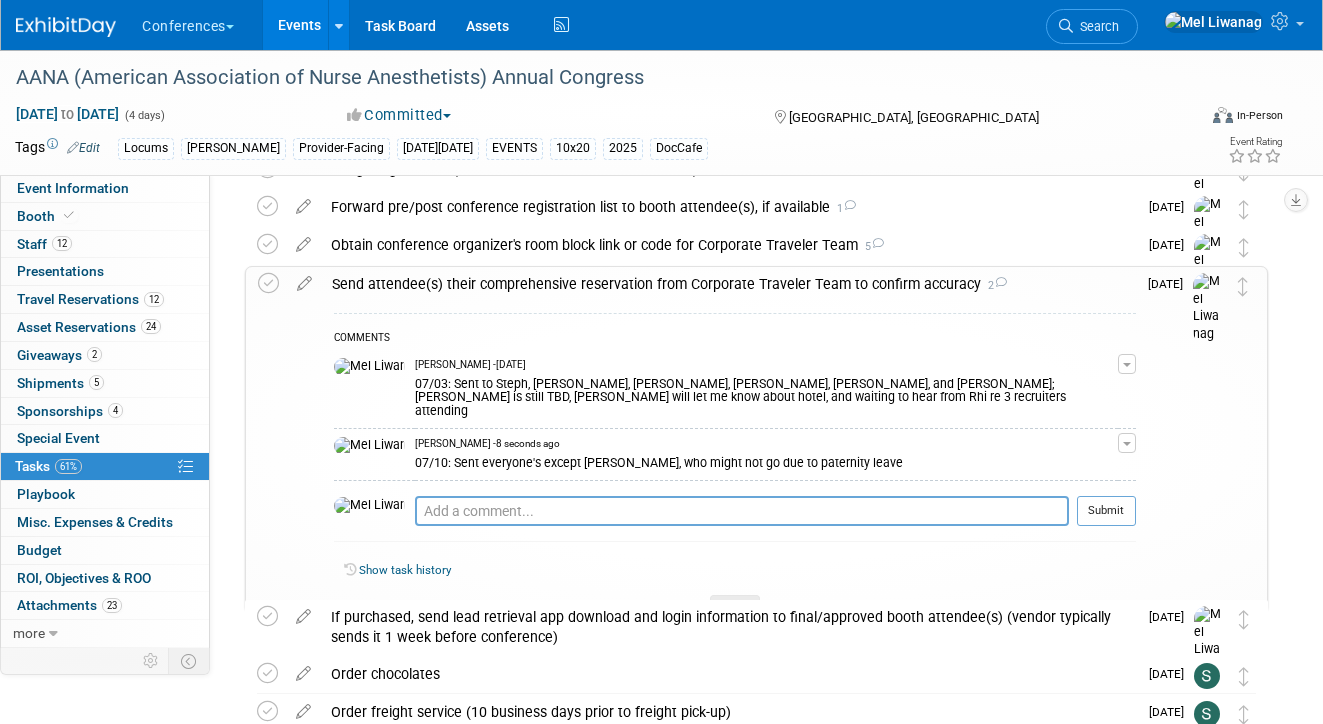 click on "Send attendee(s) their comprehensive reservation from Corporate Traveler Team to confirm accuracy
2" at bounding box center [729, 284] 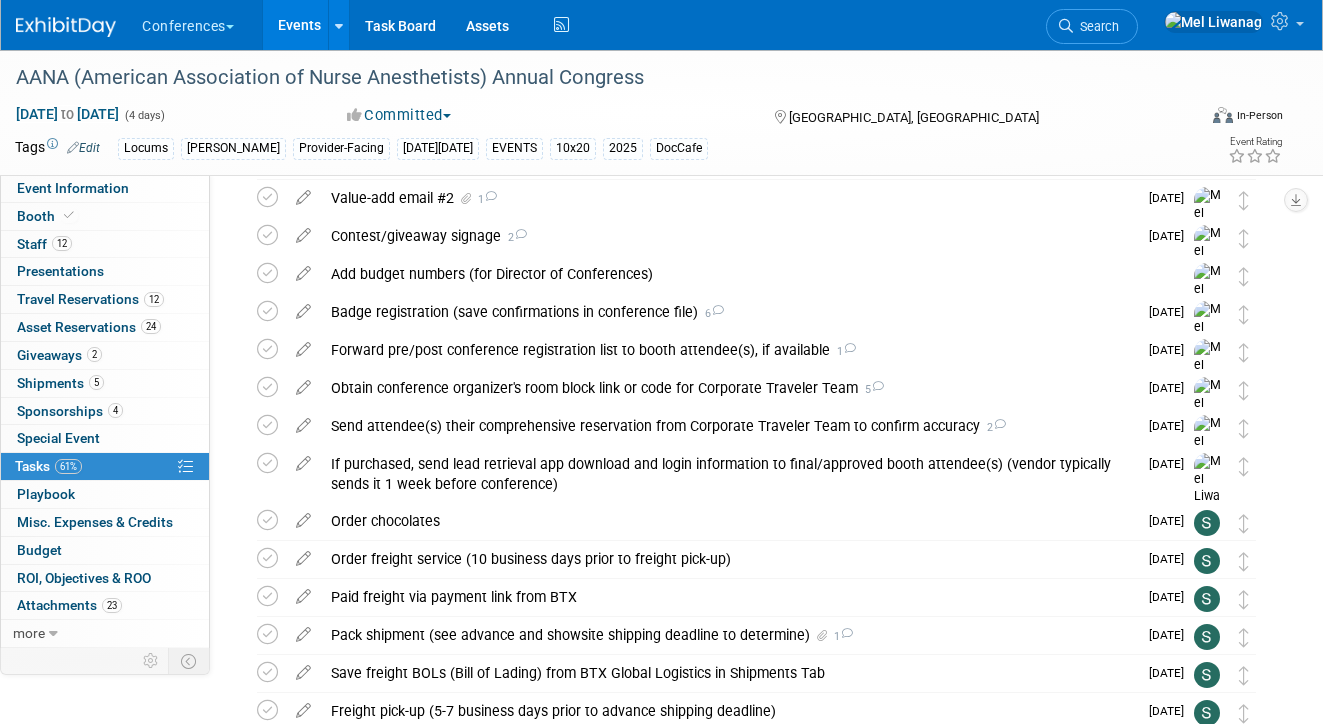 scroll, scrollTop: 0, scrollLeft: 0, axis: both 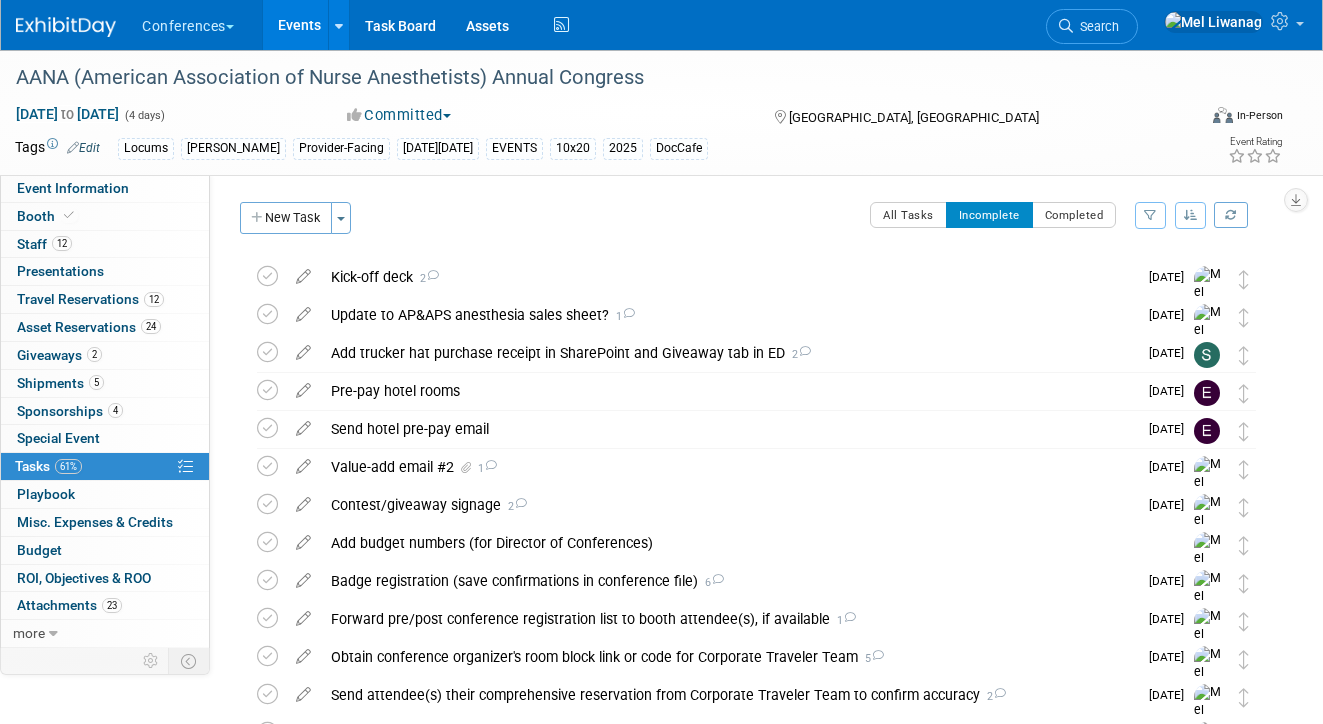 click at bounding box center (66, 27) 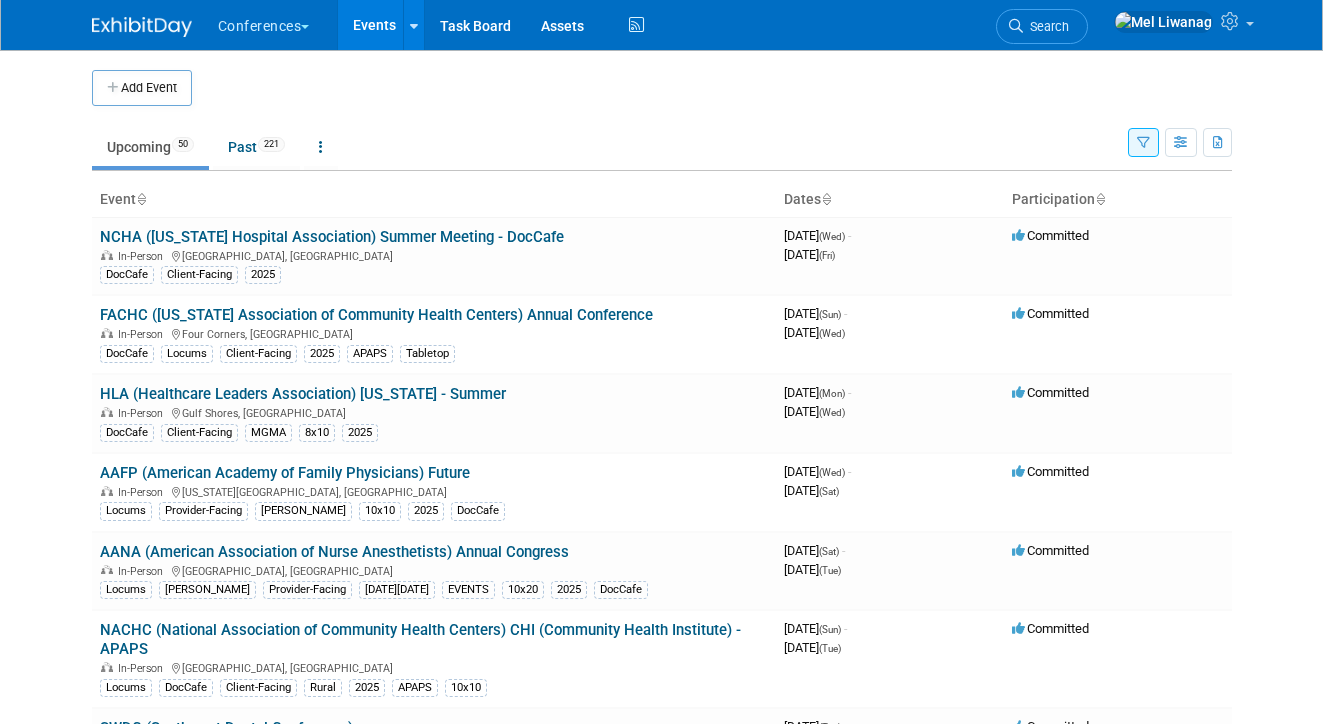 scroll, scrollTop: 0, scrollLeft: 0, axis: both 